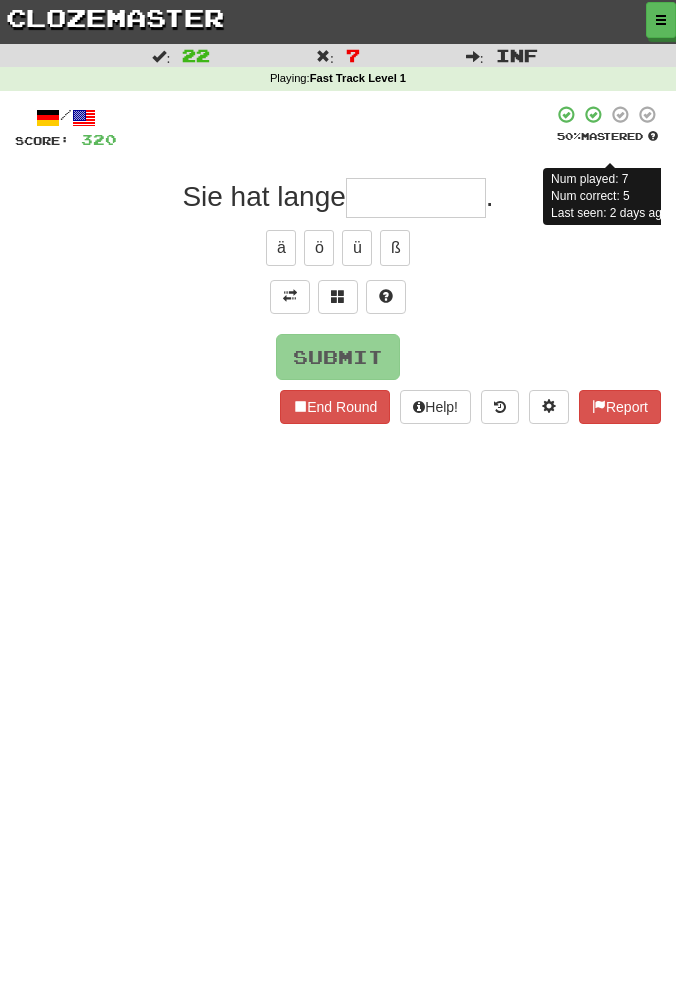 scroll, scrollTop: 0, scrollLeft: 0, axis: both 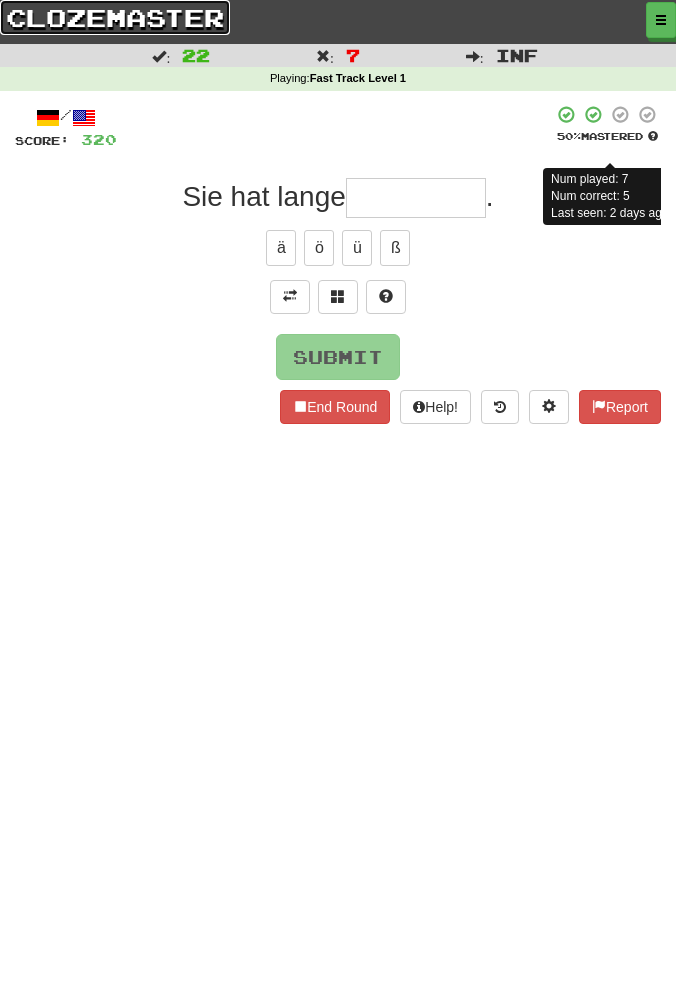click on "clozemaster" at bounding box center [115, 17] 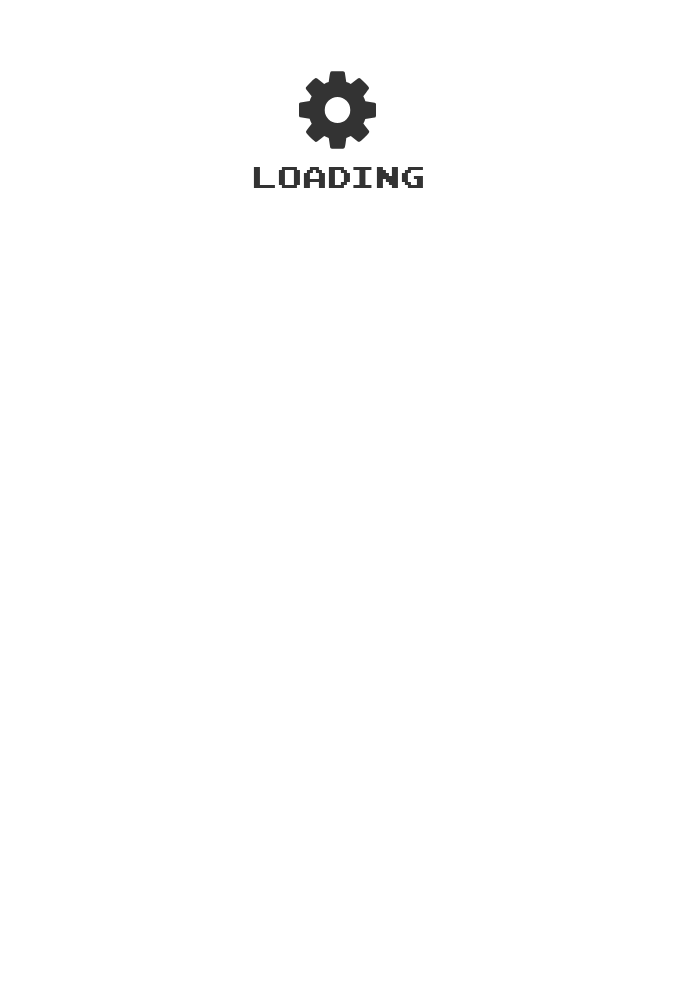 scroll, scrollTop: 0, scrollLeft: 0, axis: both 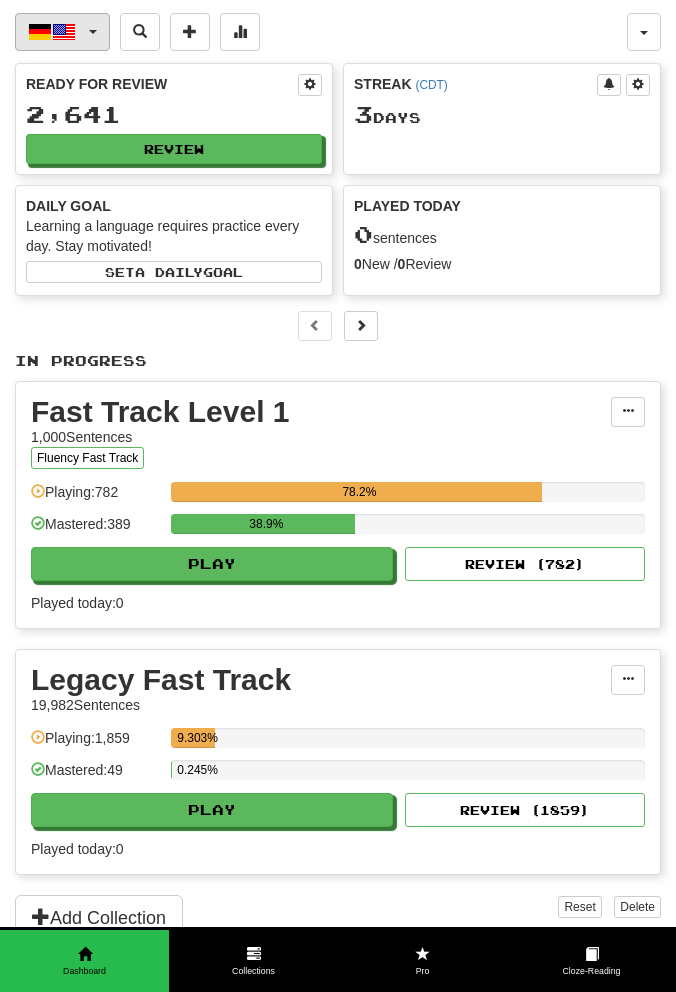 click on "Deutsch  /  English" at bounding box center [62, 32] 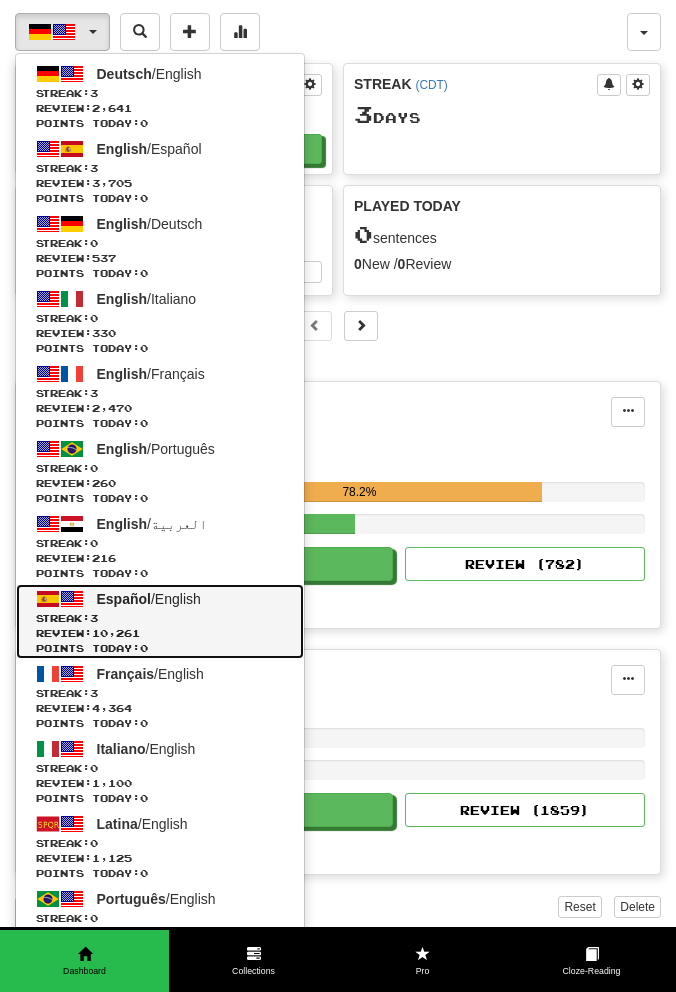 click on "Streak:  3" at bounding box center (160, 618) 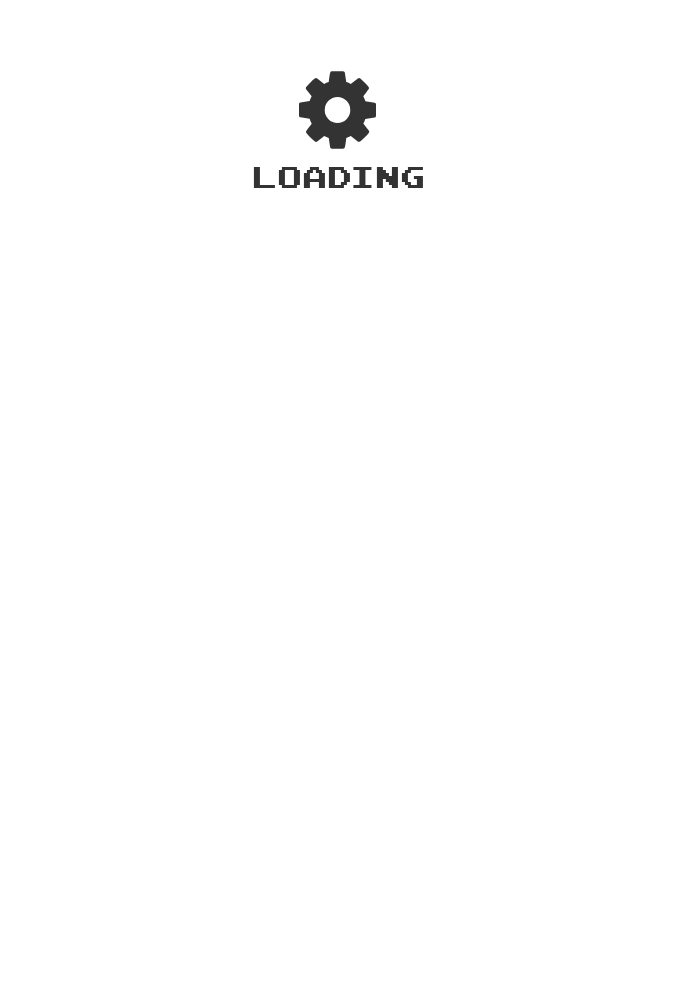 scroll, scrollTop: 0, scrollLeft: 0, axis: both 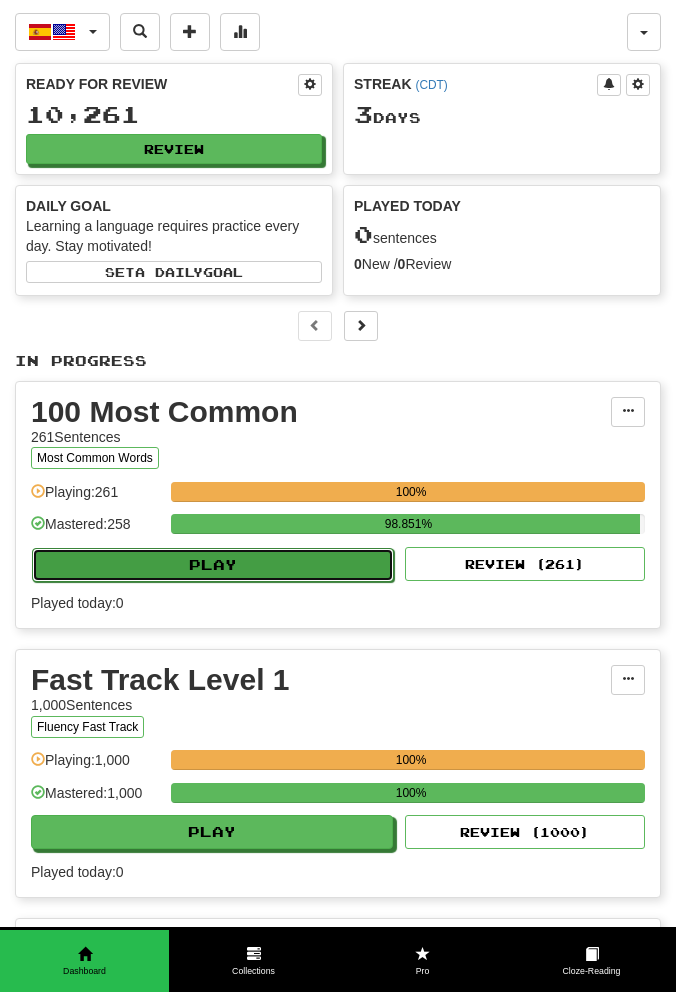 click on "Play" at bounding box center (213, 565) 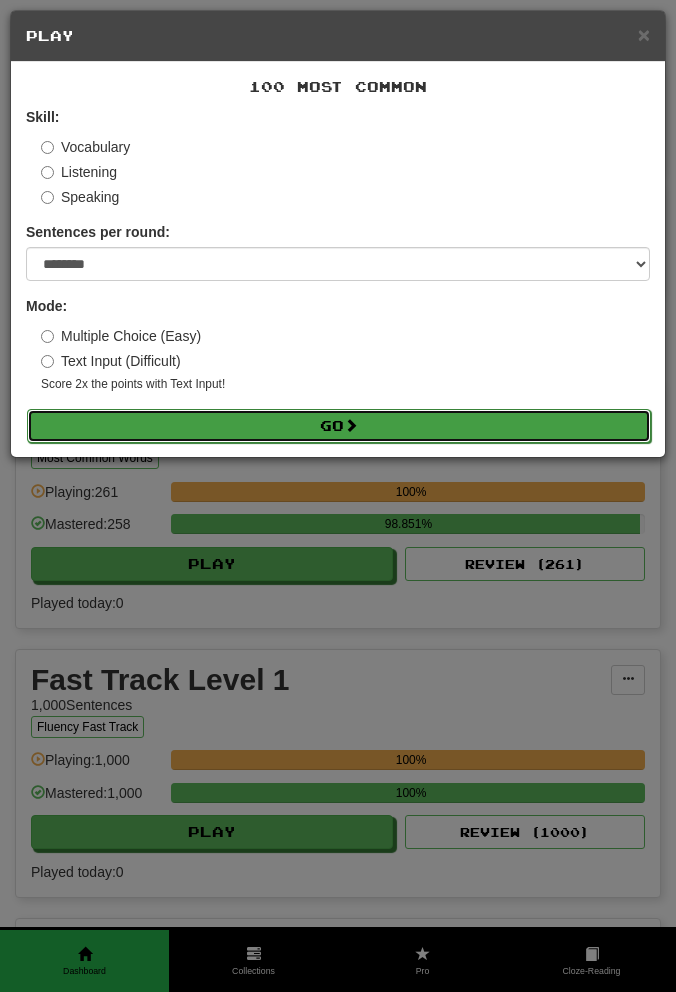 click on "Go" at bounding box center (339, 426) 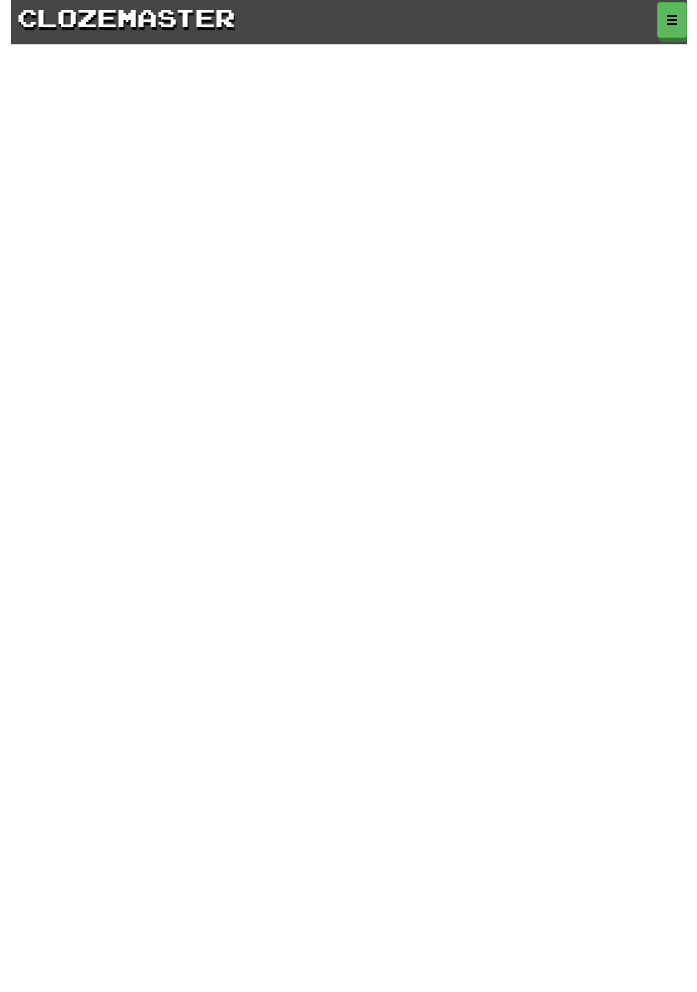 scroll, scrollTop: 0, scrollLeft: 0, axis: both 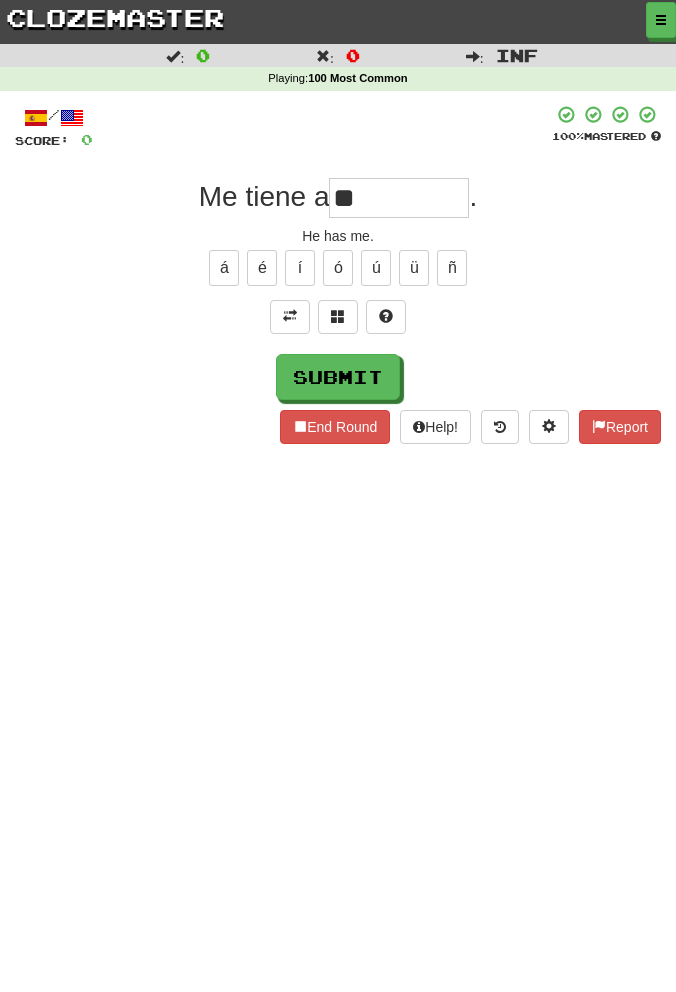 type on "**" 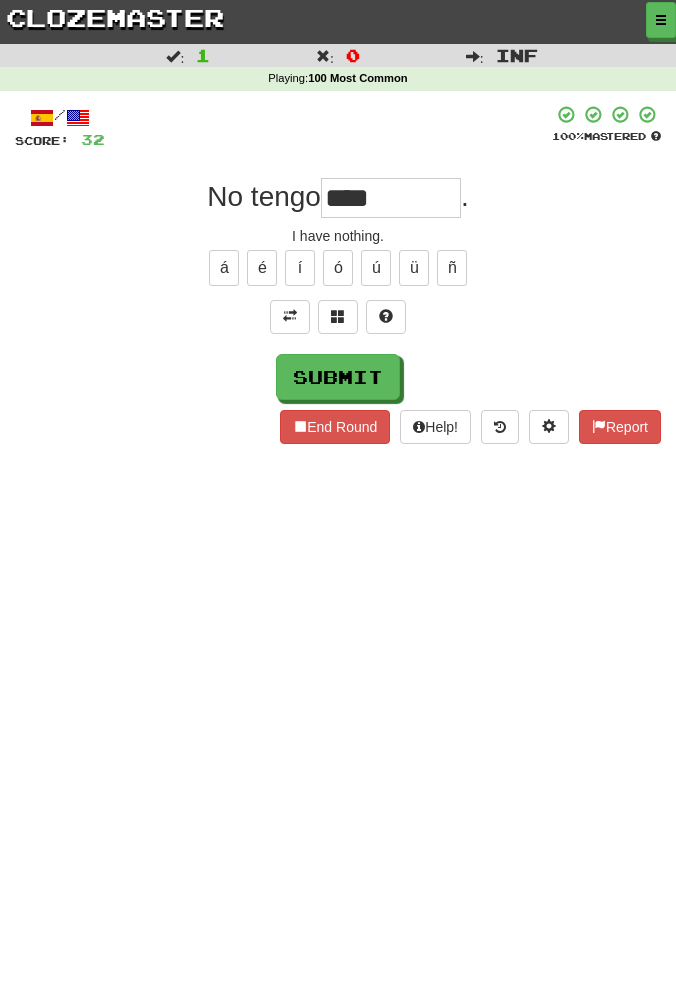 type on "****" 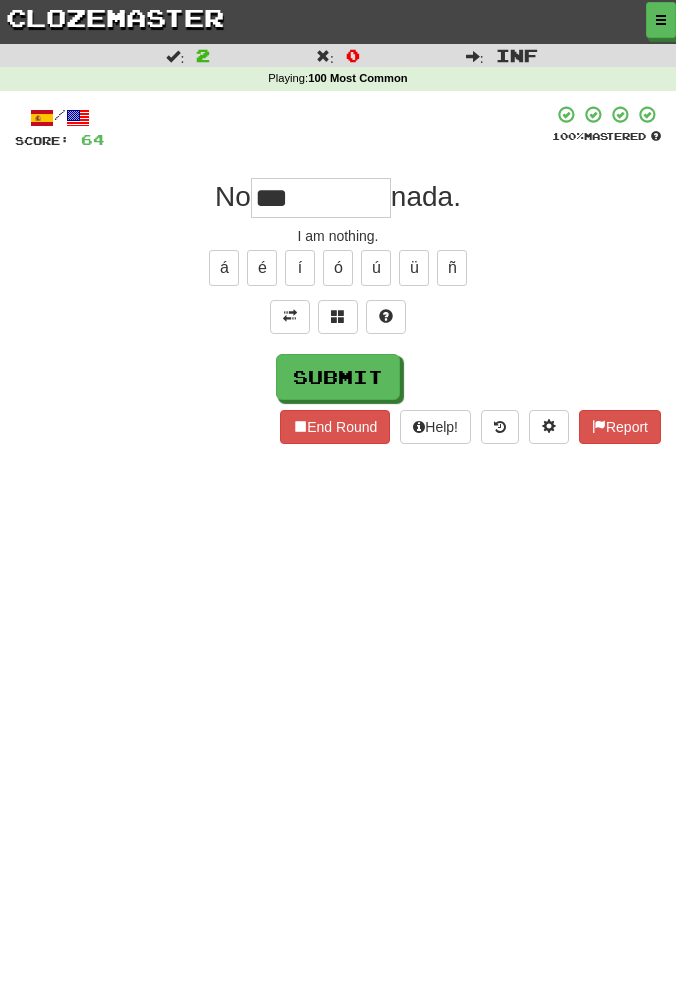type on "***" 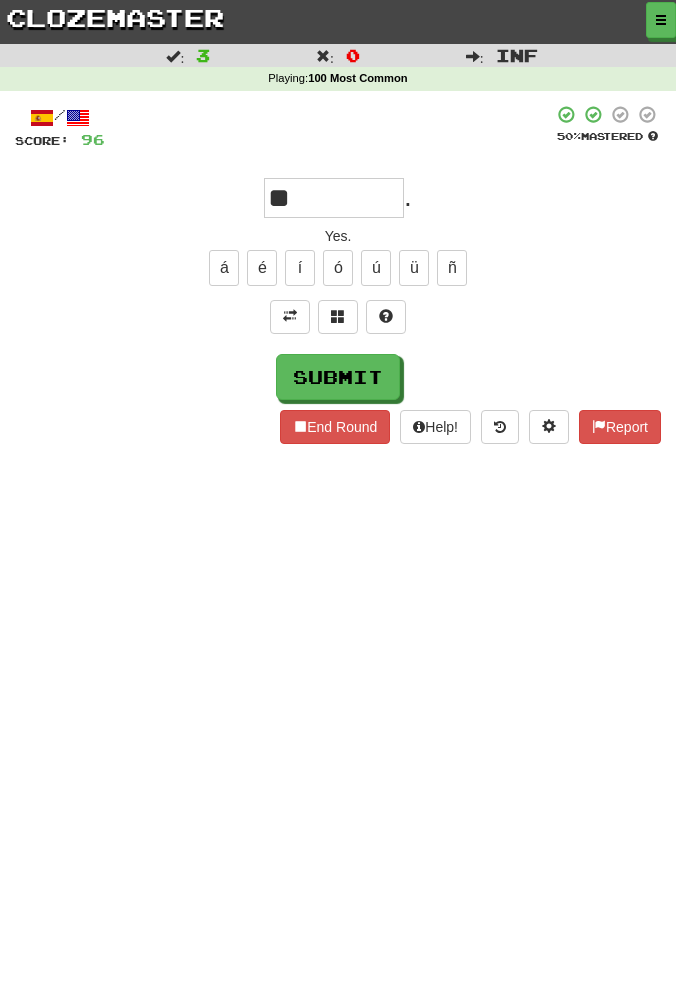 type on "**" 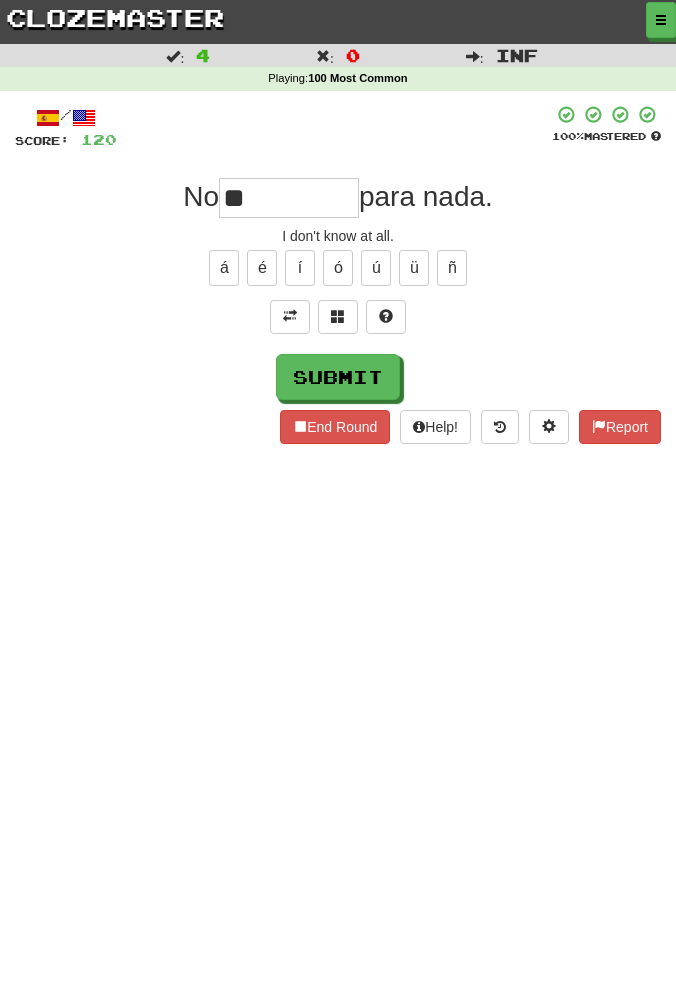 type on "**" 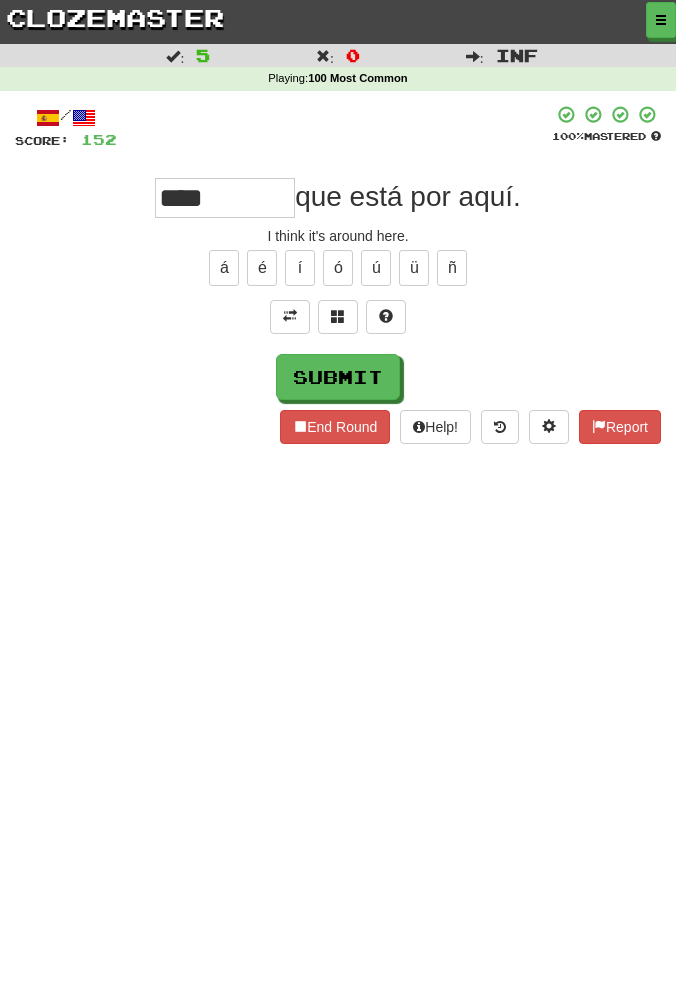 type on "****" 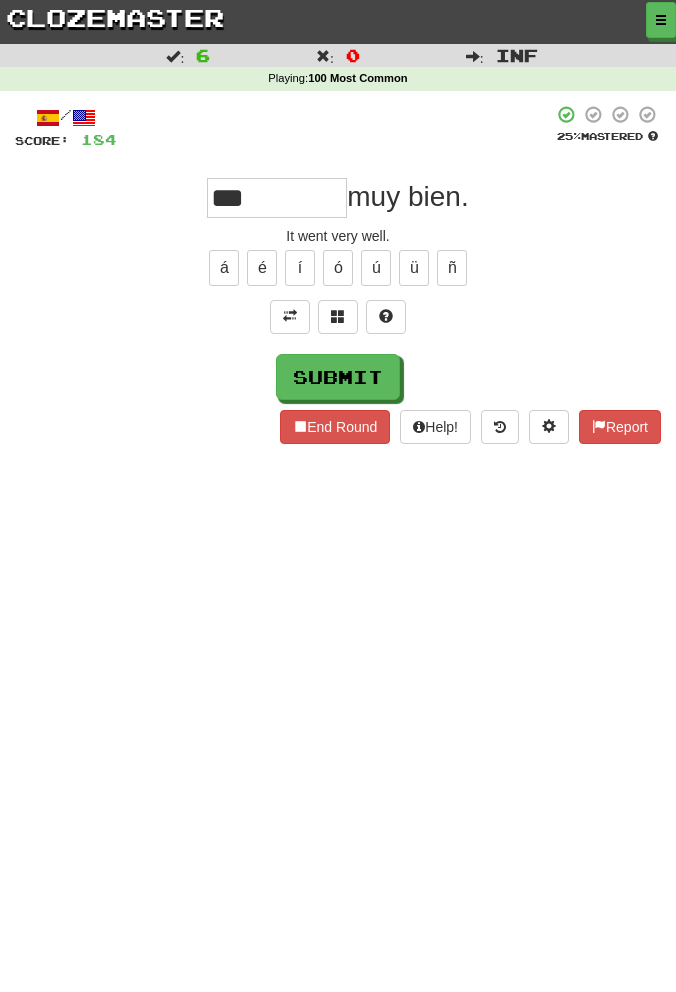 type on "***" 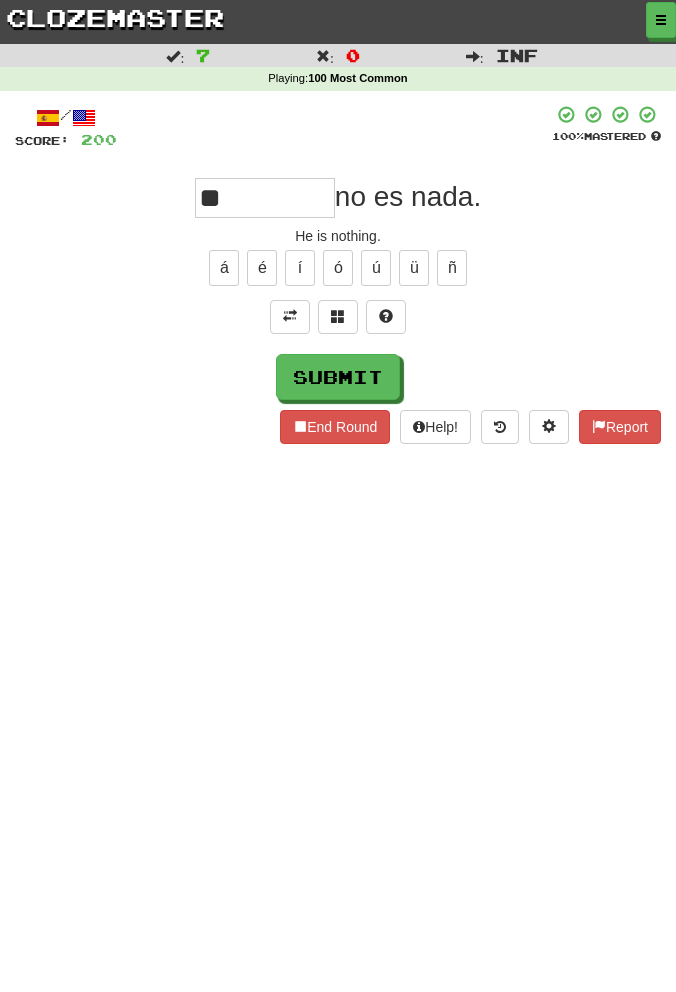 type on "**" 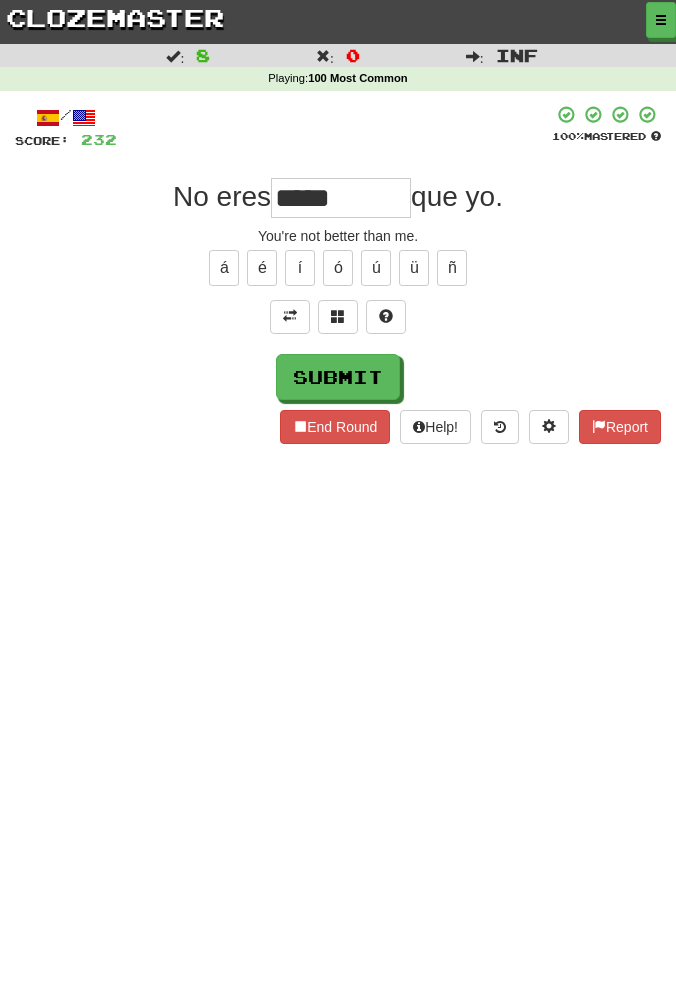 type on "*****" 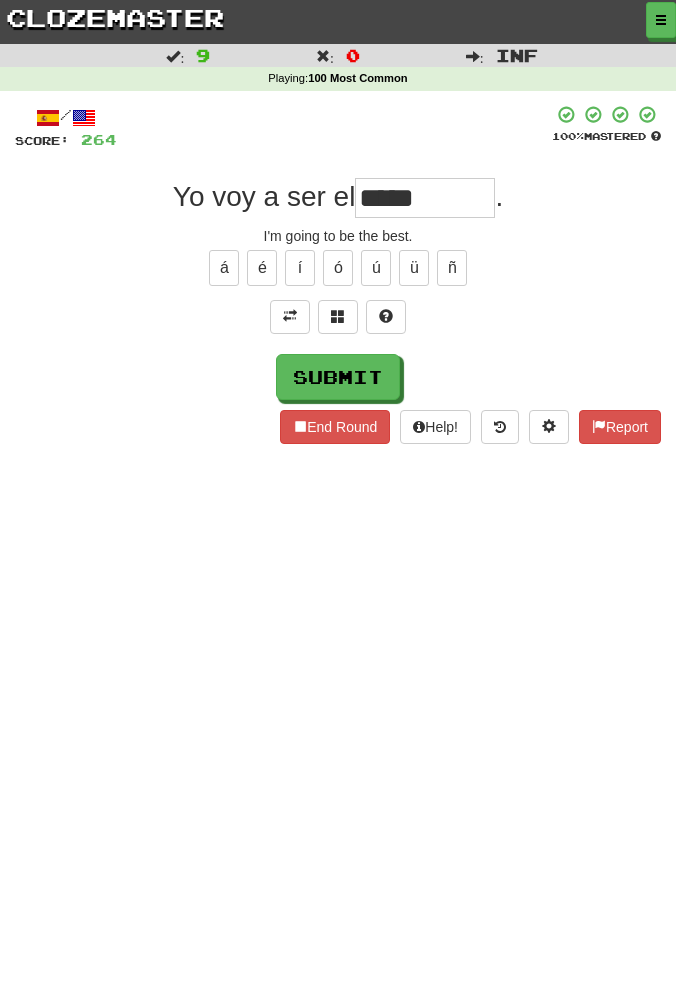type on "*****" 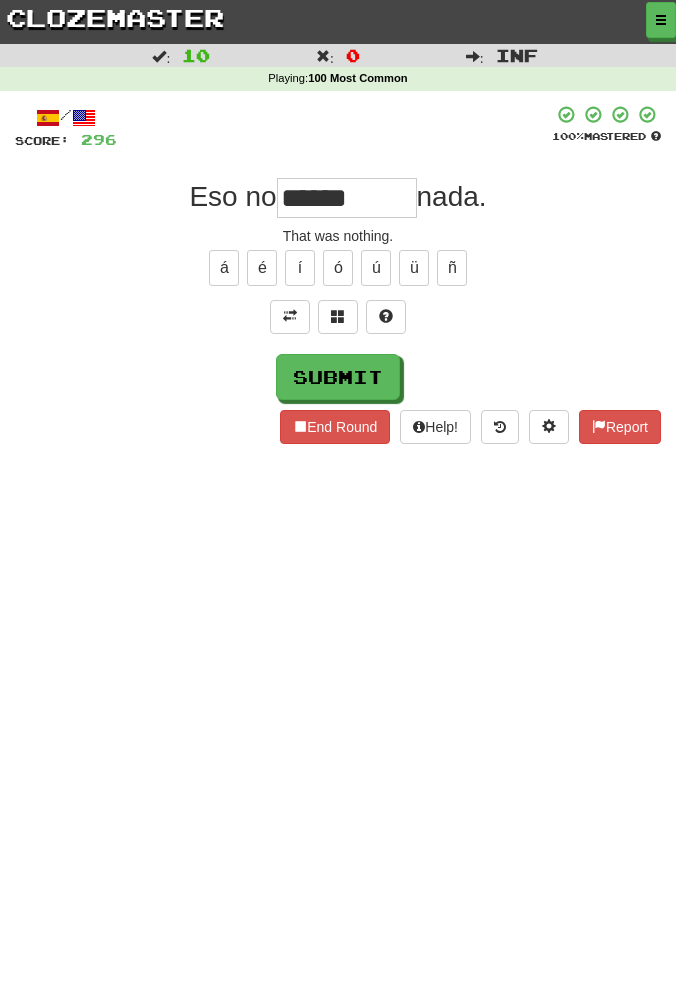 type on "***" 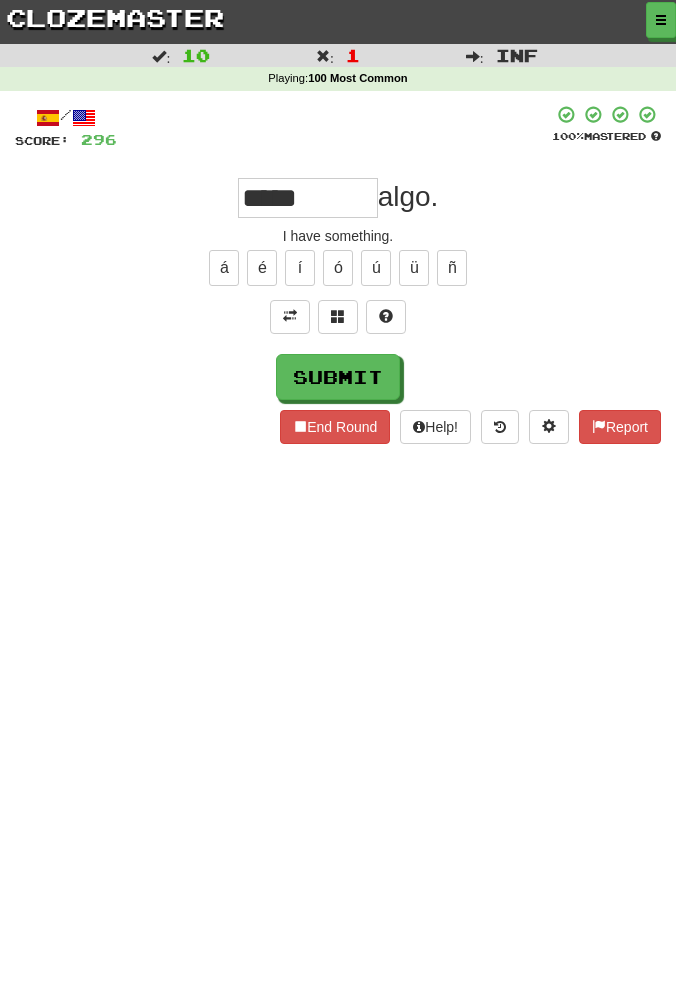 type on "*****" 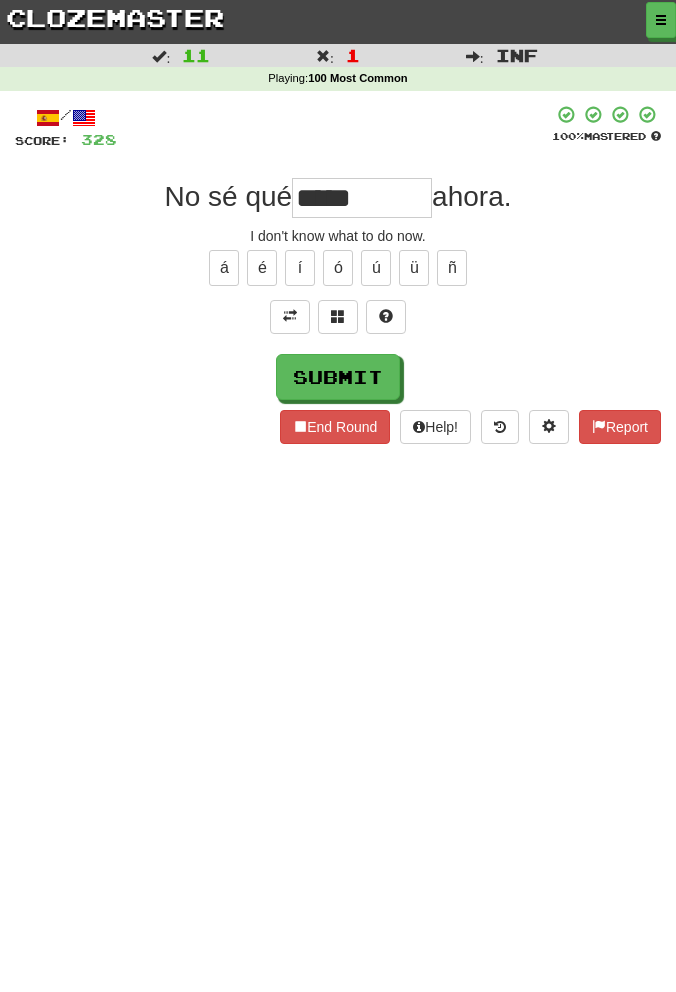 type on "*****" 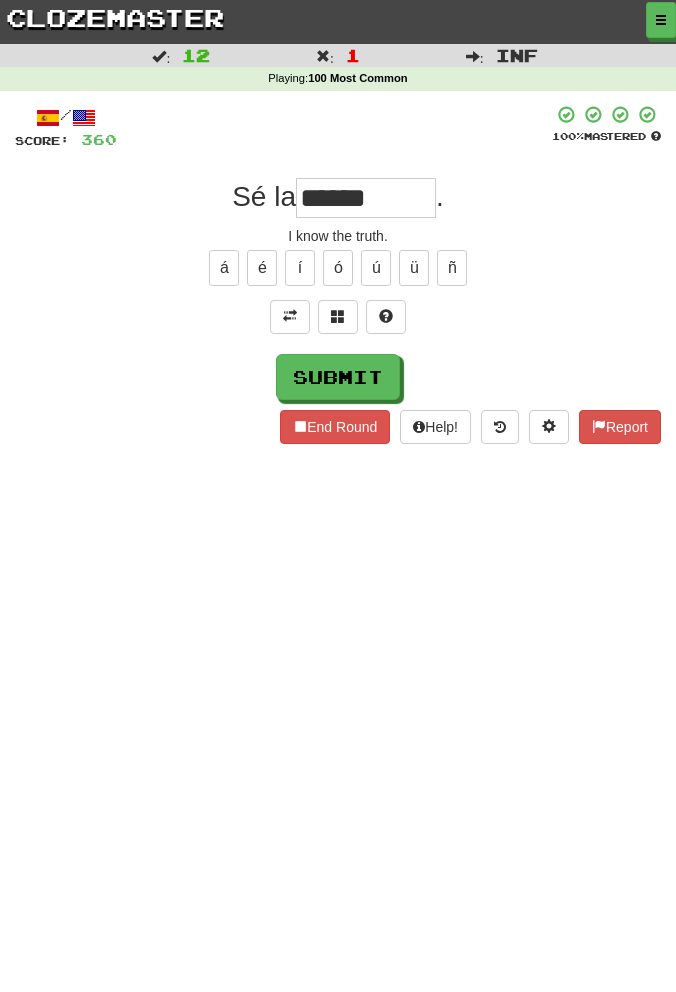 type on "******" 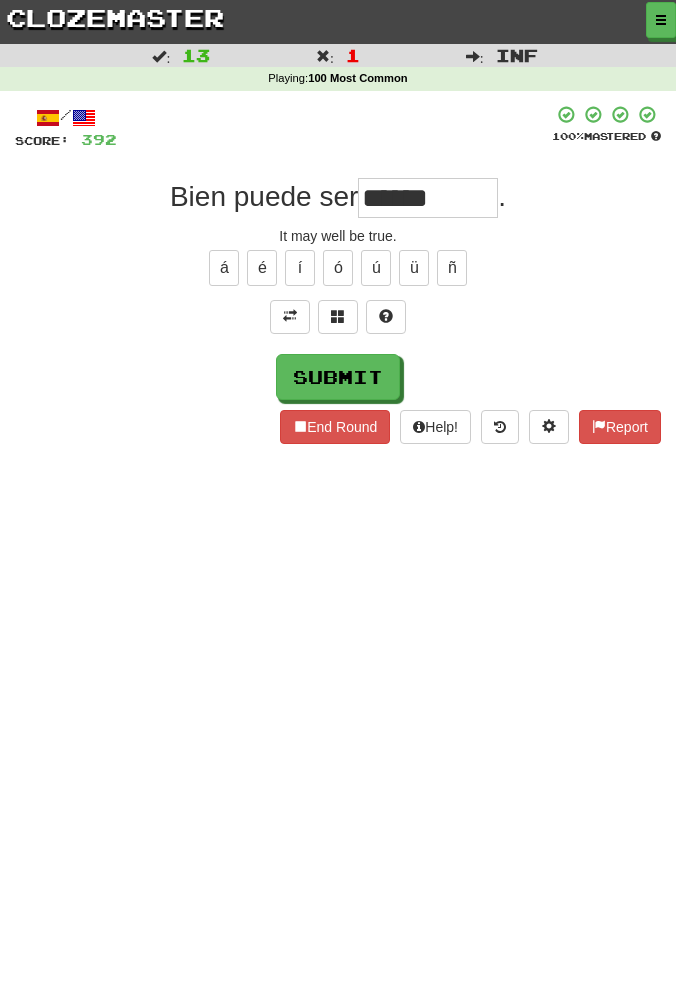 type on "******" 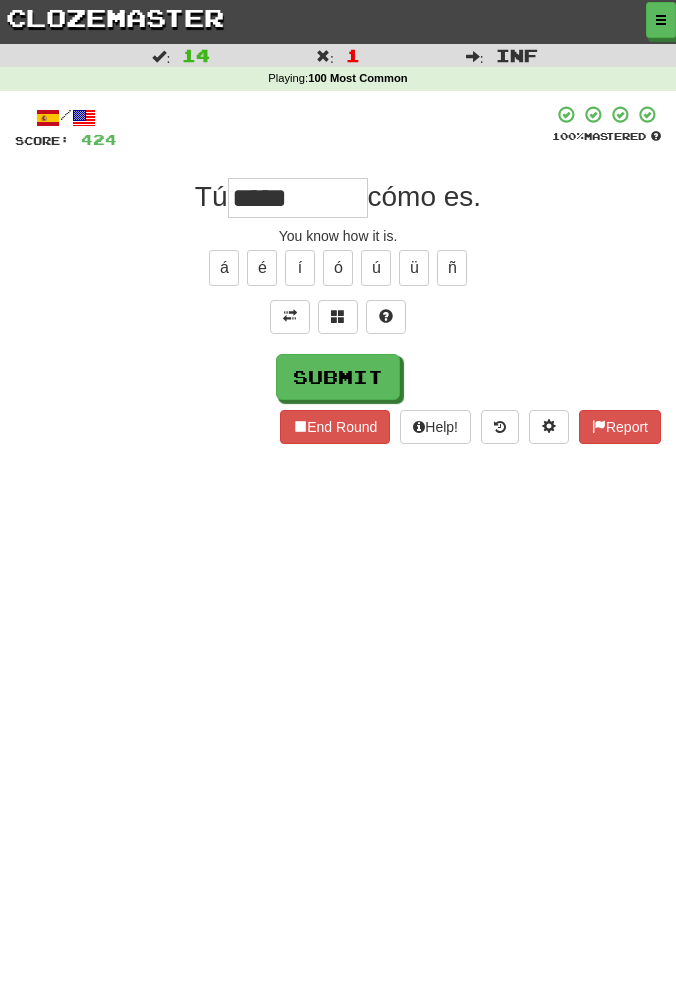 type on "*****" 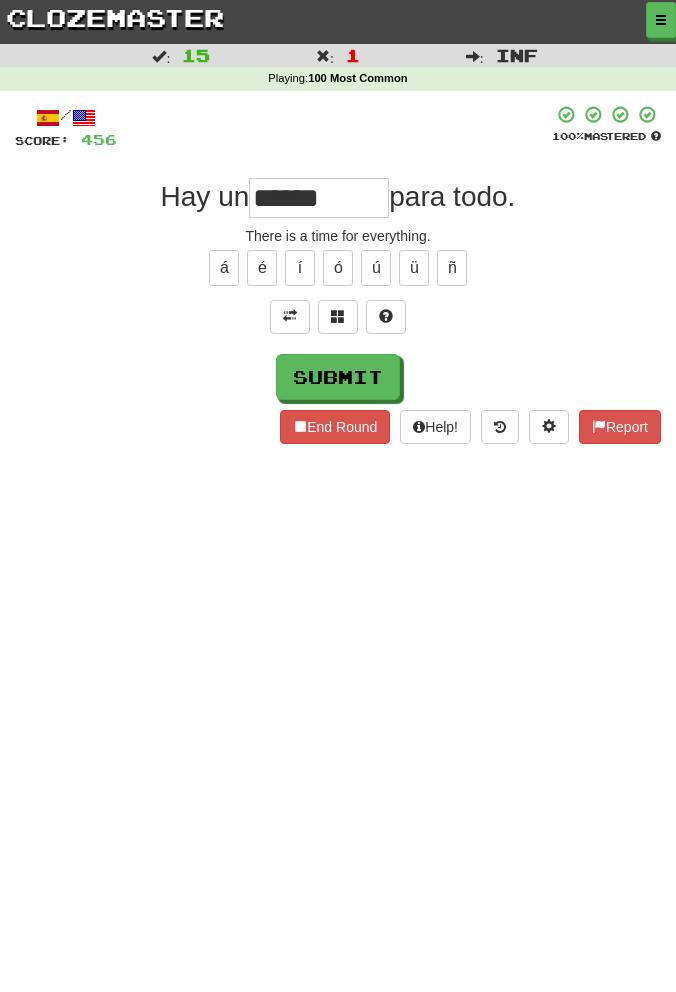 type on "******" 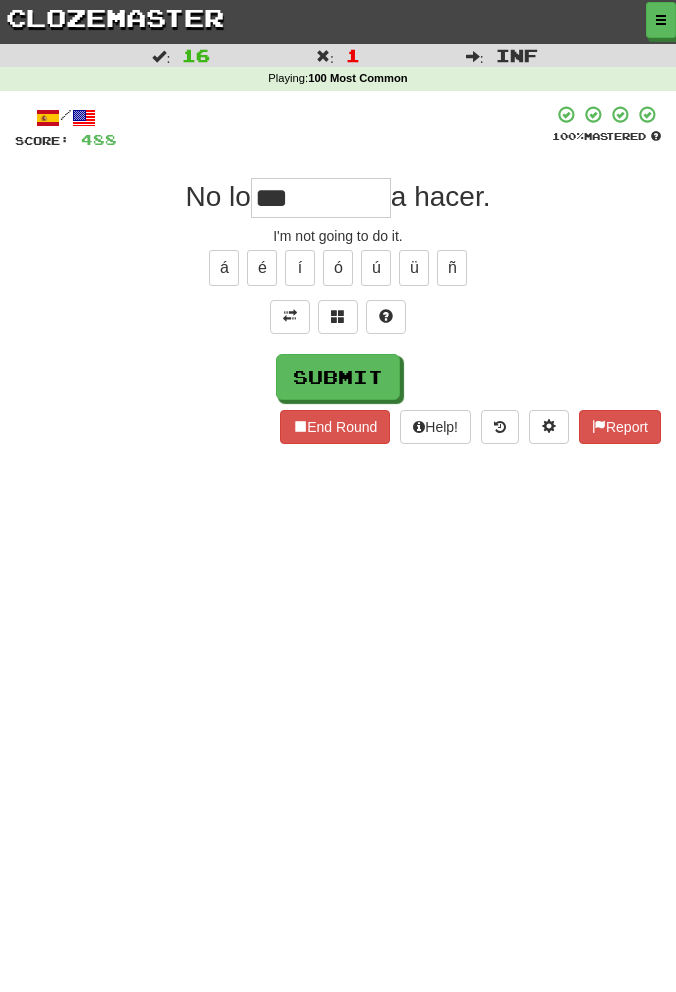 type on "***" 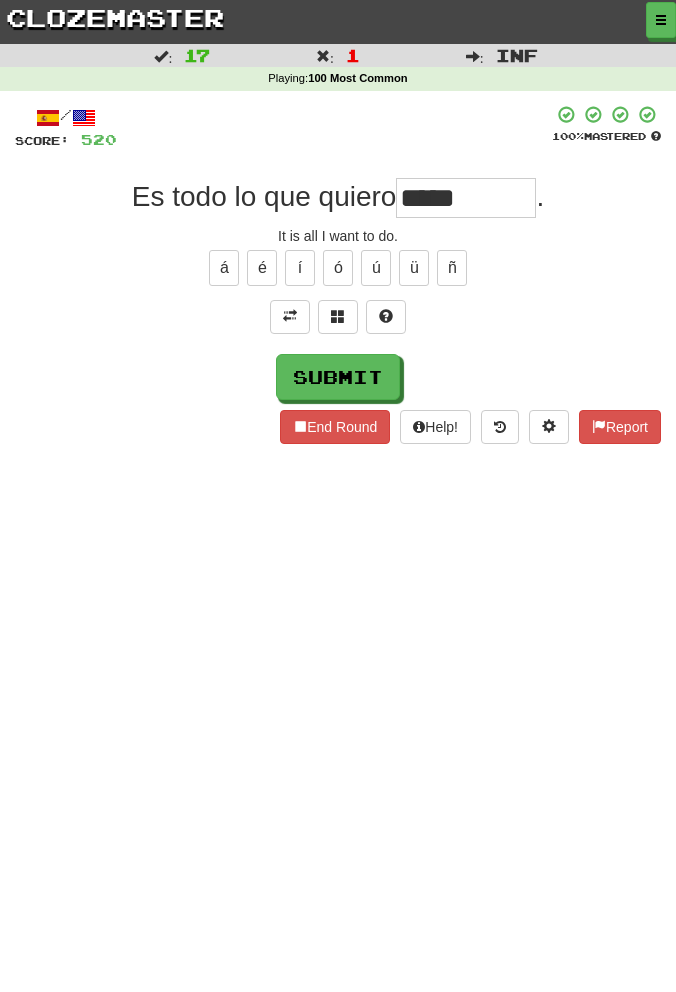 type on "*****" 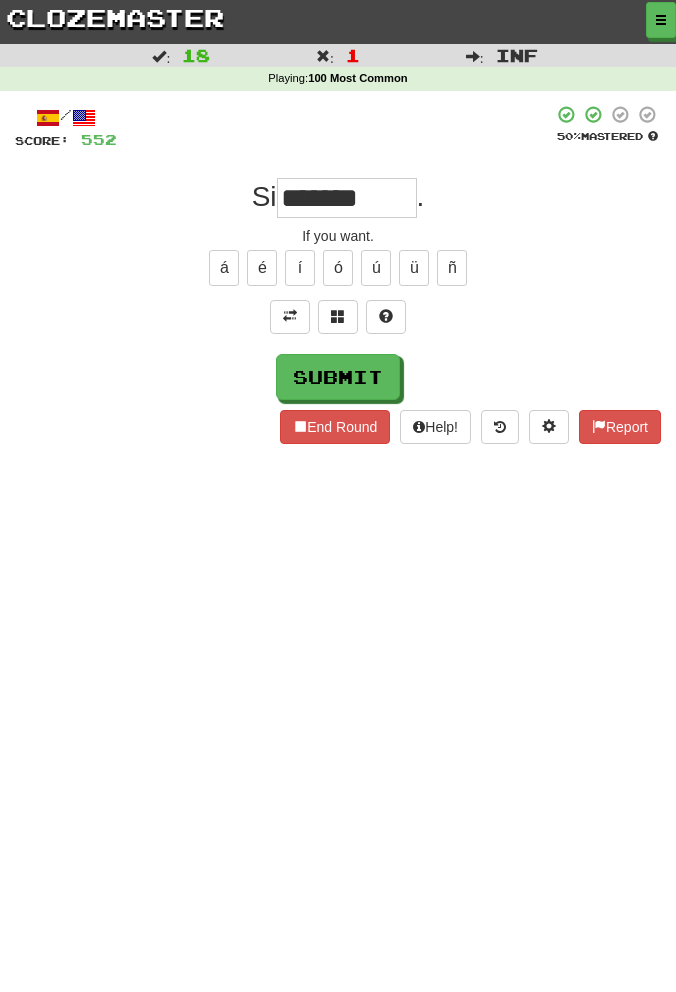 type on "*******" 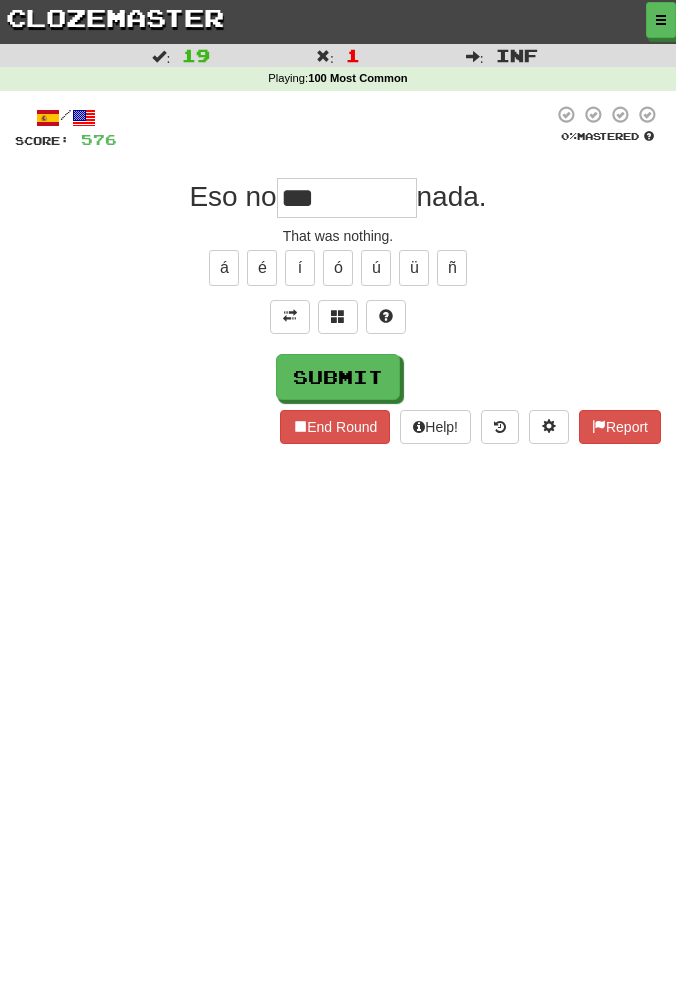 type on "***" 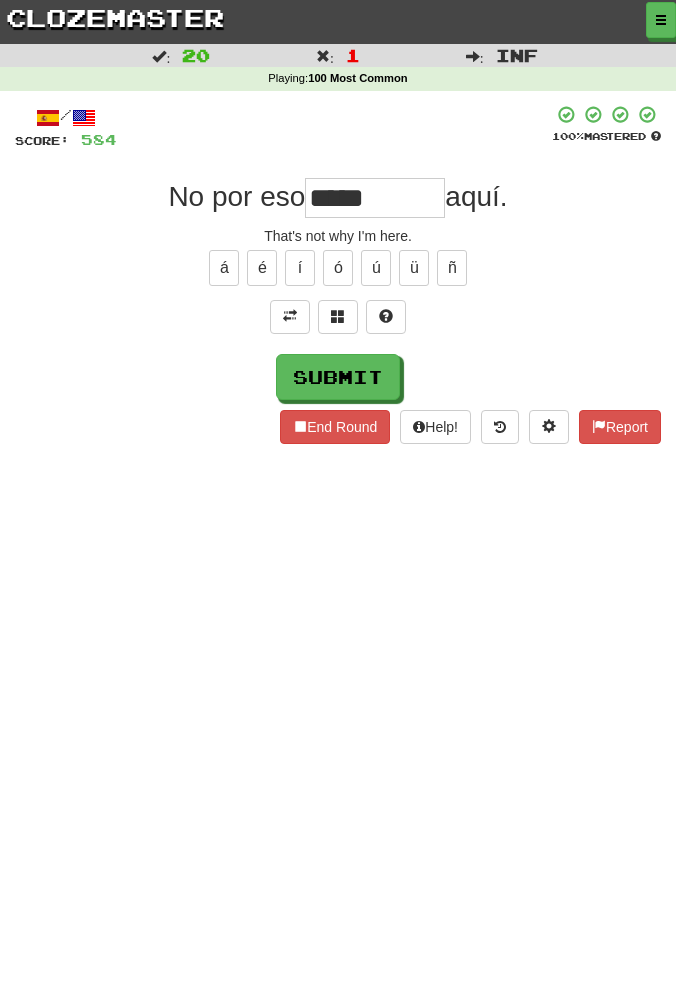 type on "*****" 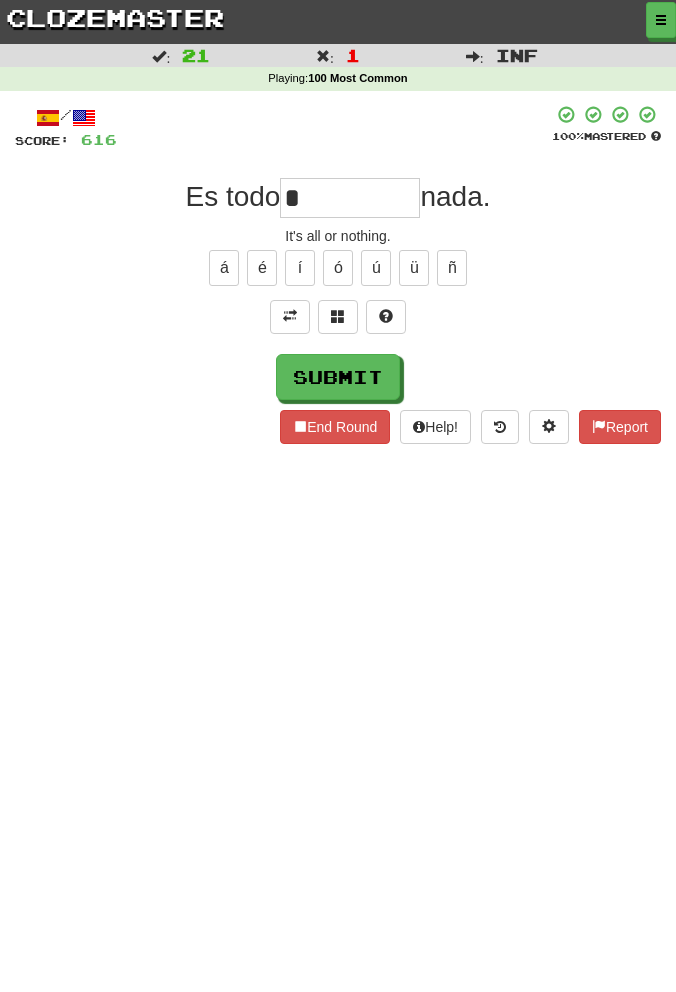 type on "*" 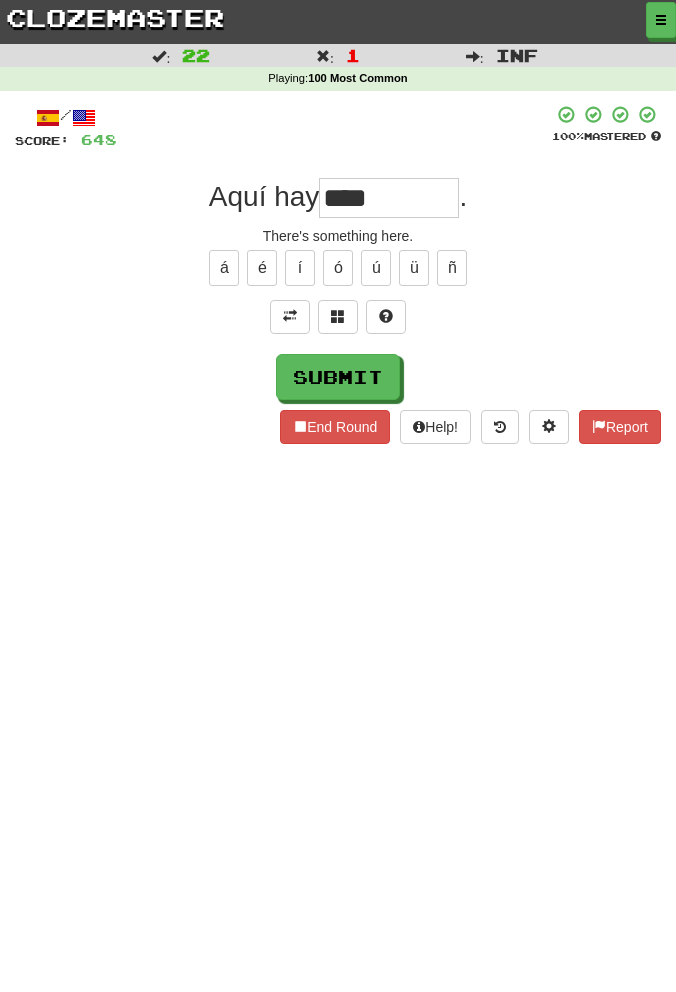 type on "****" 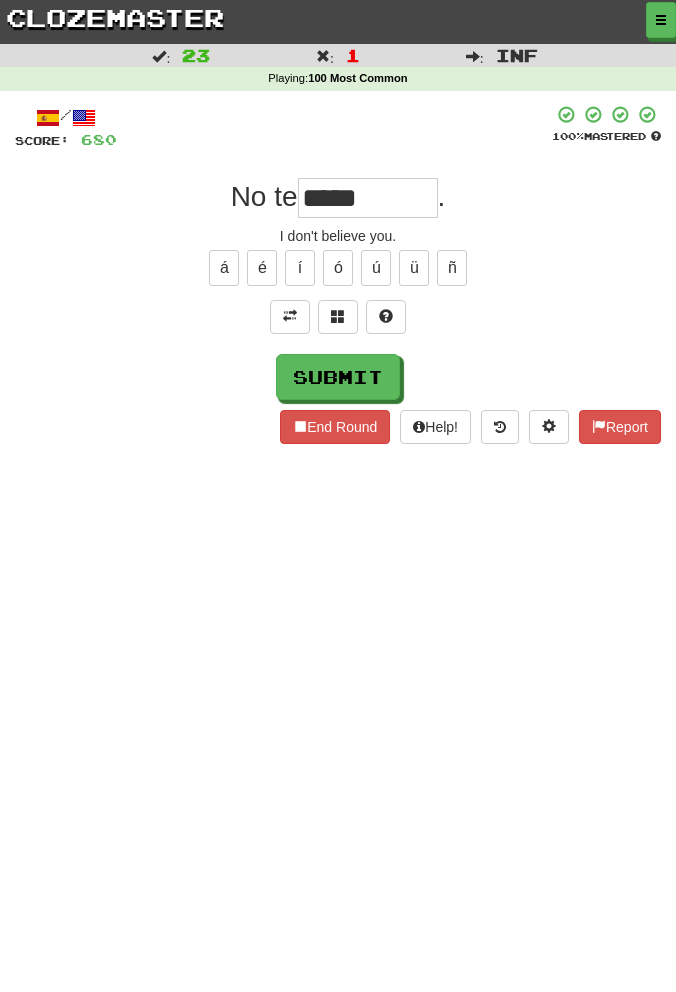 type on "****" 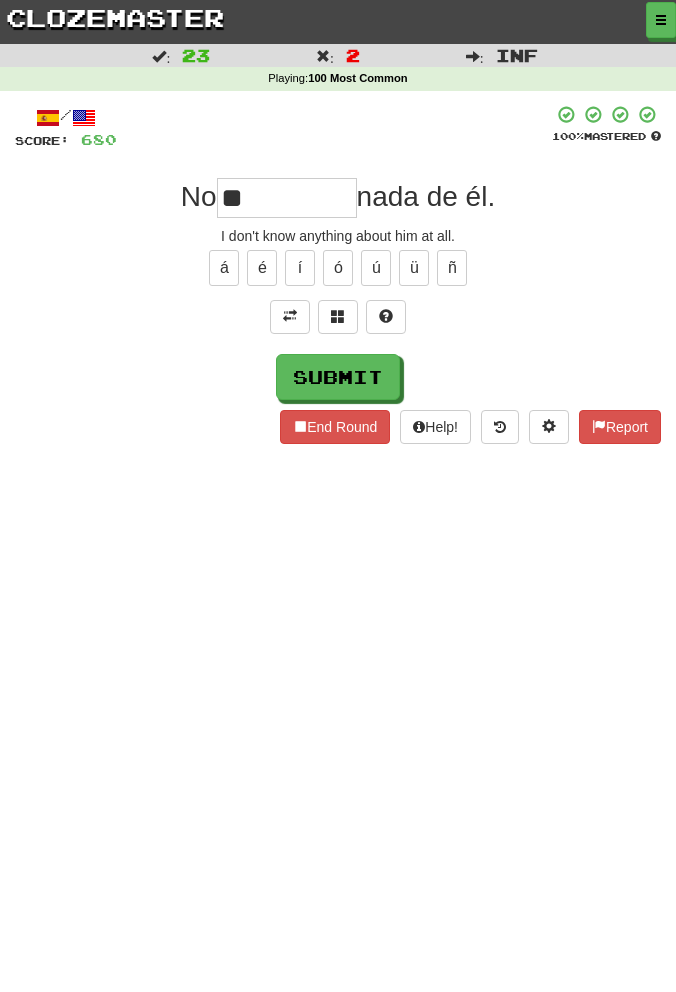 type on "**" 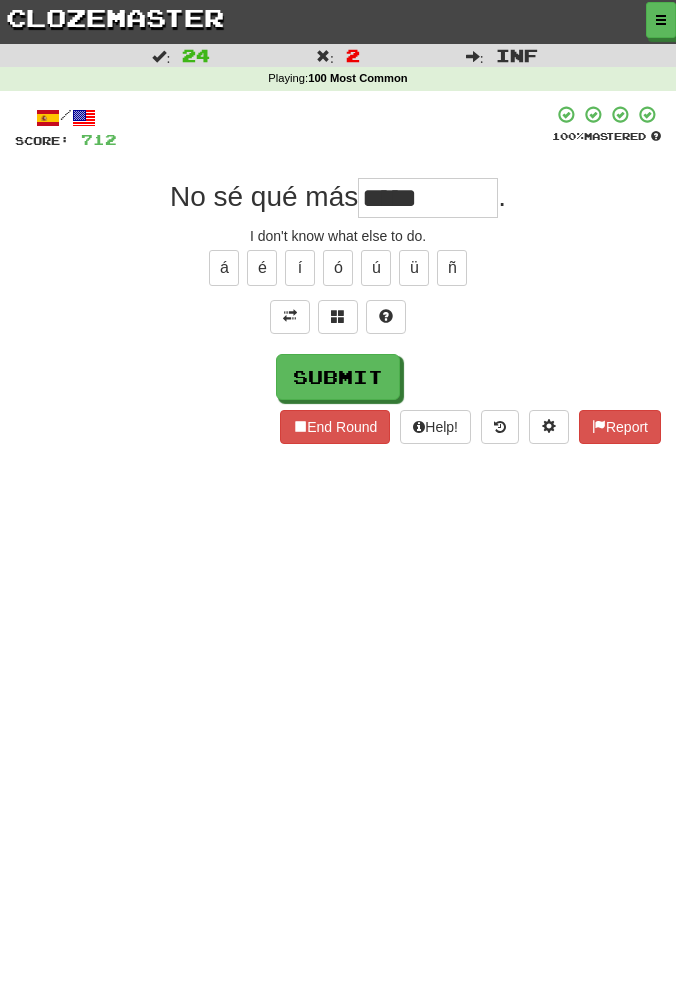 type on "*****" 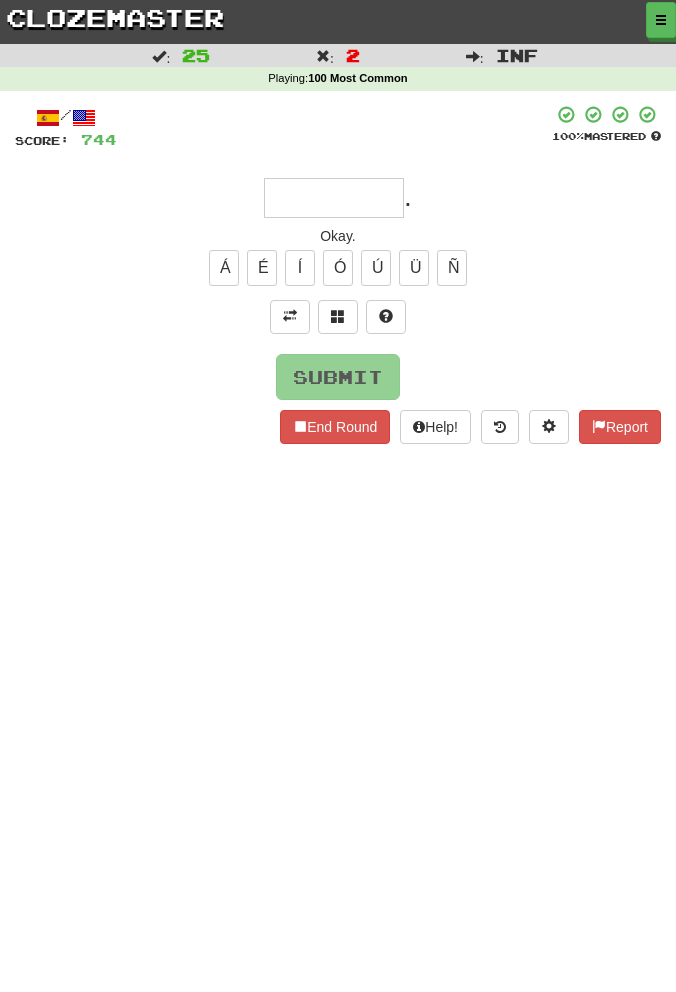 type on "*" 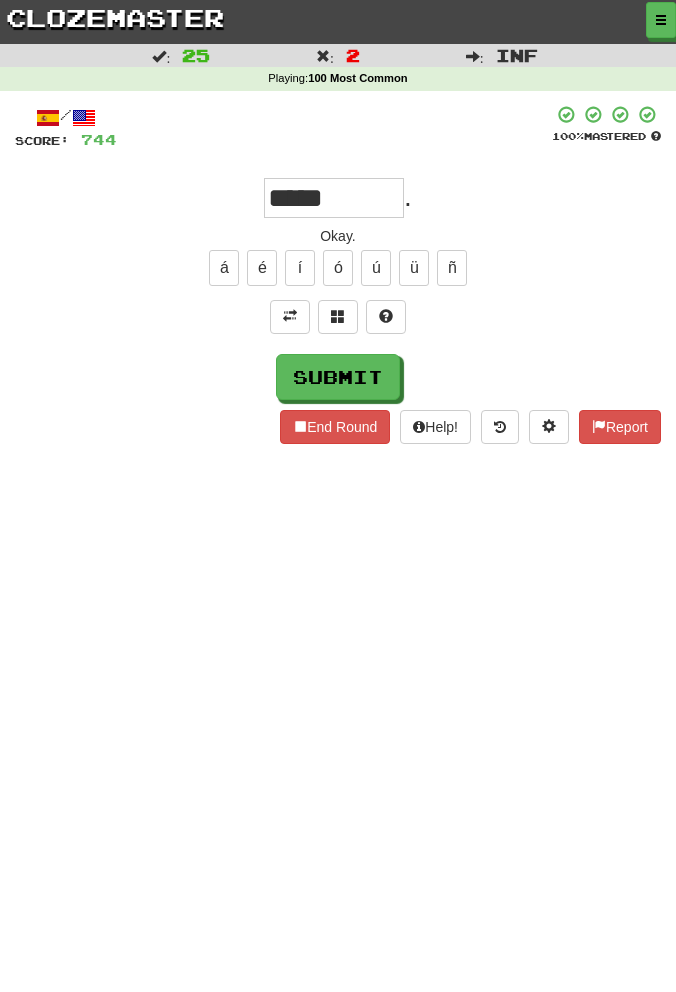 type on "*****" 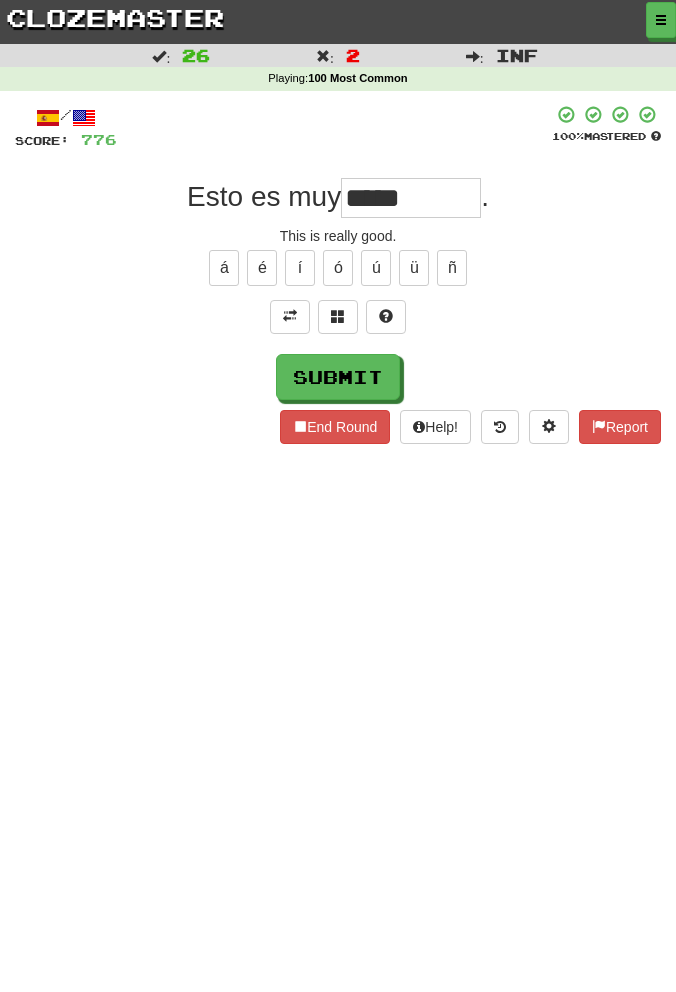 type on "*****" 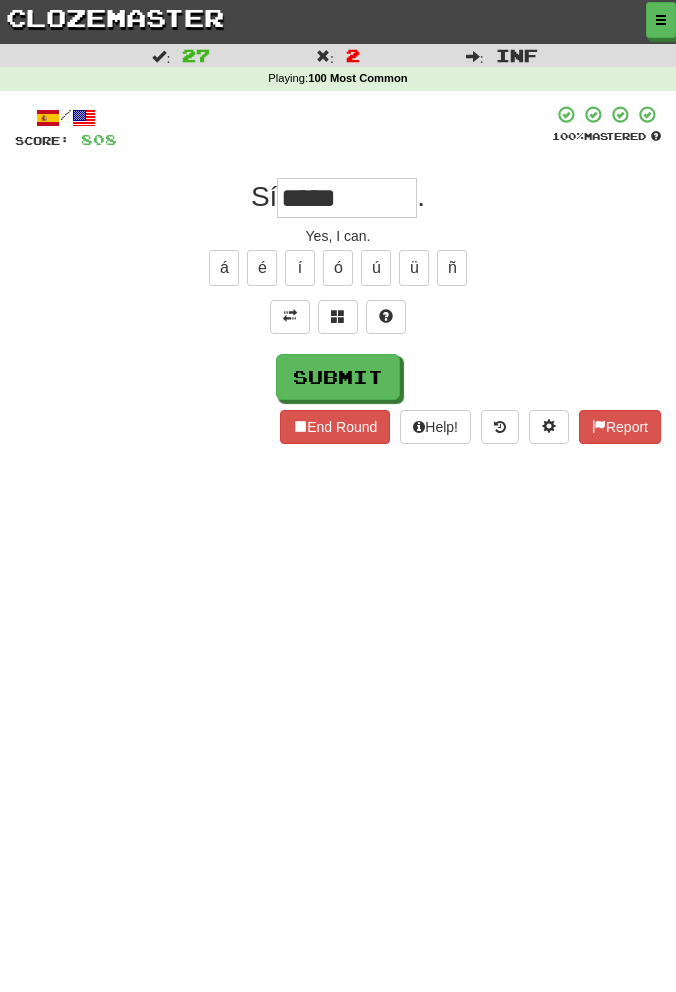 type on "*****" 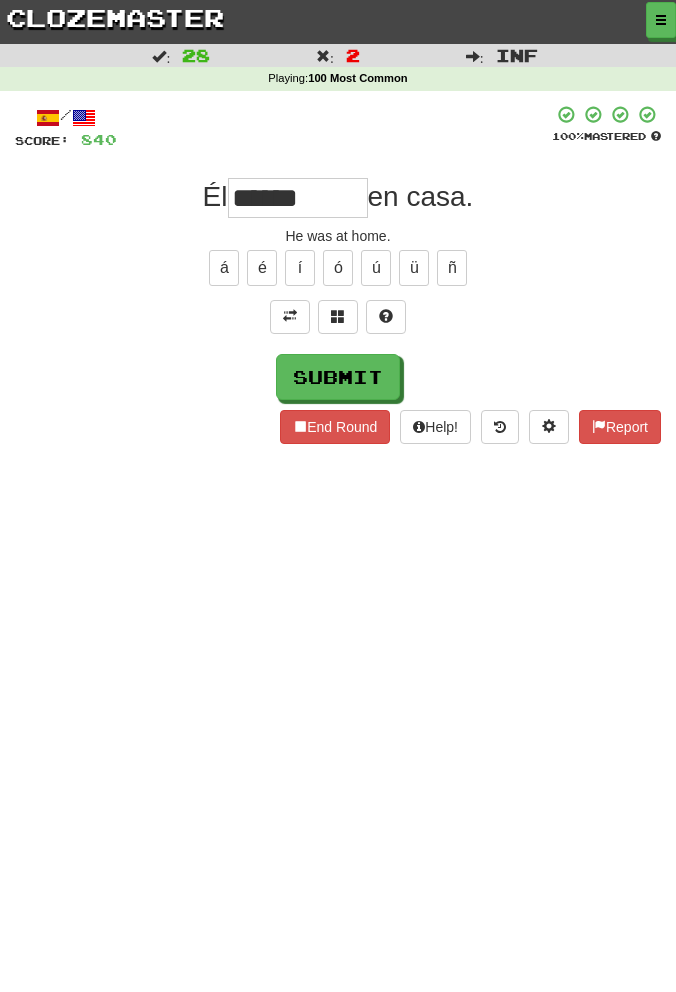 type on "******" 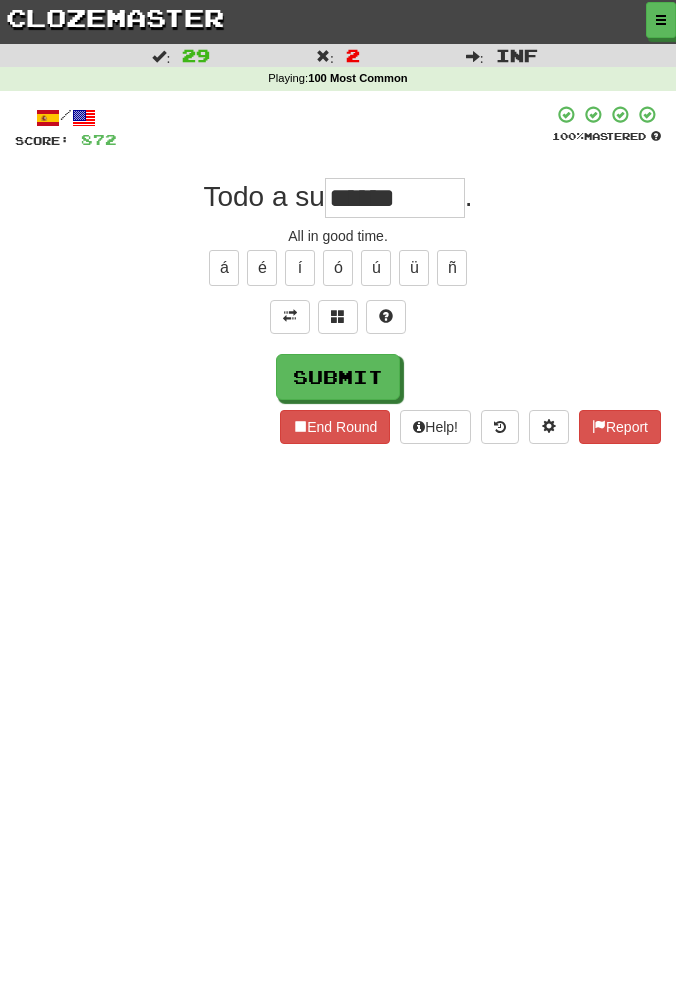 type on "******" 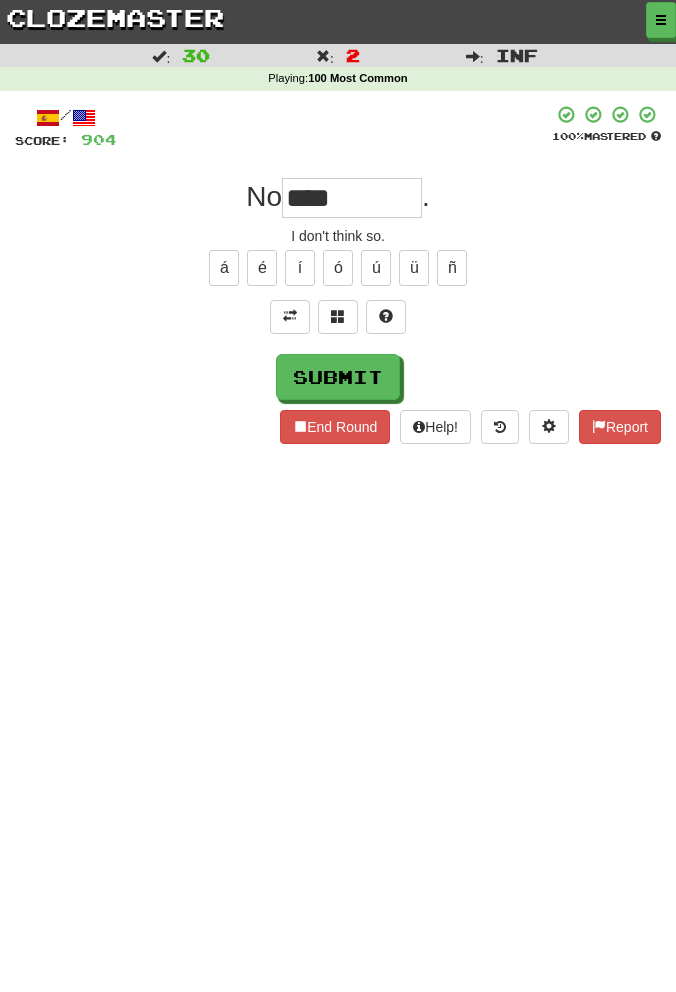 type on "****" 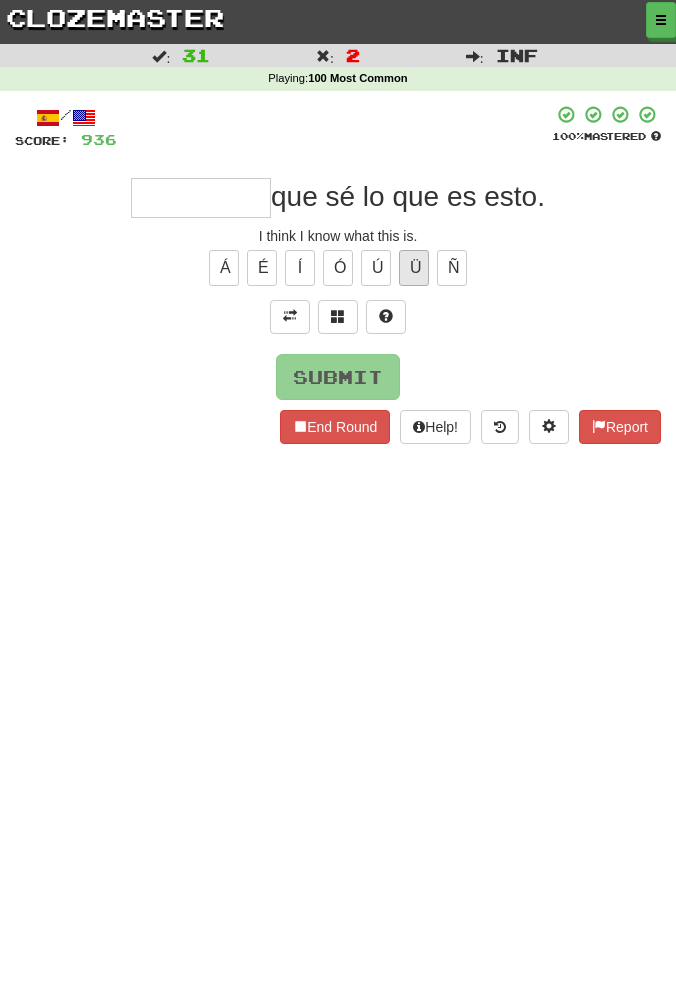 type on "*" 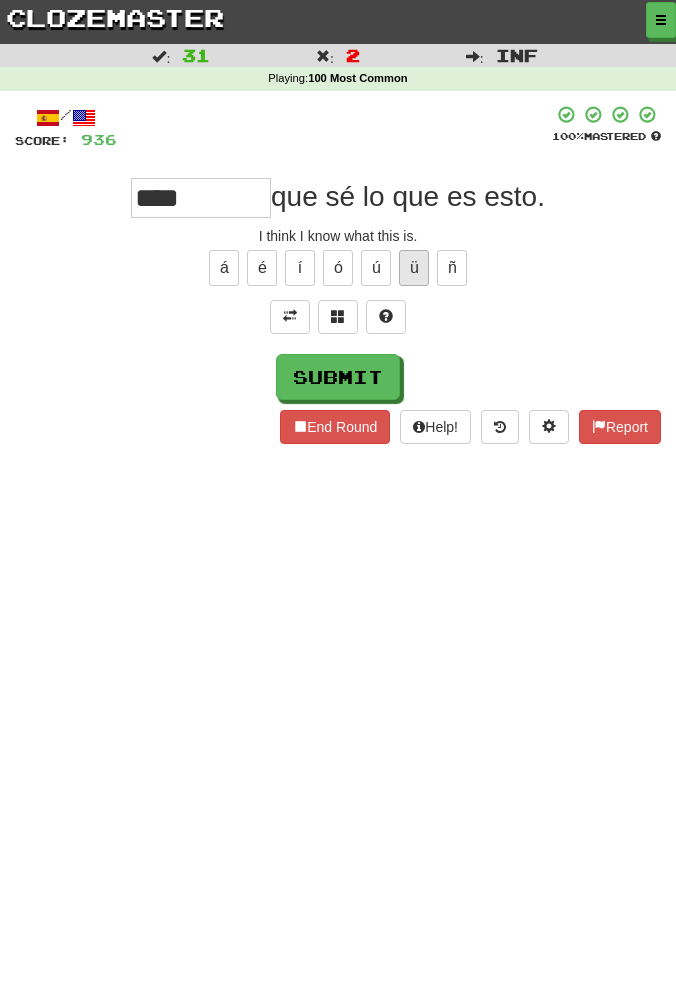 type on "****" 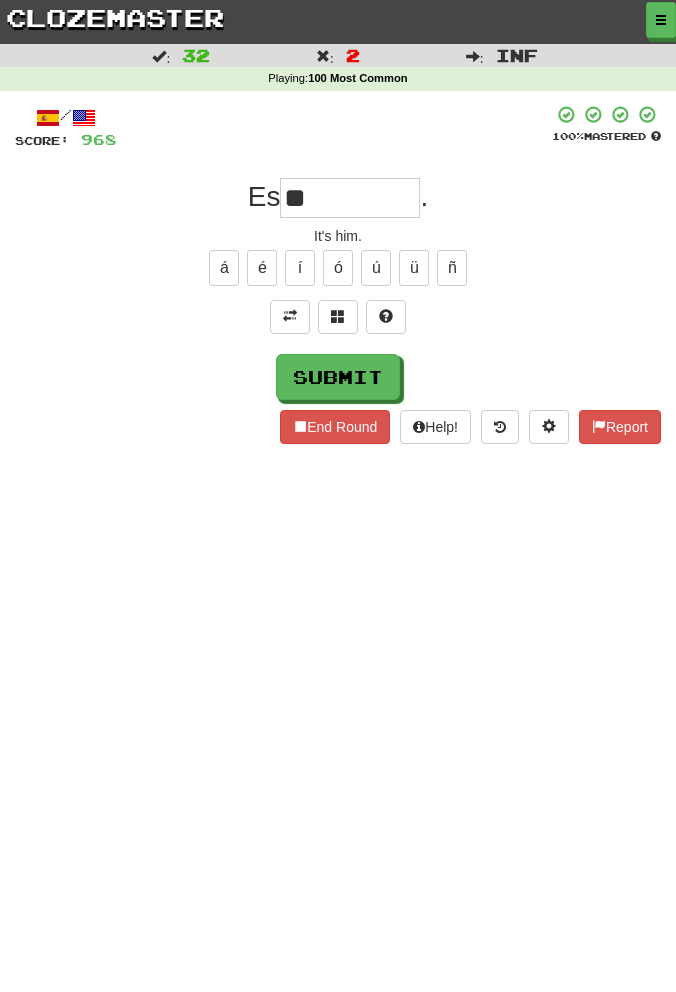 type on "**" 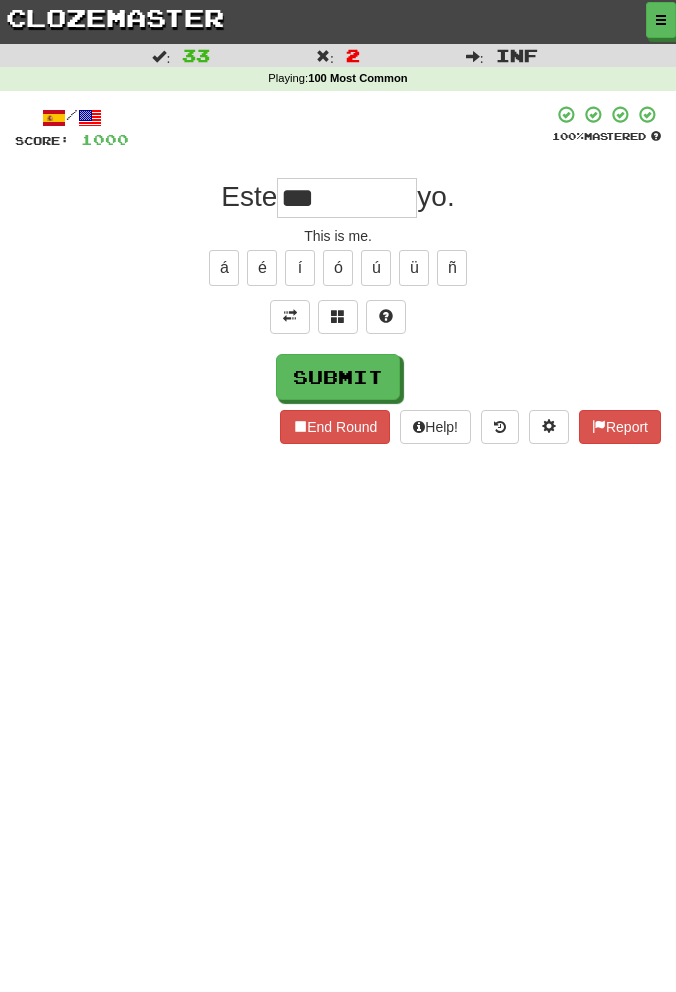 type on "***" 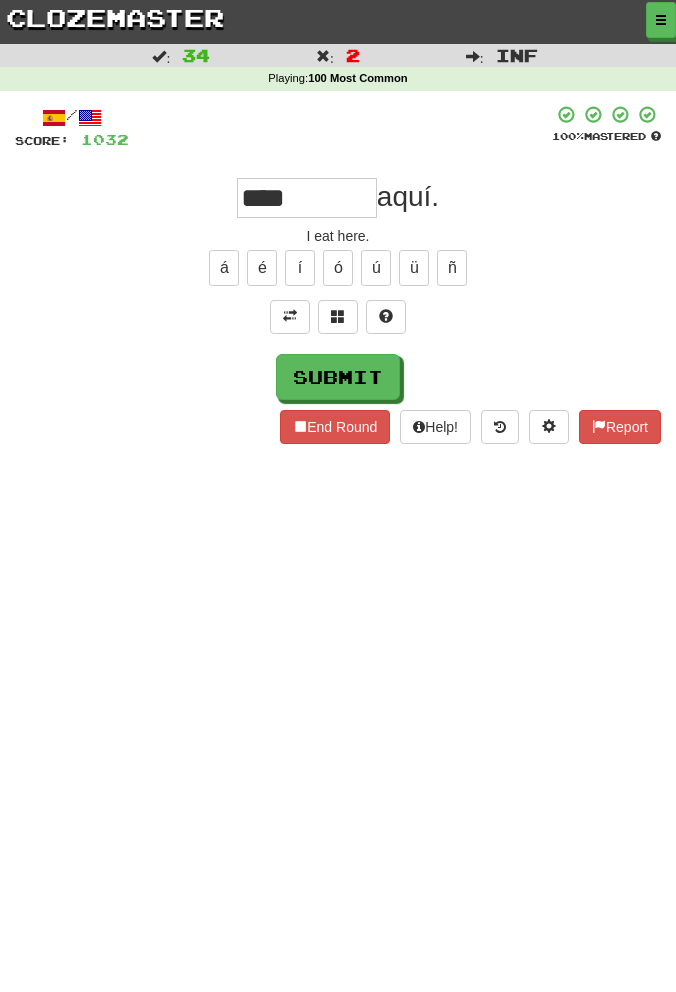 type on "****" 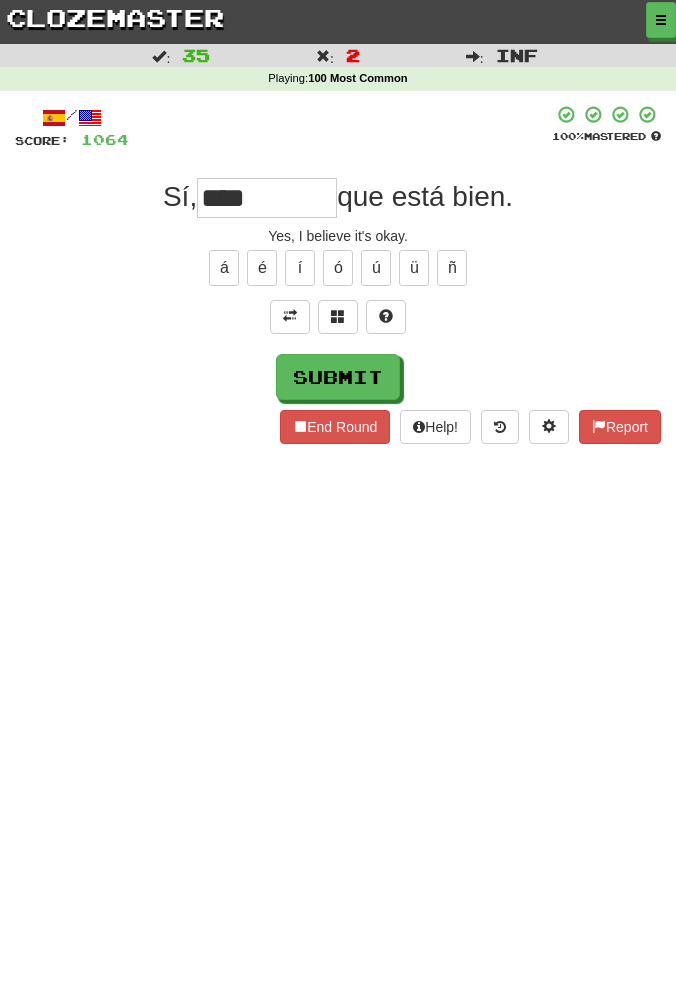 type on "****" 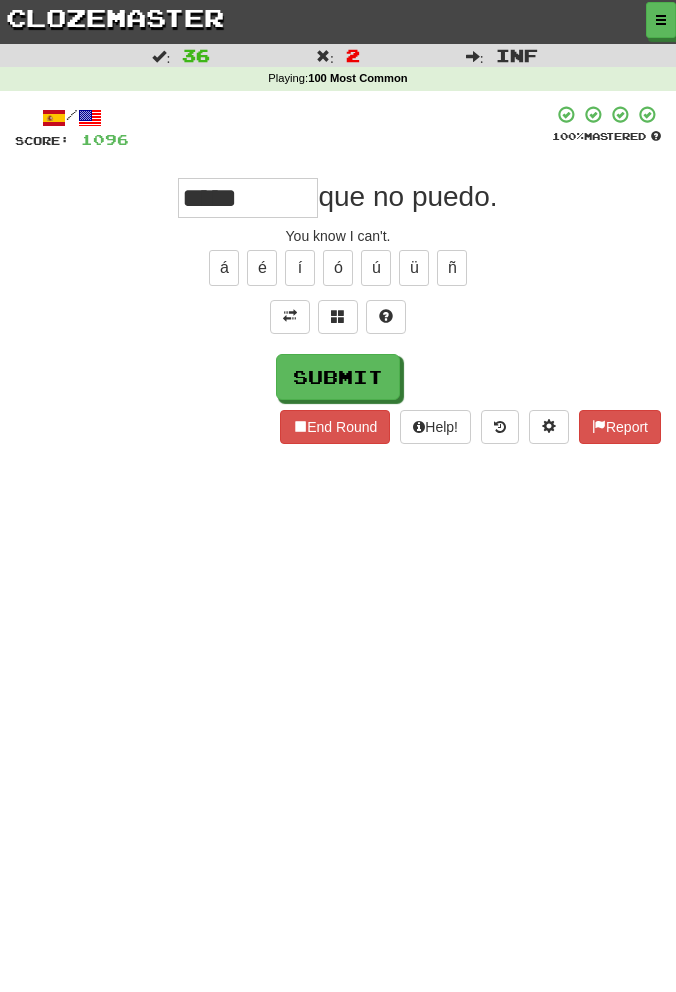 type on "*****" 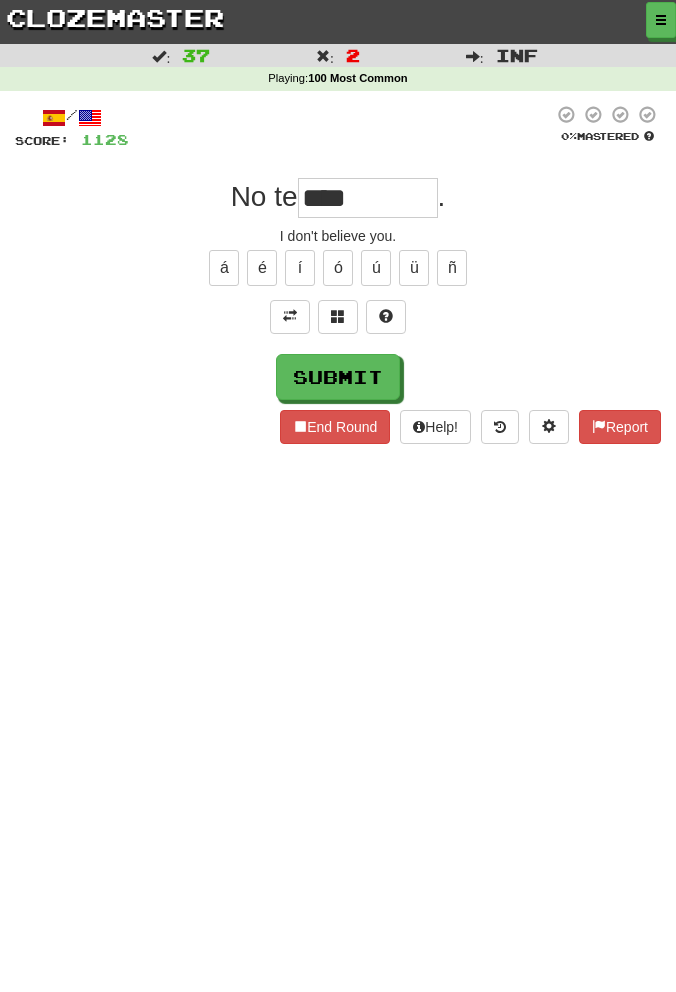 type on "****" 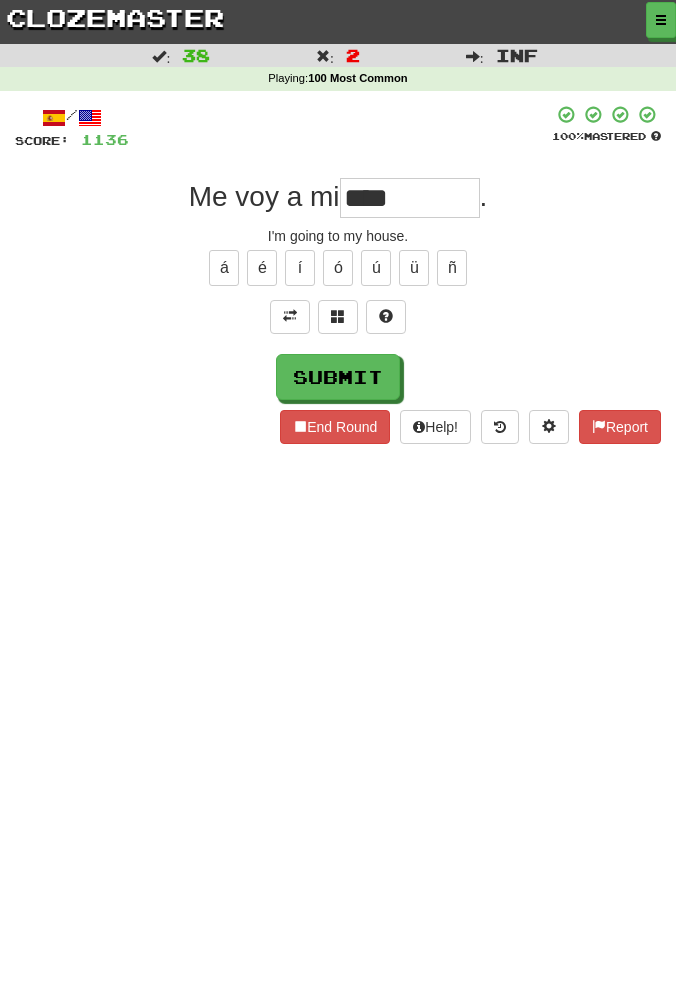 type on "****" 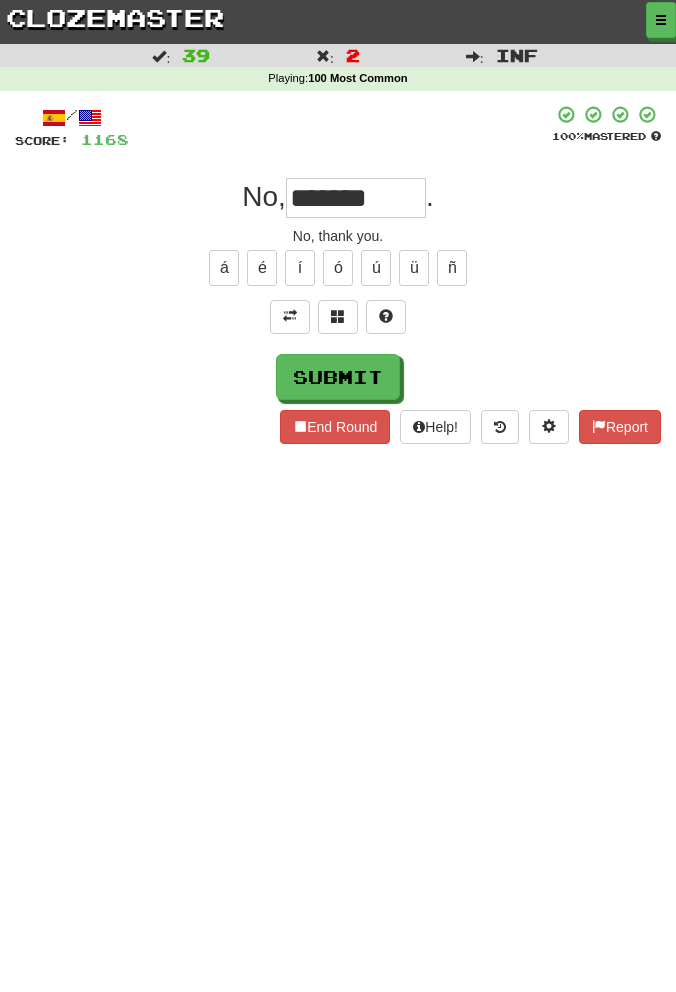 type on "*******" 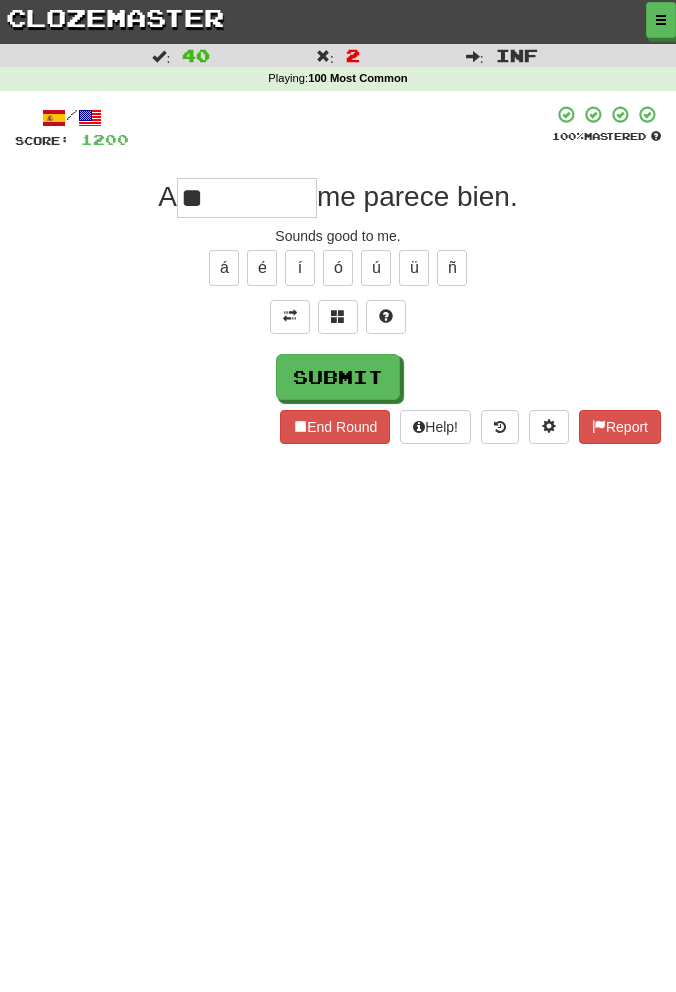 type on "**" 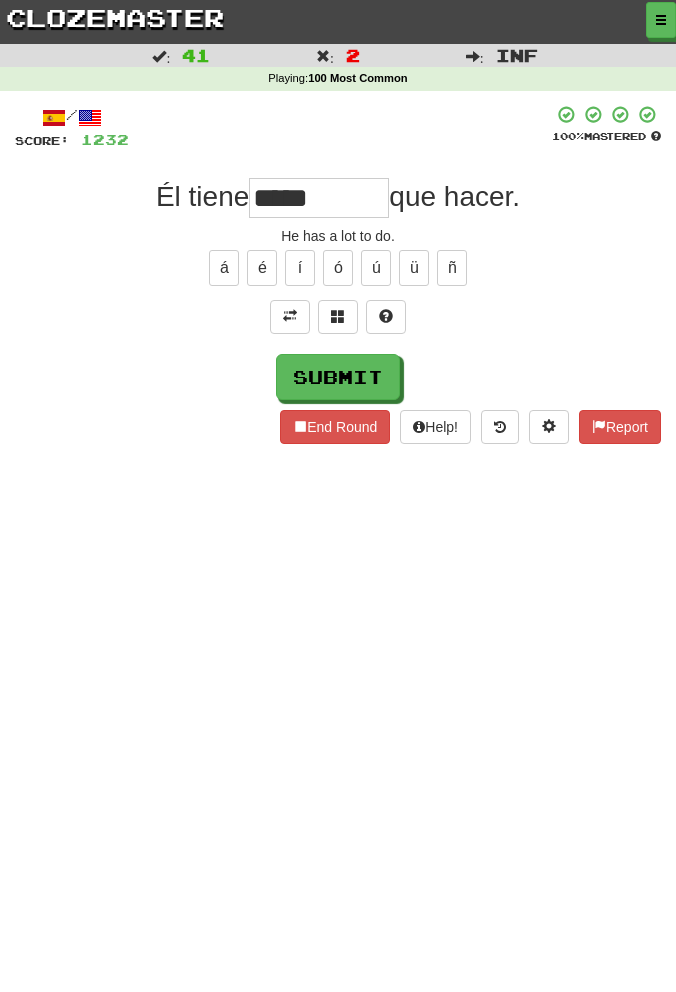 type on "*****" 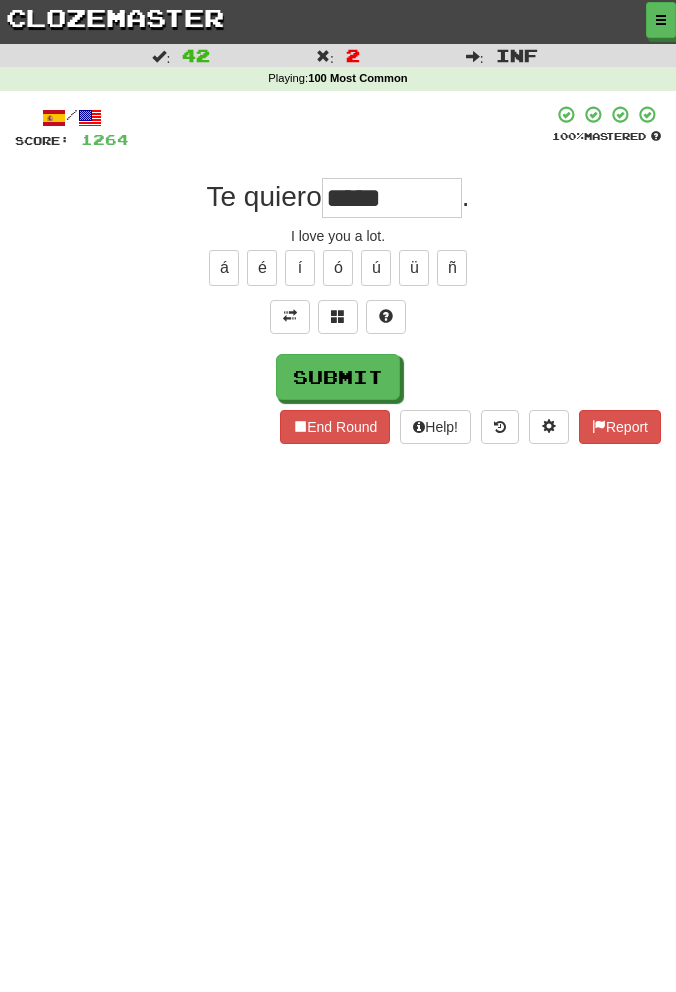 type on "*****" 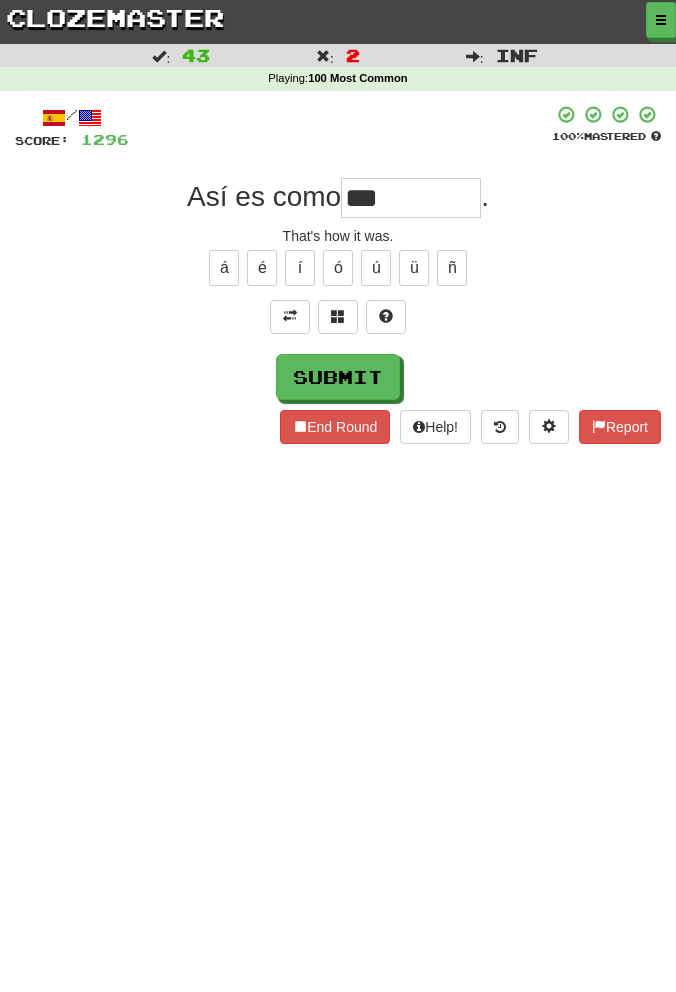 type on "***" 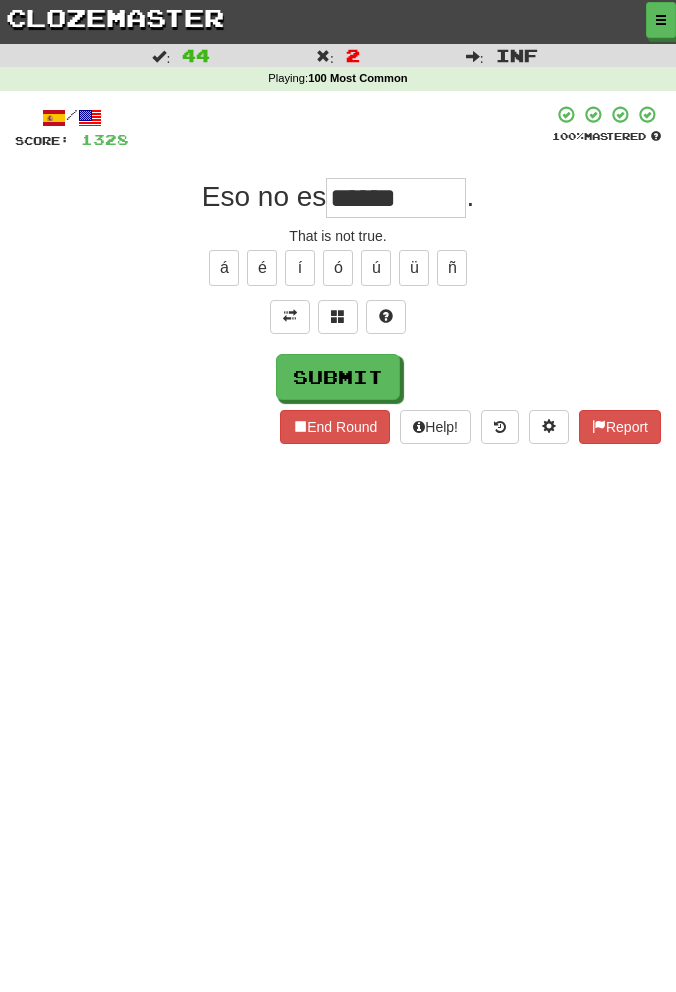type on "******" 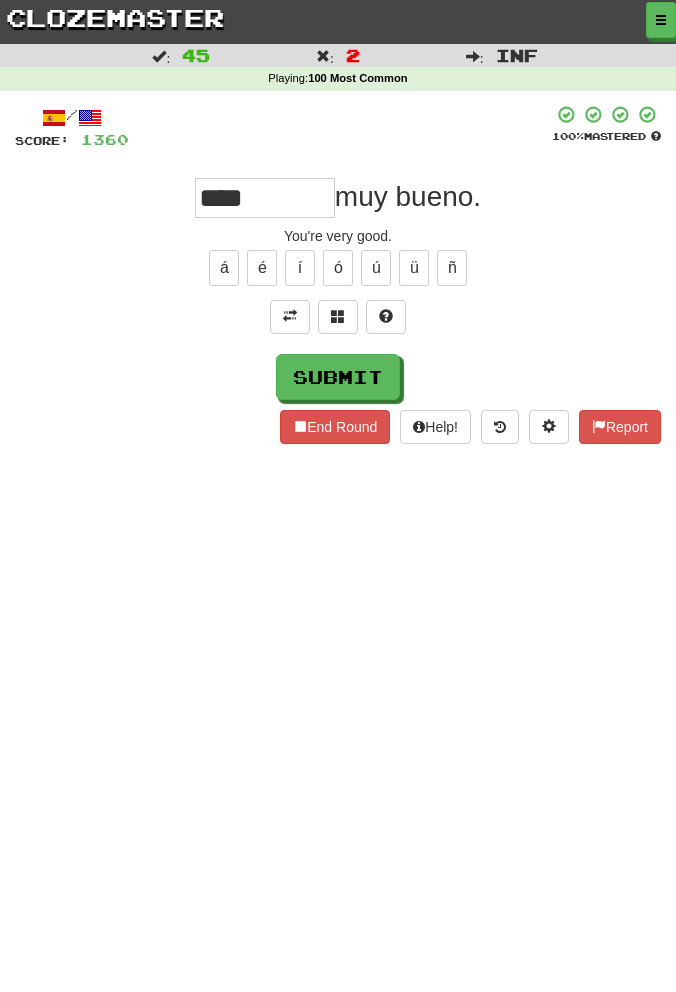 type on "****" 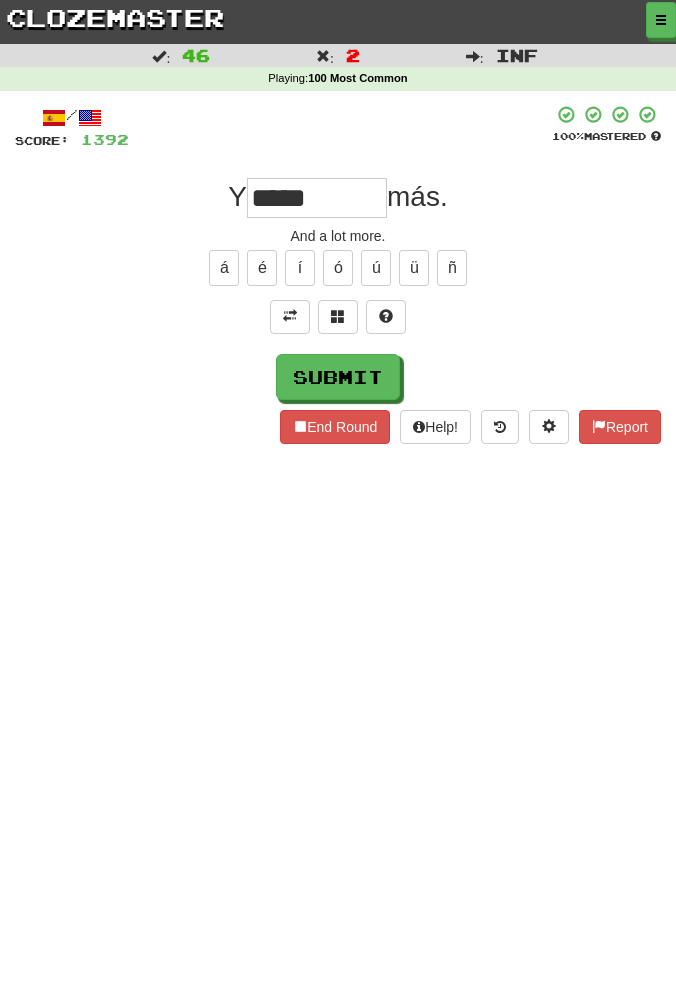 type on "*****" 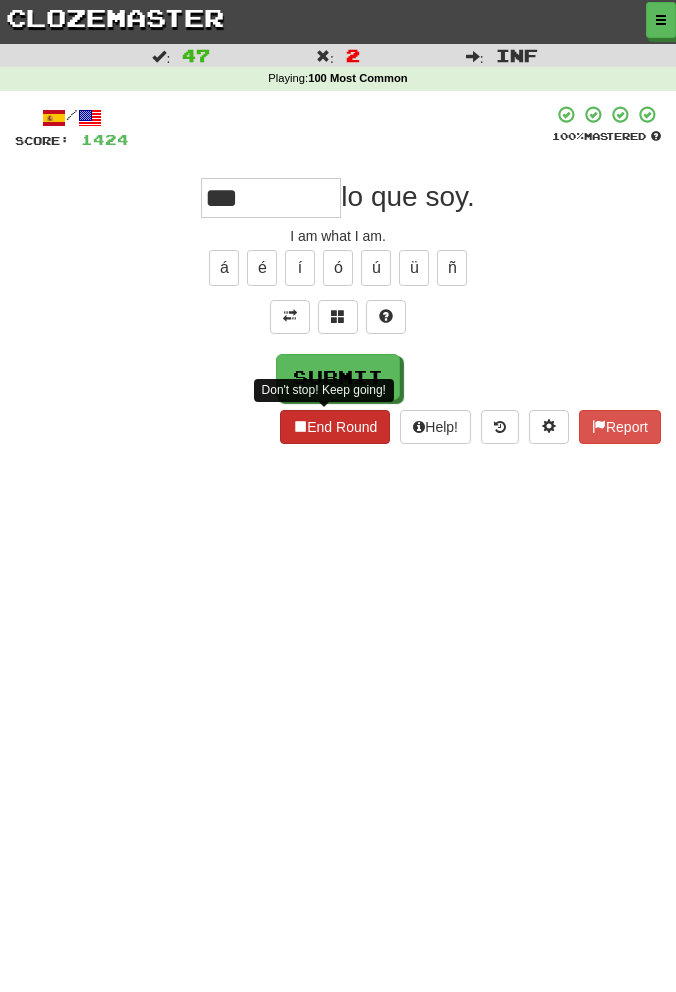 type on "***" 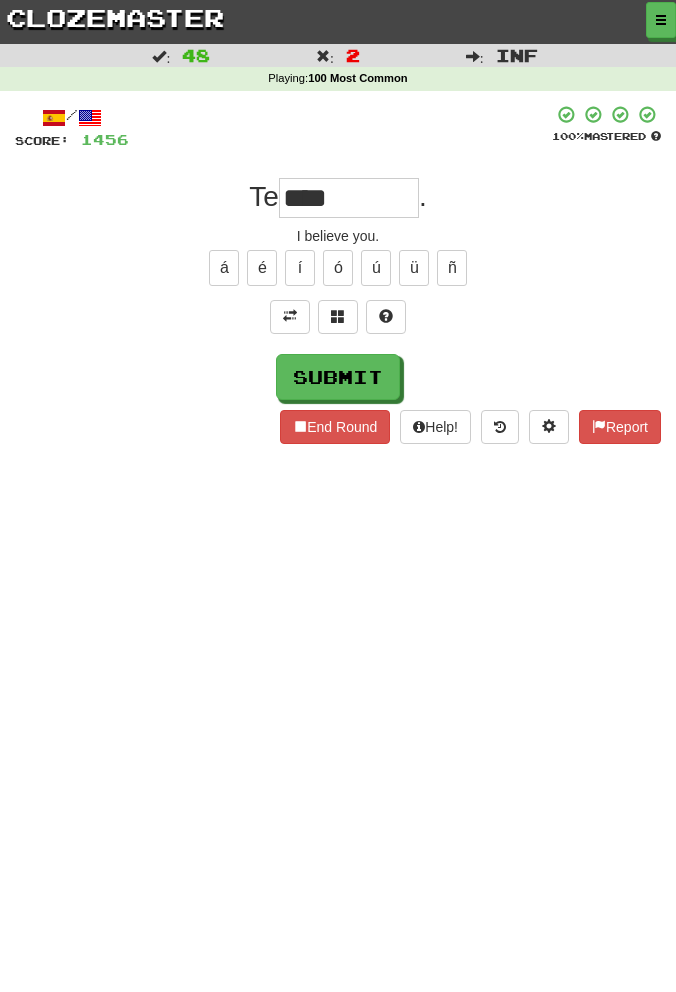 type on "****" 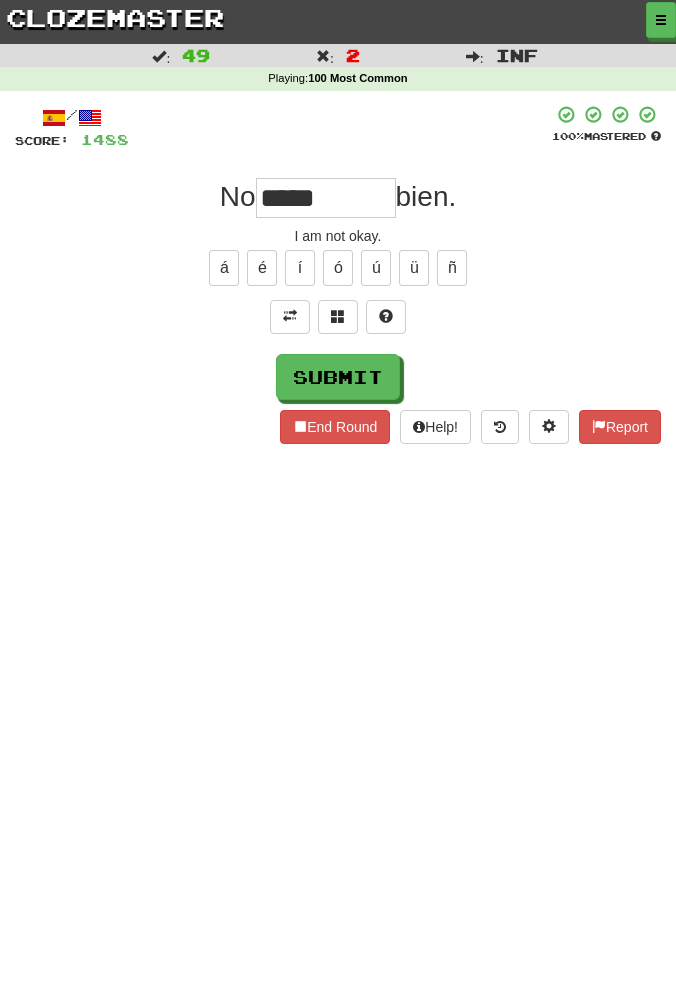 type on "*****" 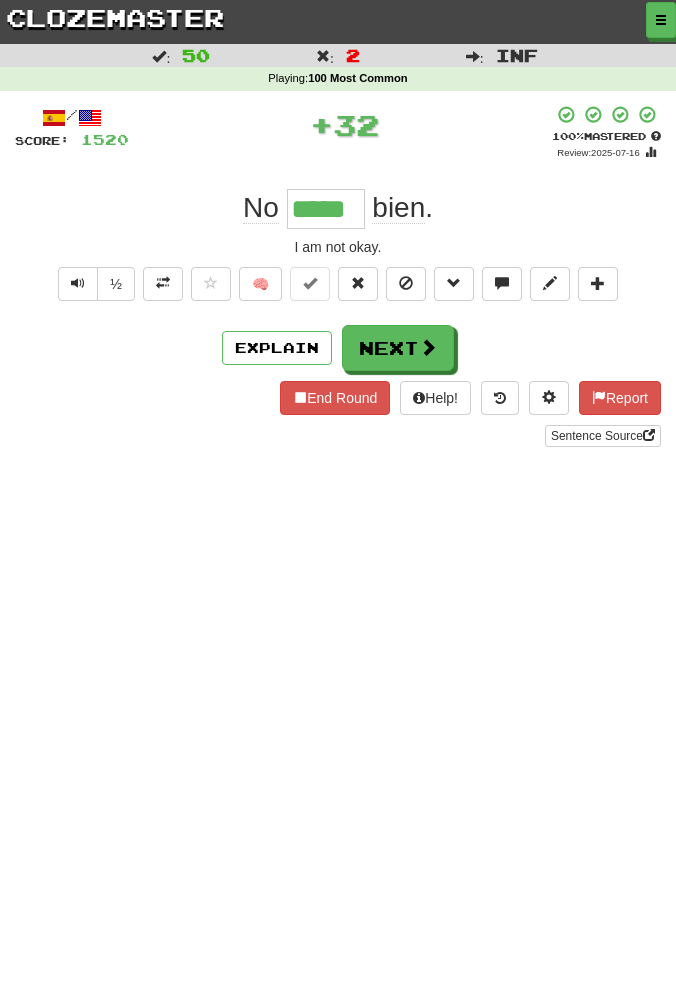 type 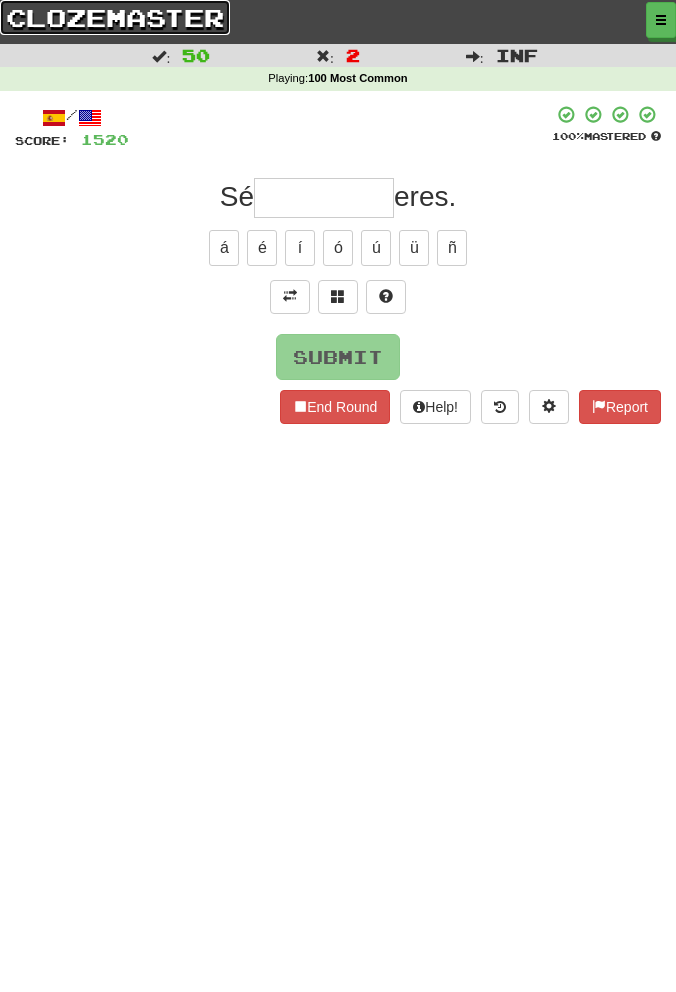 click on "clozemaster" at bounding box center (115, 17) 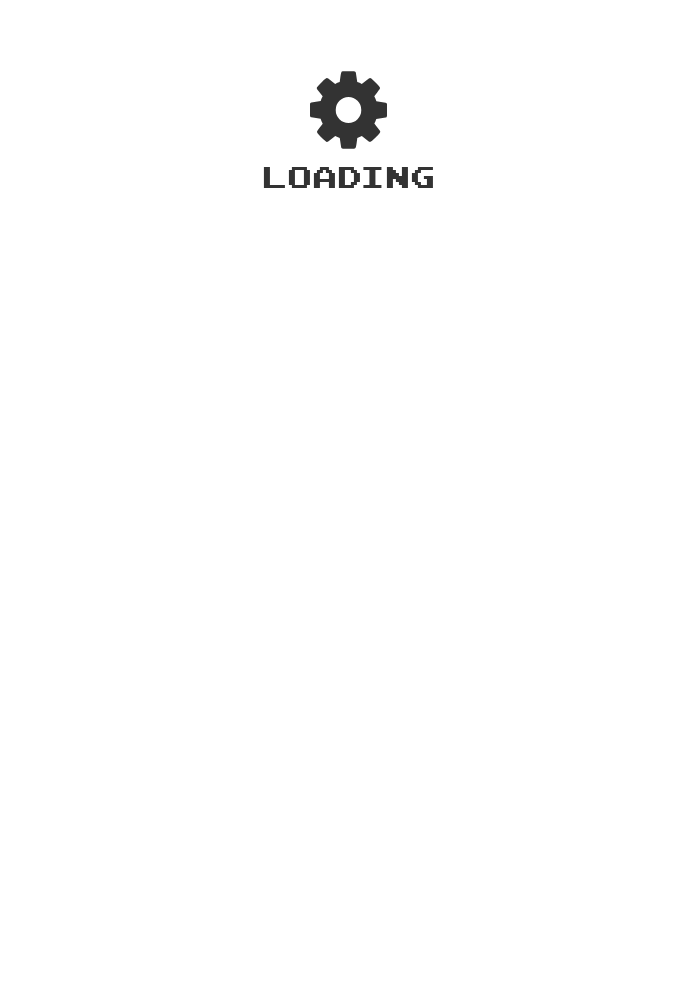 scroll, scrollTop: 0, scrollLeft: 0, axis: both 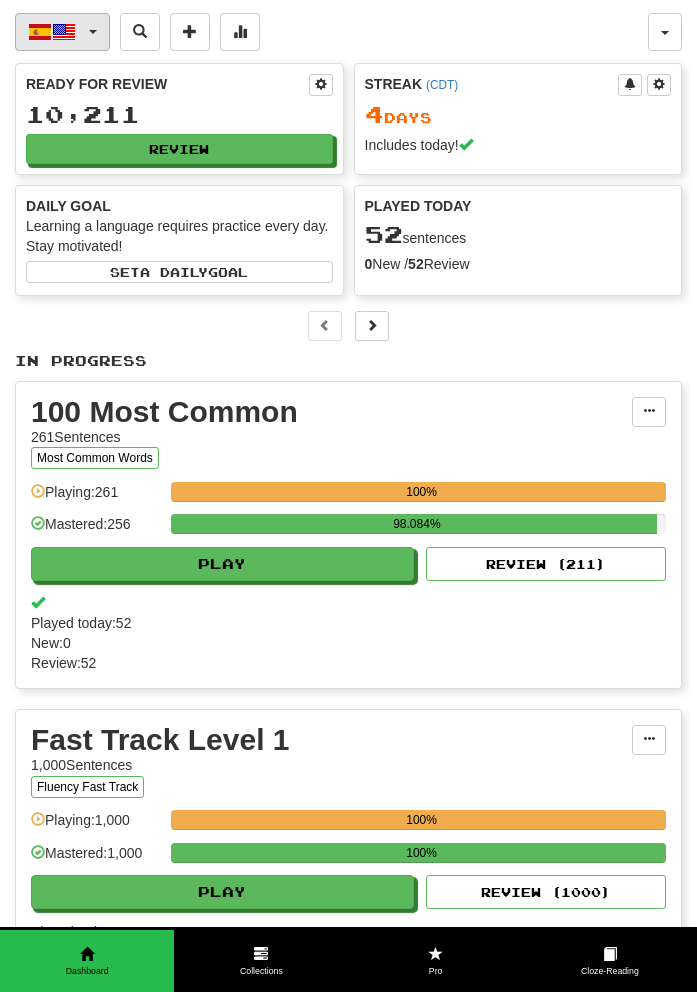 click at bounding box center [64, 32] 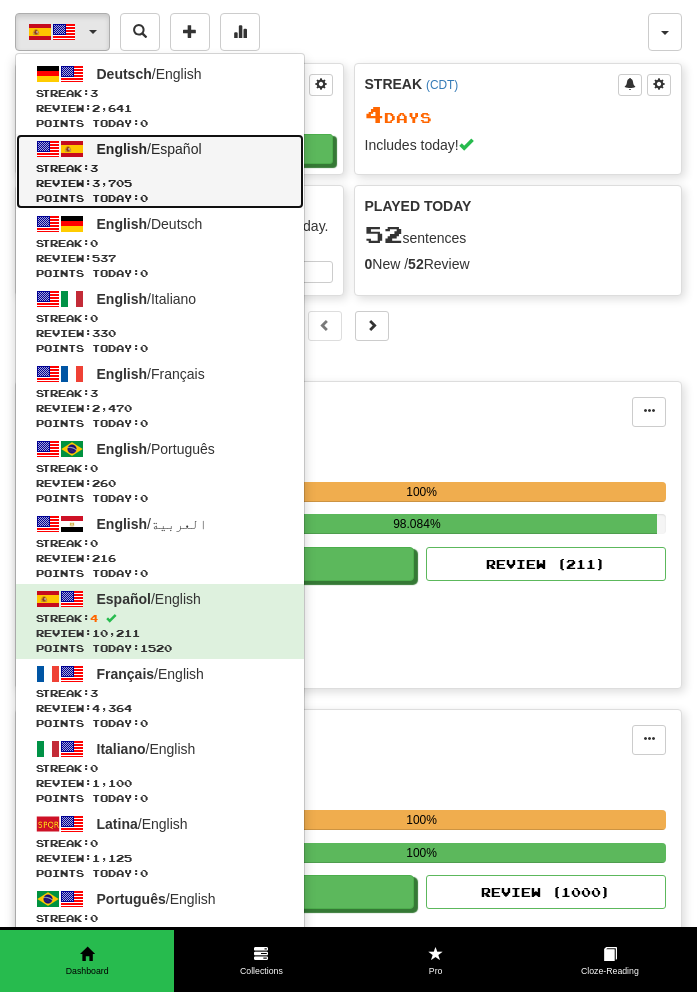 click on "Streak:  3" at bounding box center [160, 168] 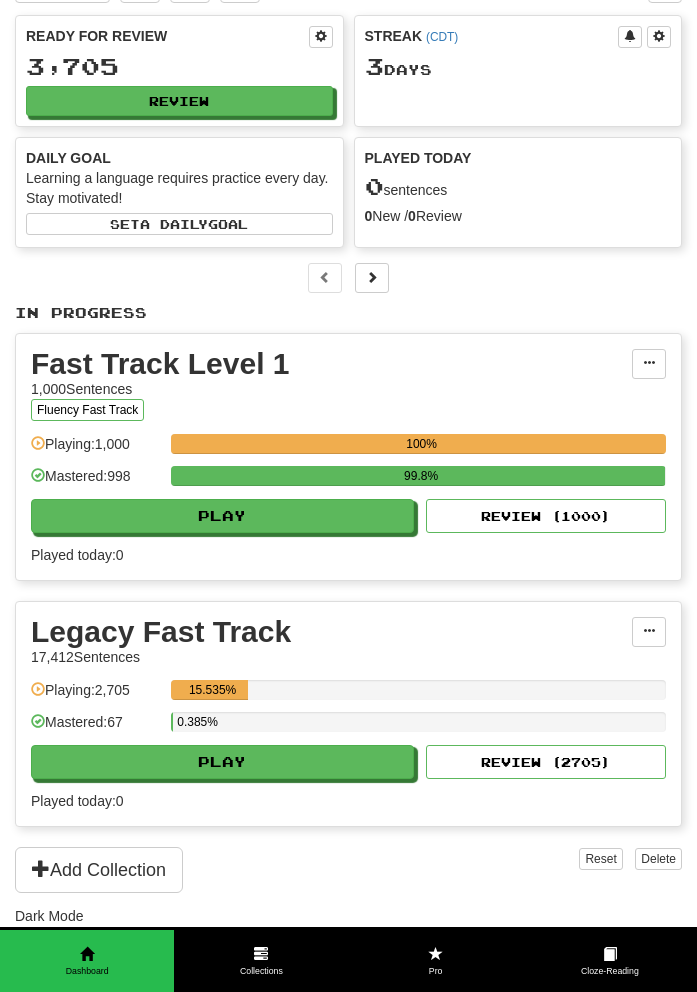 scroll, scrollTop: 54, scrollLeft: 0, axis: vertical 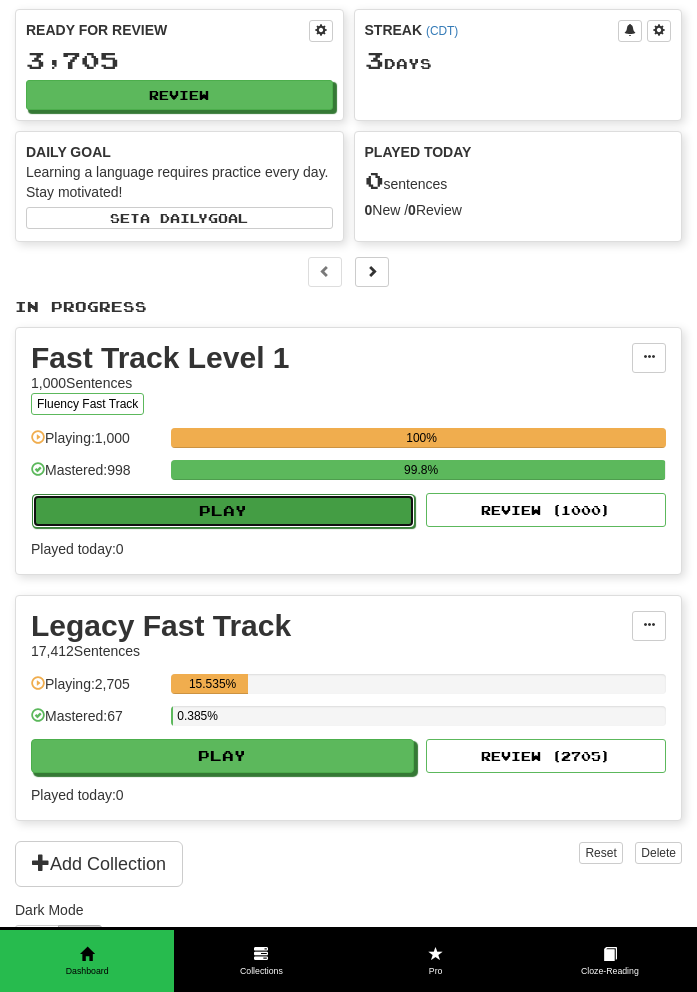 click on "Play" at bounding box center [223, 511] 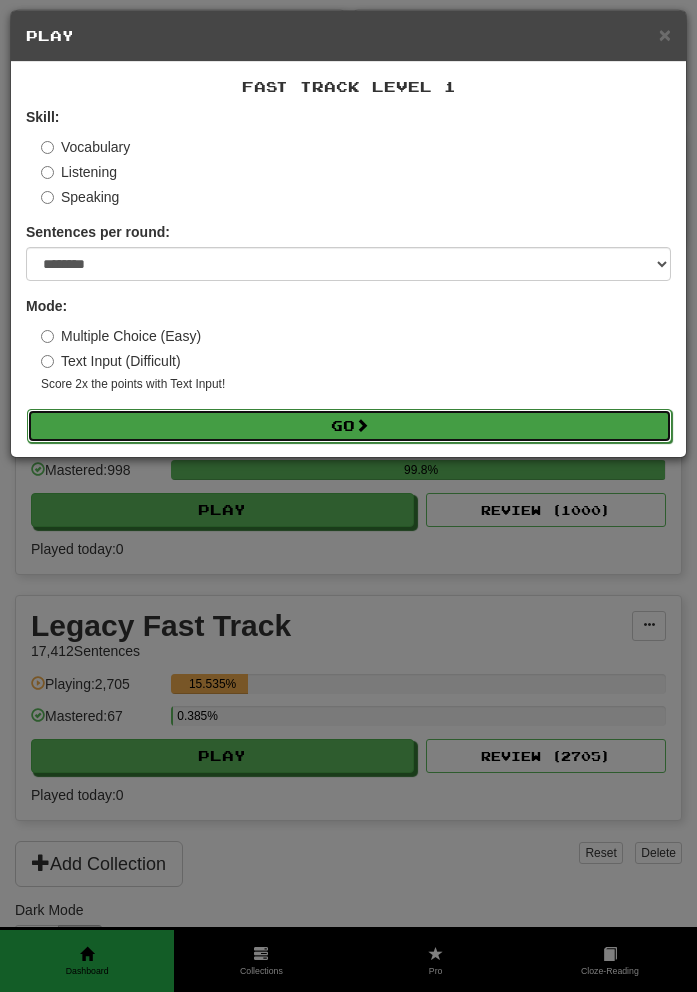 click on "Go" at bounding box center (349, 426) 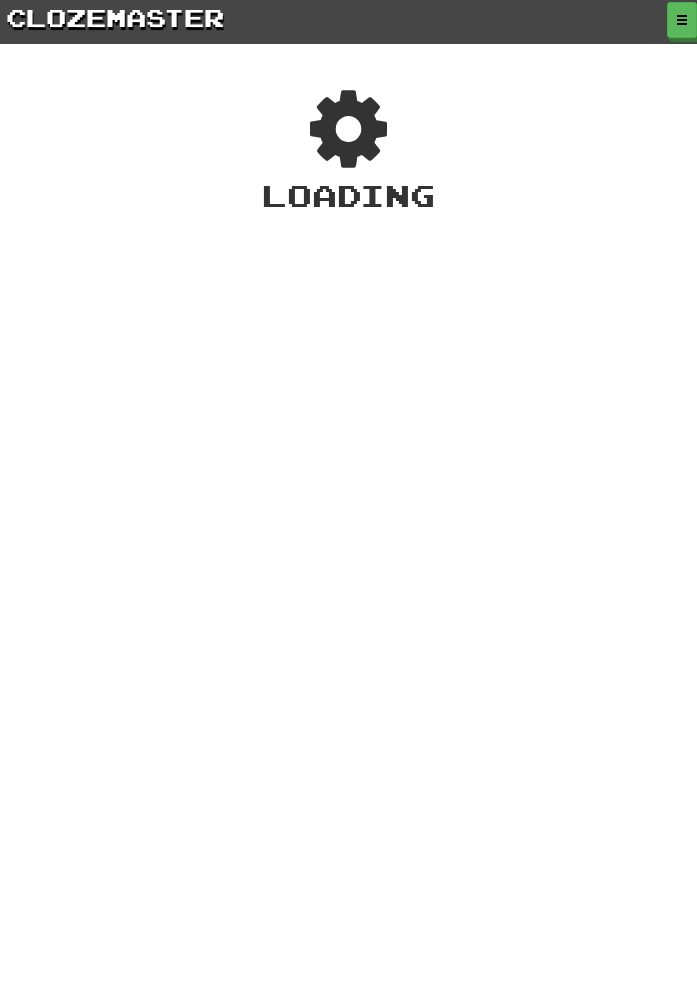 scroll, scrollTop: 0, scrollLeft: 0, axis: both 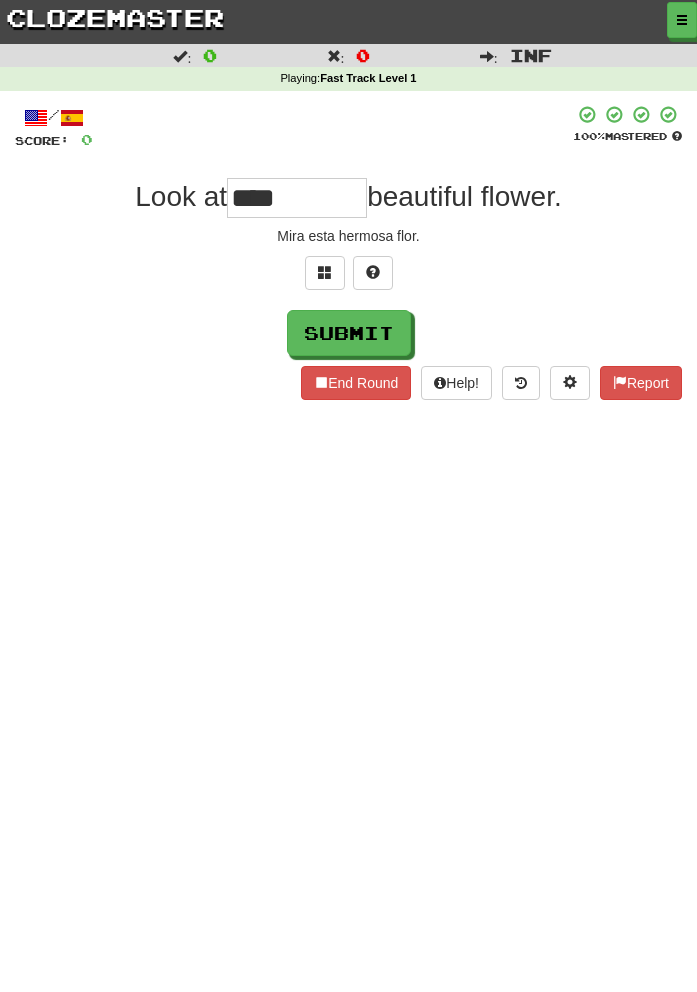 type on "****" 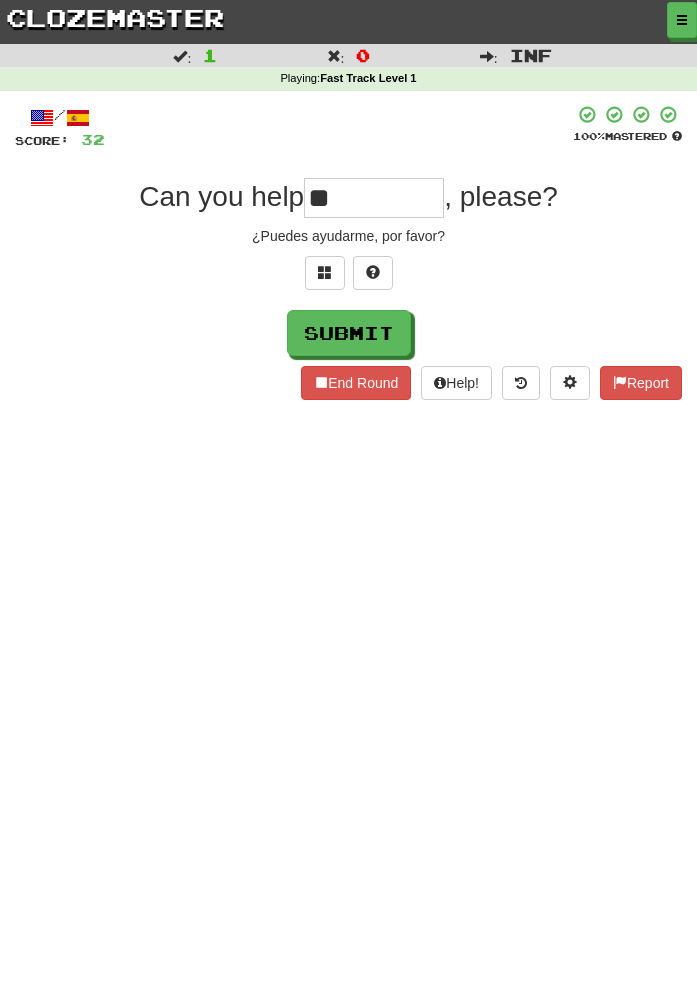 type on "**" 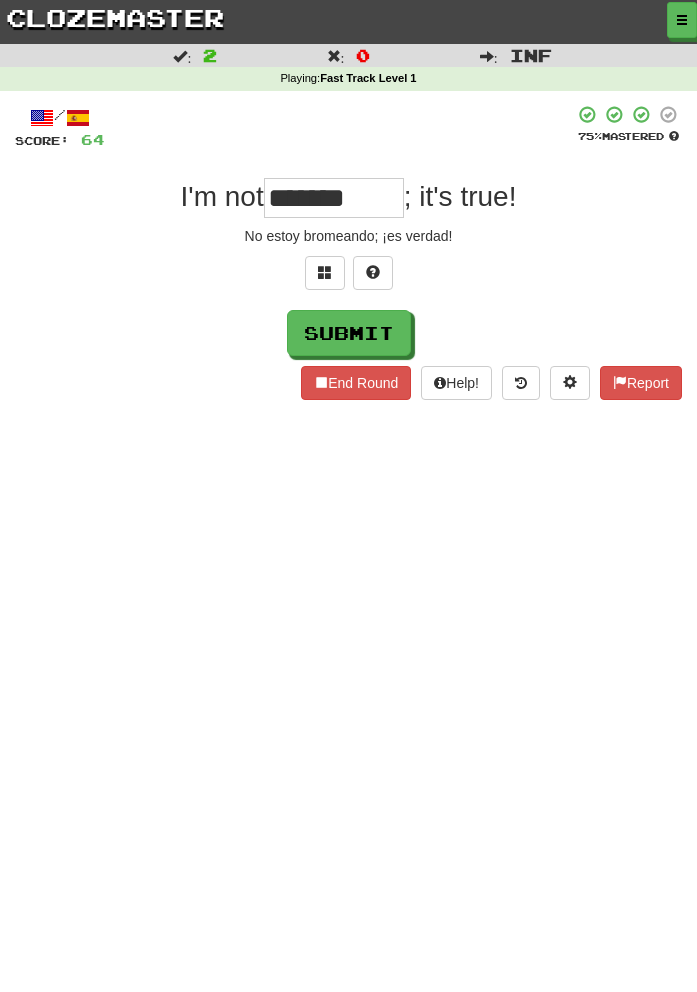 type on "*******" 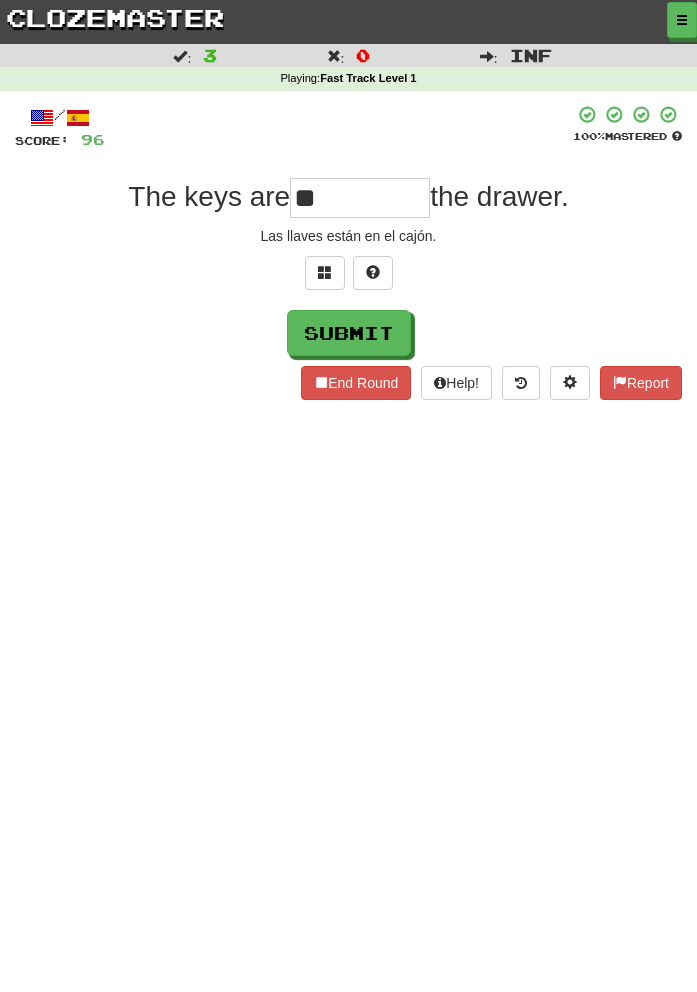type on "**" 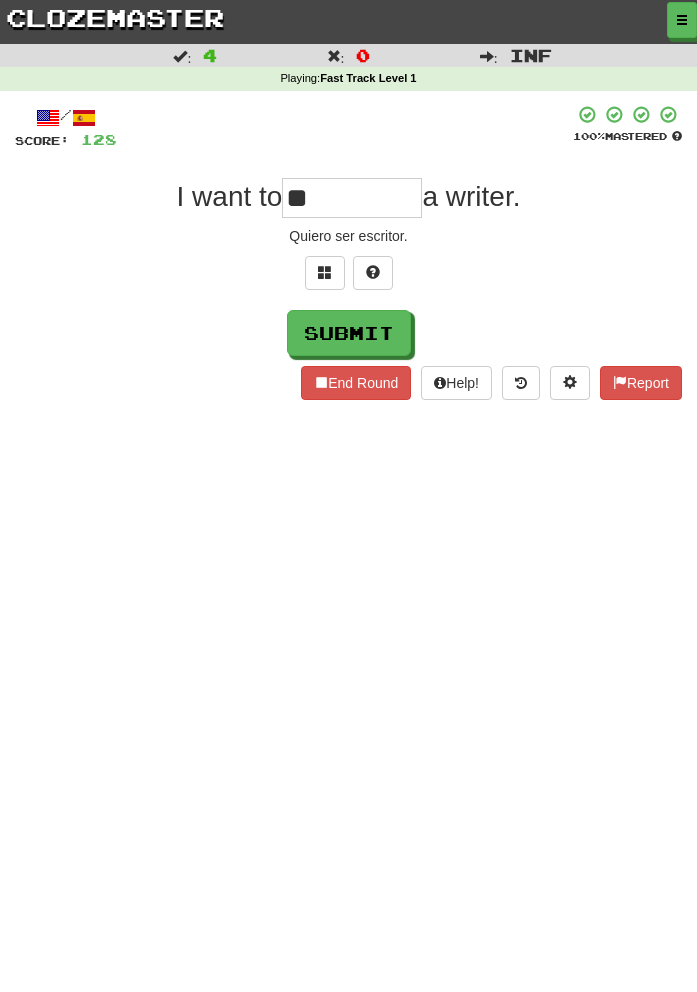 type on "**" 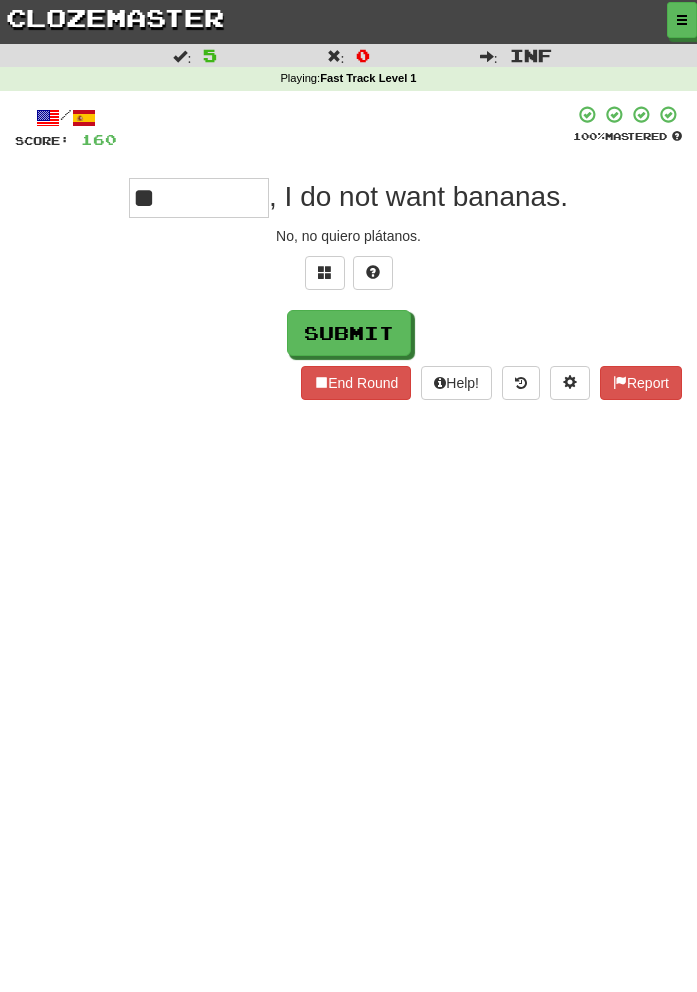type on "**" 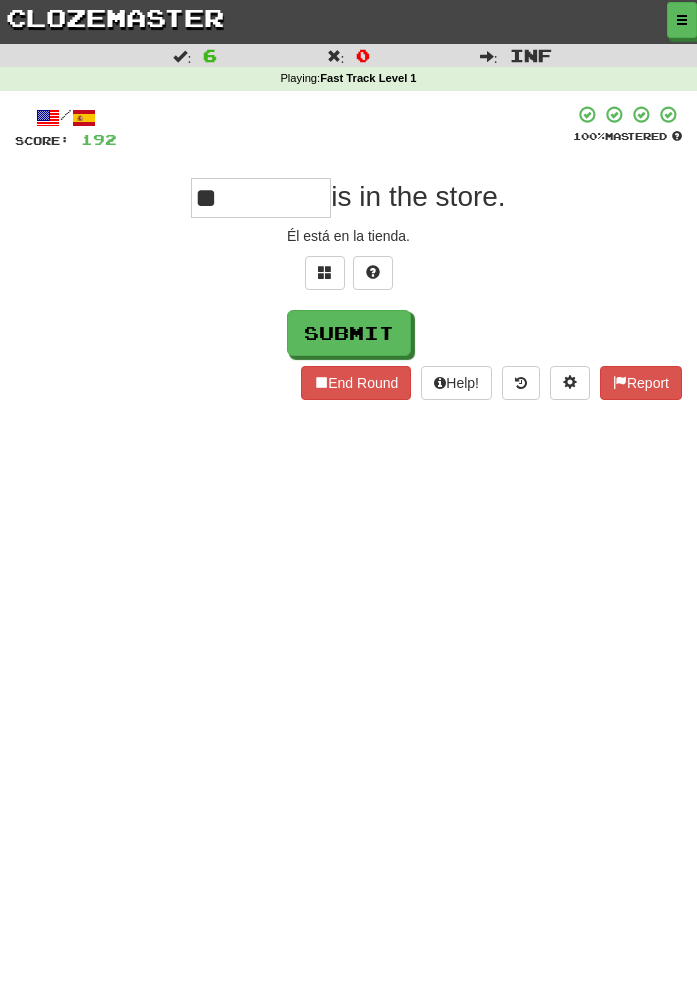 type on "**" 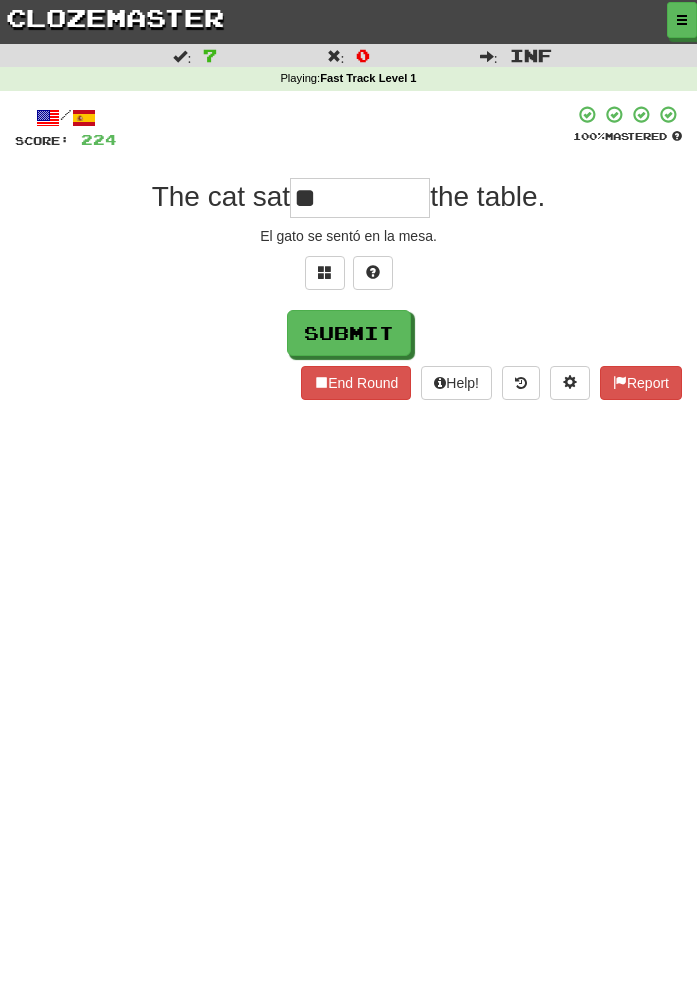 type on "**" 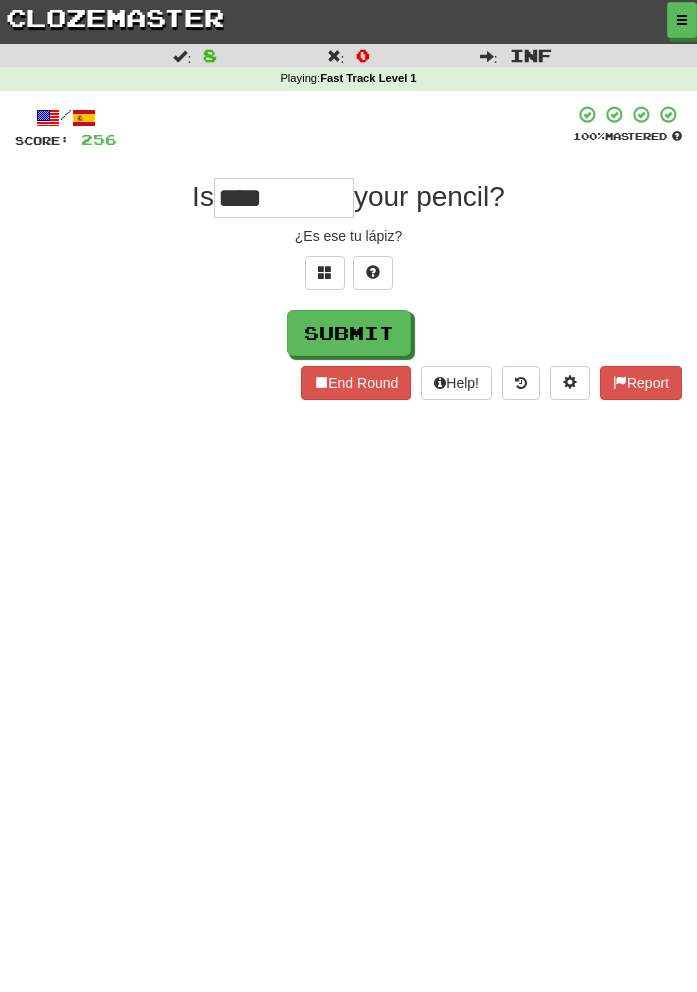 type on "****" 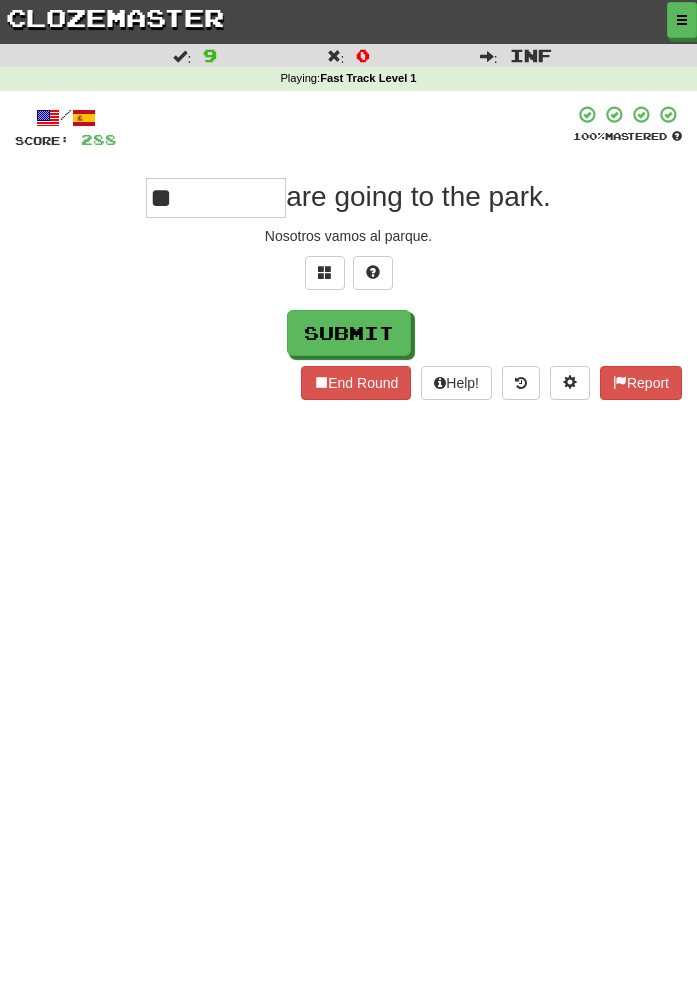type on "**" 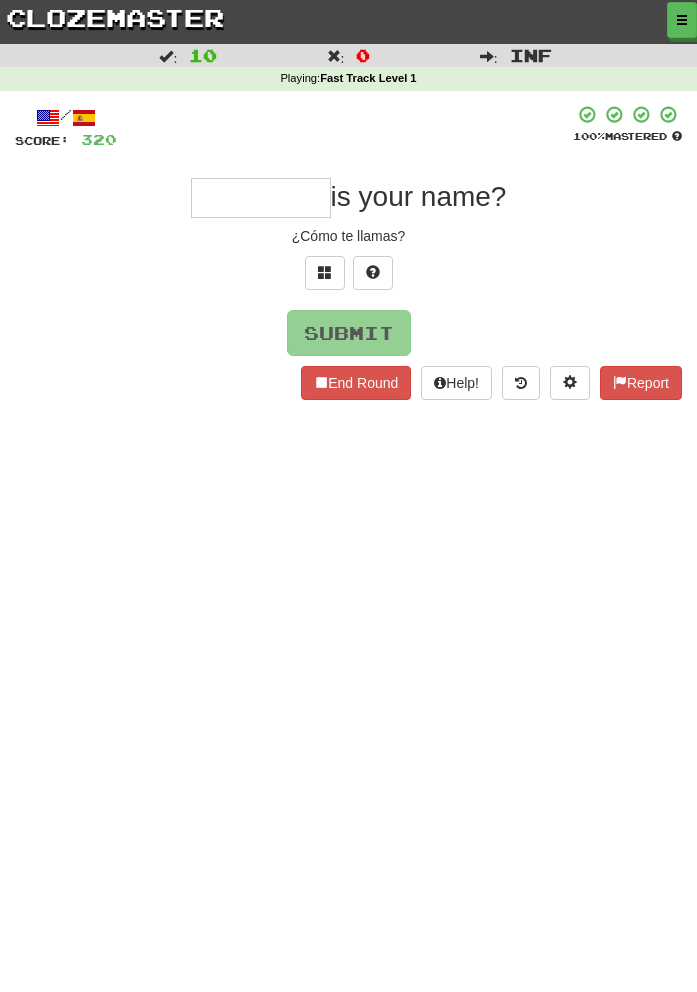 type on "*" 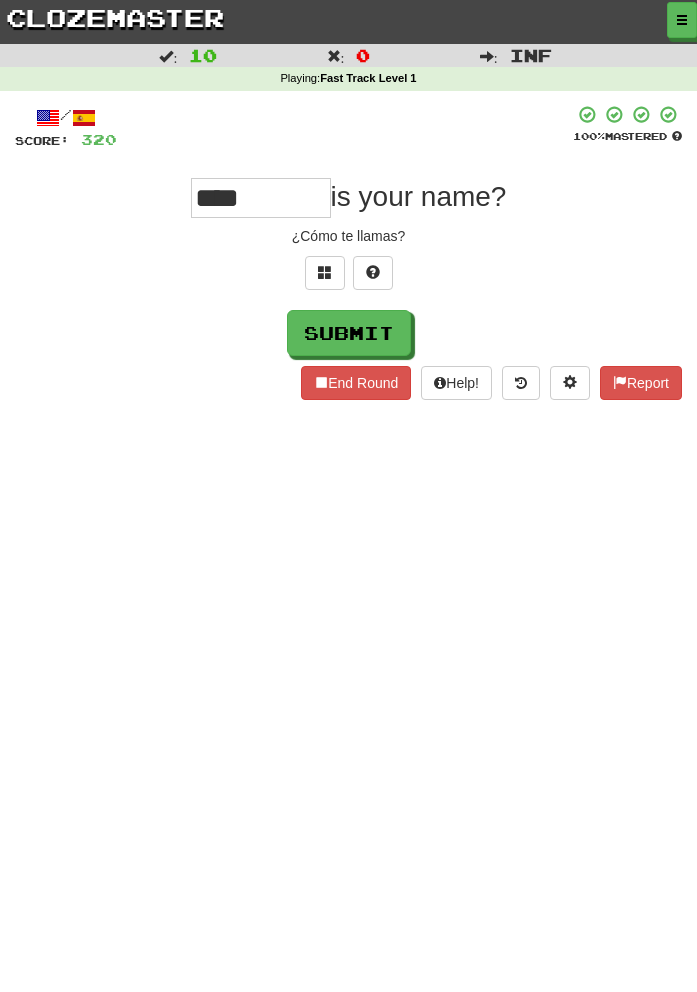 type on "****" 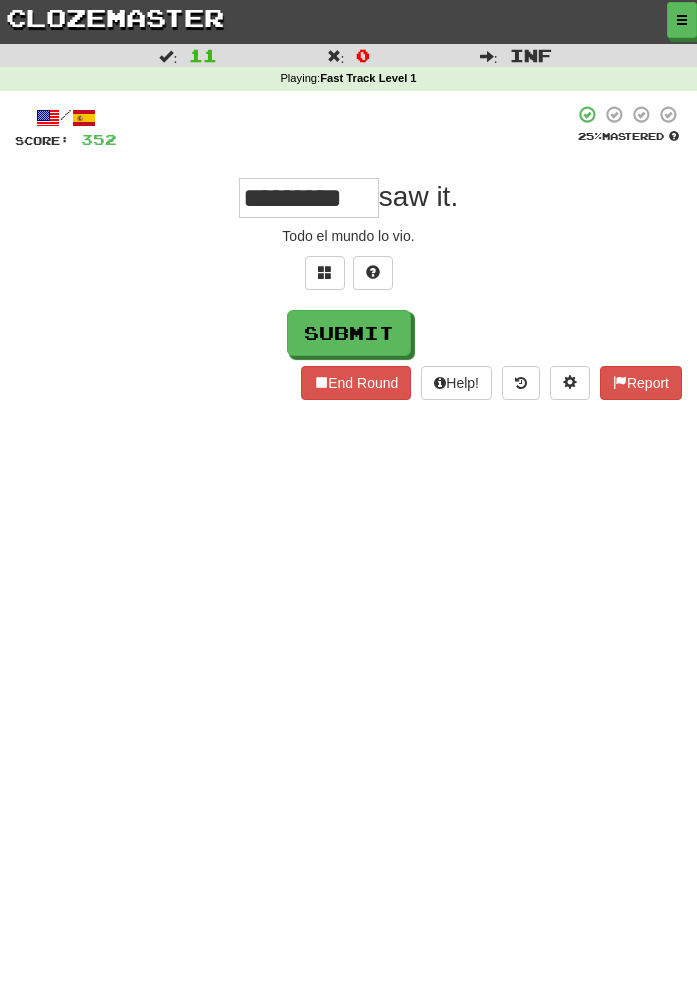 scroll, scrollTop: 0, scrollLeft: 0, axis: both 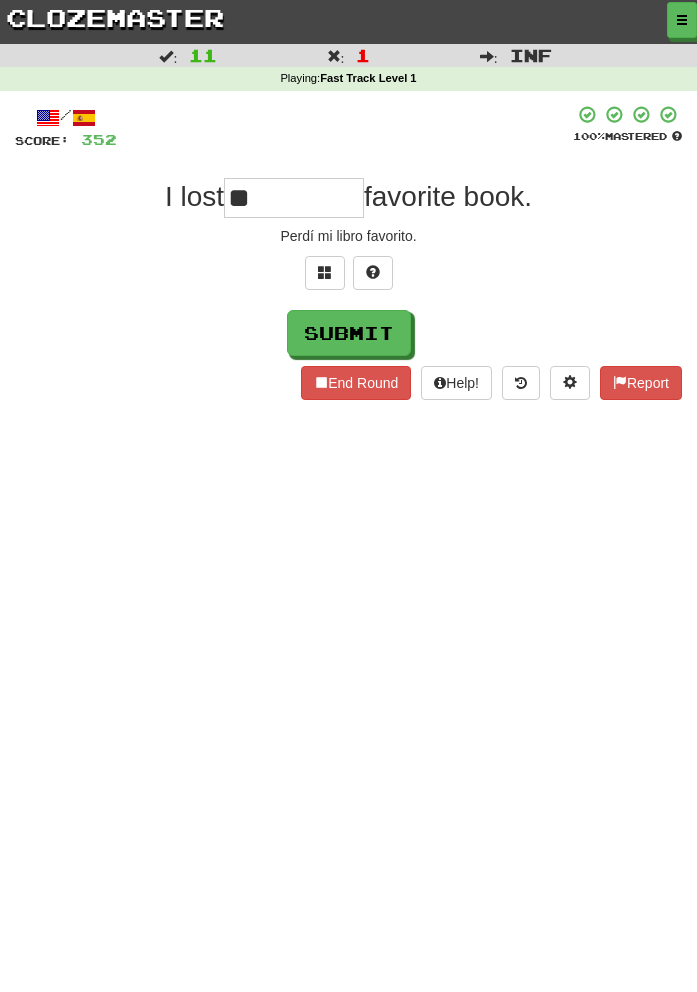 type on "**" 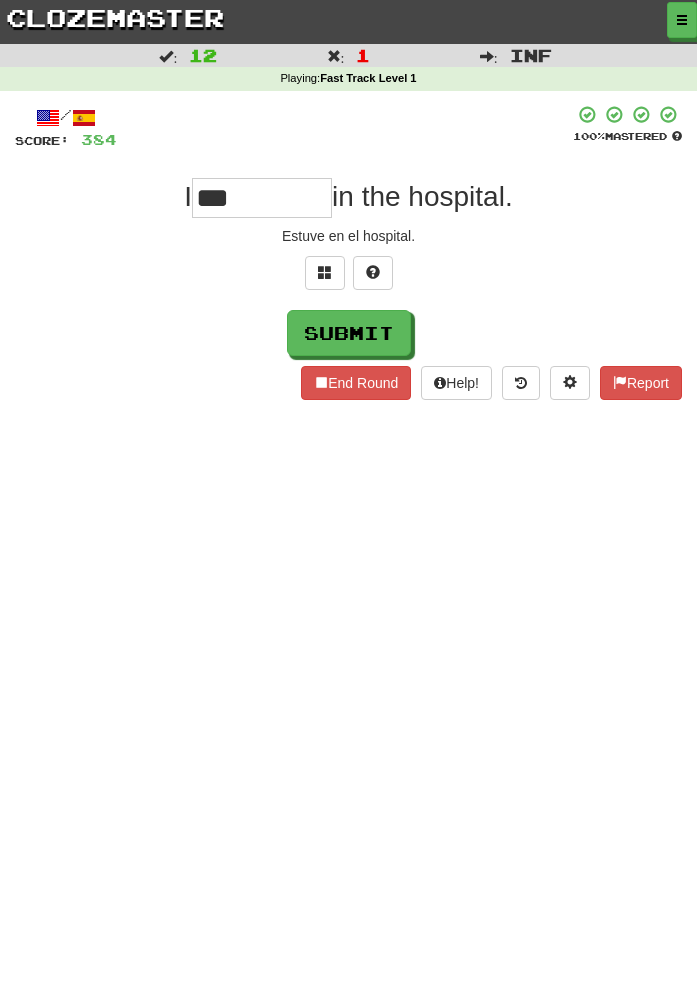 type on "***" 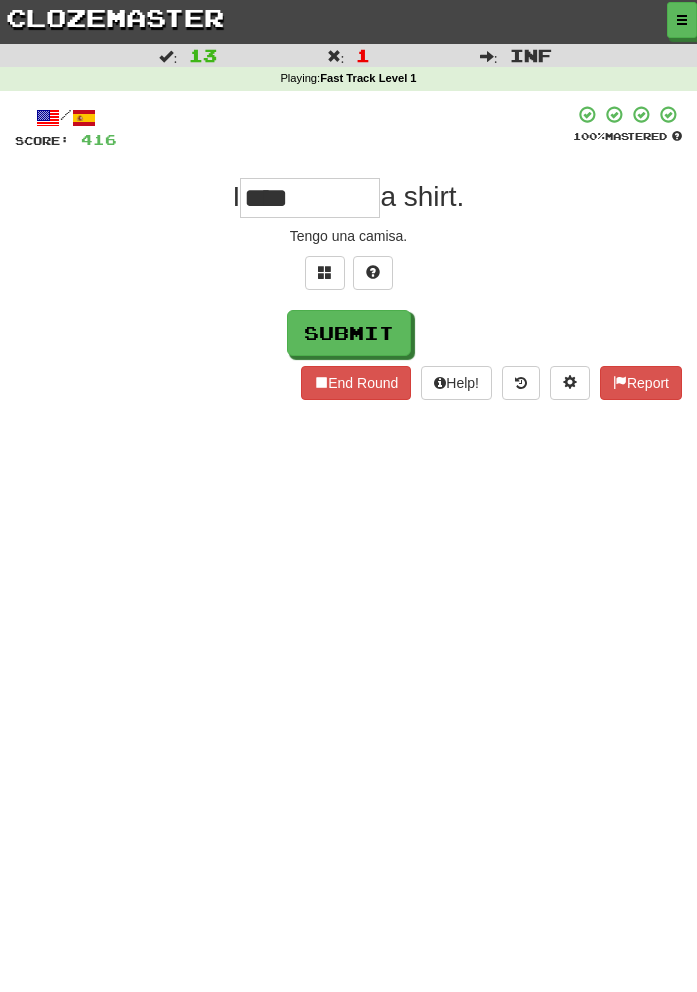 type on "****" 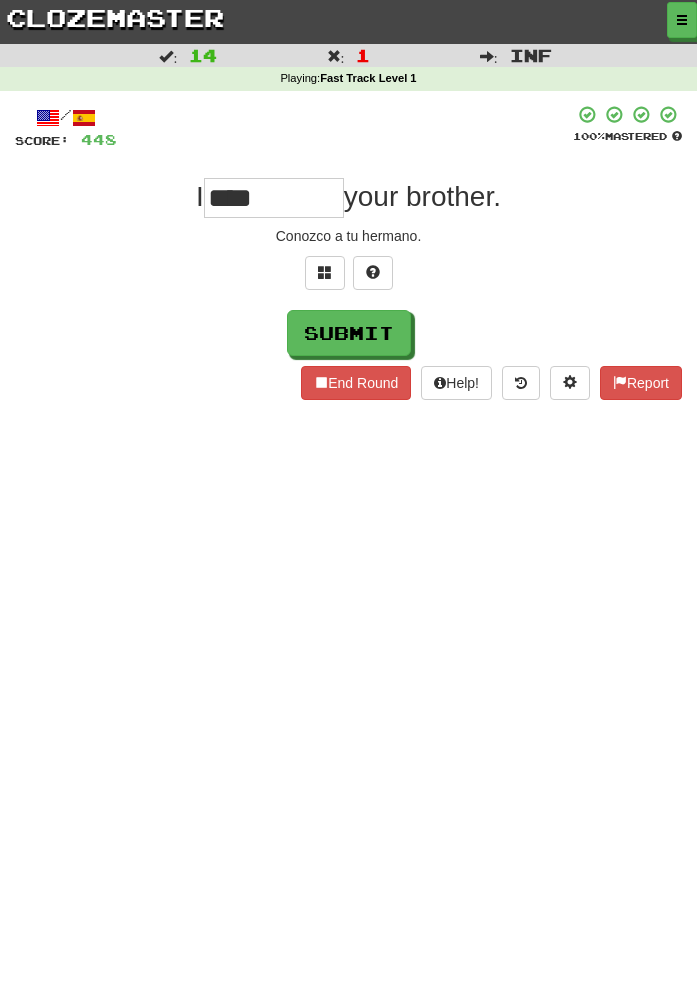 type on "****" 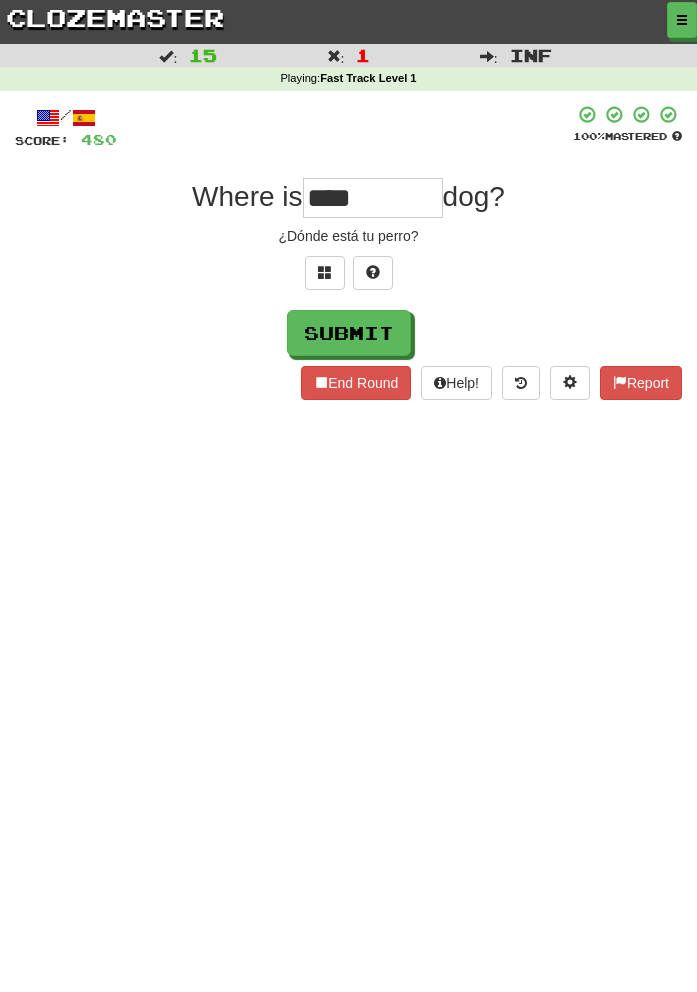type on "****" 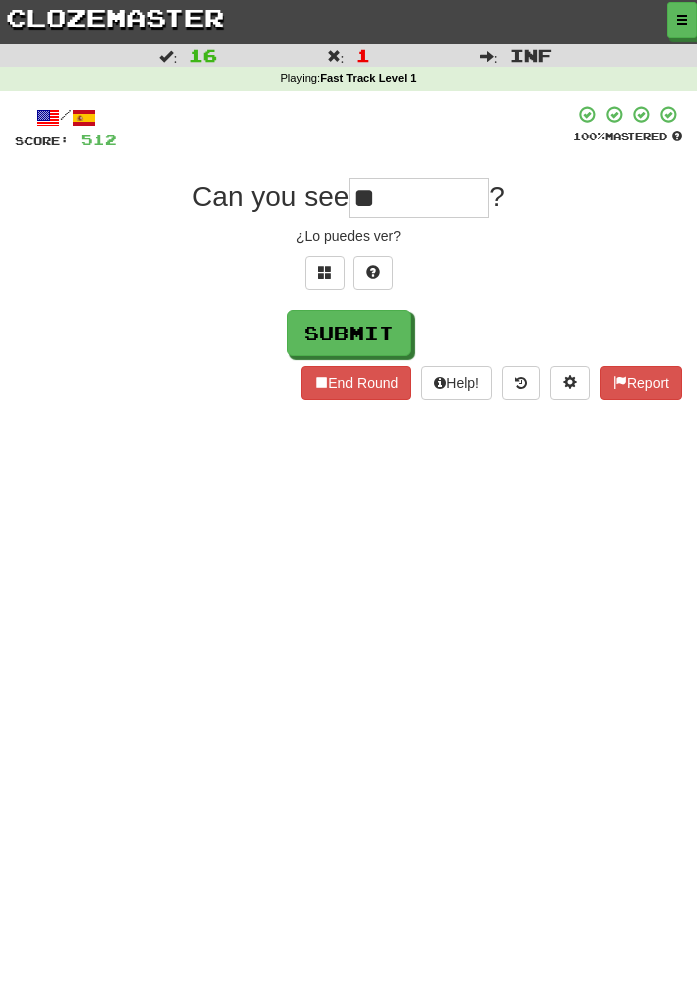 type on "**" 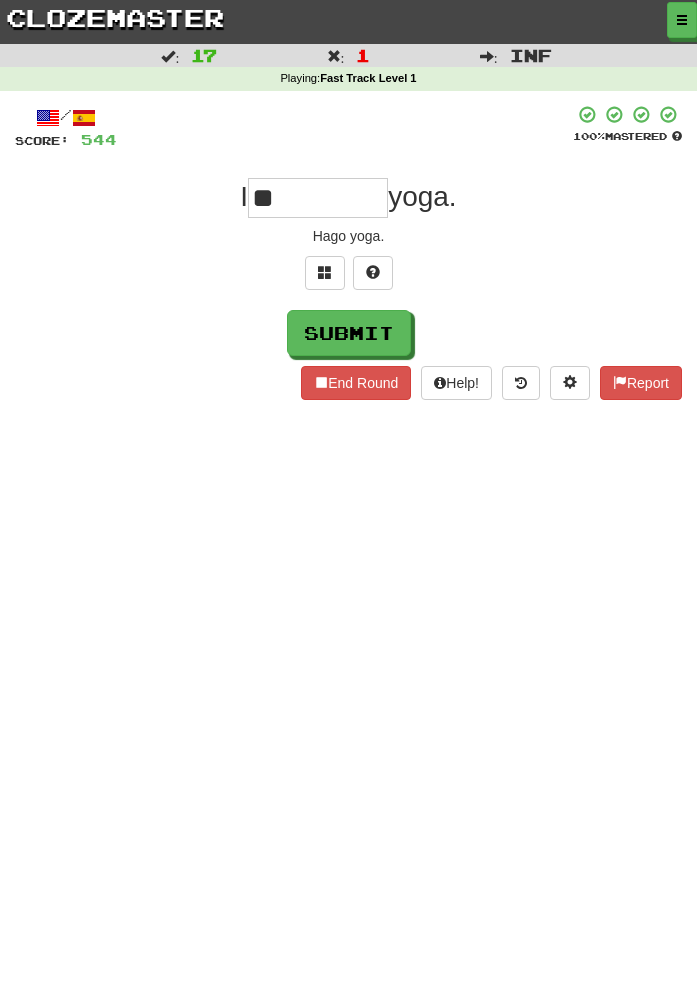 type on "**" 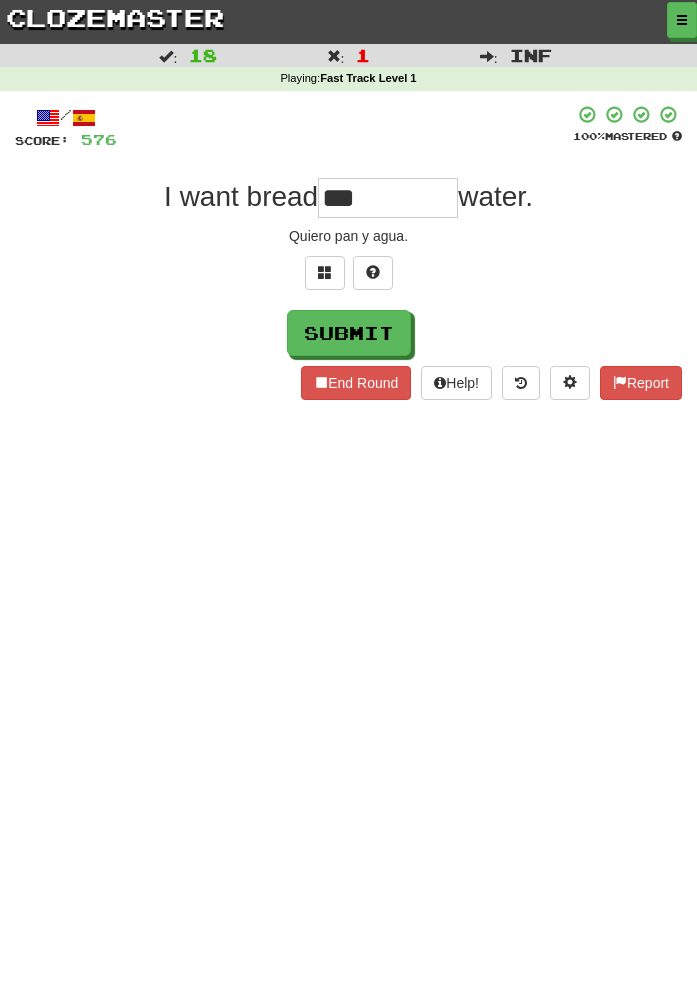 type on "***" 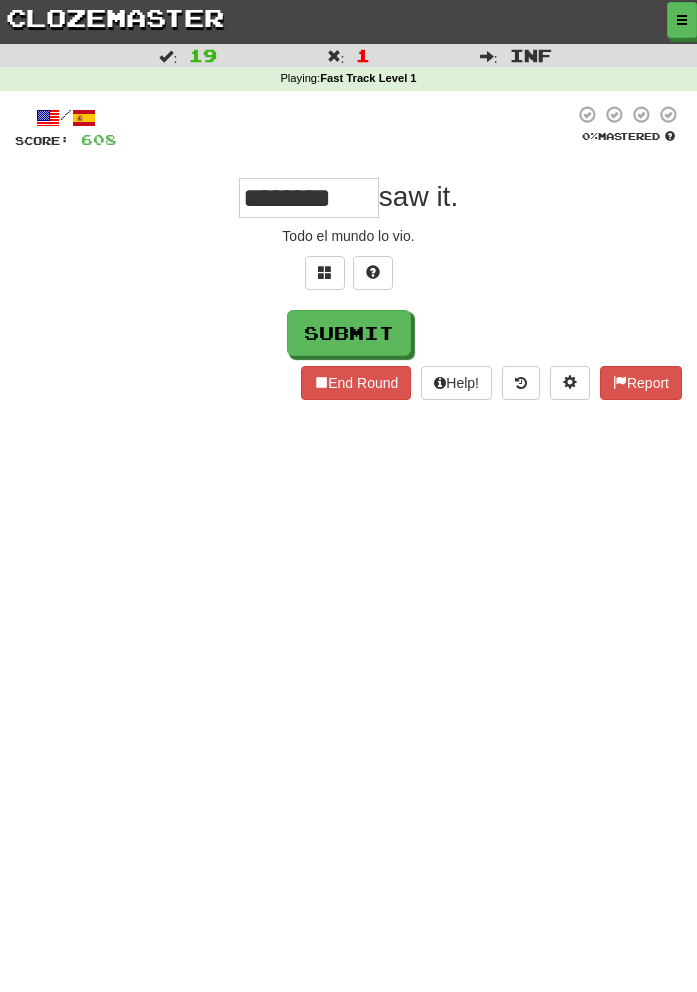 type on "********" 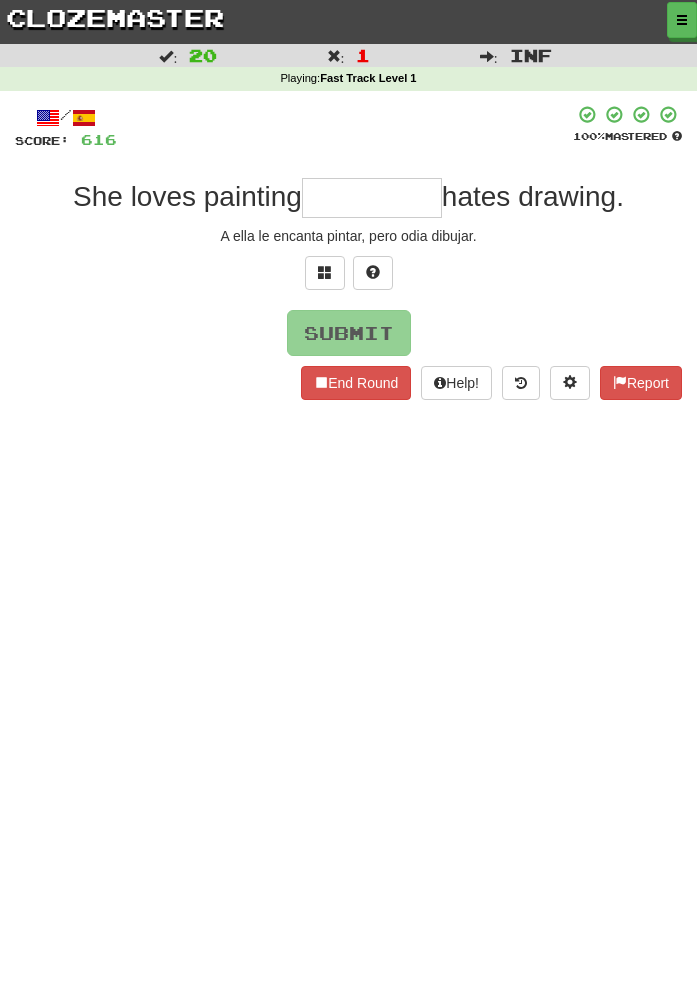 type on "*" 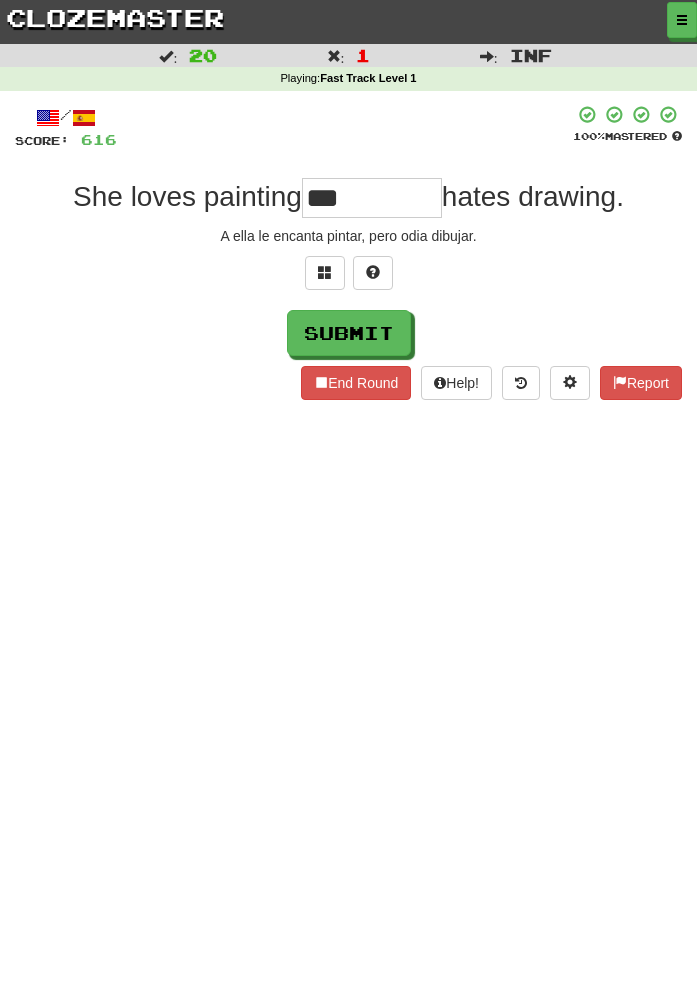 type on "***" 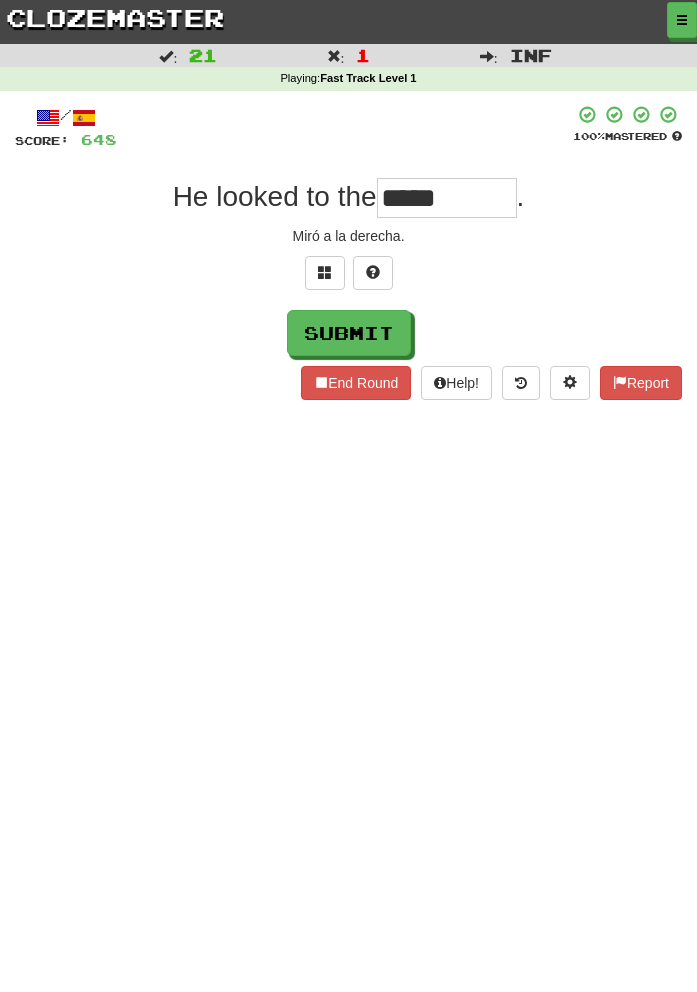 type on "*****" 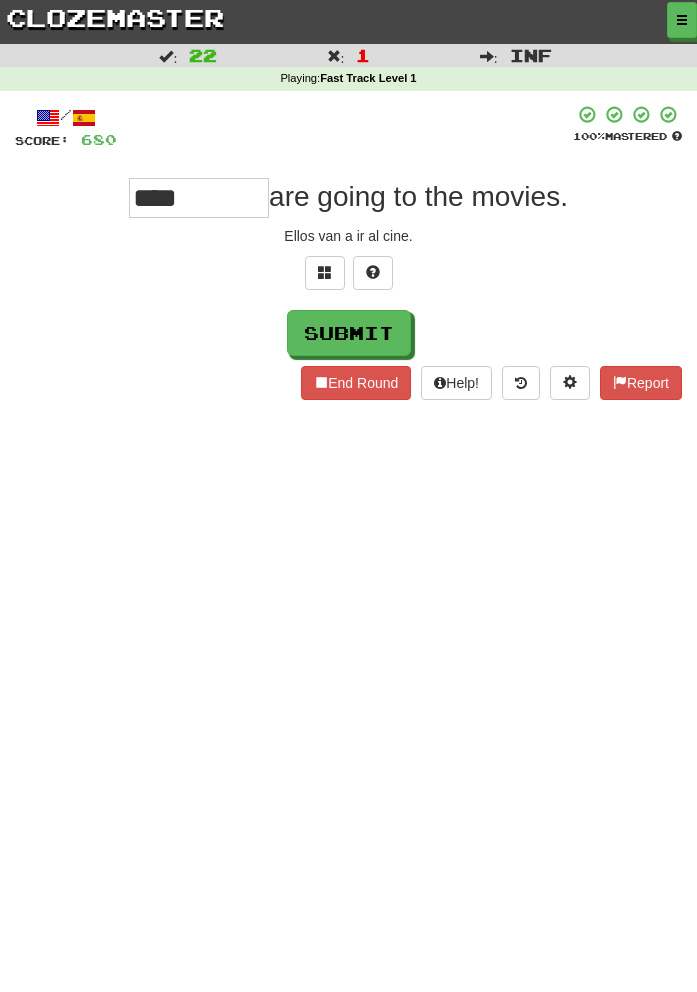 type on "****" 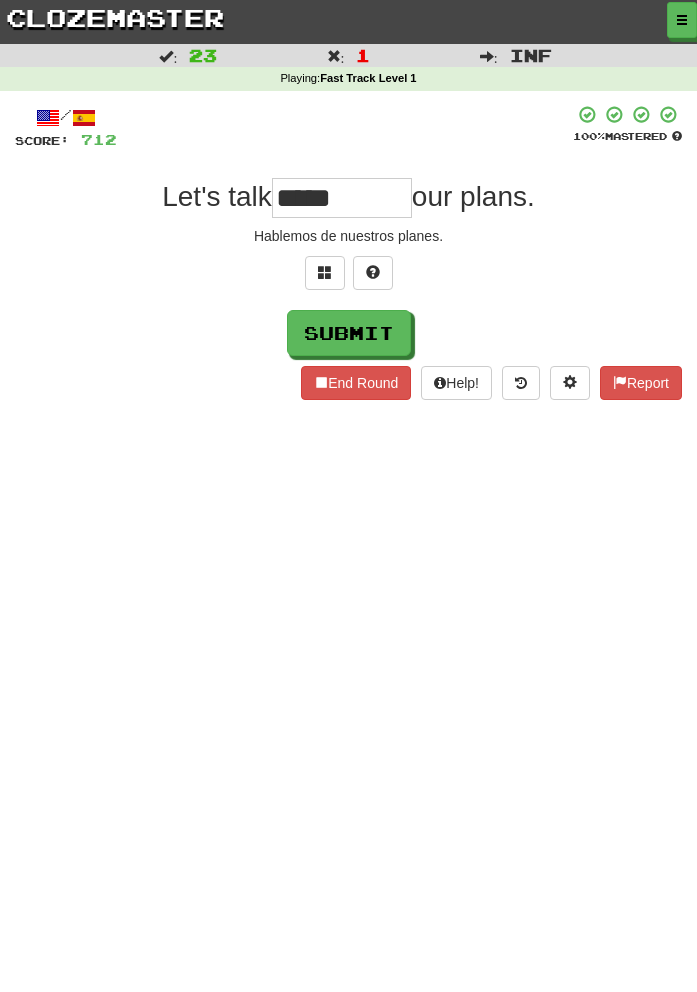 type on "*****" 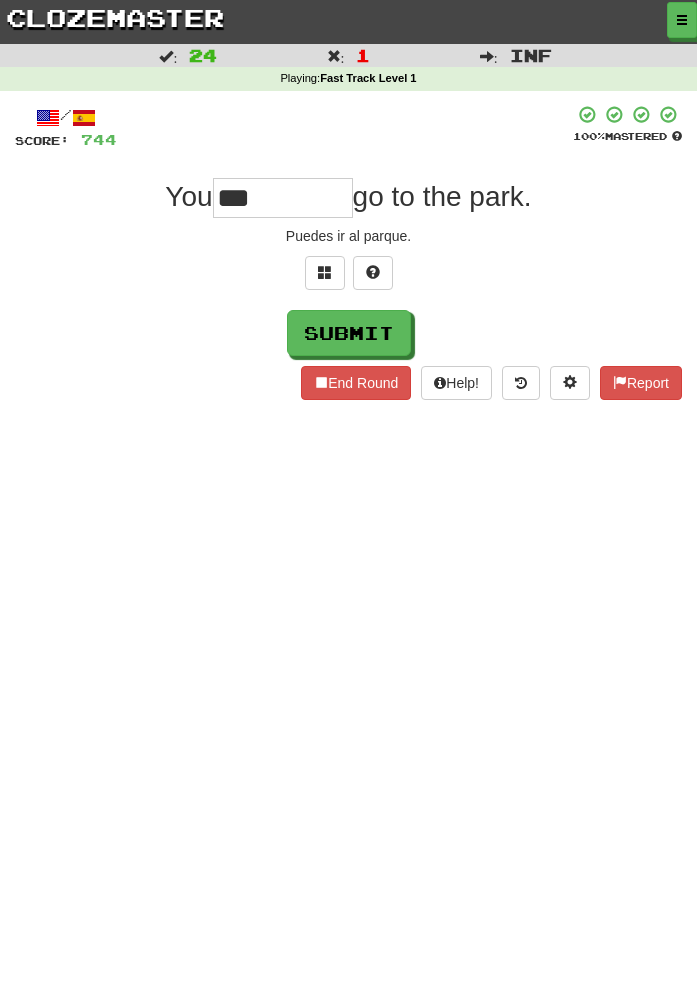 type on "***" 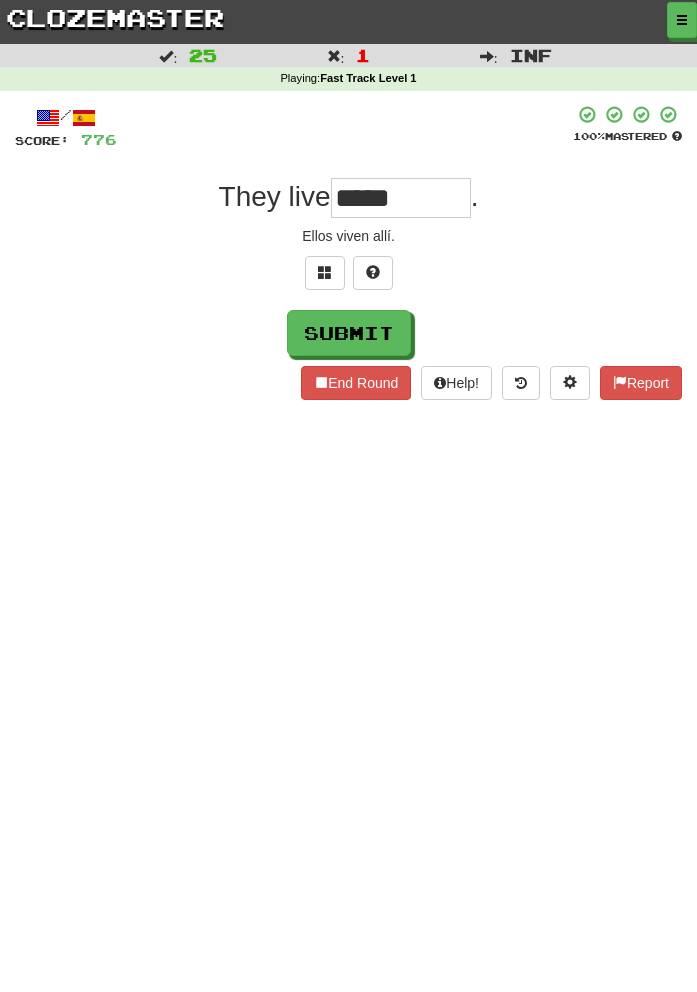 type on "*****" 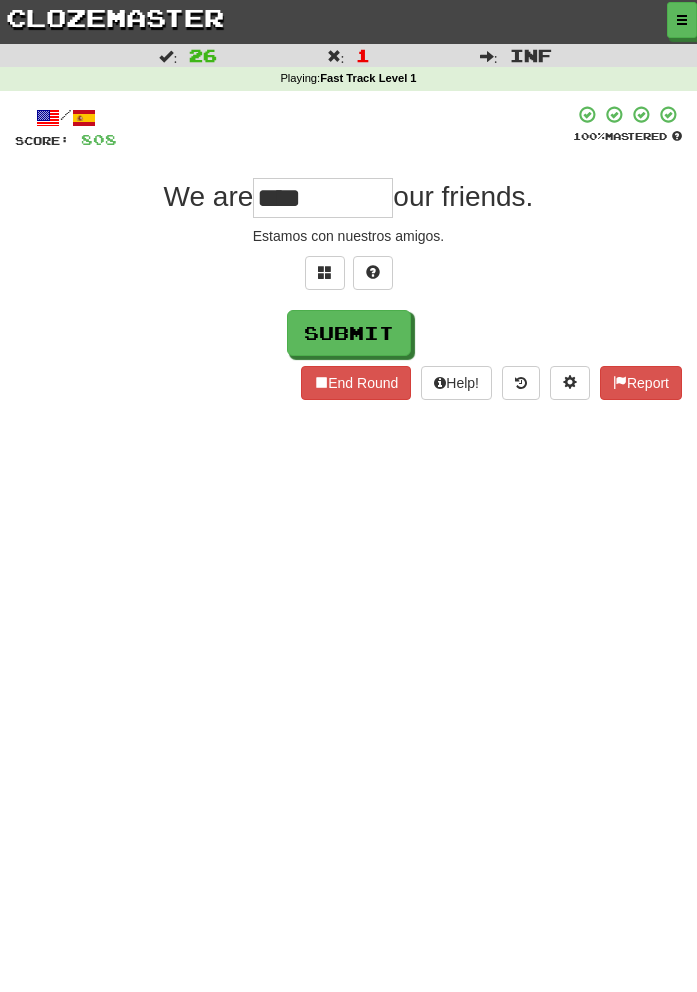 type on "****" 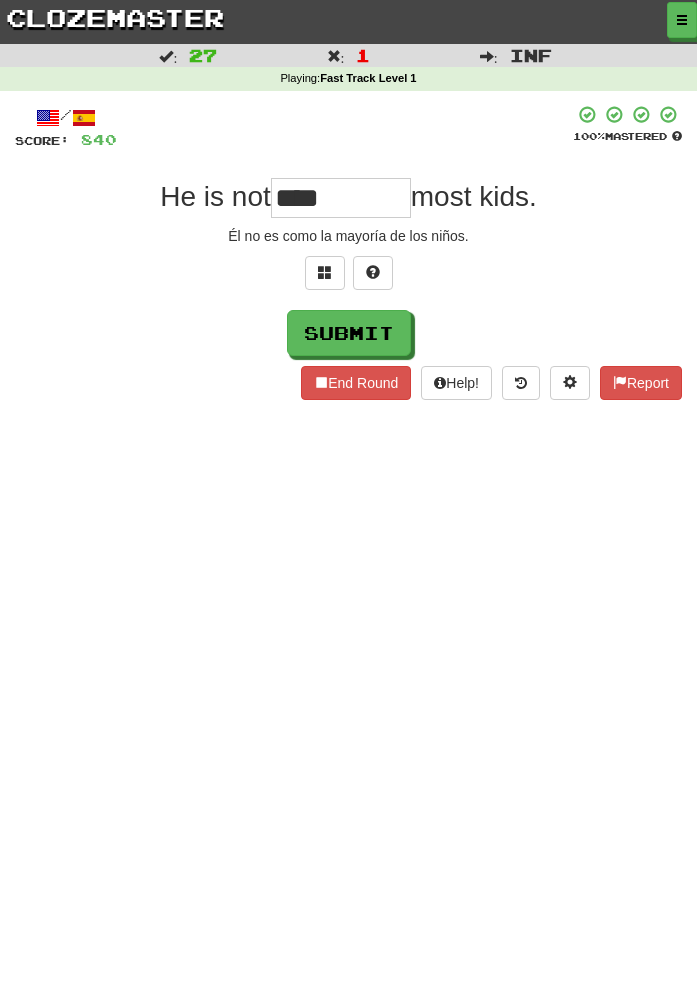 type on "****" 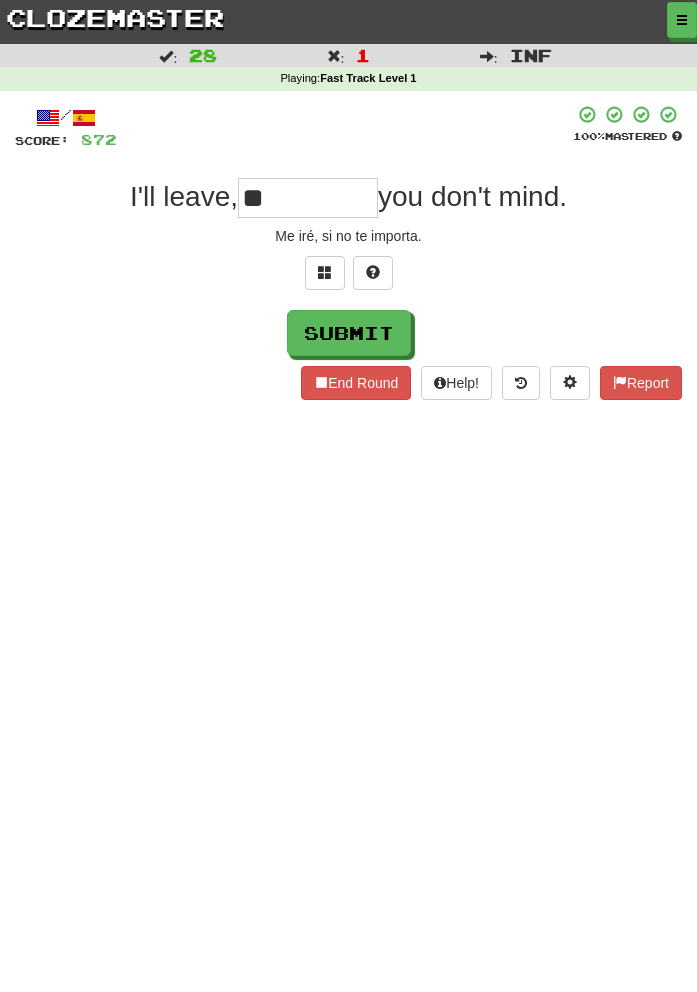 type on "**" 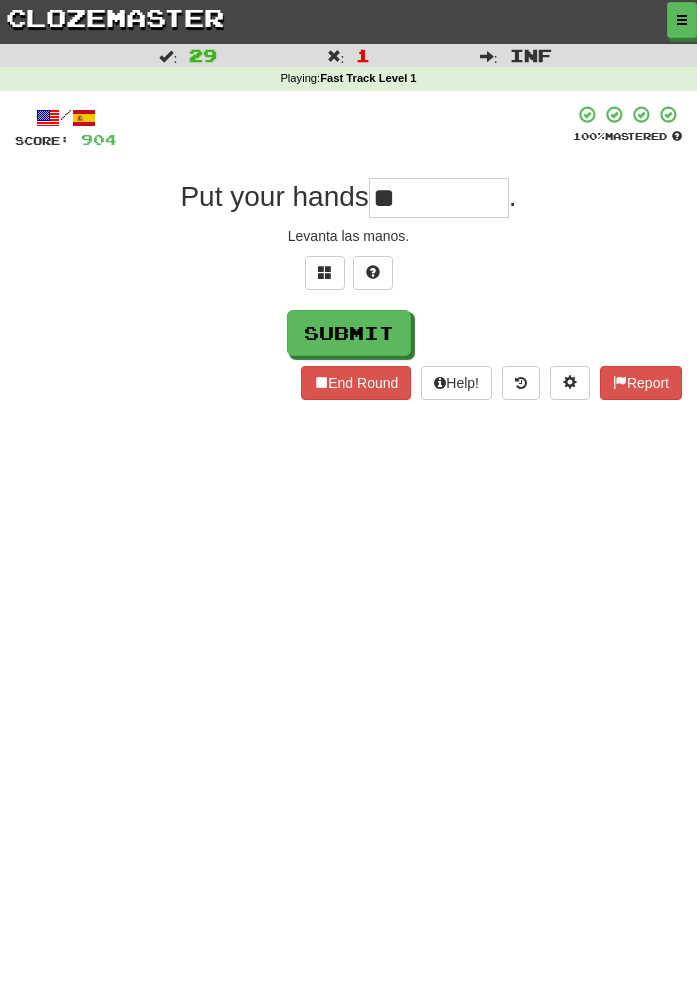 type on "*" 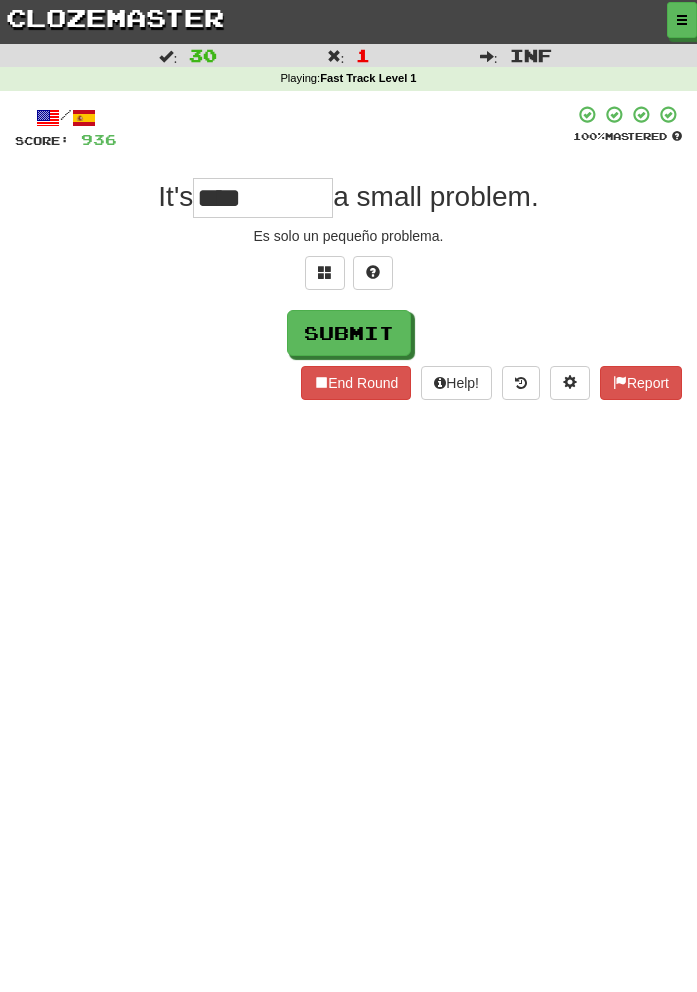 type on "****" 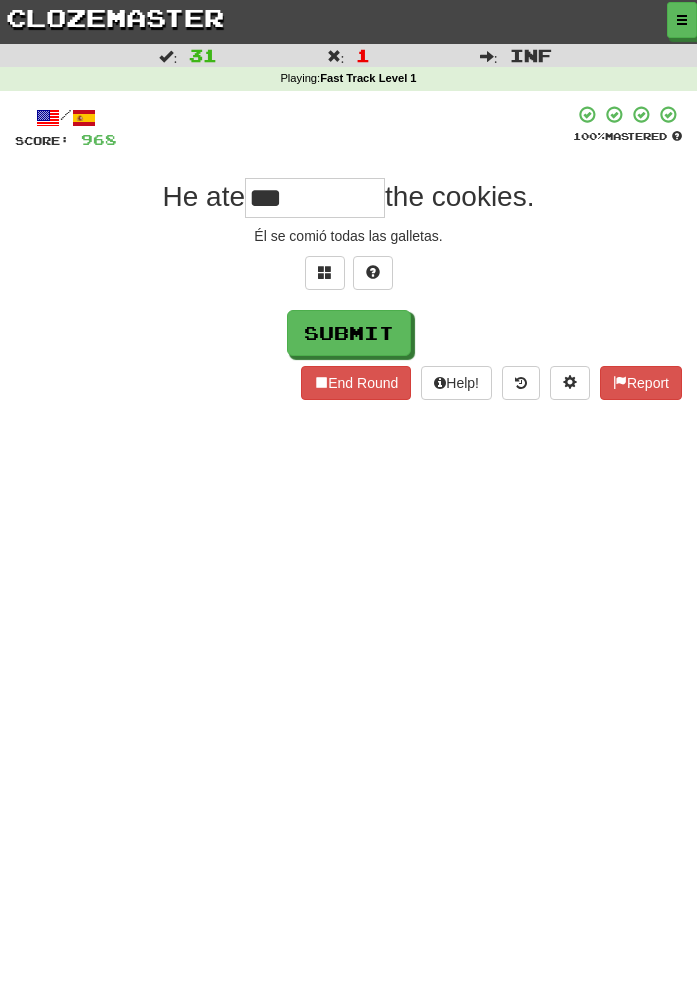 type on "***" 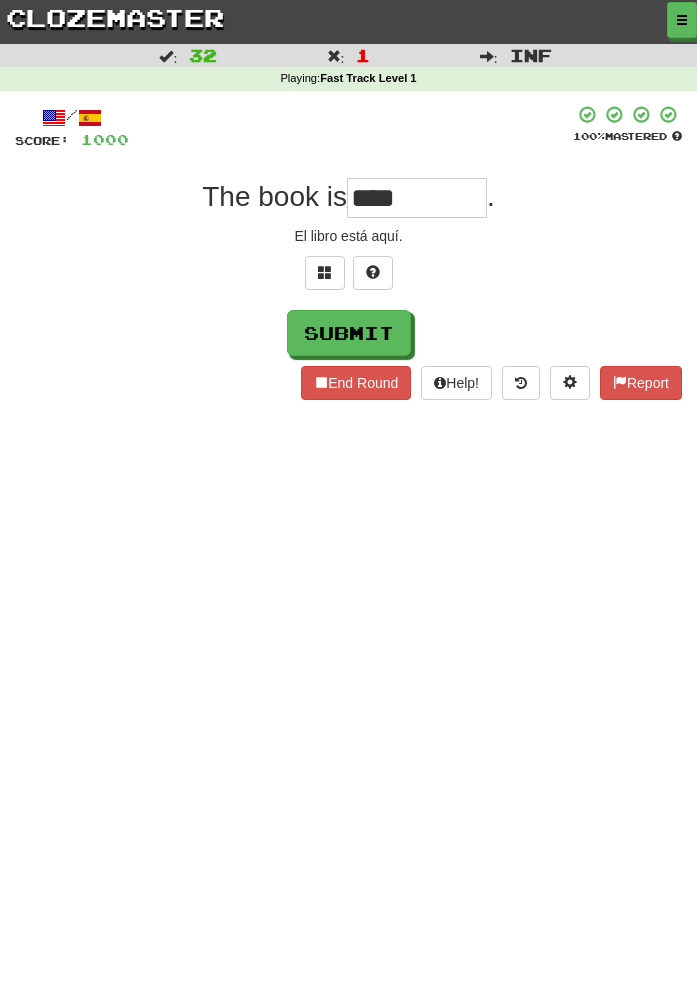 type on "****" 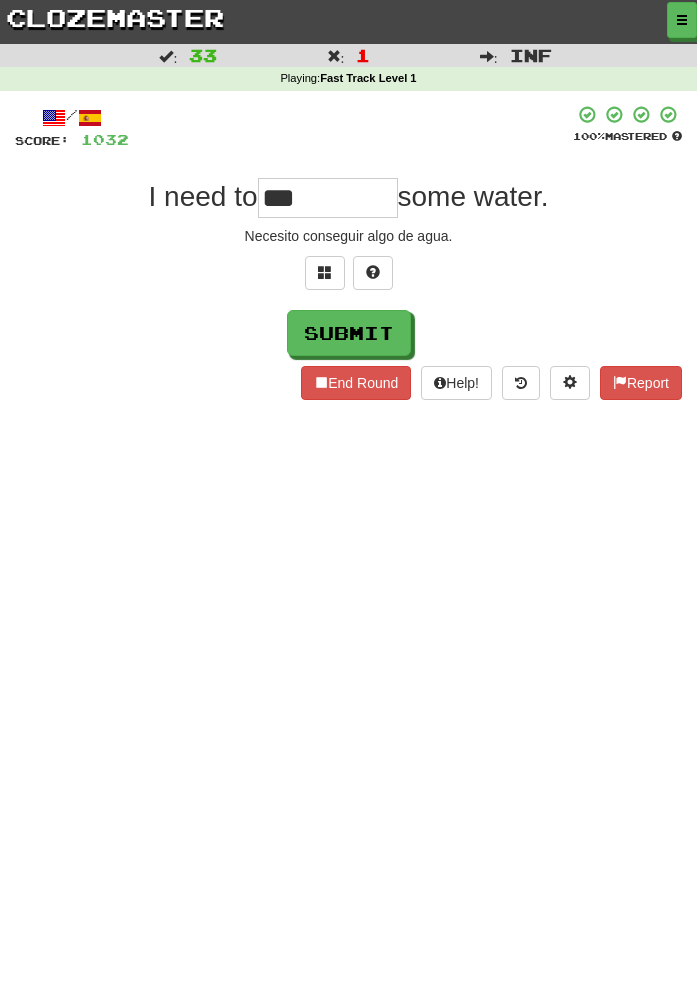 type on "***" 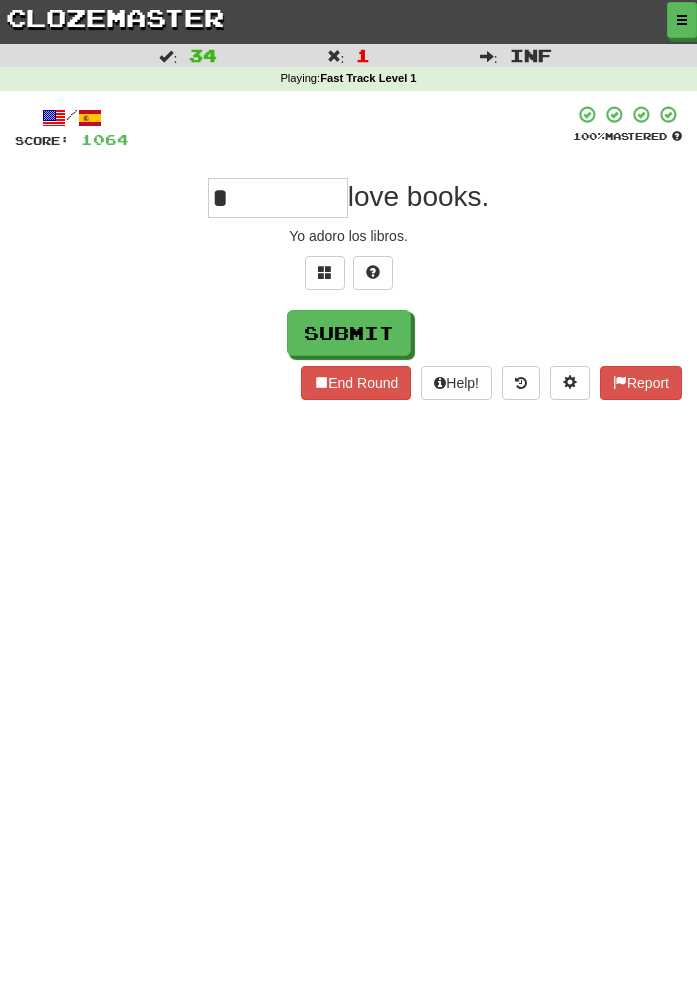 type on "*" 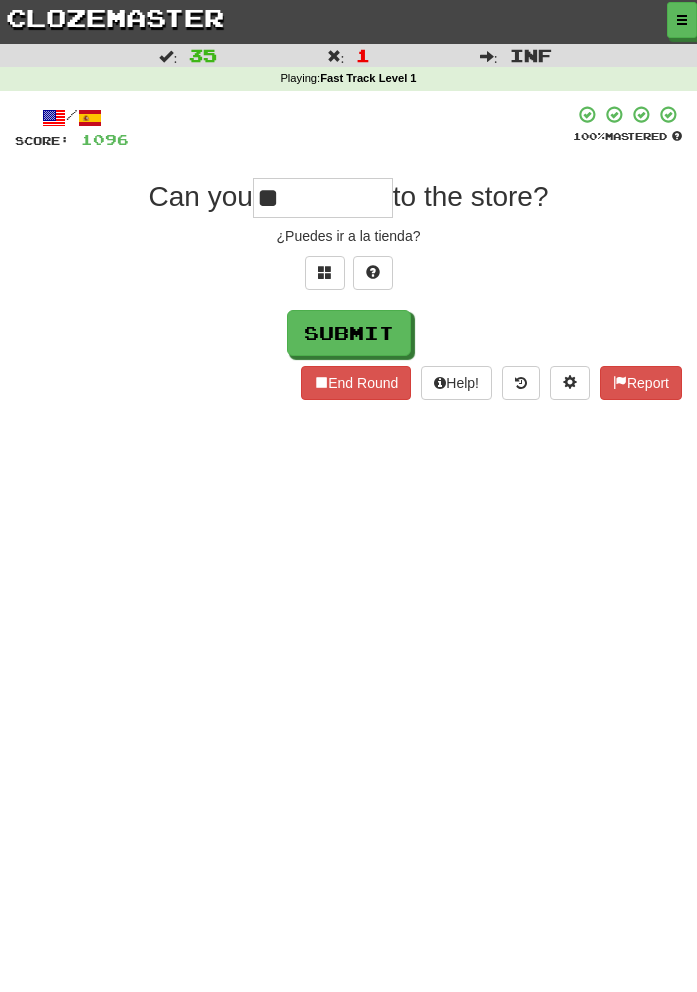 type on "**" 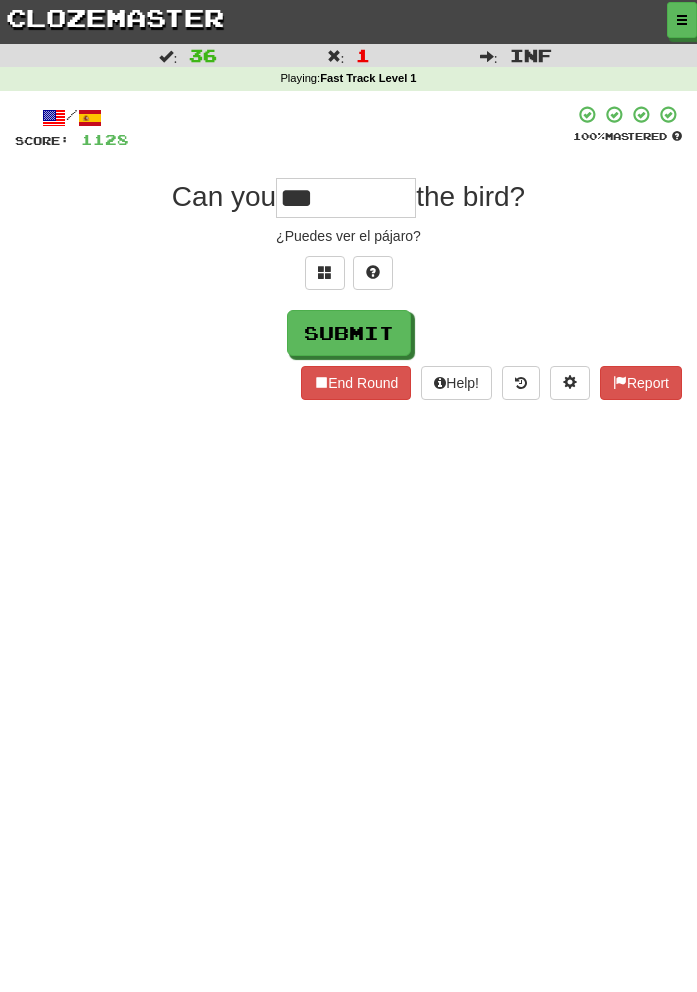 type on "***" 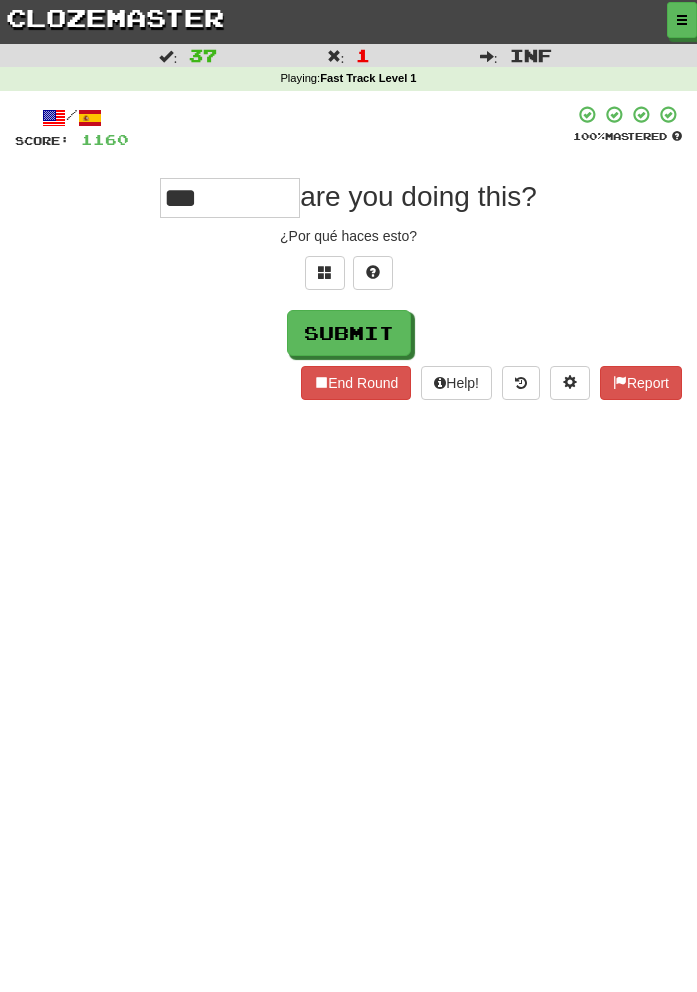 type on "***" 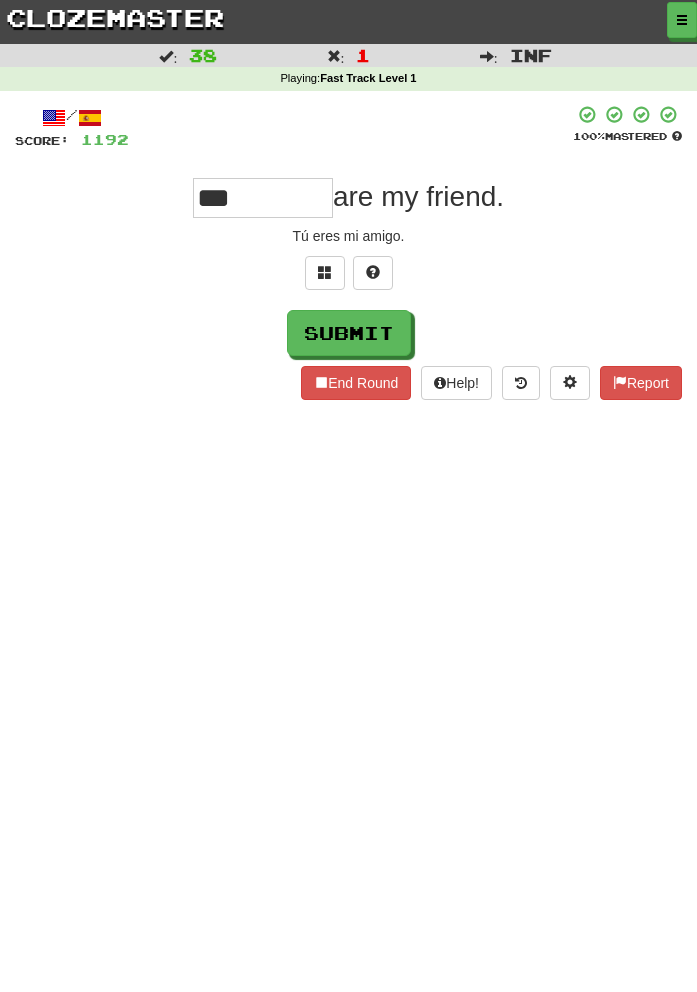 type on "***" 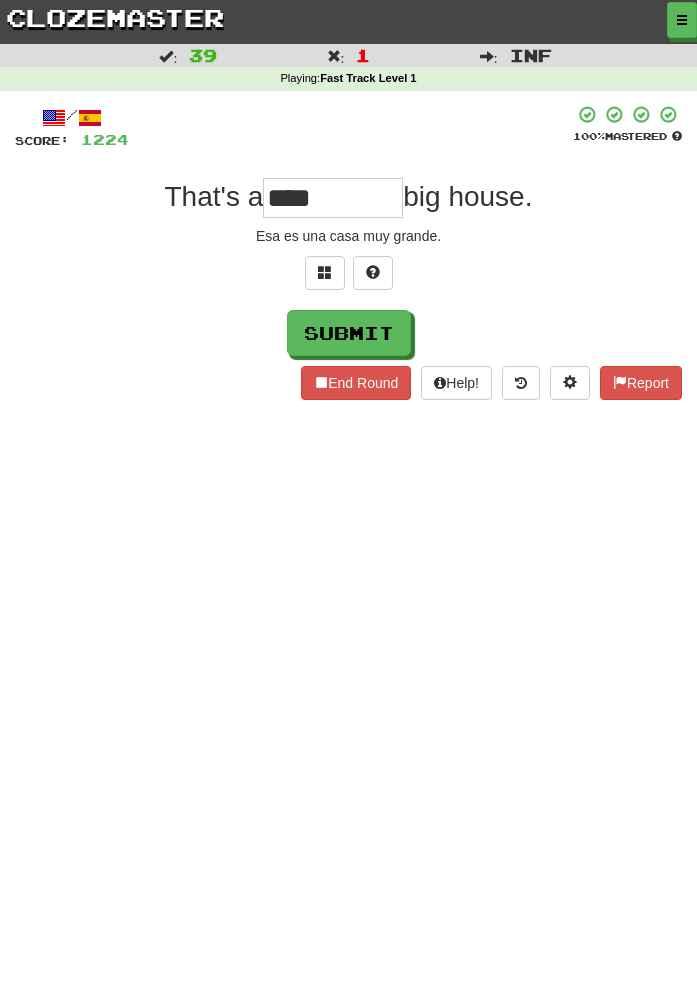 type on "****" 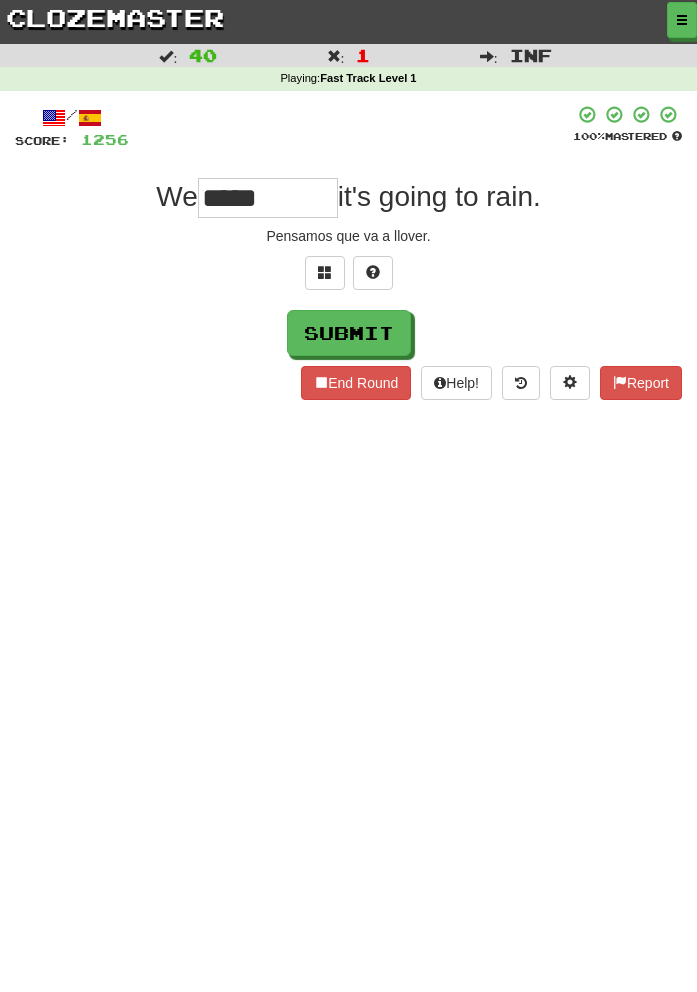 type on "*****" 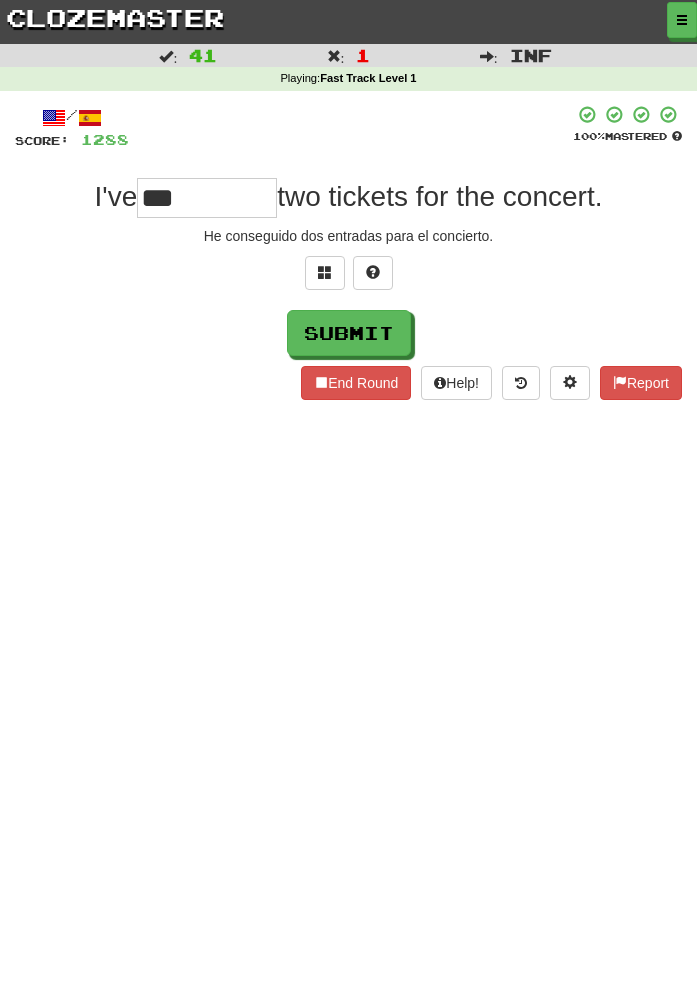 type on "***" 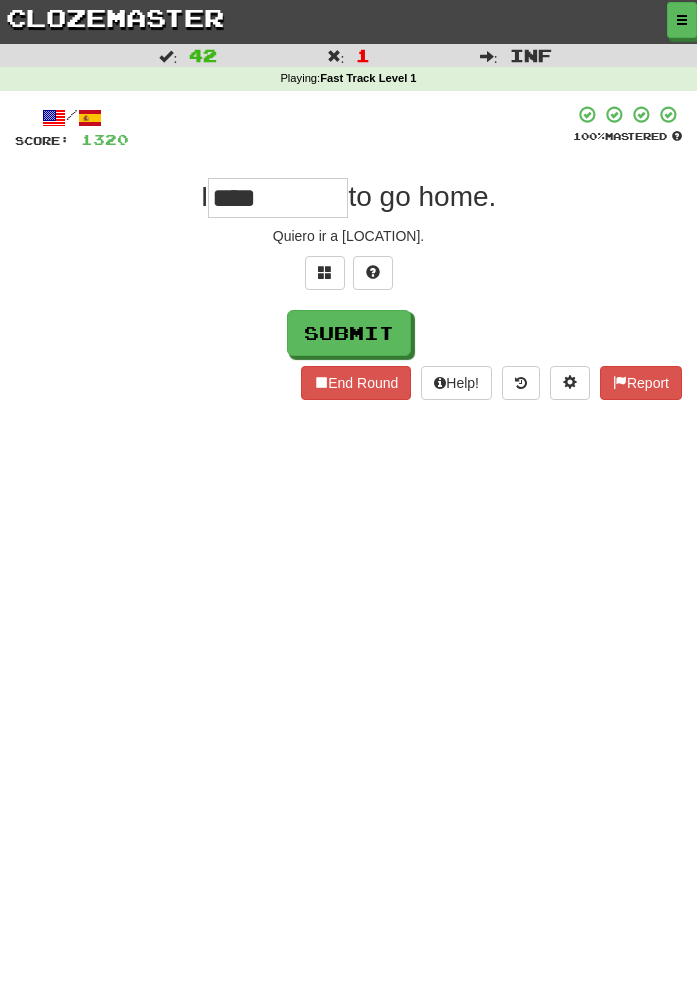 type on "****" 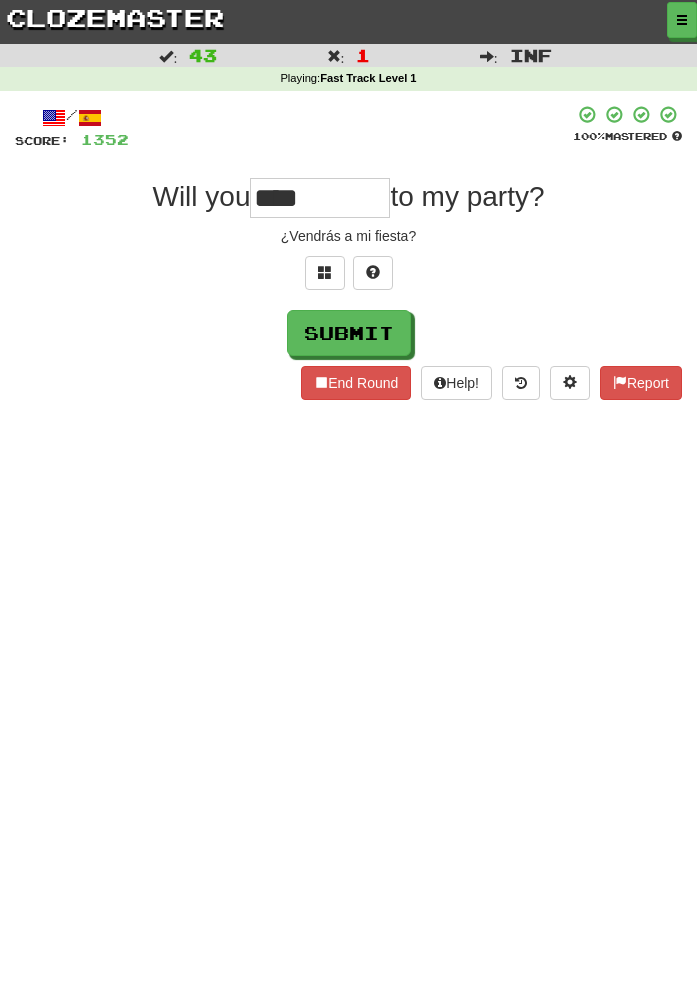 type on "****" 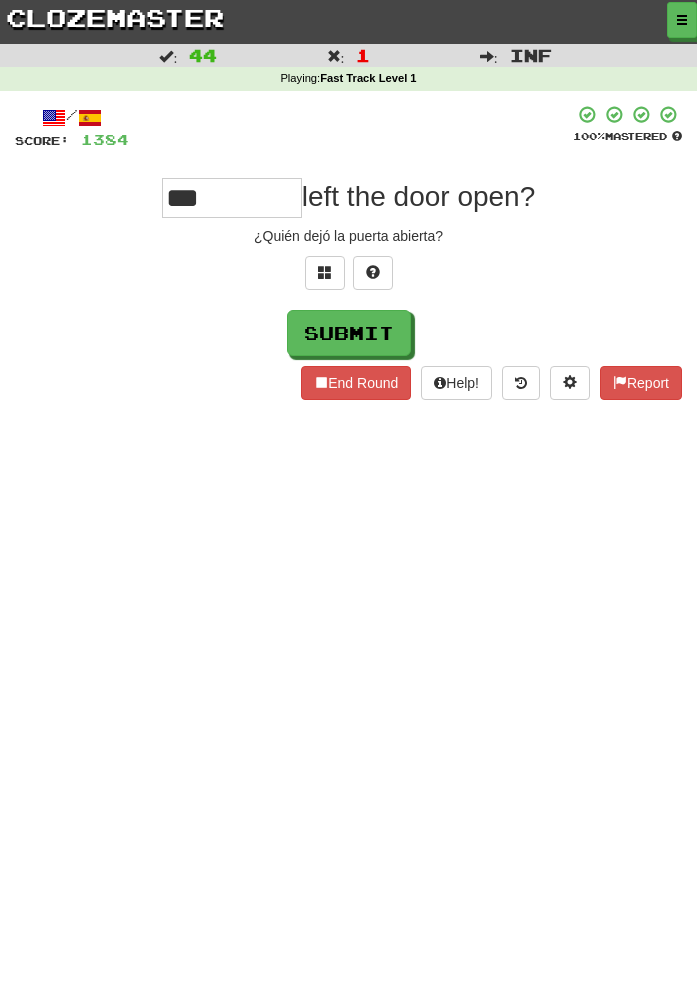 type on "***" 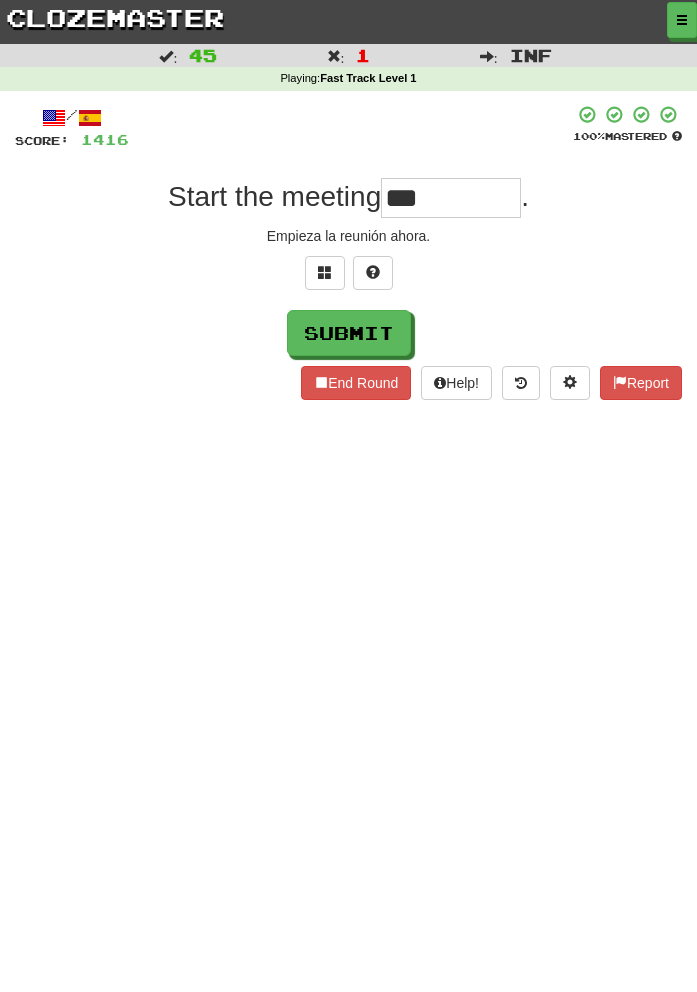 type on "***" 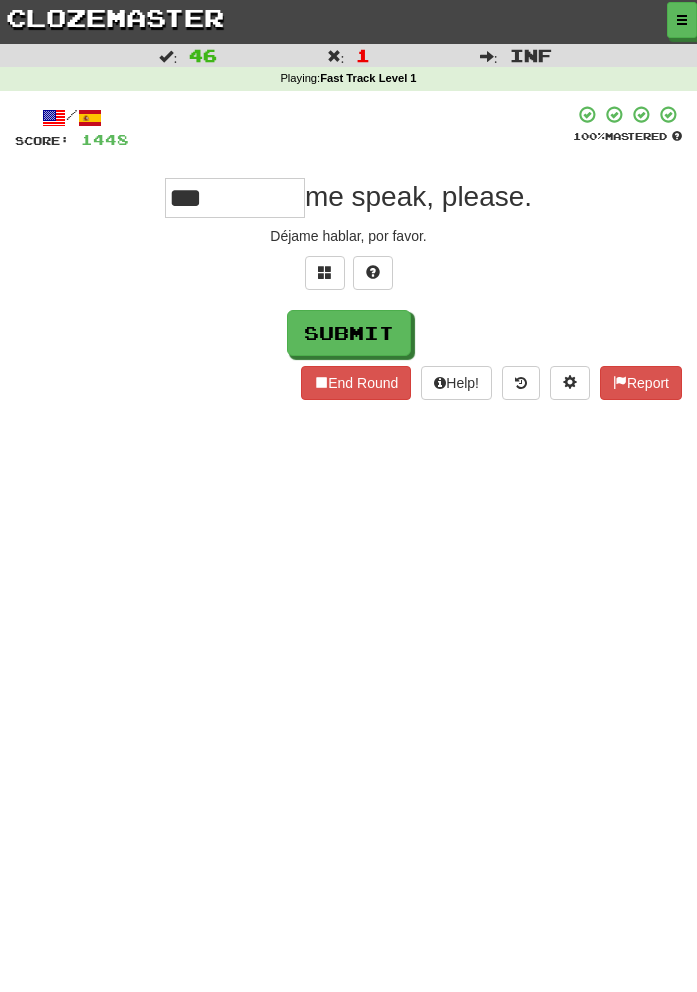 type on "***" 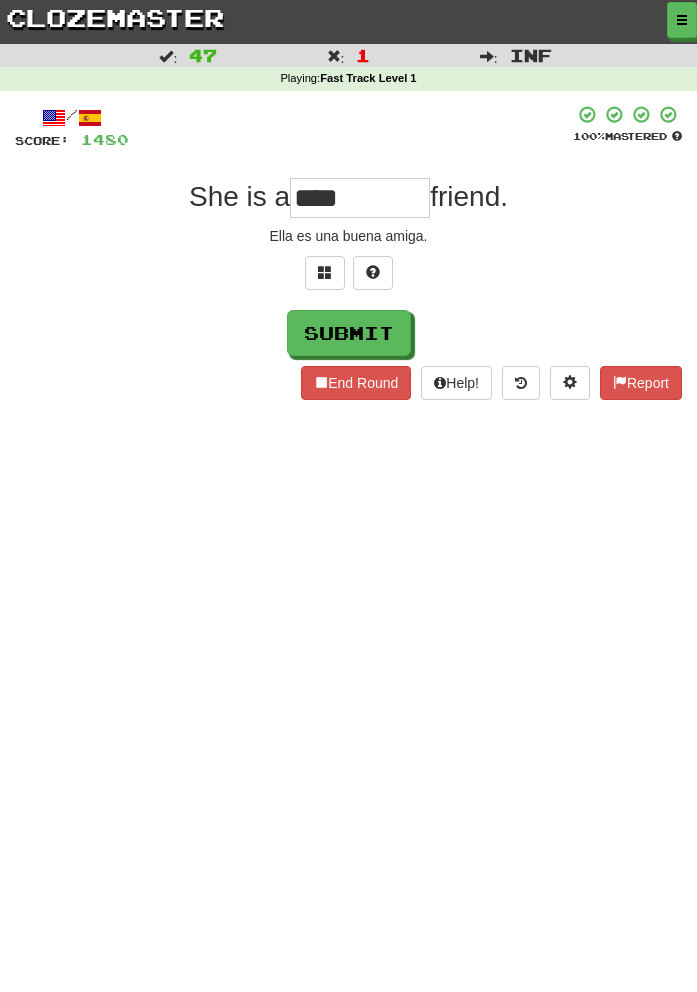 type on "****" 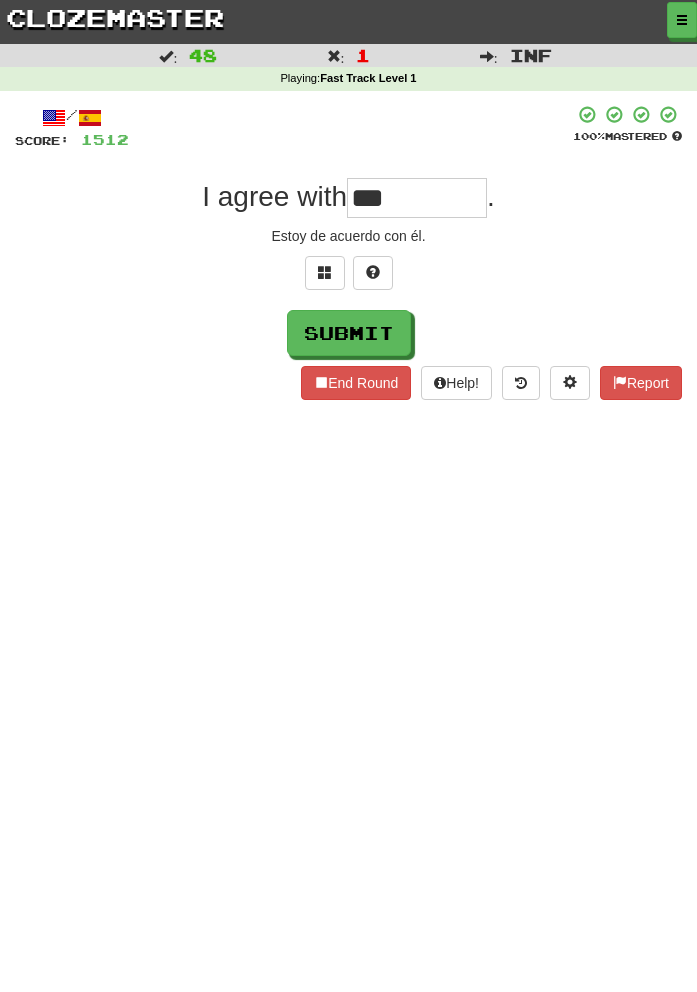 type on "***" 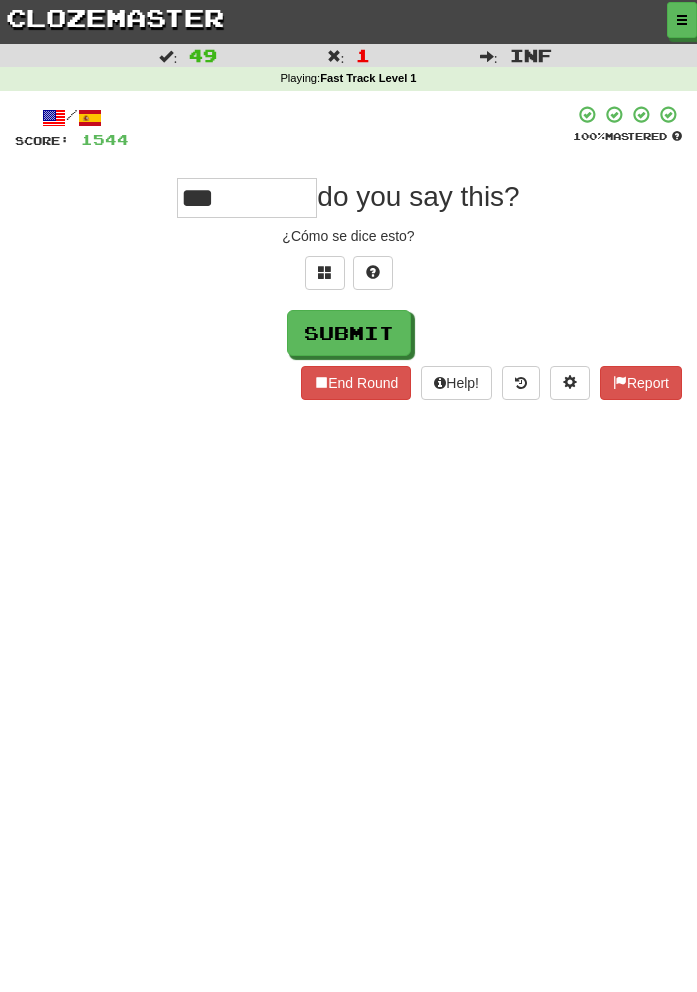 type on "***" 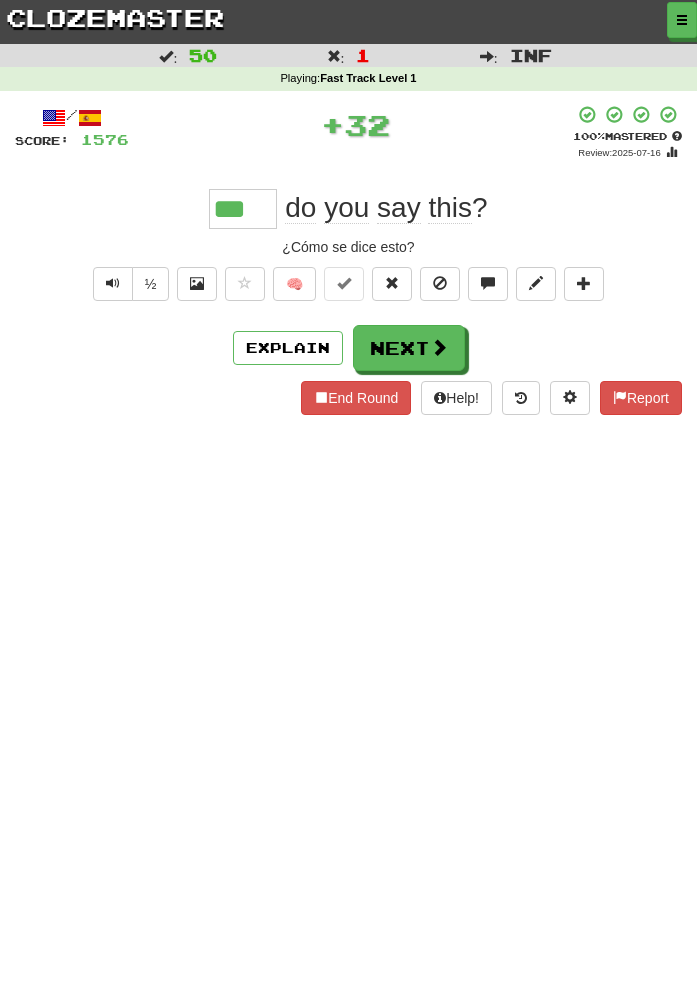 type 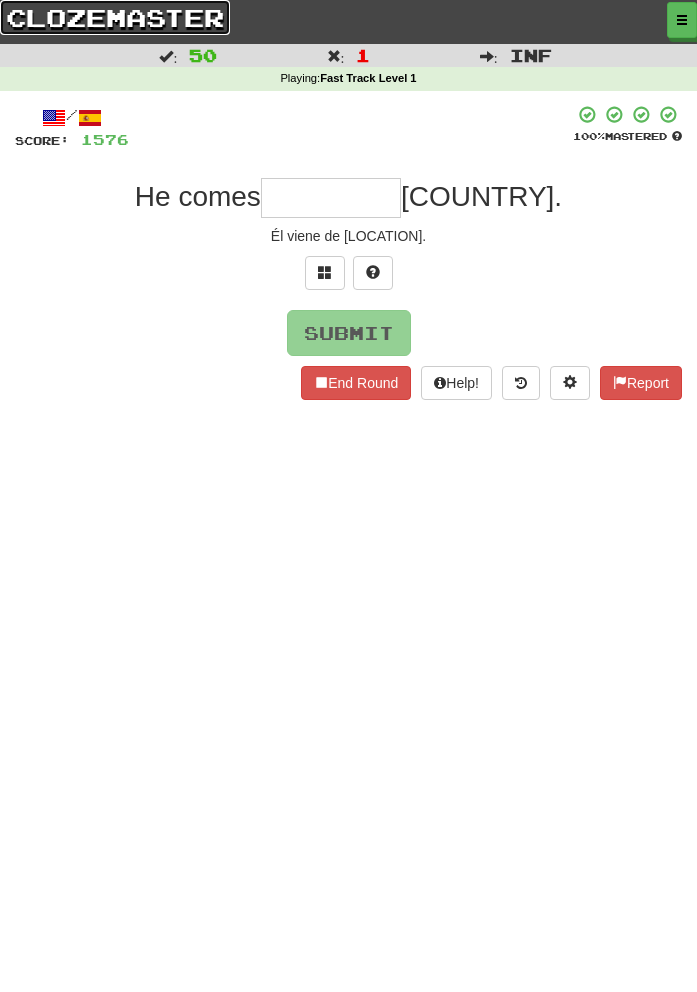 click on "clozemaster" at bounding box center (115, 17) 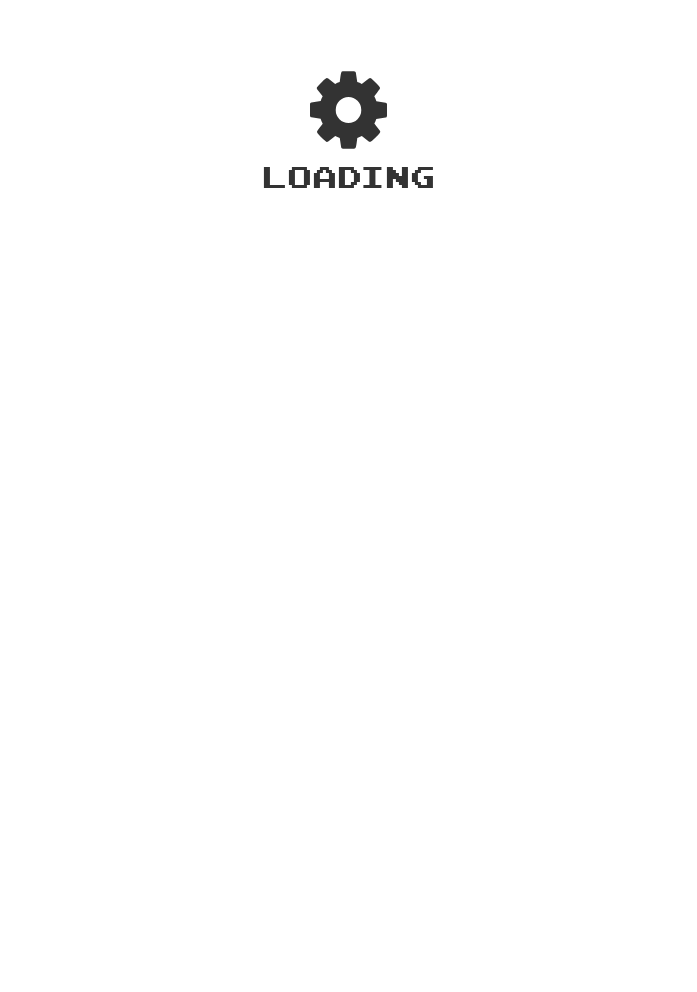 scroll, scrollTop: 0, scrollLeft: 0, axis: both 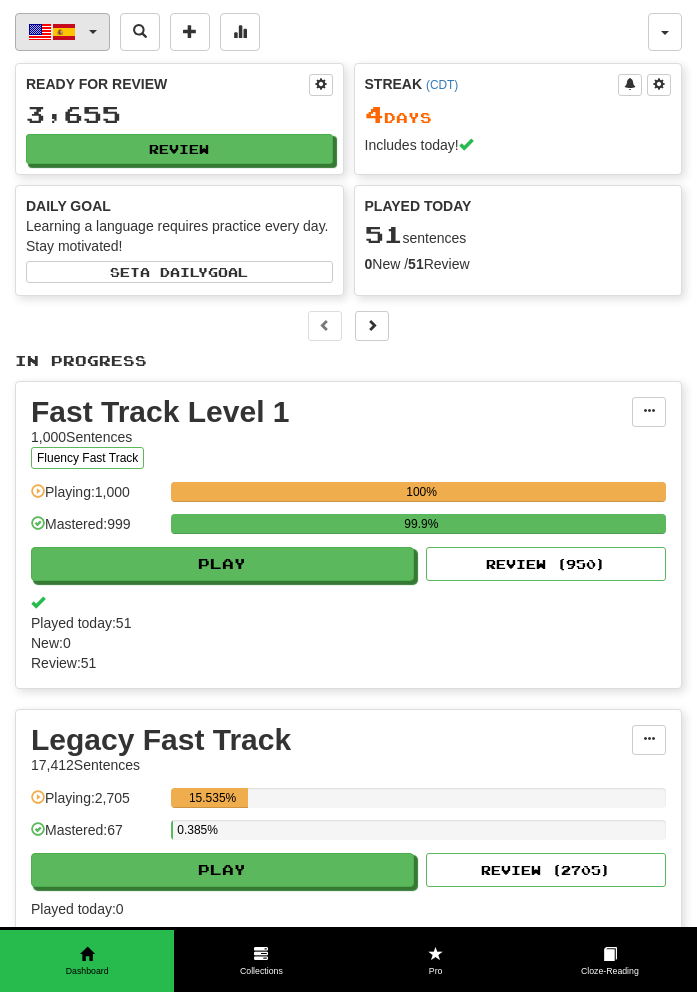 click at bounding box center [64, 32] 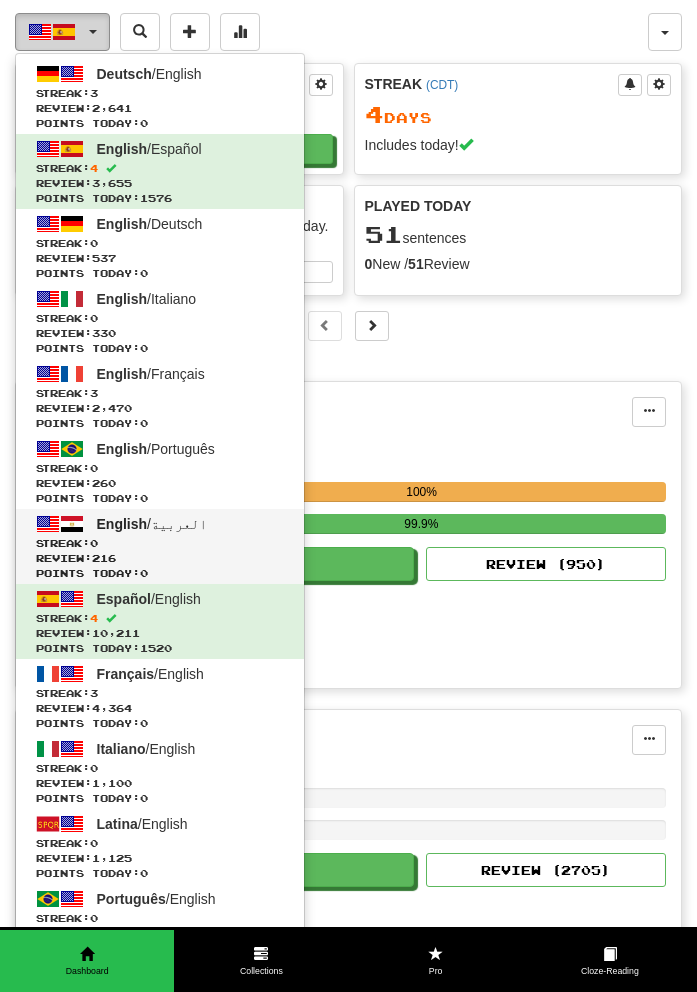 scroll, scrollTop: 264, scrollLeft: 0, axis: vertical 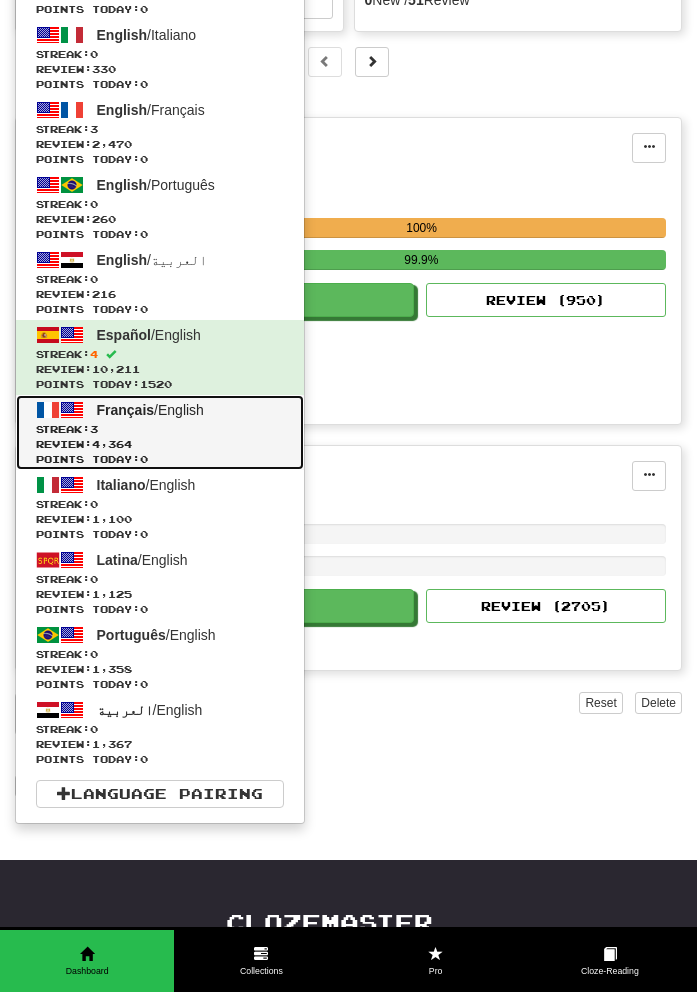 click on "Streak:  3" at bounding box center [160, 429] 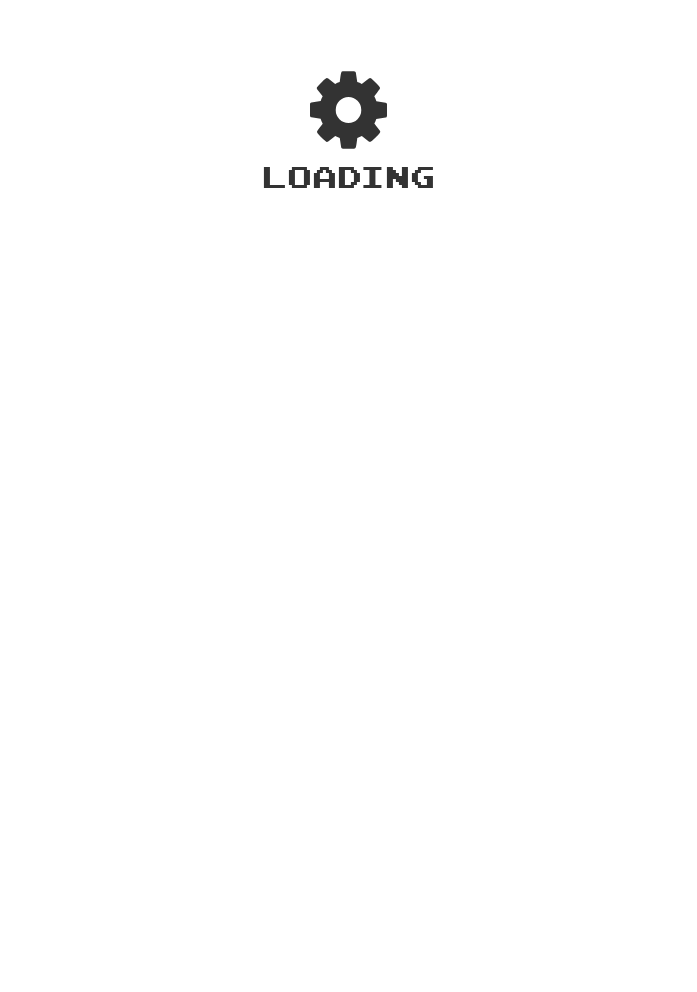 scroll, scrollTop: 0, scrollLeft: 0, axis: both 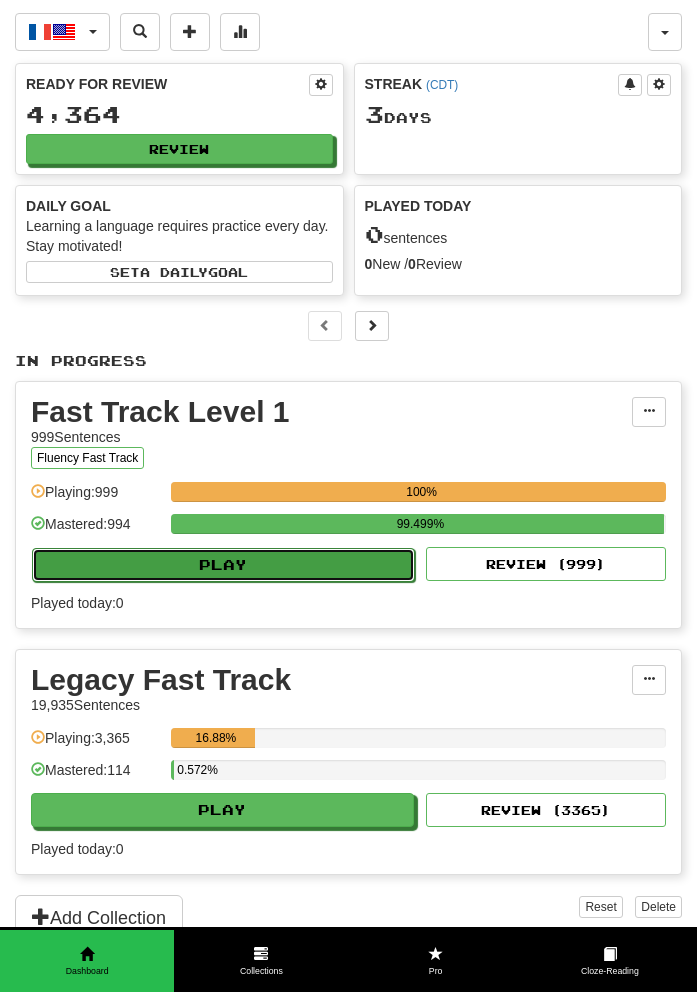 click on "Play" at bounding box center [223, 565] 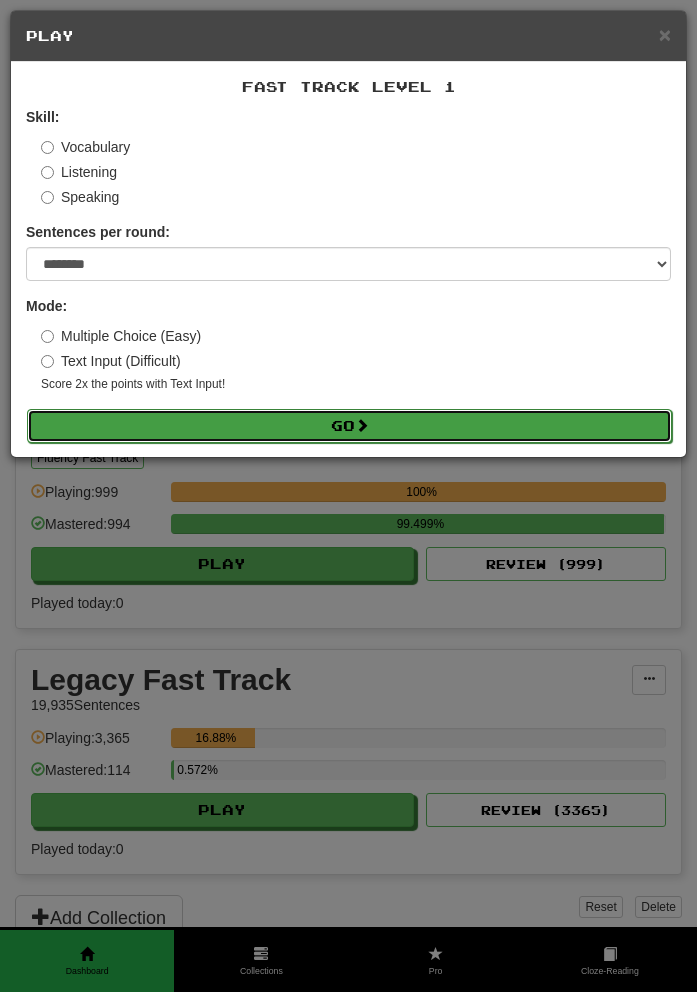 click on "Go" at bounding box center [349, 426] 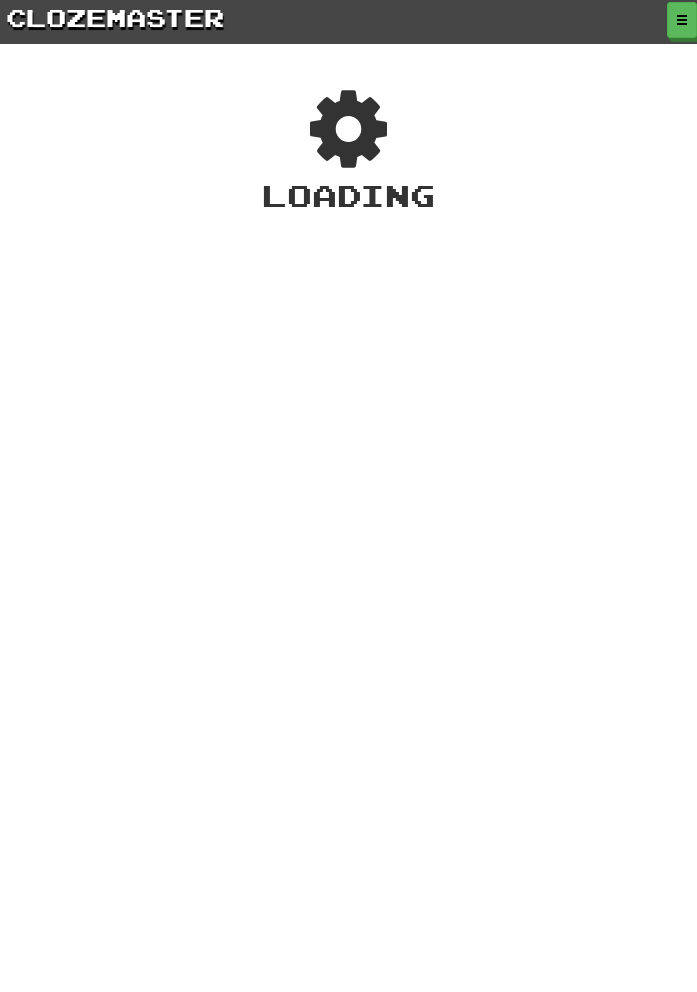 scroll, scrollTop: 0, scrollLeft: 0, axis: both 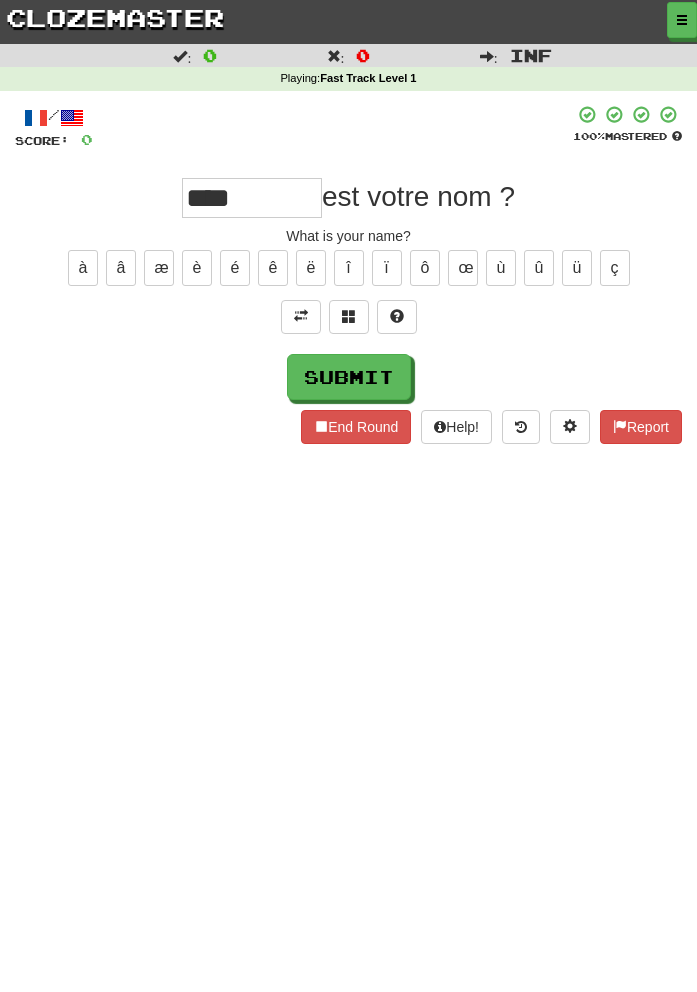 type on "****" 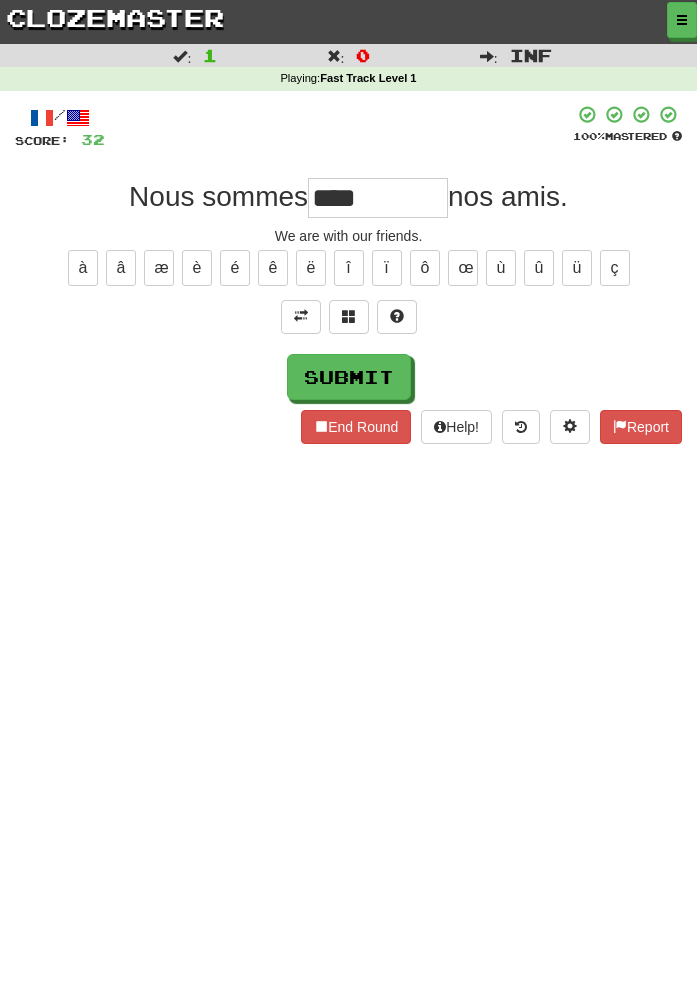 type on "****" 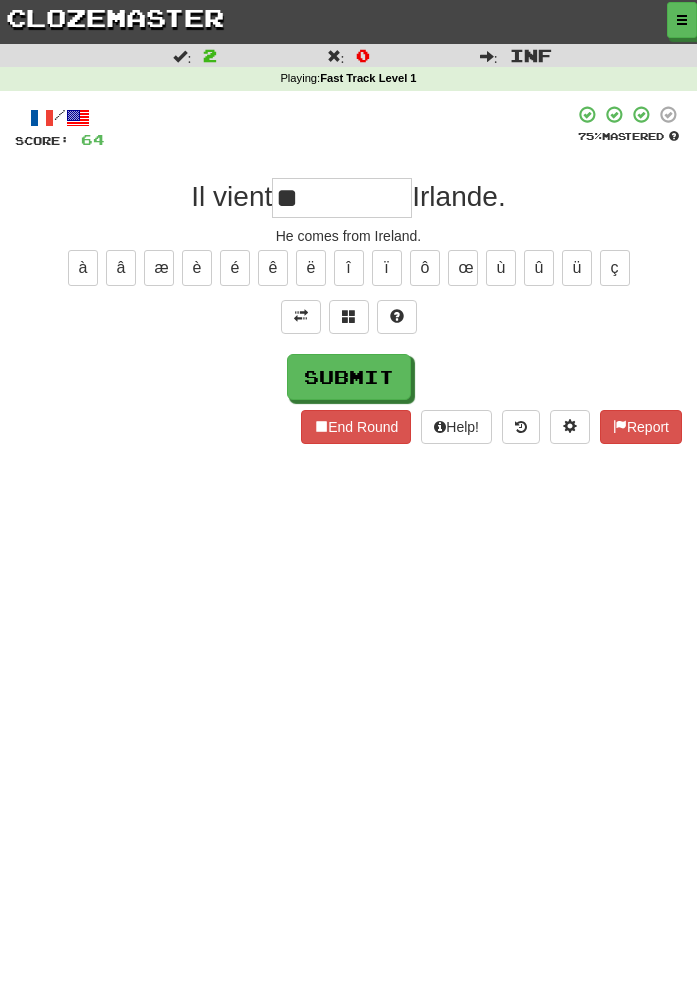 type on "**" 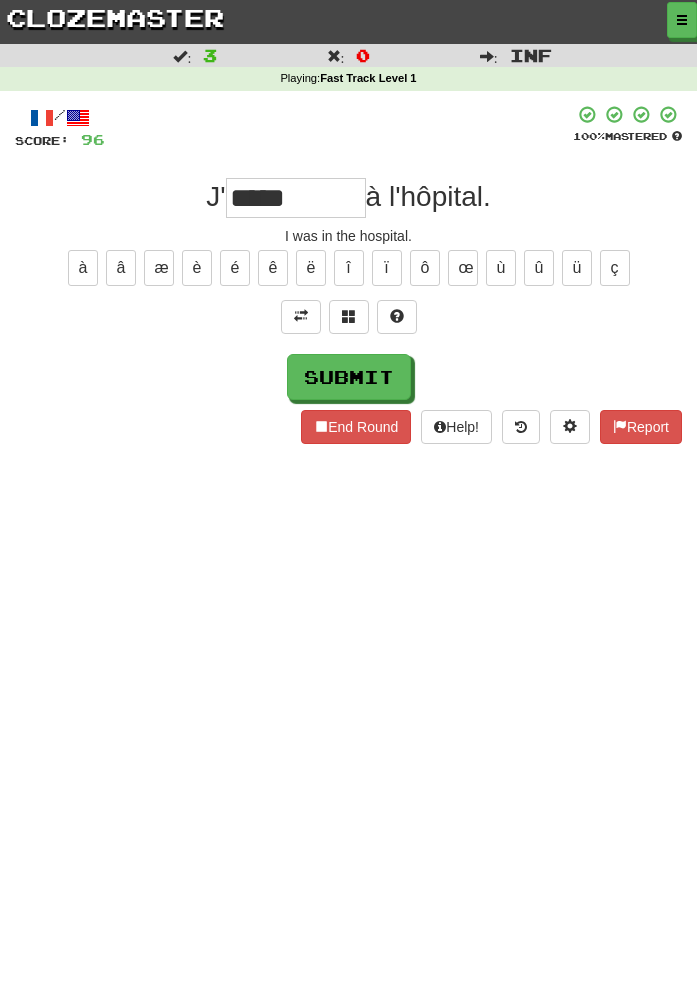 type on "*****" 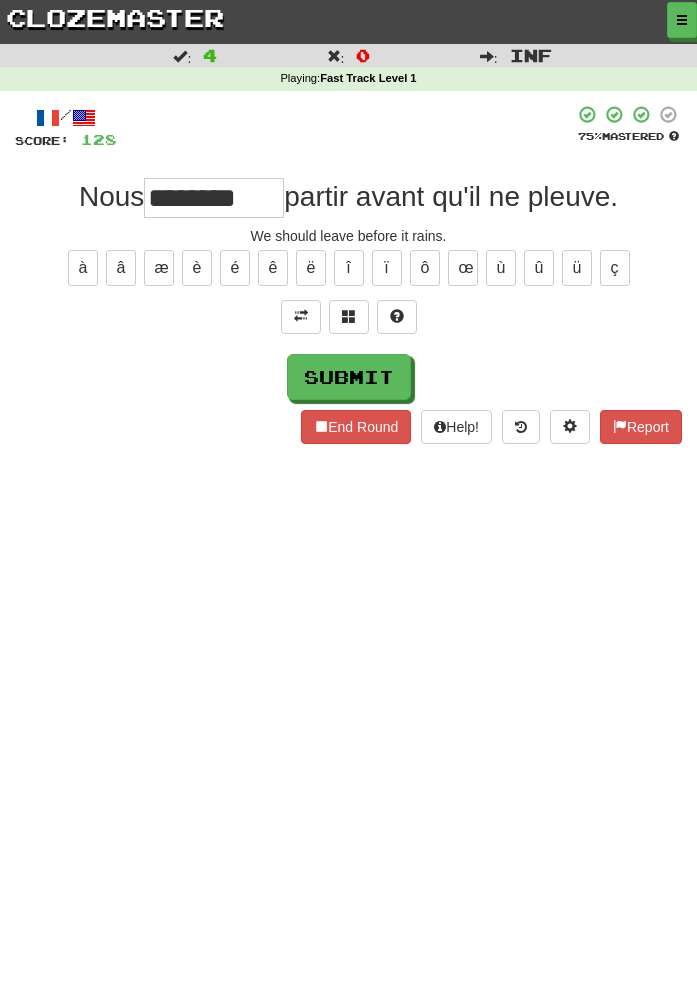 type on "********" 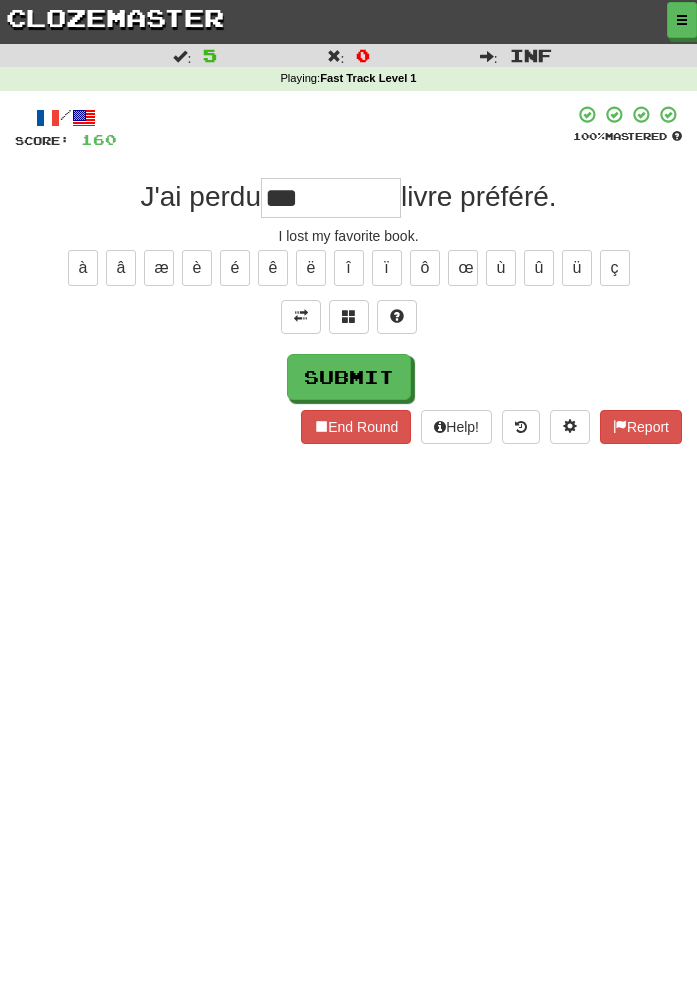 type on "***" 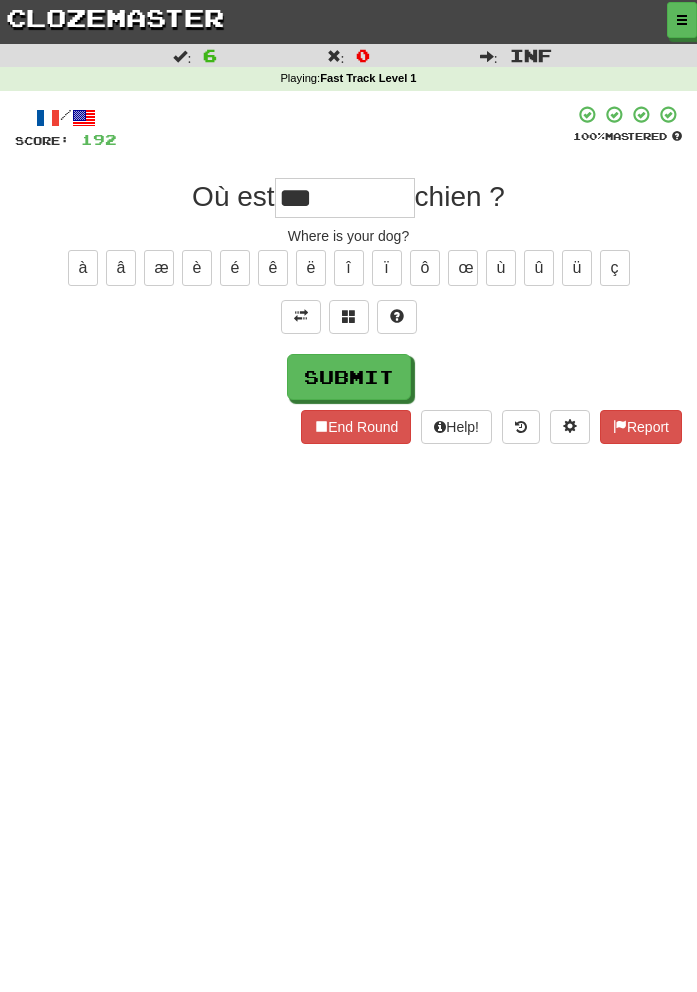 type on "***" 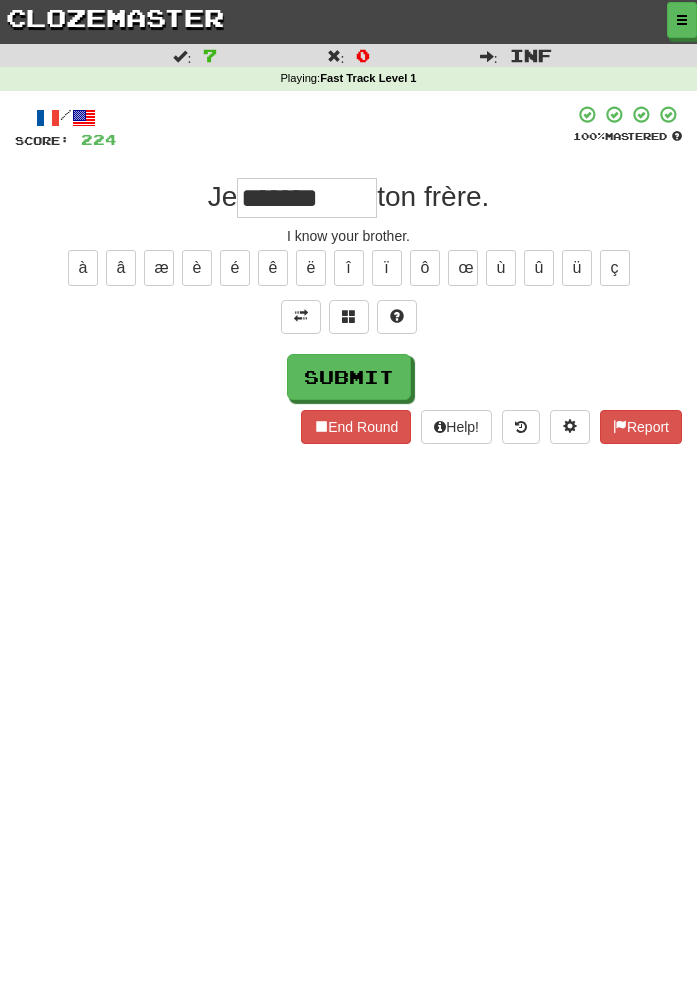 type on "*******" 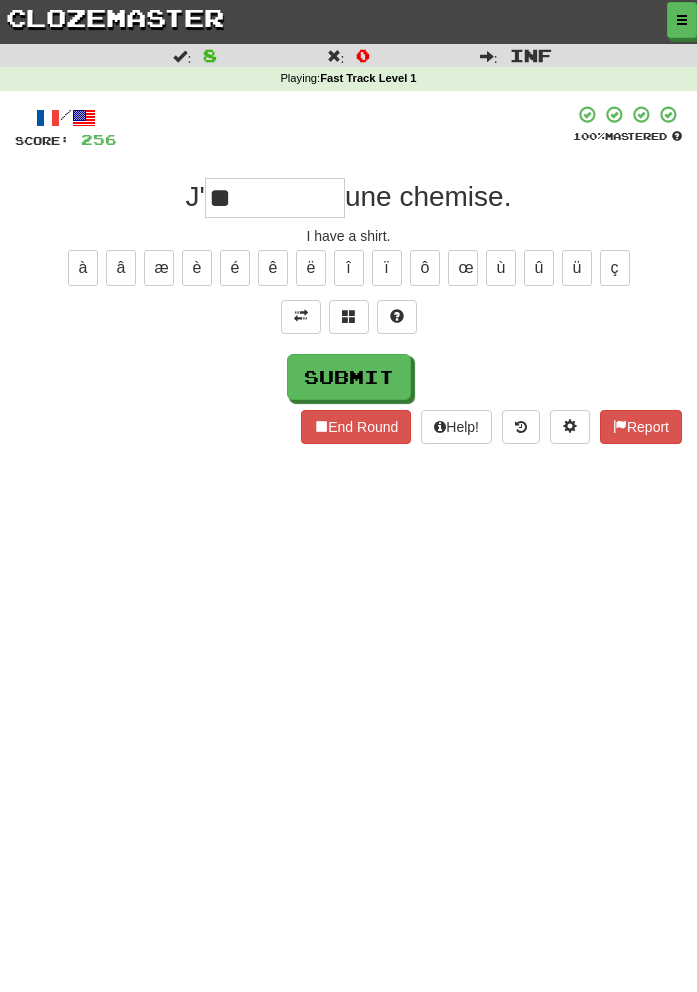 type on "**" 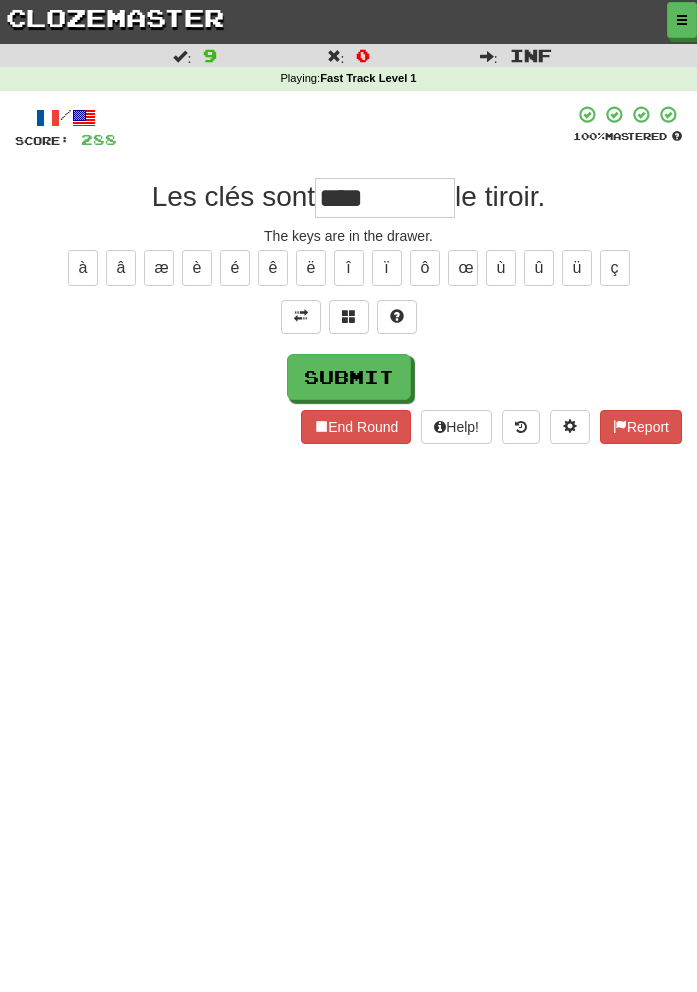 type on "****" 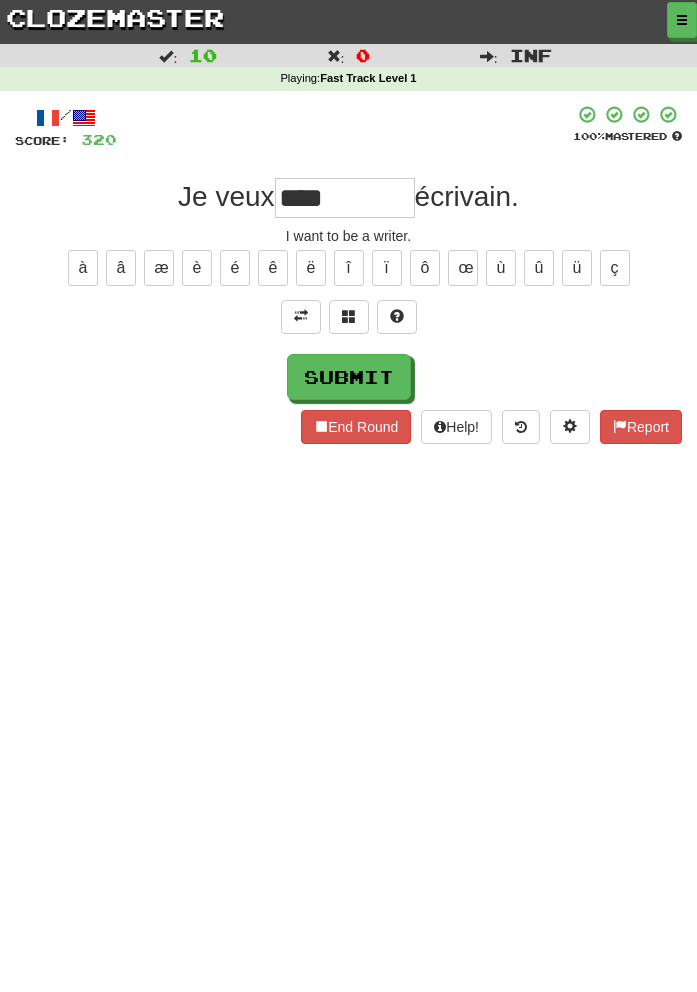 type on "****" 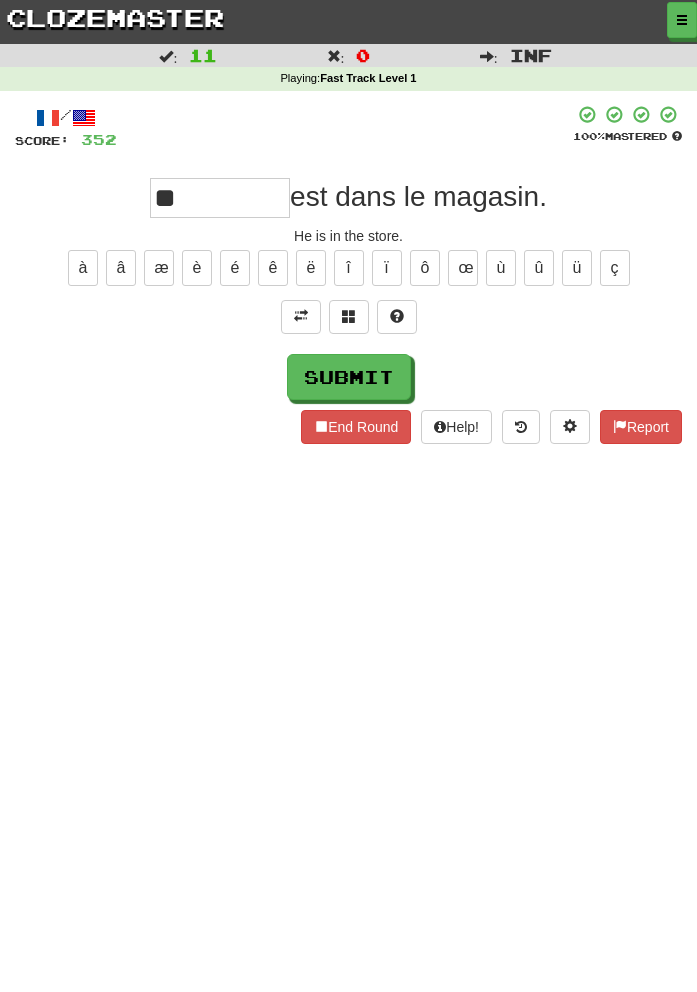 type on "**" 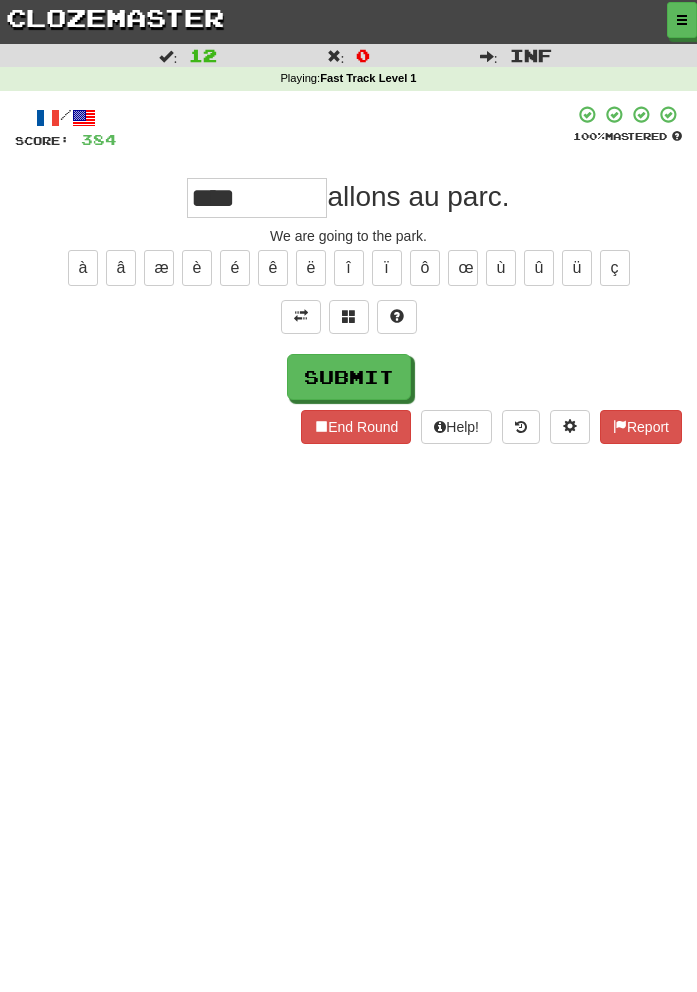 type on "****" 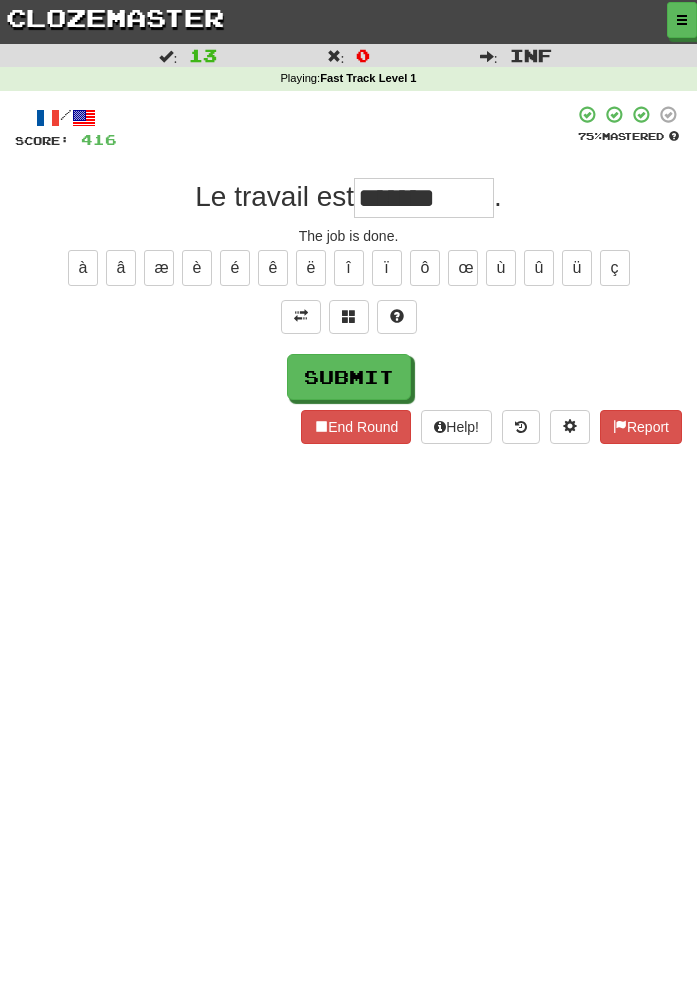 type on "*******" 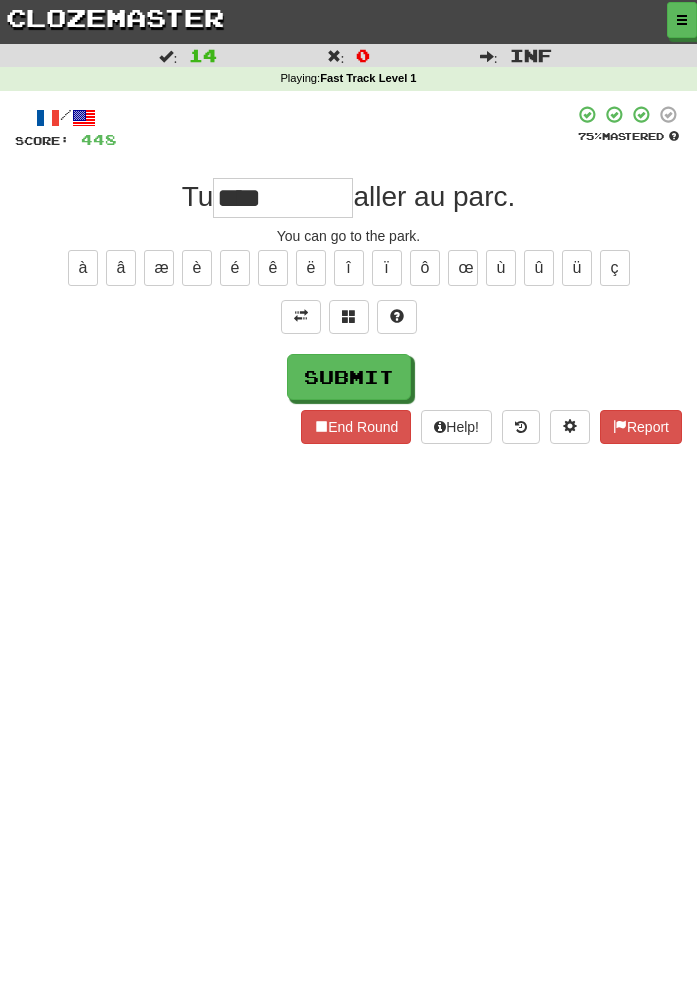 type on "****" 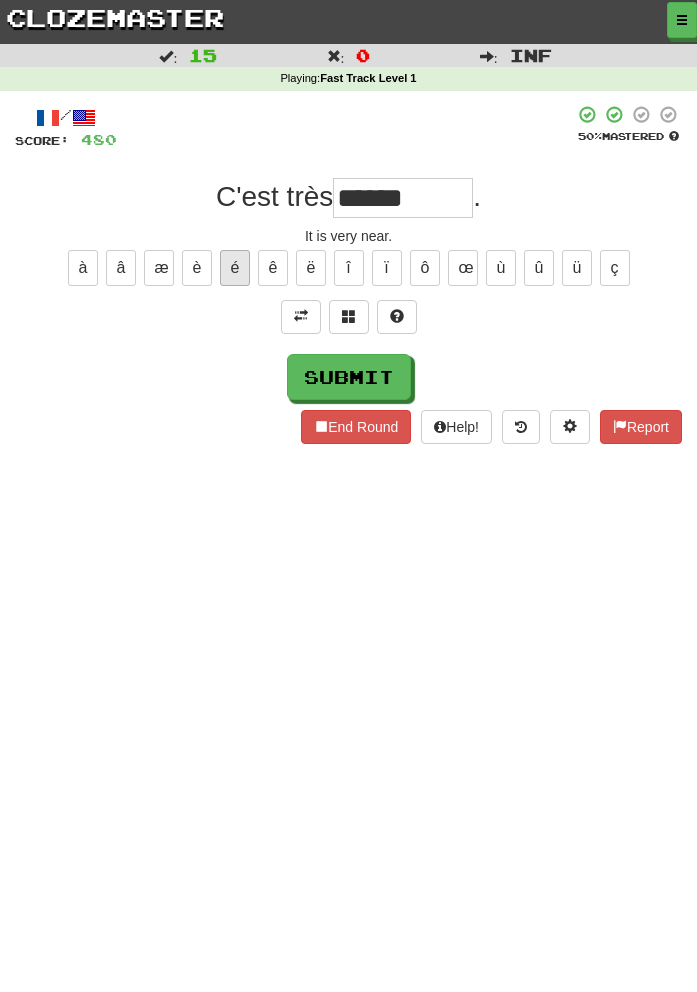 type on "******" 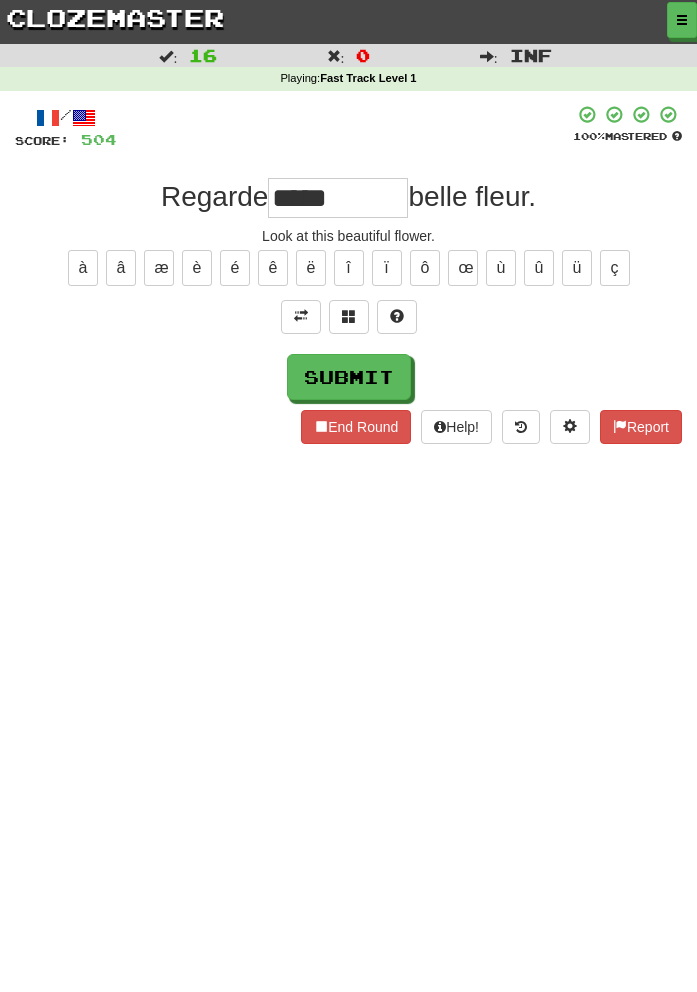 type on "*****" 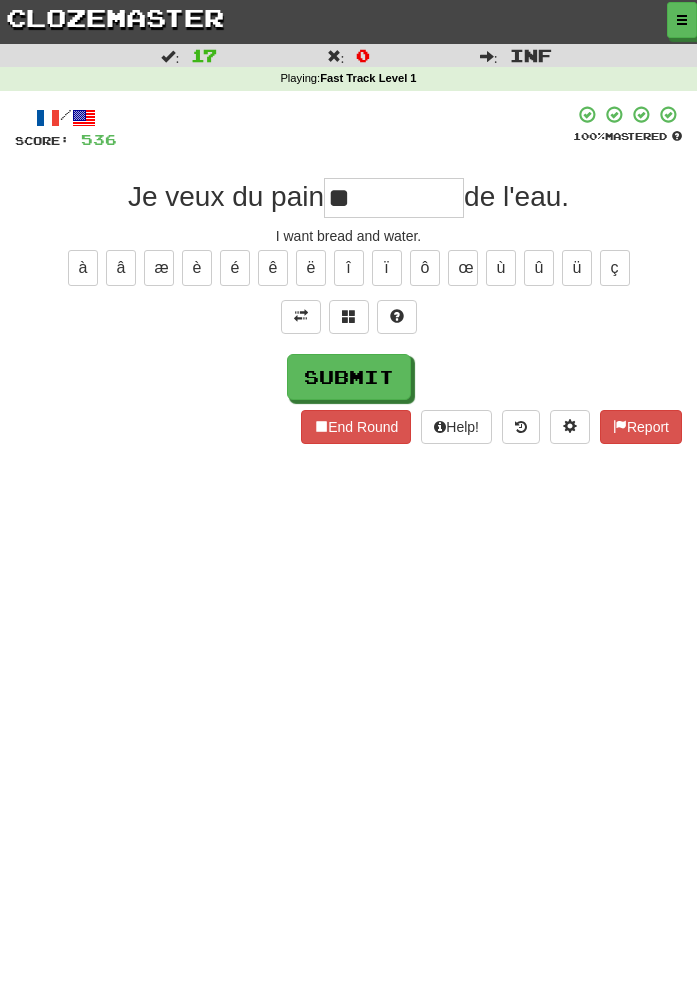 type on "**" 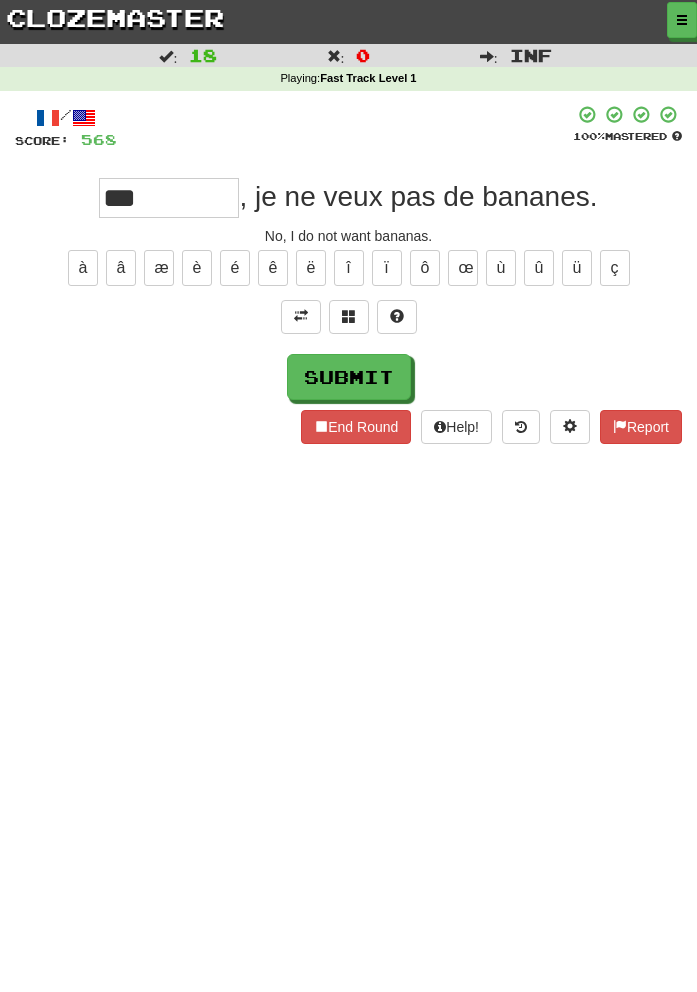 type on "***" 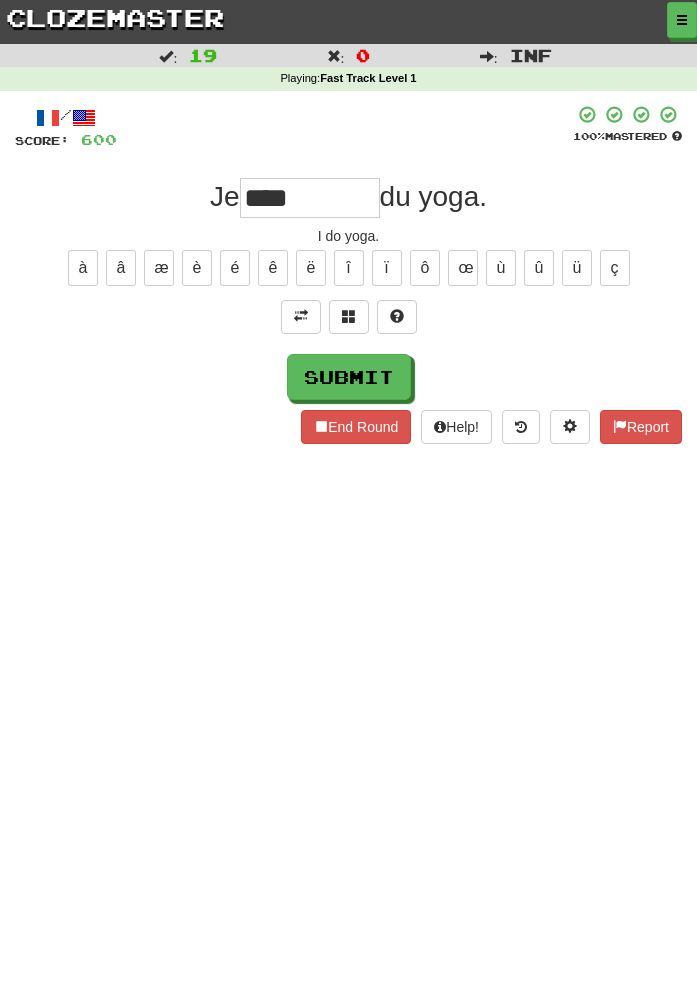 type on "****" 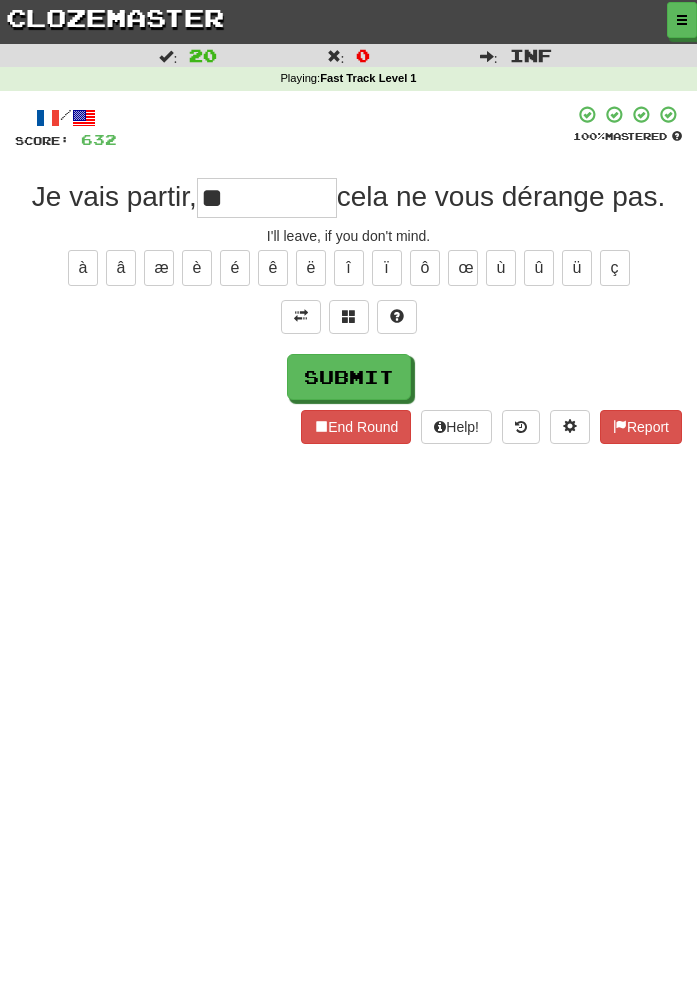 type on "**" 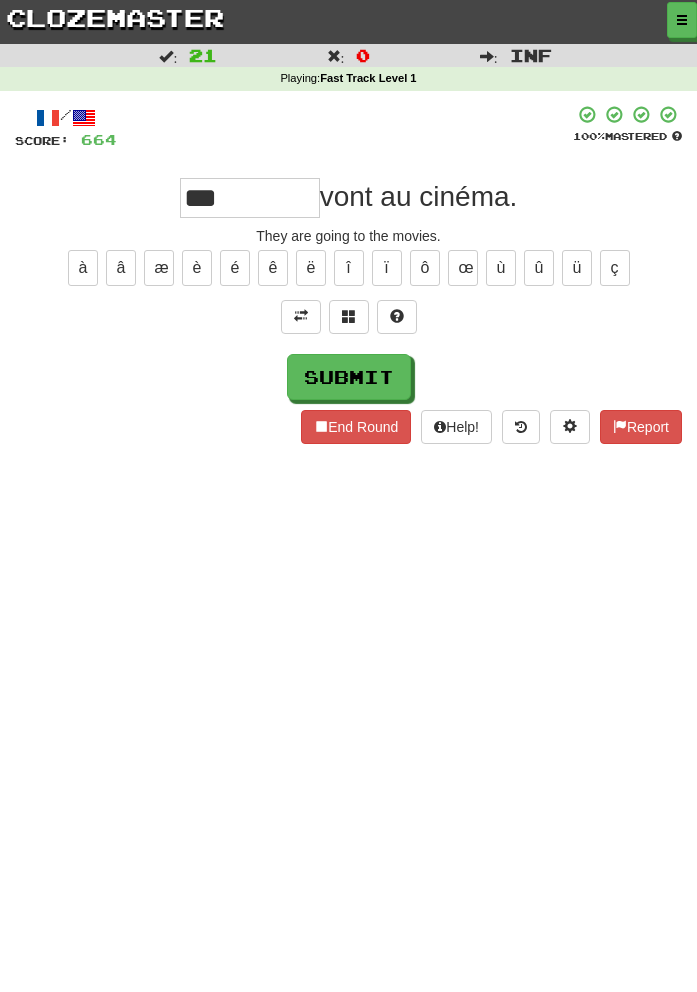 type on "***" 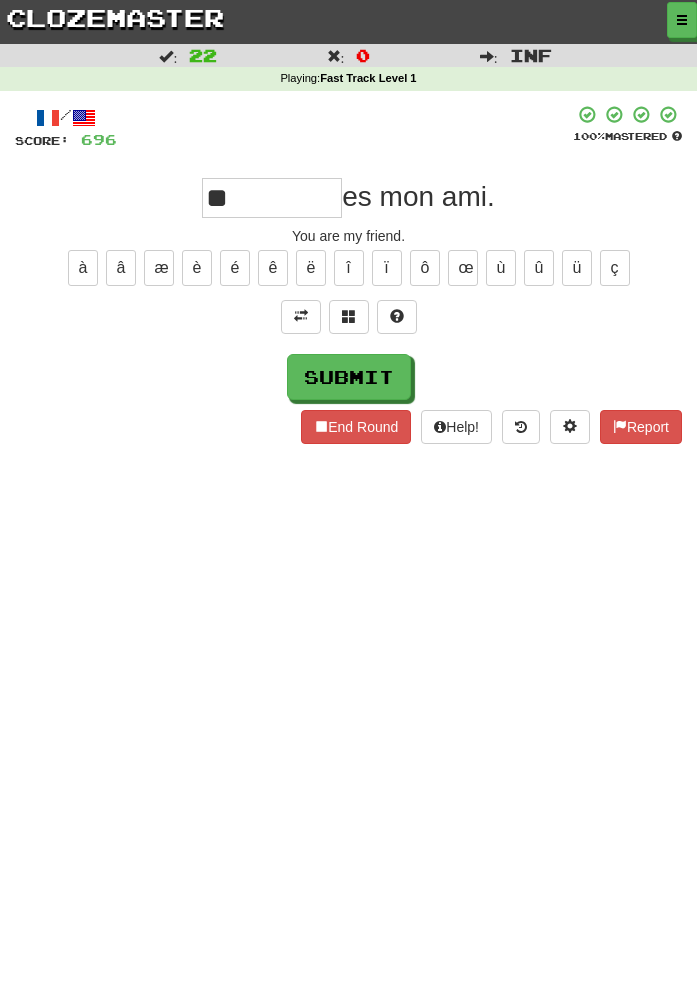 type on "*" 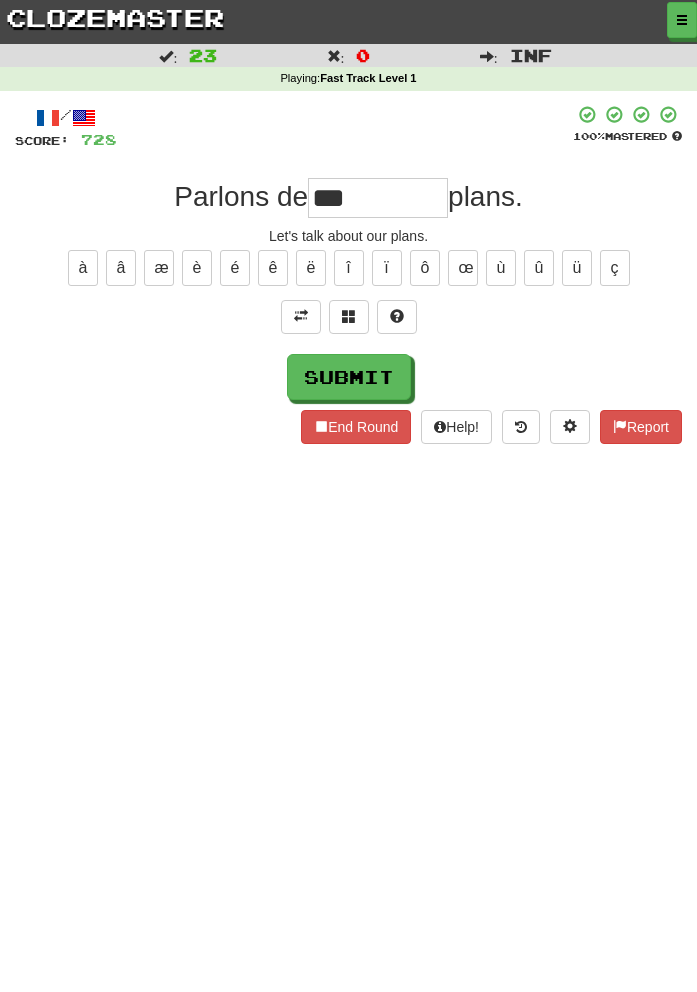 type on "***" 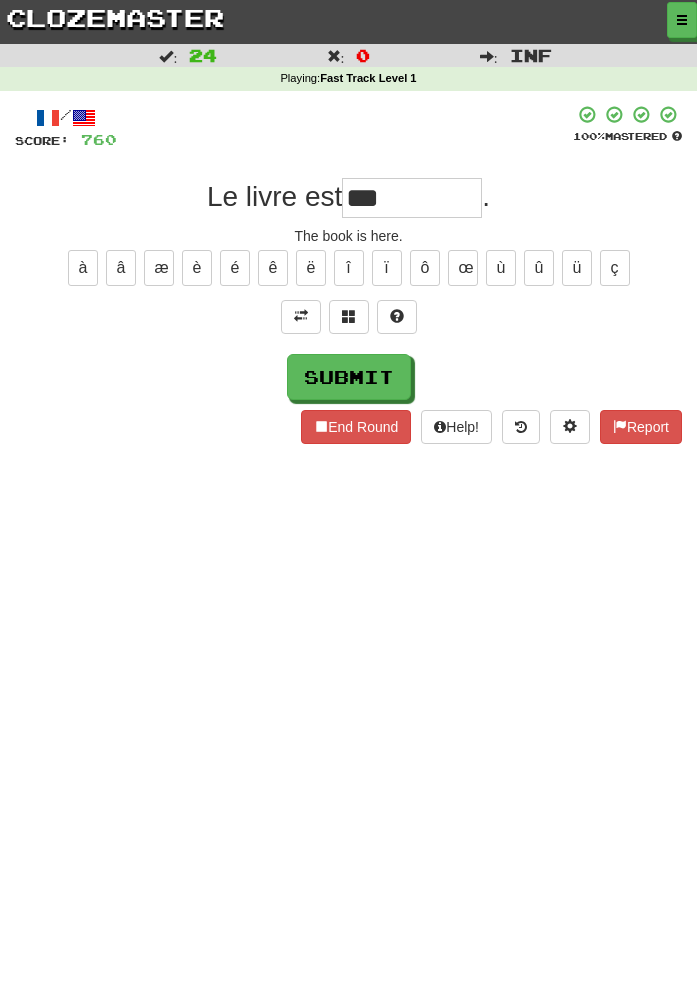 type on "***" 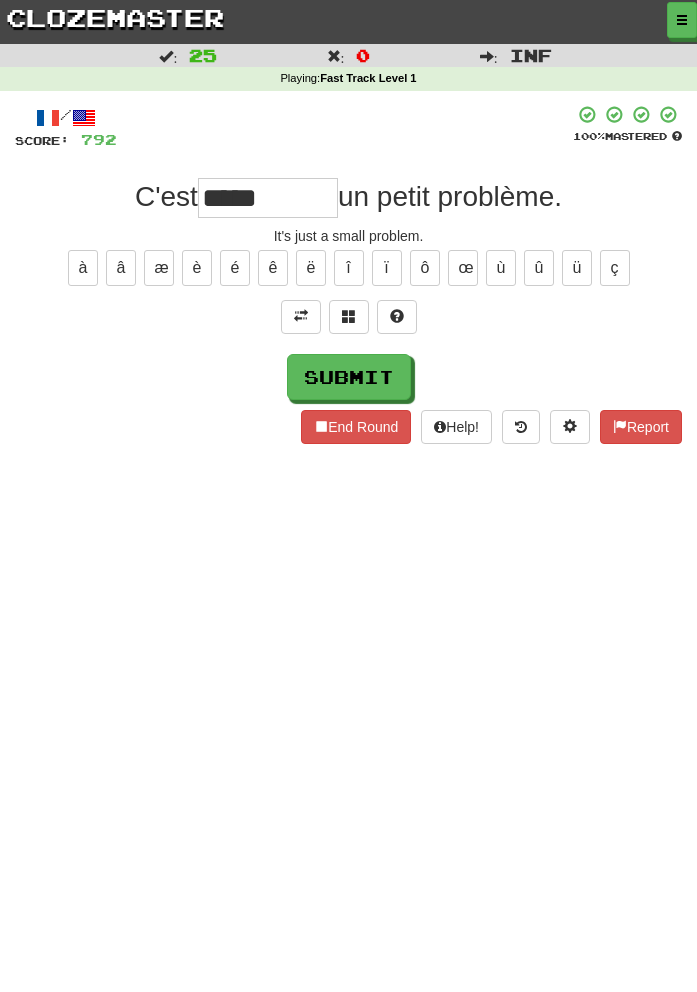 type on "*****" 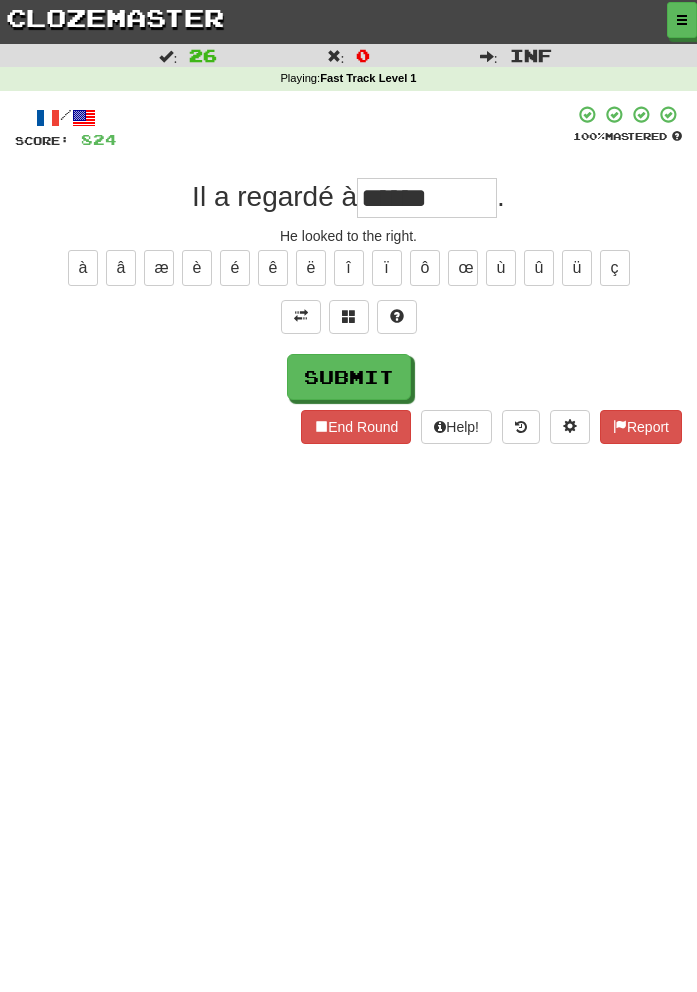 type on "******" 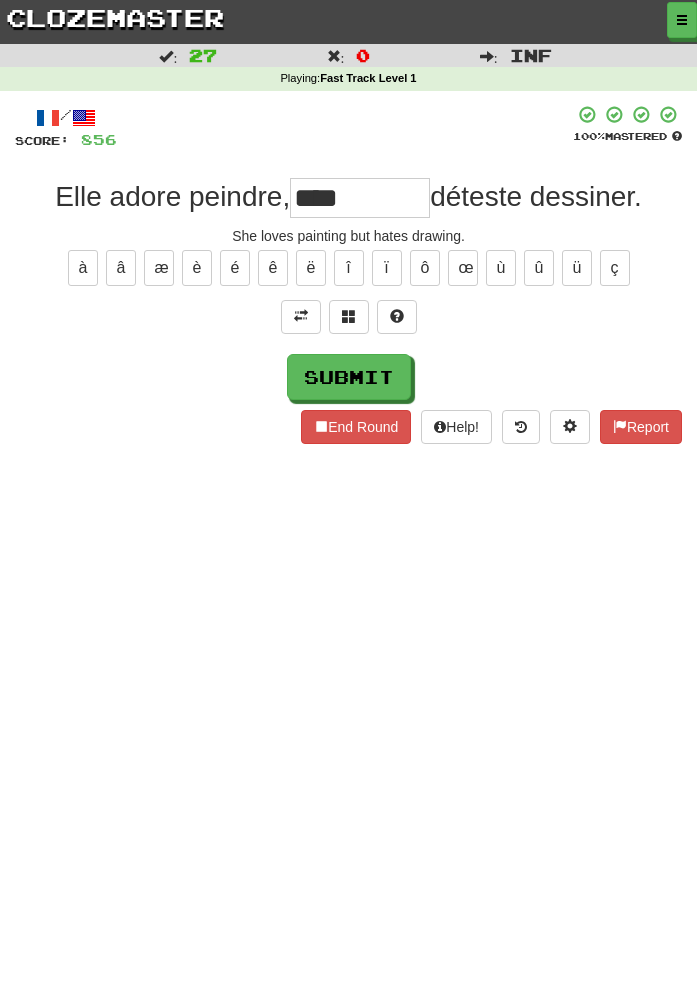 type on "****" 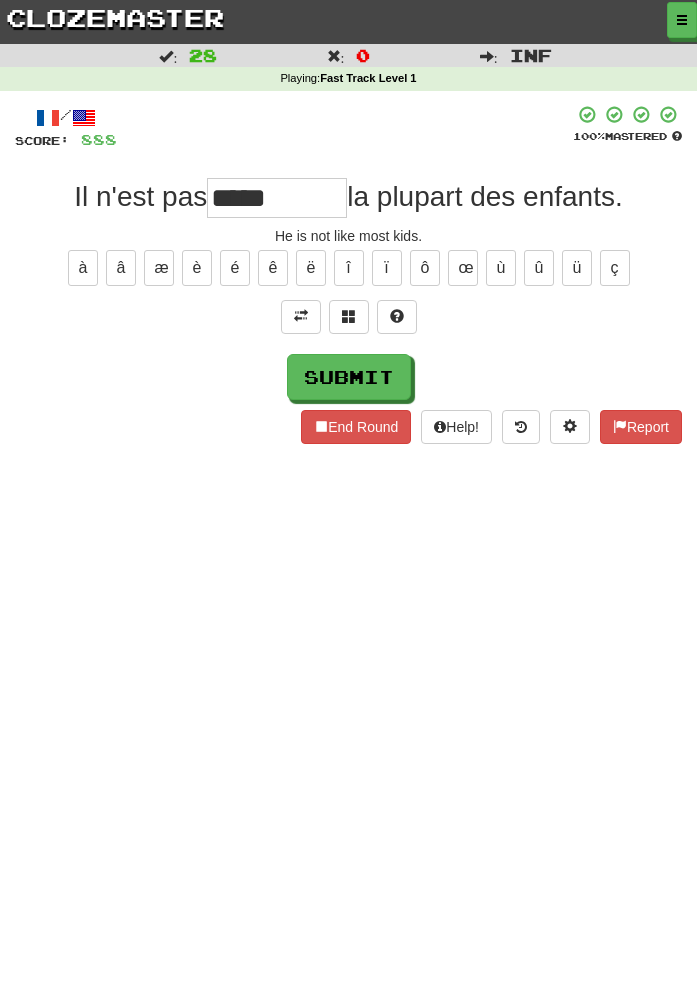 type on "*****" 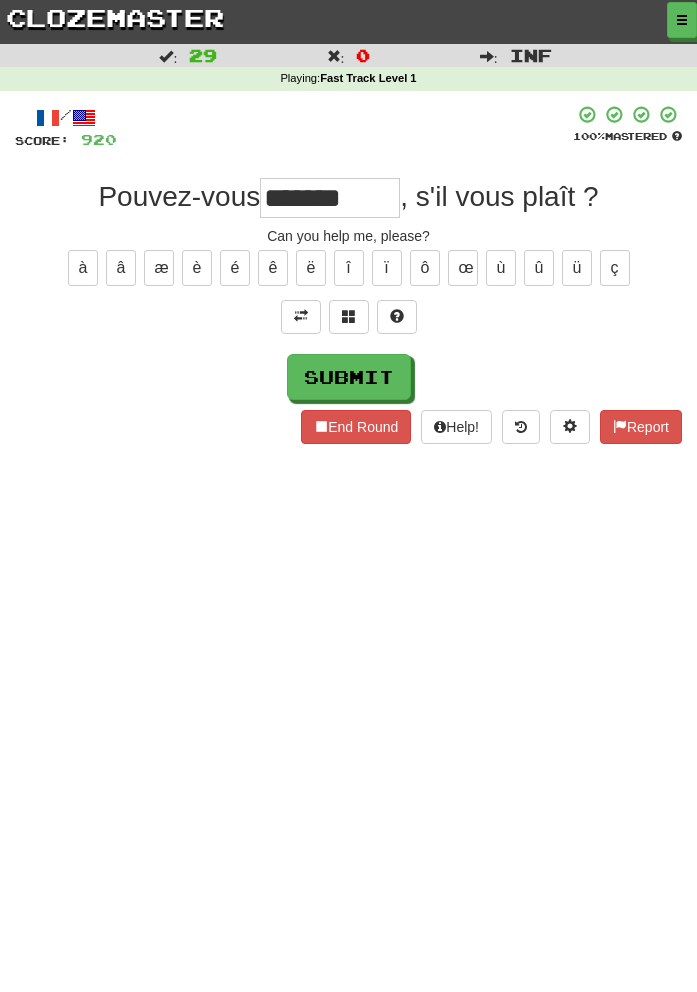 type on "*******" 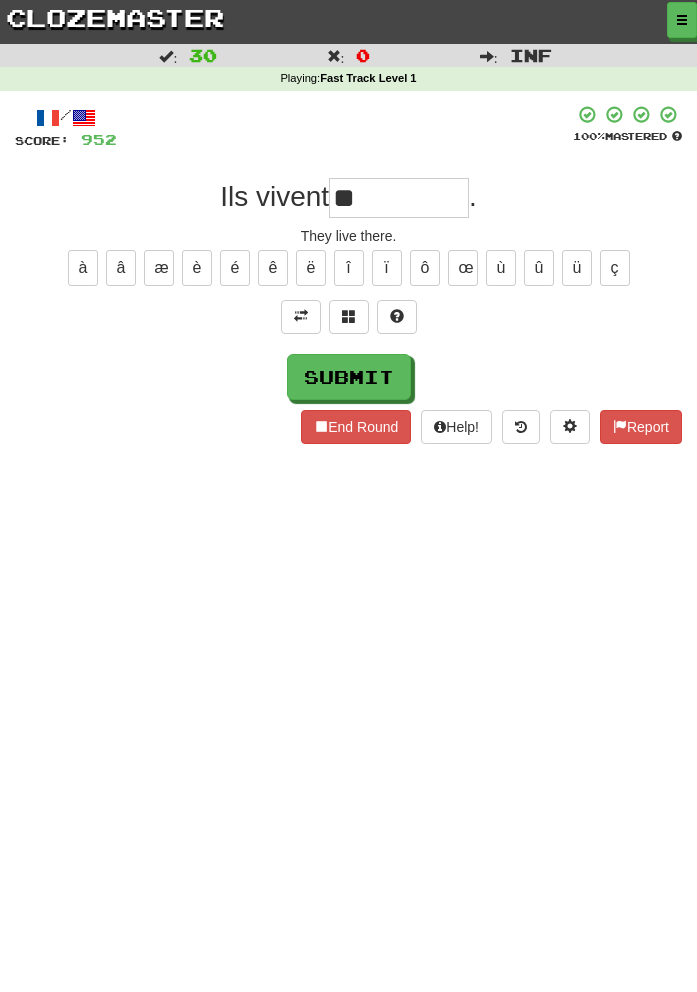 type on "**" 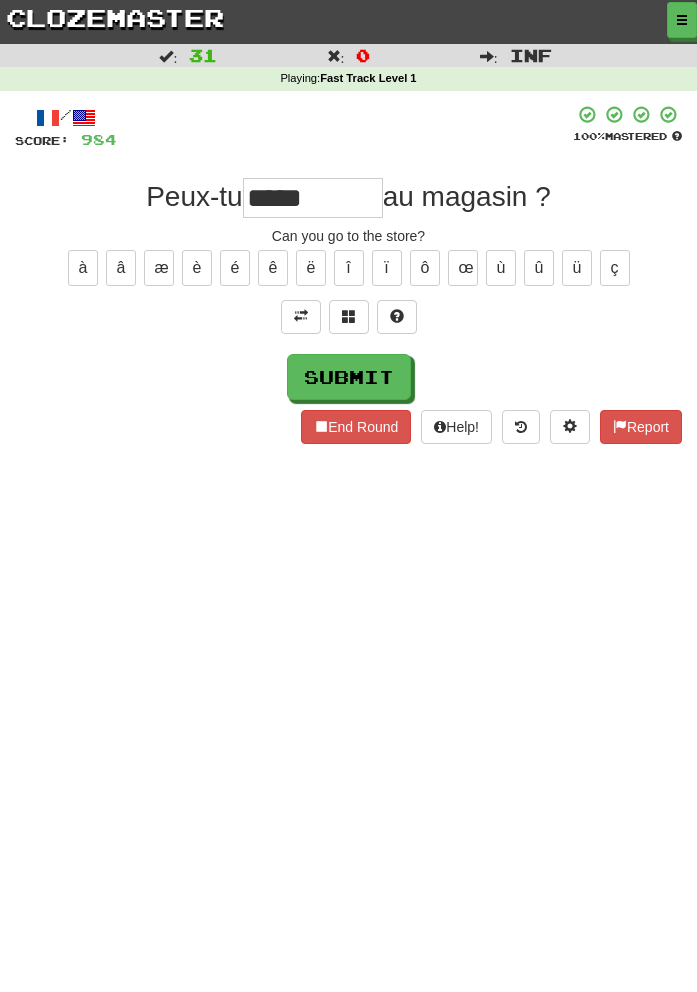 type on "*****" 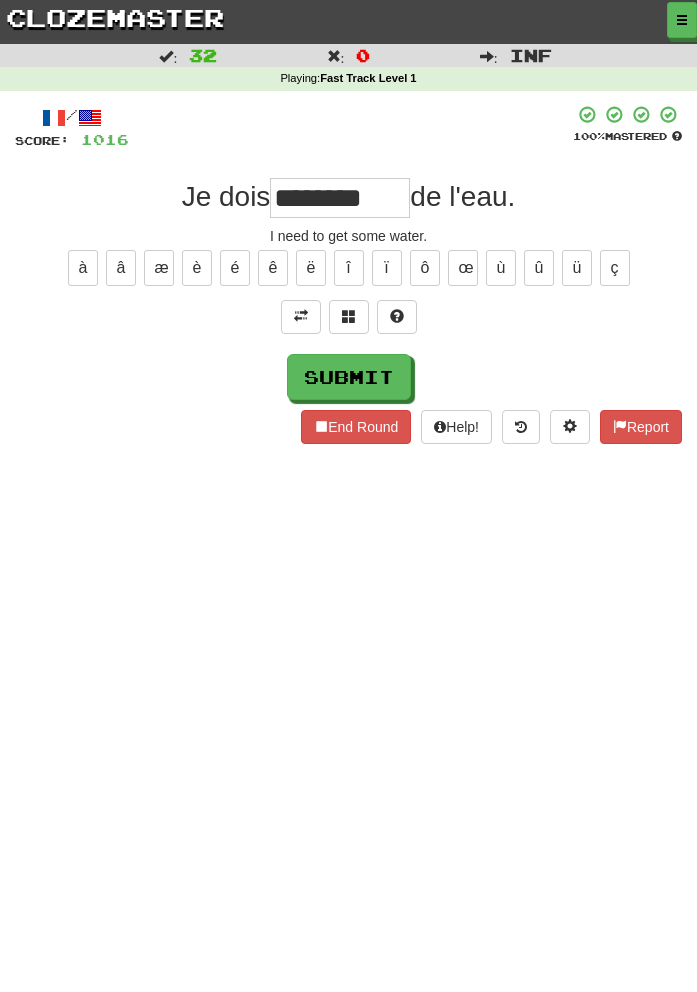 type on "********" 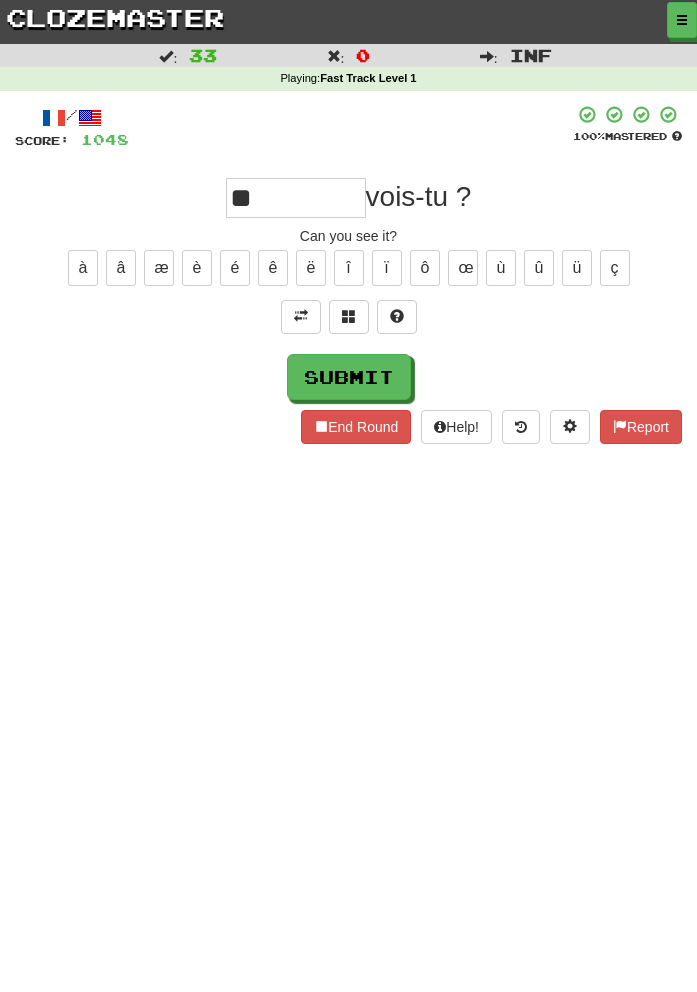 type on "**" 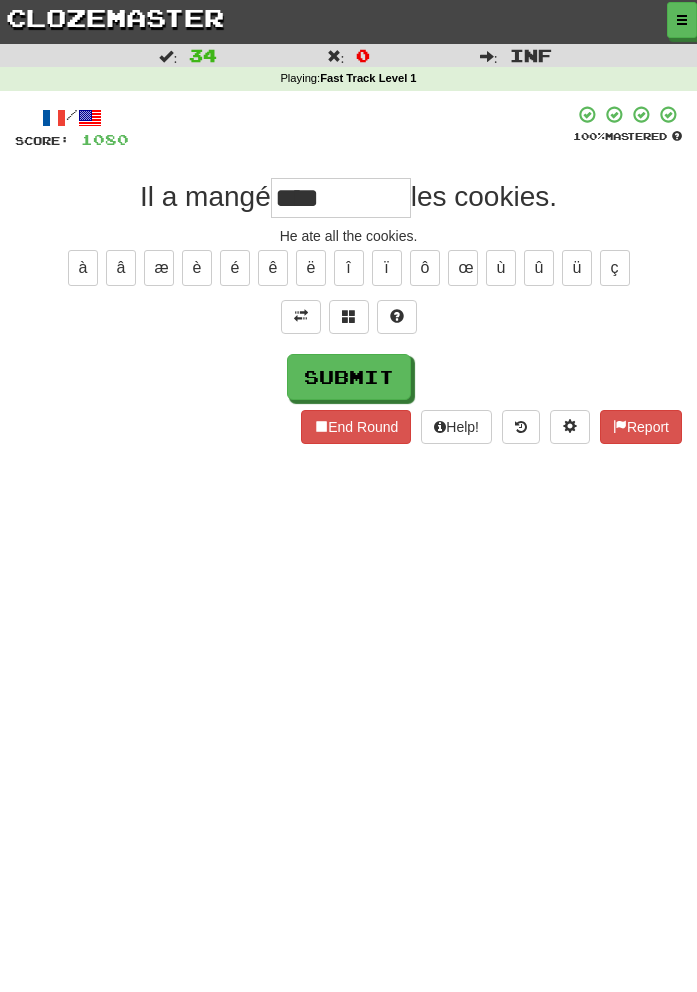 type on "****" 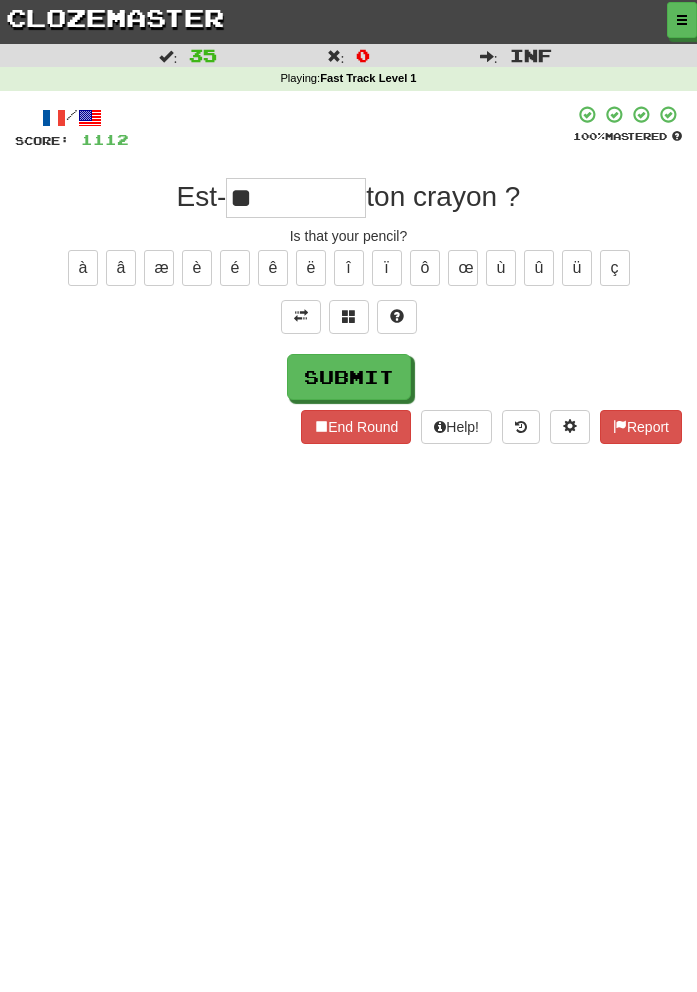 type on "**" 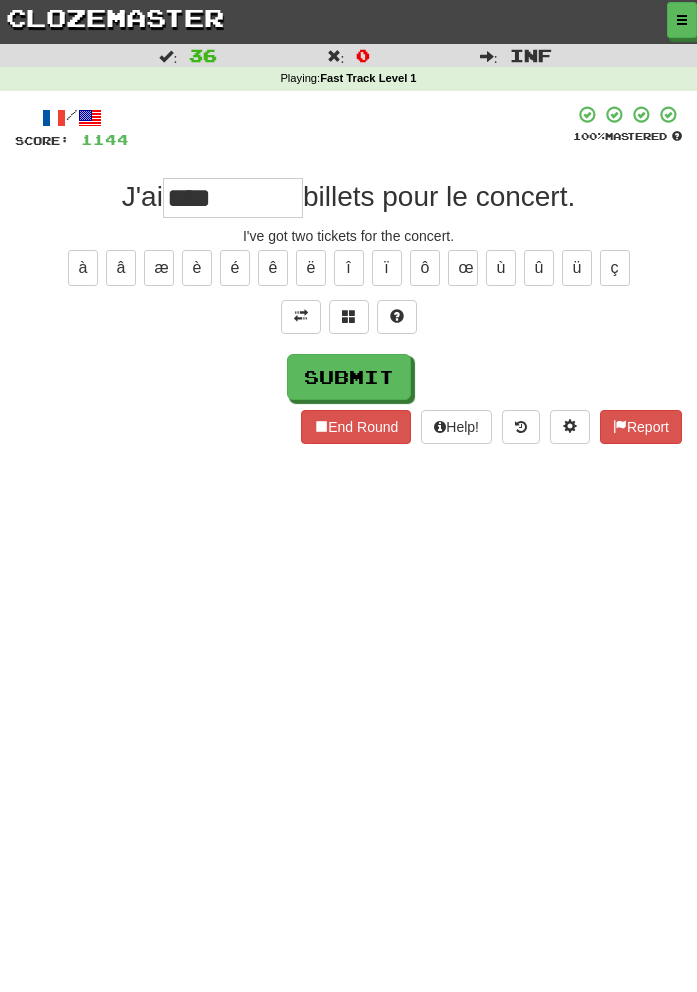 type on "****" 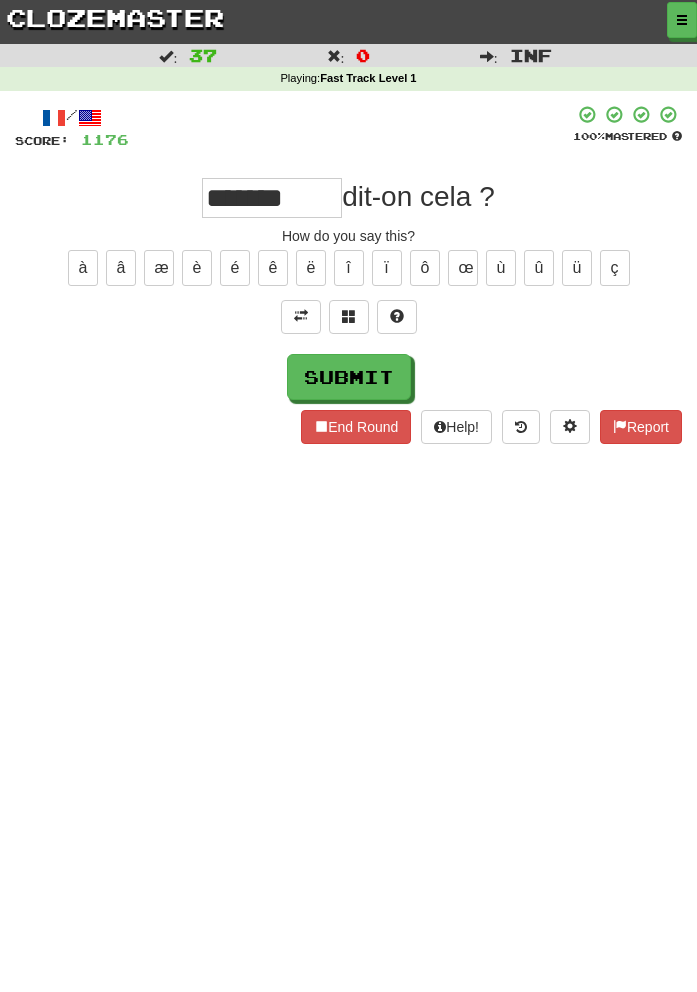 type on "*******" 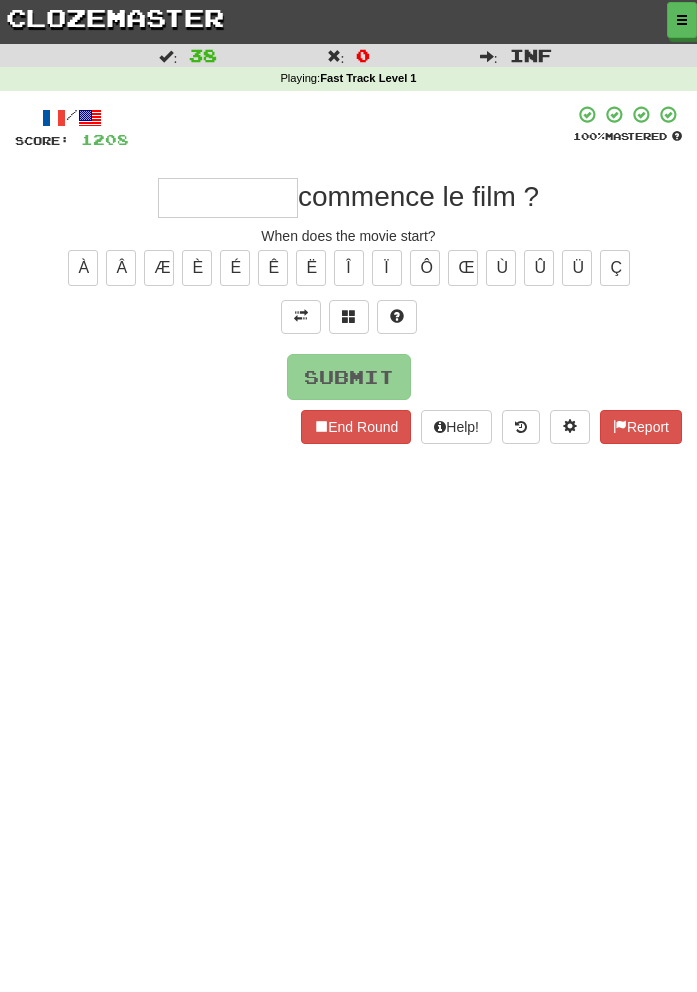 type on "*" 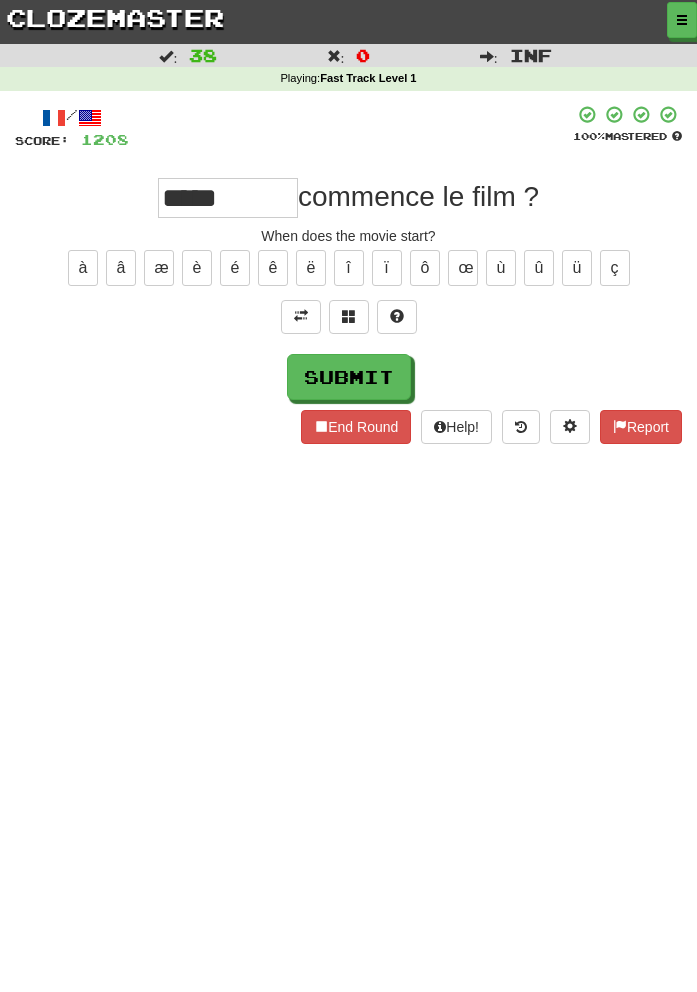 type on "*****" 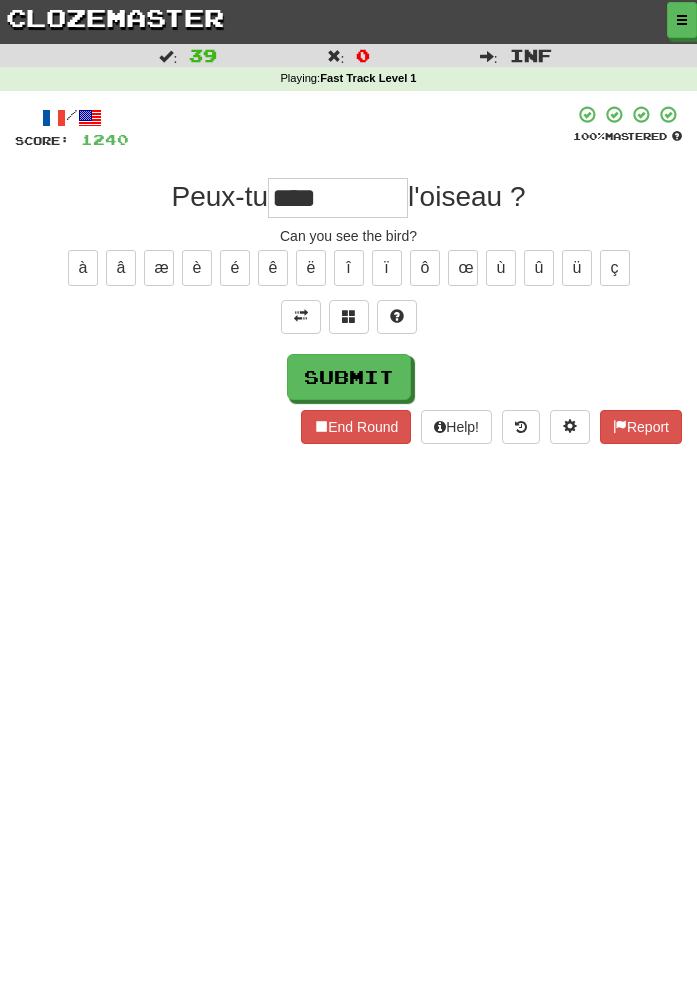type on "****" 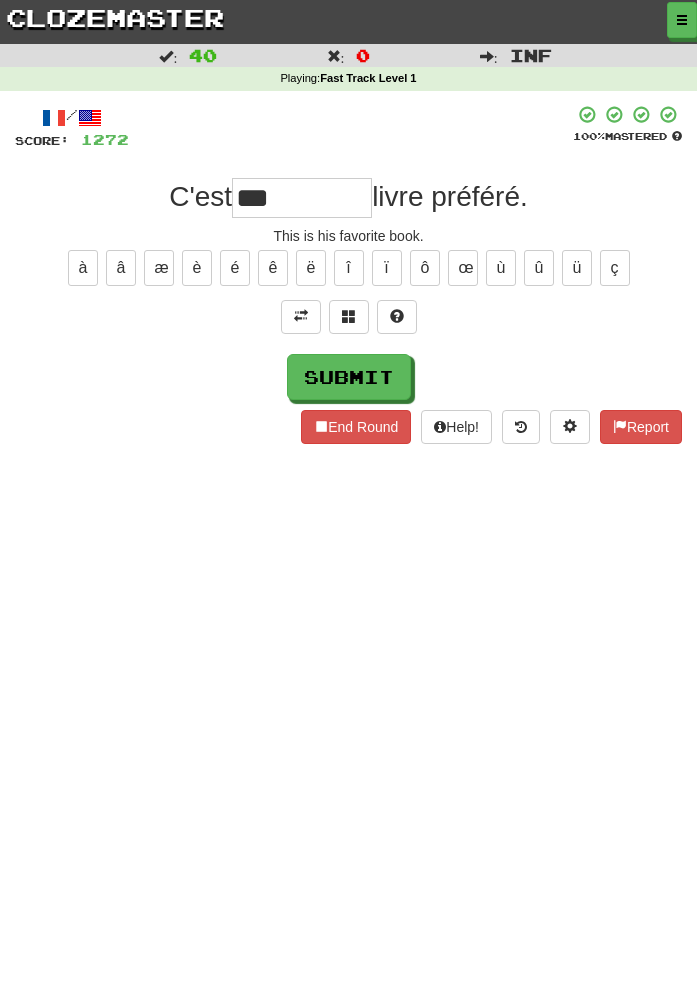 type on "***" 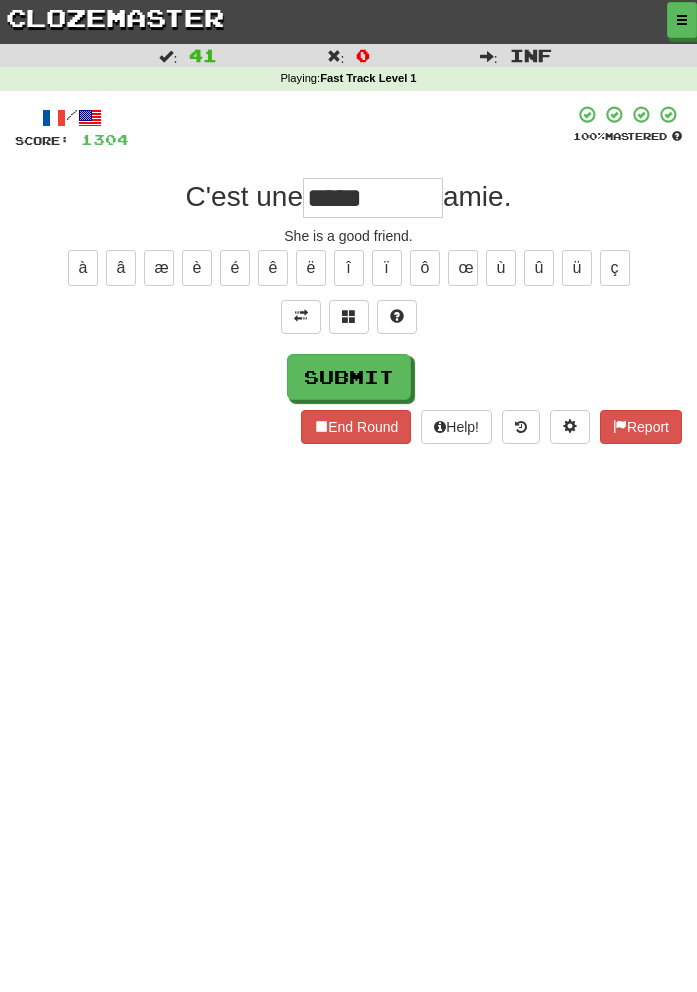 type on "*****" 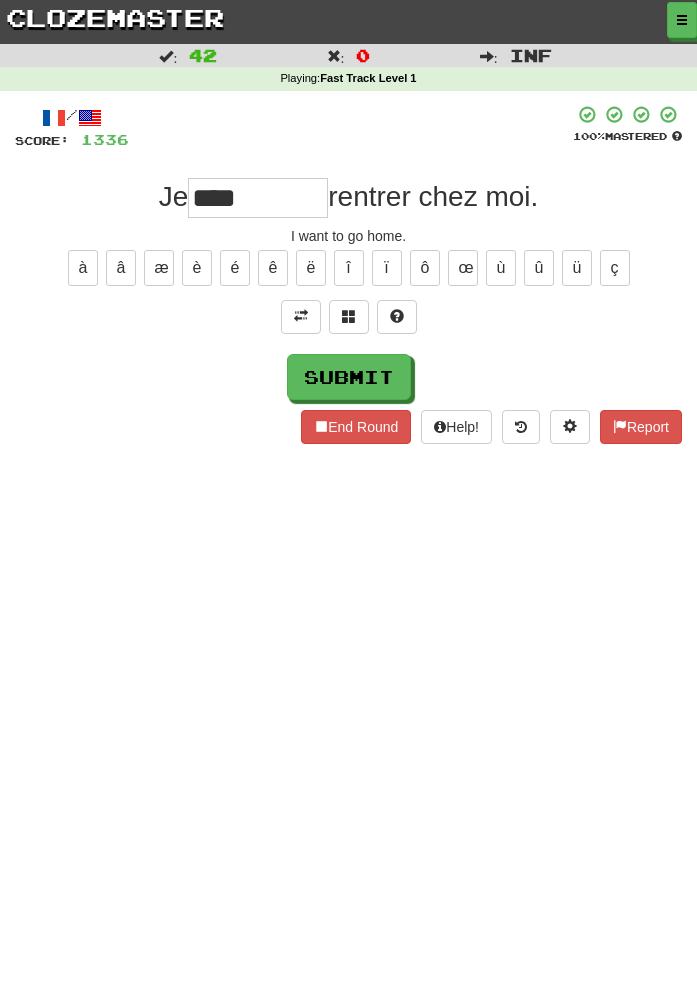 type on "****" 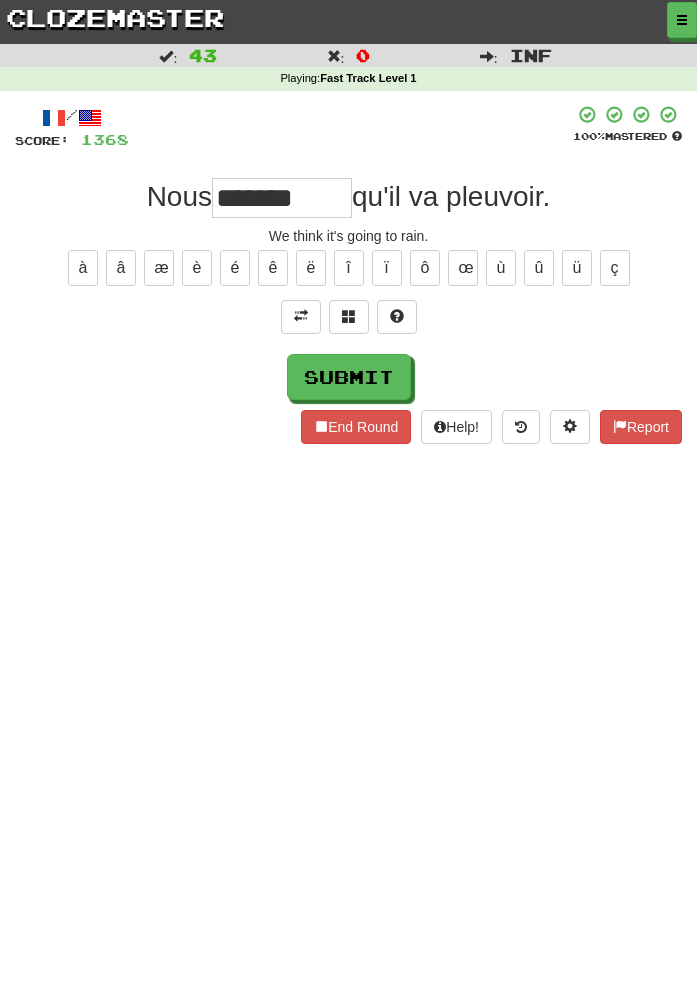 type on "*******" 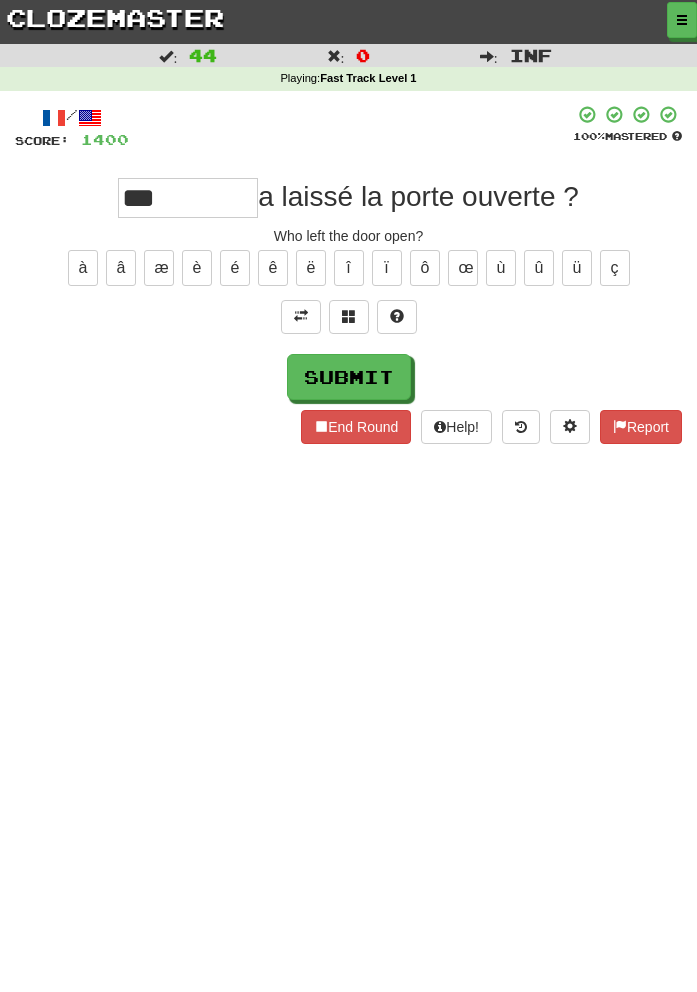 type on "***" 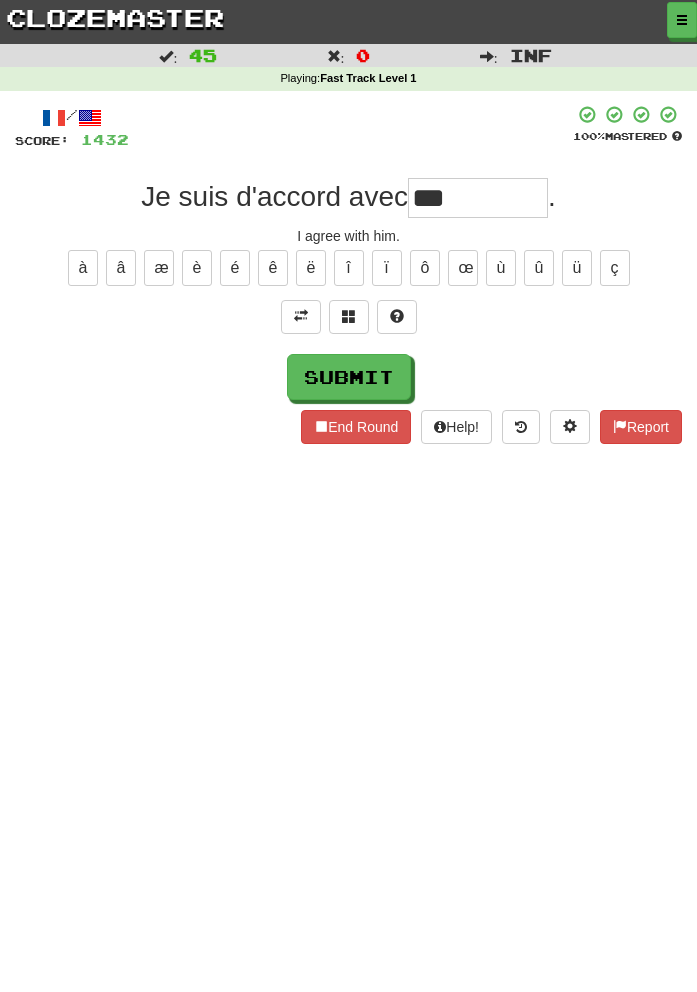 type on "***" 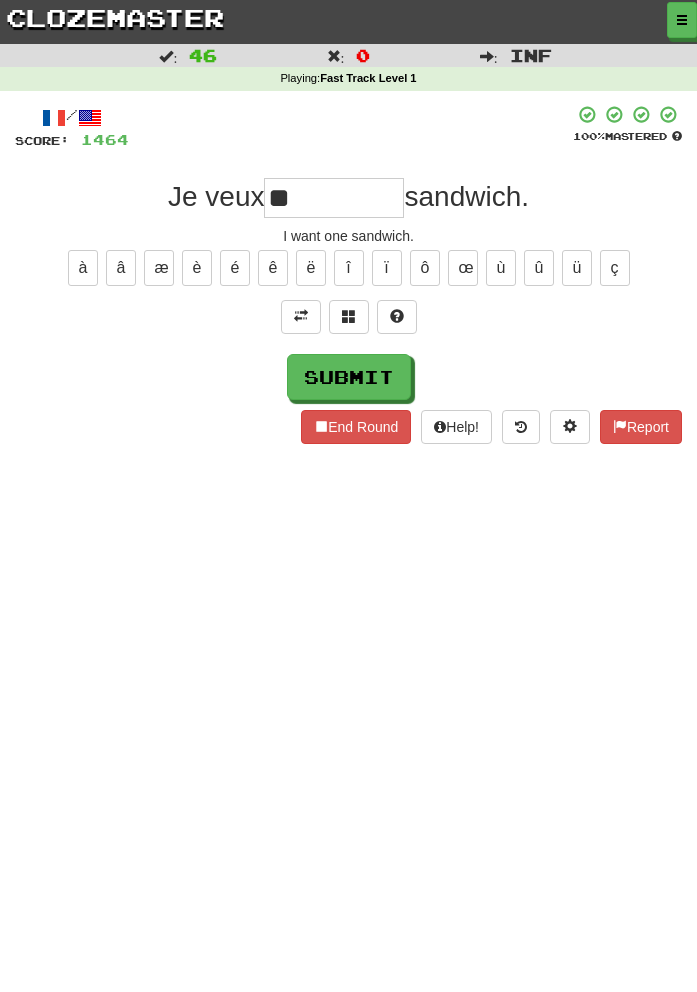 type on "**" 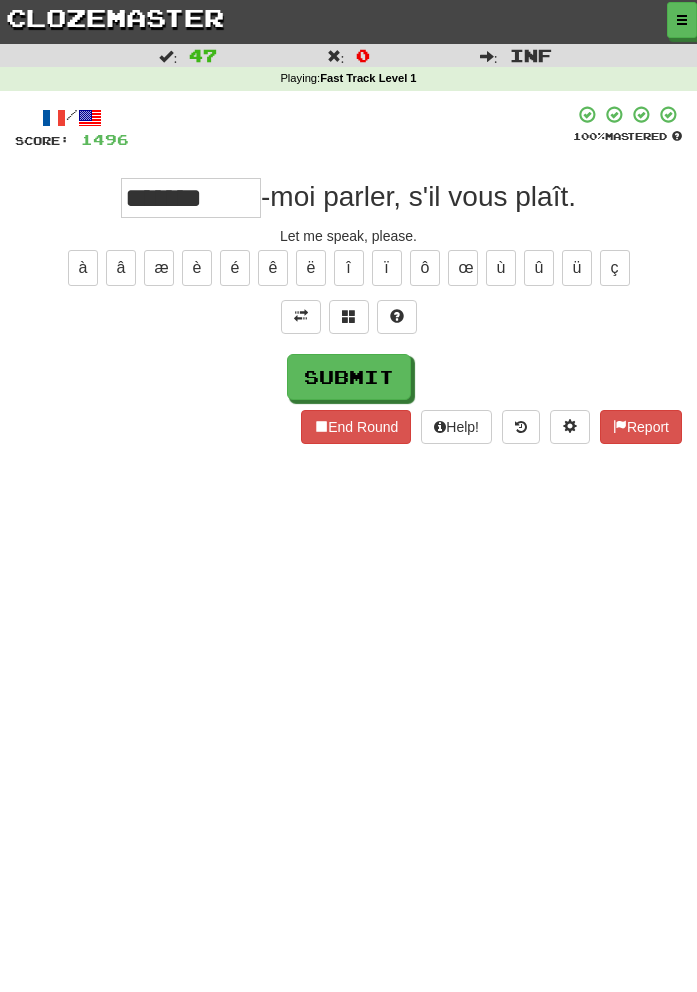 type on "*******" 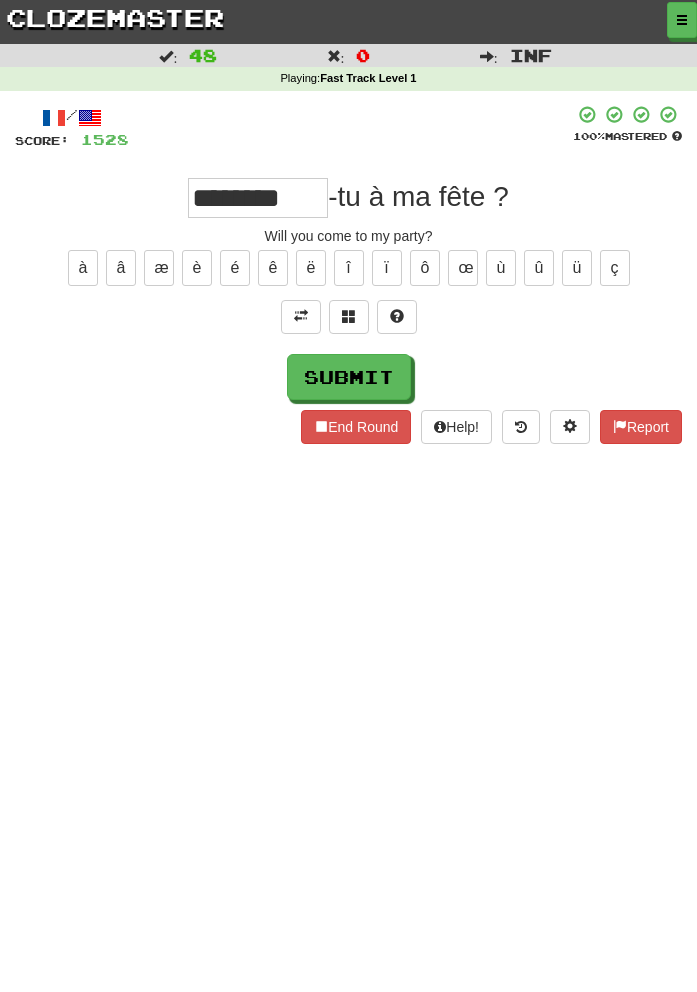 type on "********" 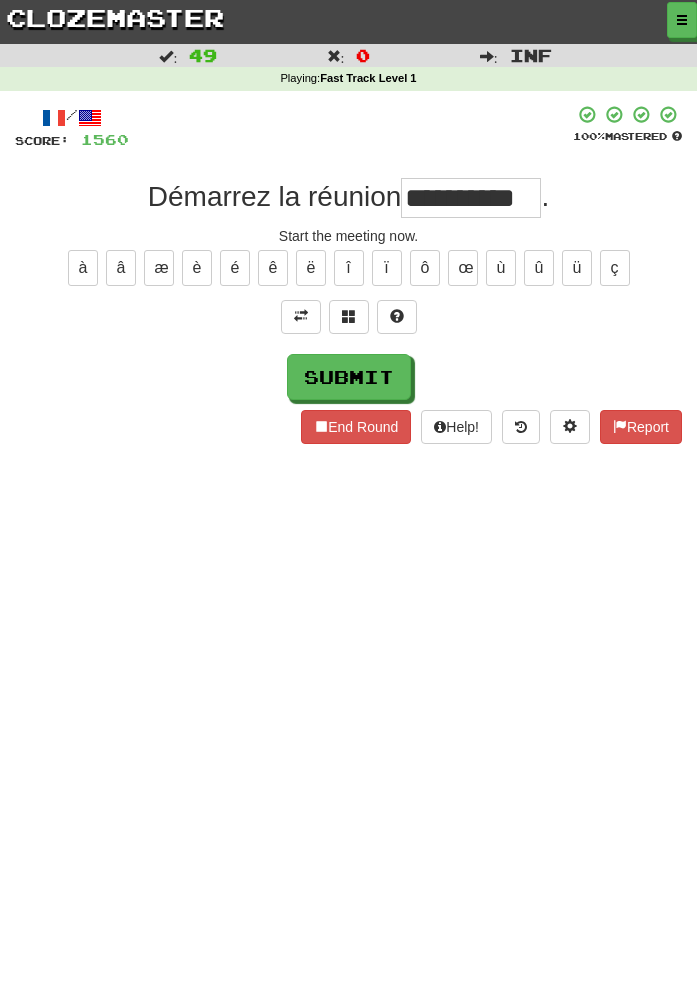 scroll, scrollTop: 0, scrollLeft: 0, axis: both 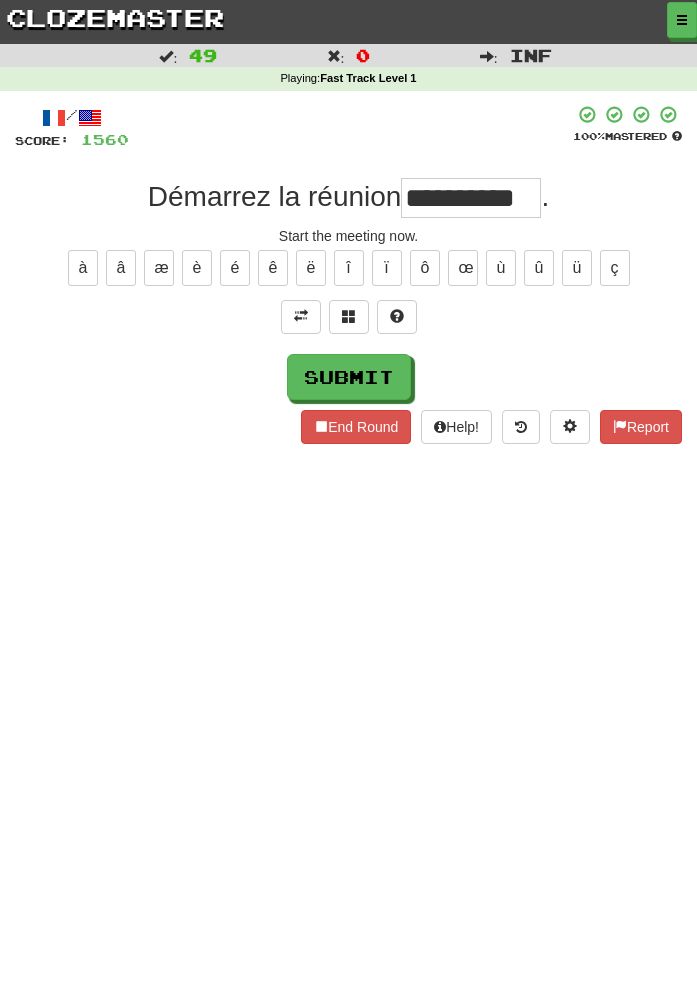 type on "**********" 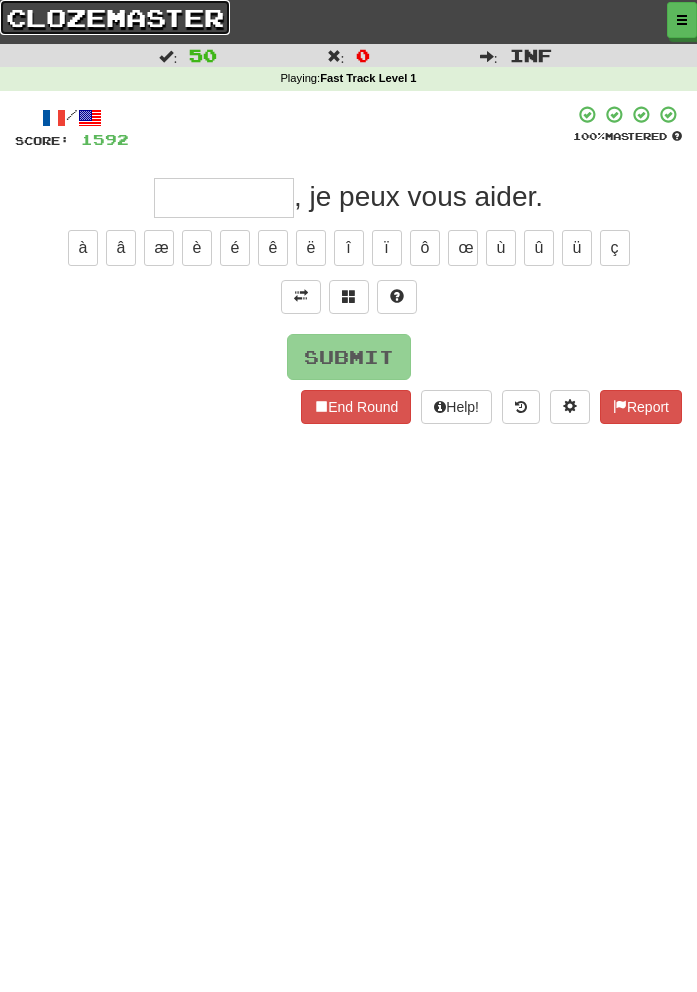 click on "clozemaster" at bounding box center (115, 17) 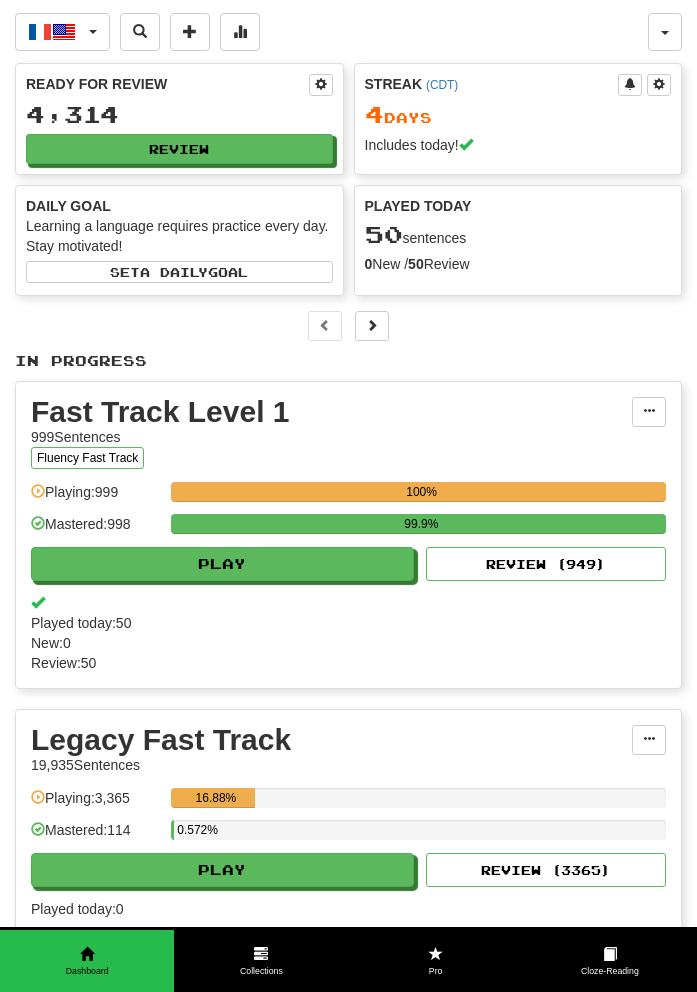 scroll, scrollTop: 0, scrollLeft: 0, axis: both 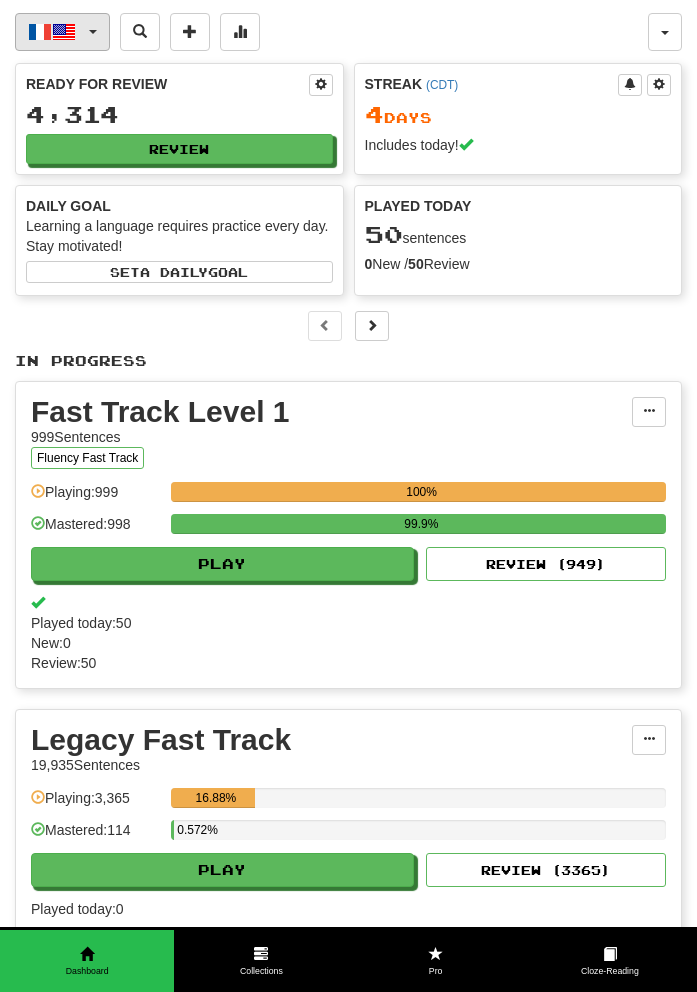 click on "Français  /  English" at bounding box center (62, 32) 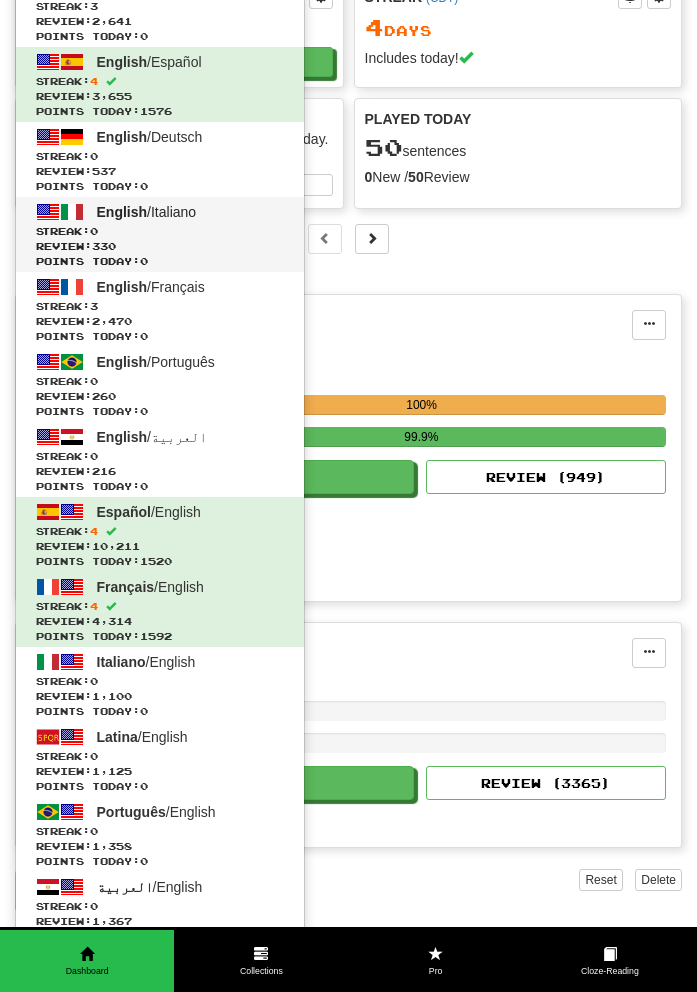 scroll, scrollTop: 85, scrollLeft: 0, axis: vertical 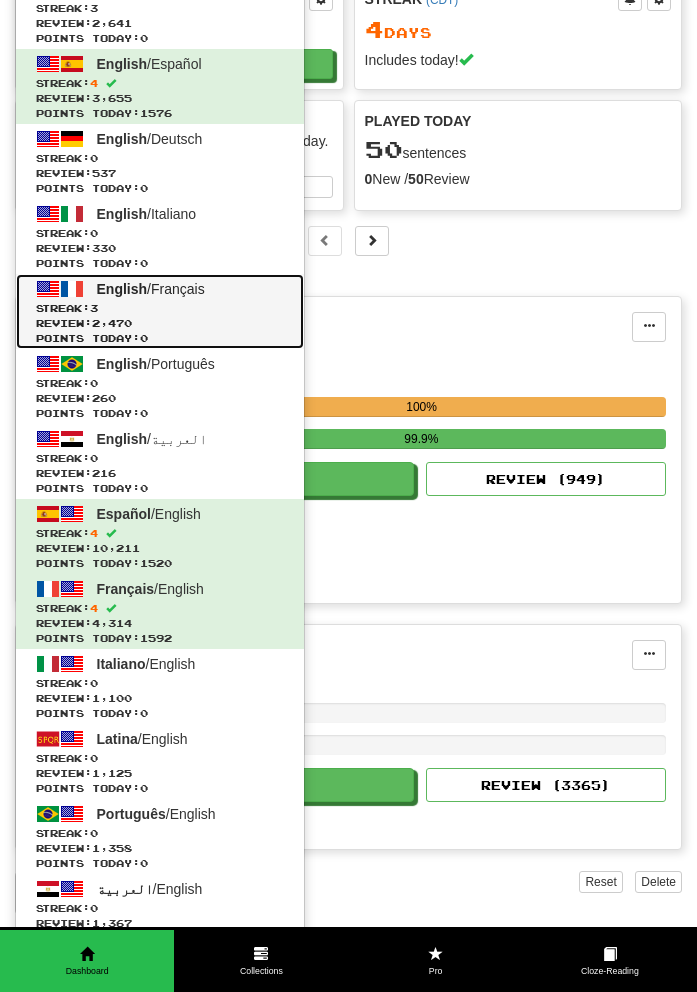 click on "English  /  Français Streak:  3   Review:  2,470 Points today:  0" at bounding box center [160, 311] 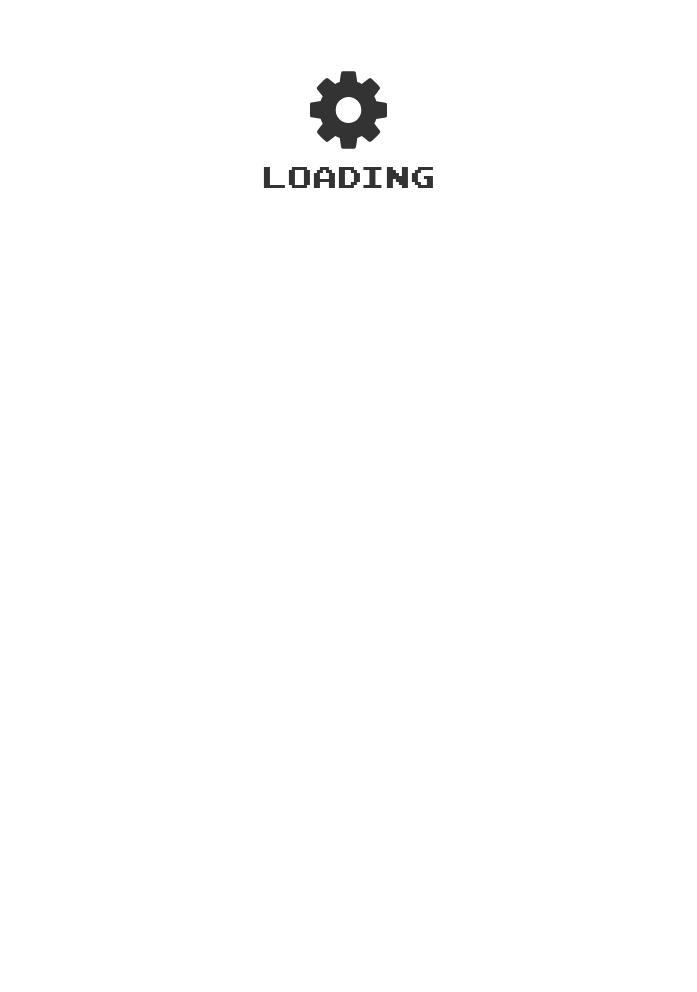 scroll, scrollTop: 0, scrollLeft: 0, axis: both 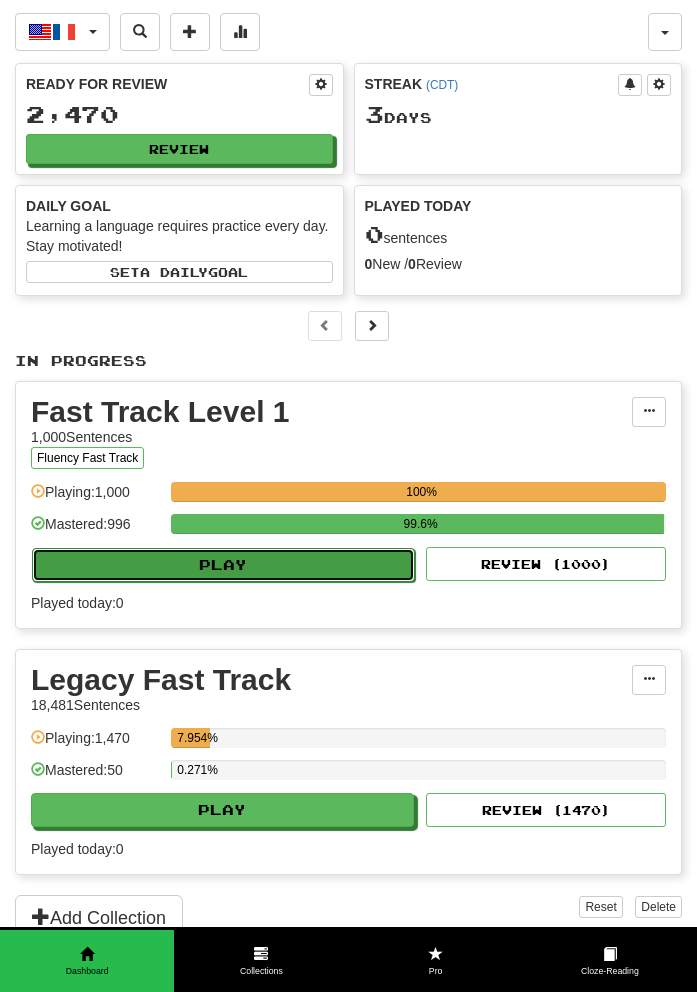 click on "Play" at bounding box center [223, 565] 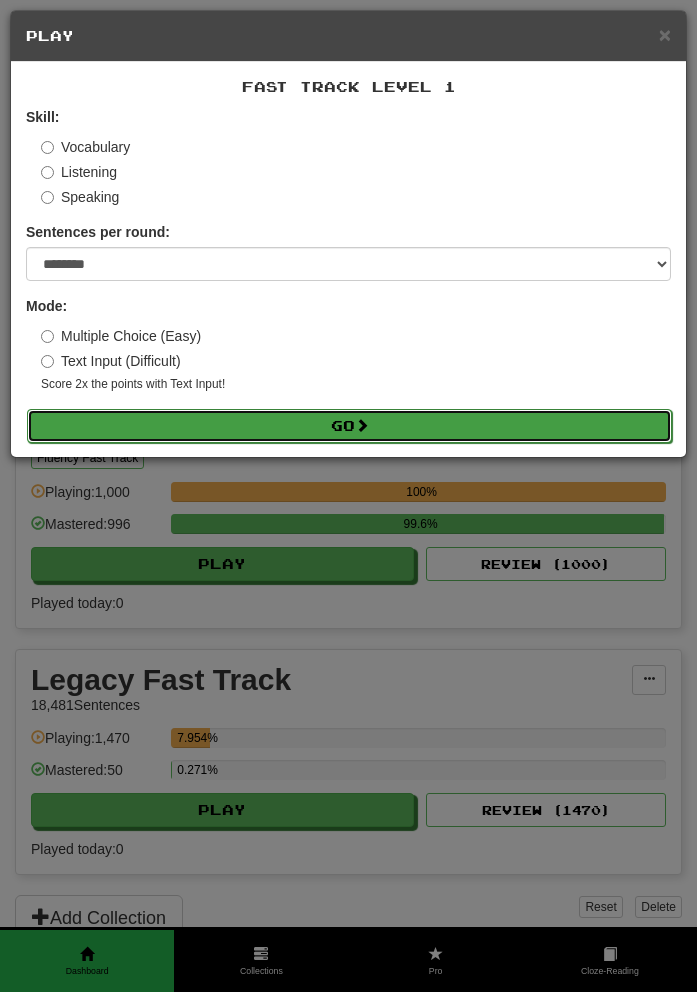 click on "Go" at bounding box center [349, 426] 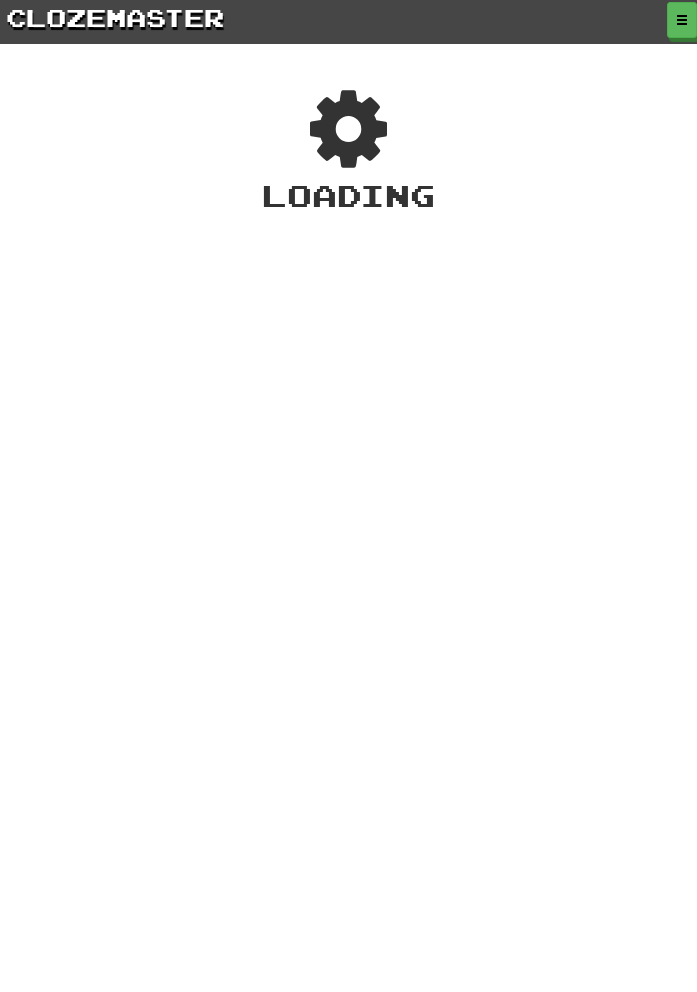 scroll, scrollTop: 0, scrollLeft: 0, axis: both 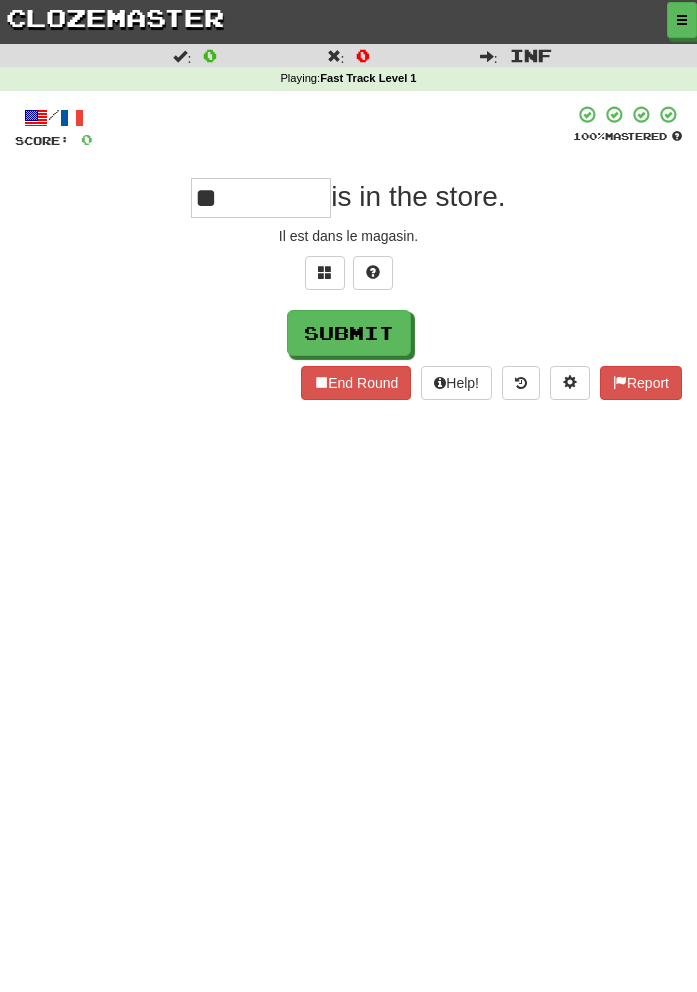 type on "**" 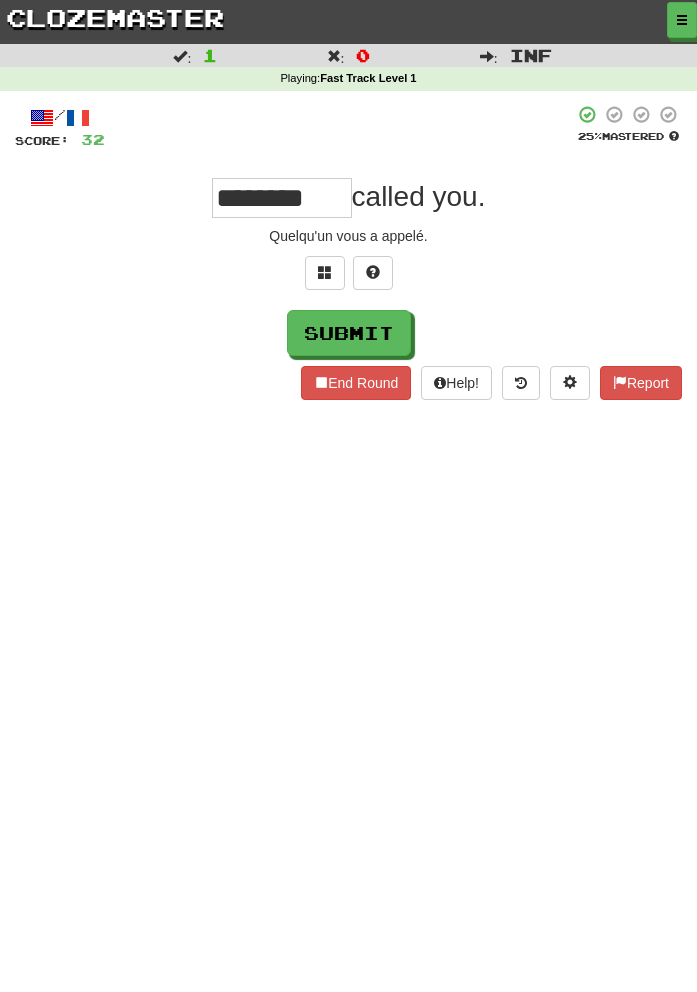 scroll, scrollTop: 0, scrollLeft: 4, axis: horizontal 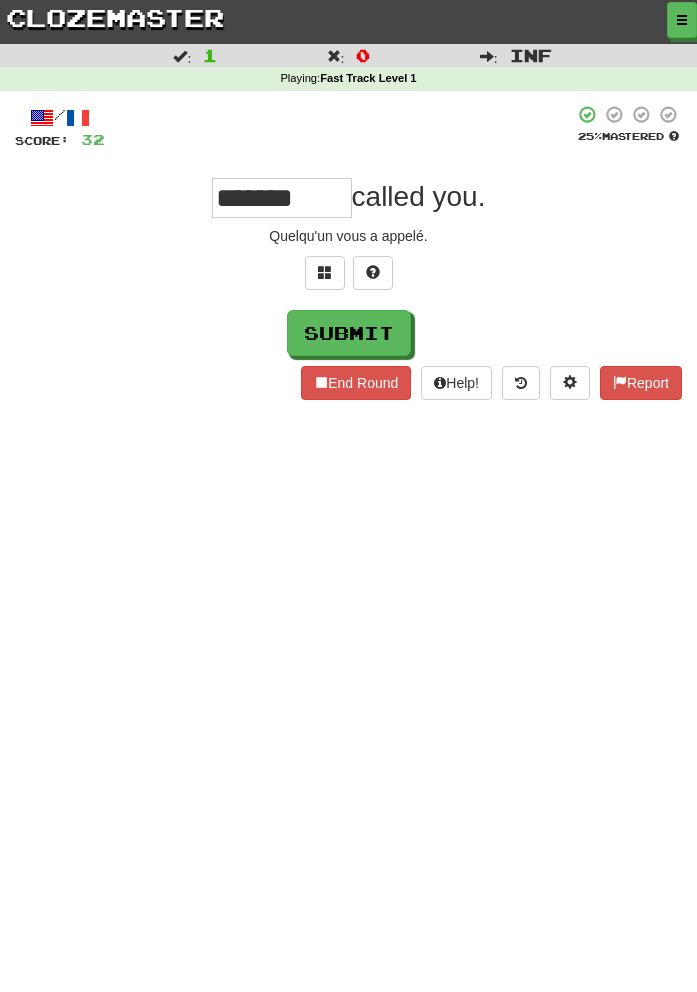 type on "********" 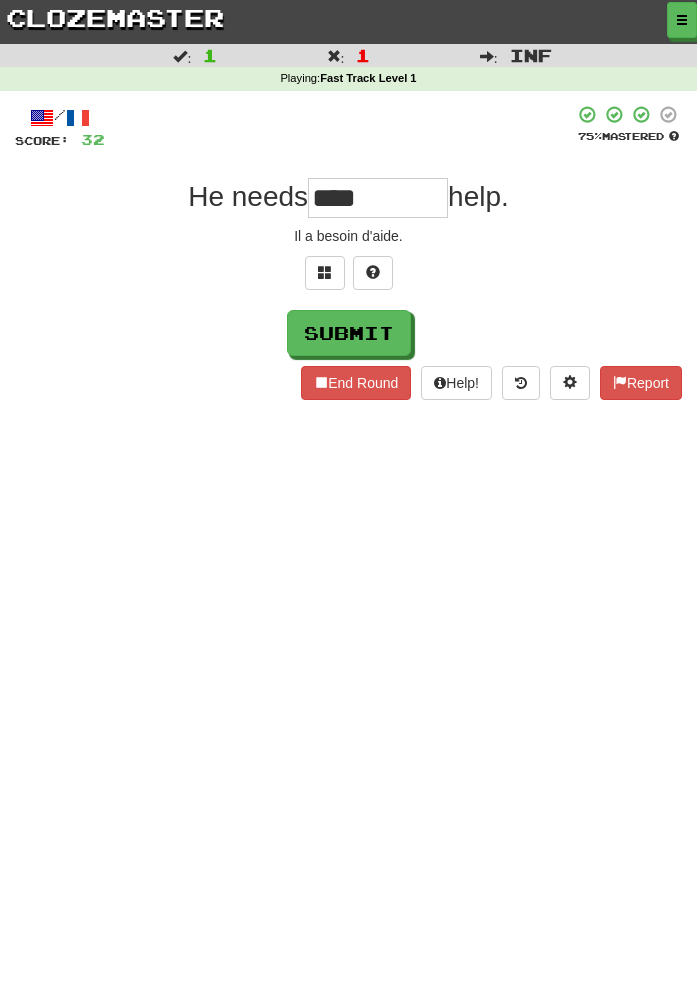 type on "****" 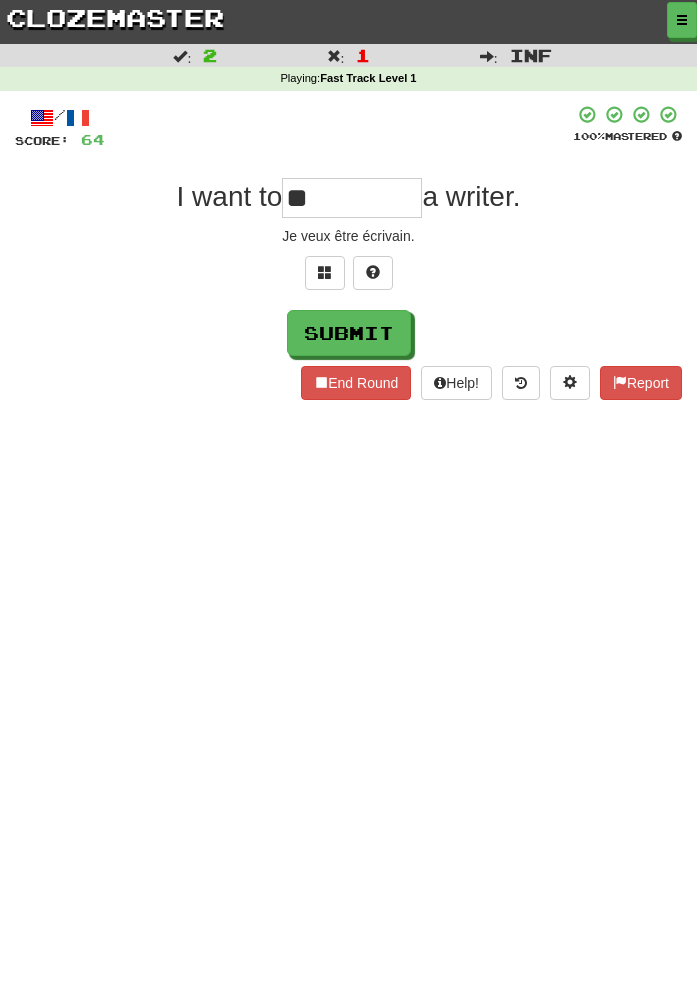 type on "**" 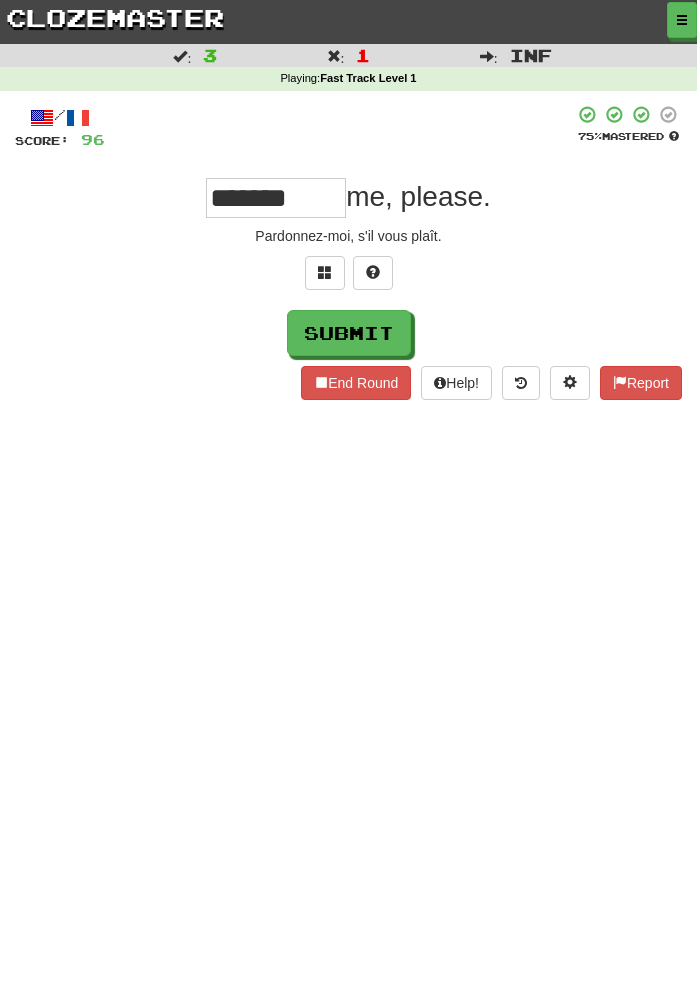 type on "******" 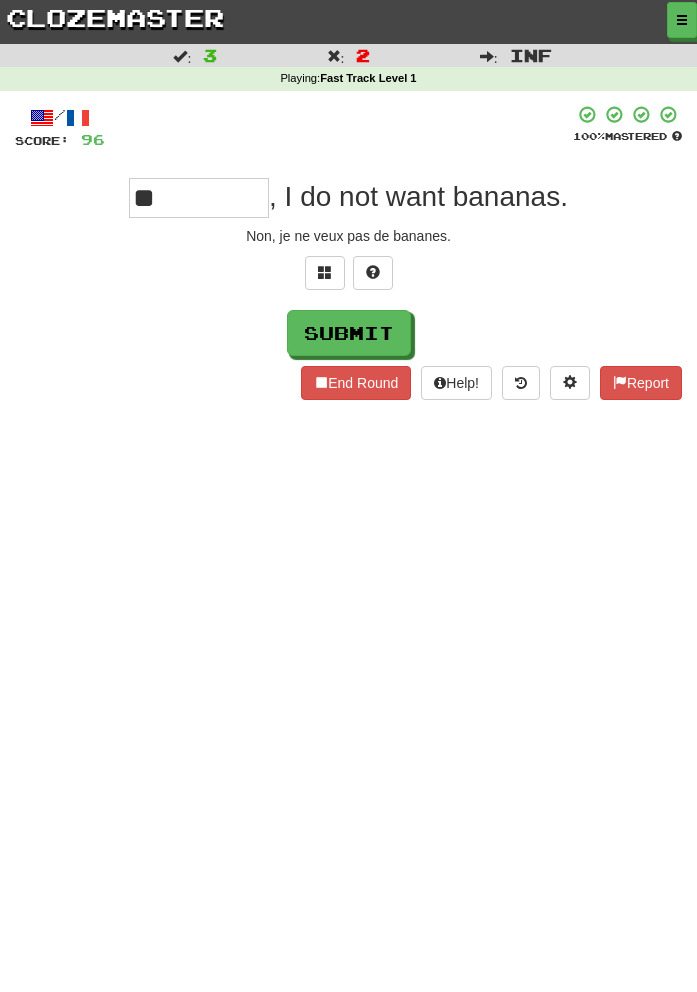 type on "**" 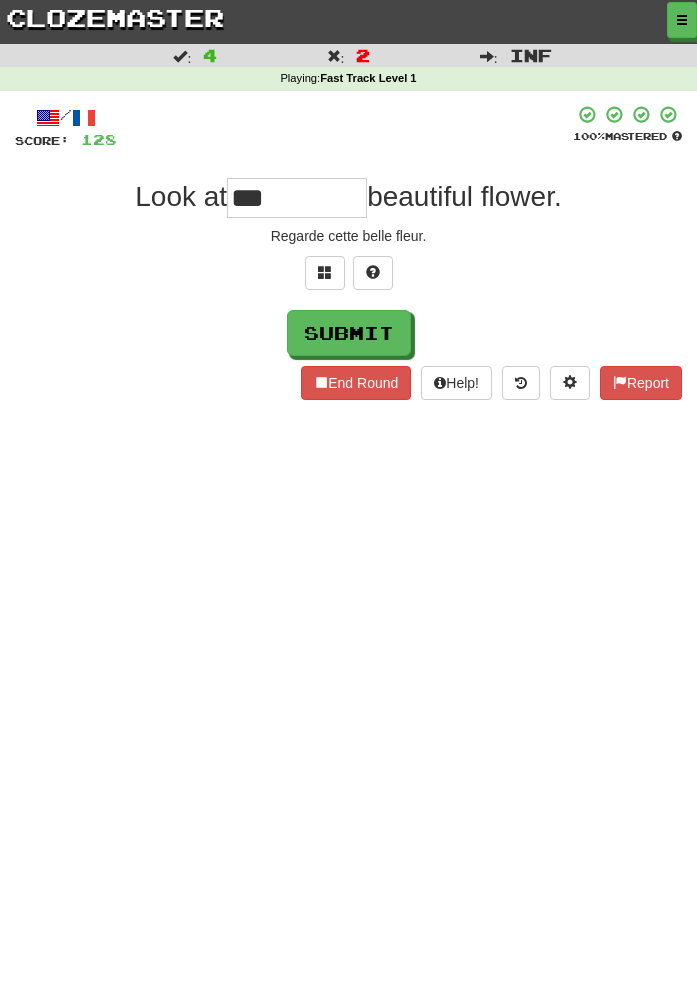 type on "****" 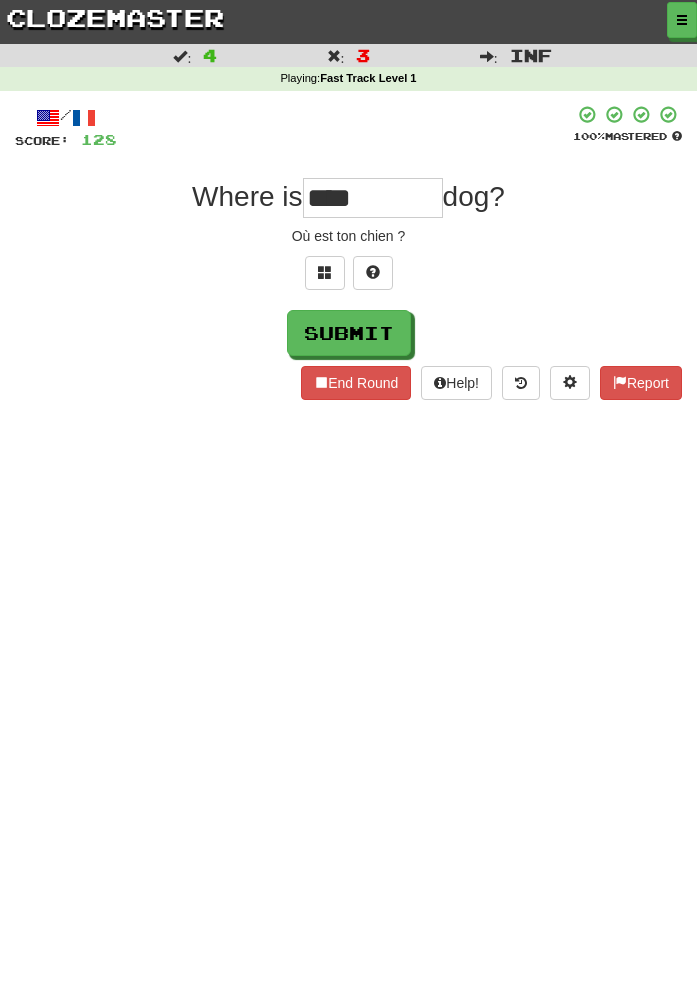 type on "****" 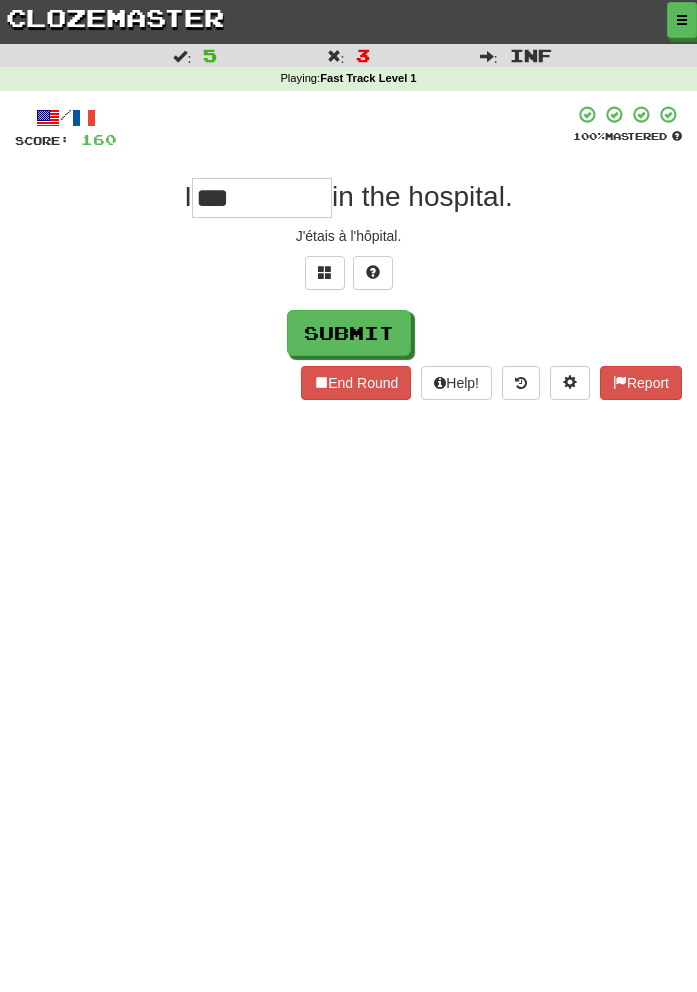 type on "***" 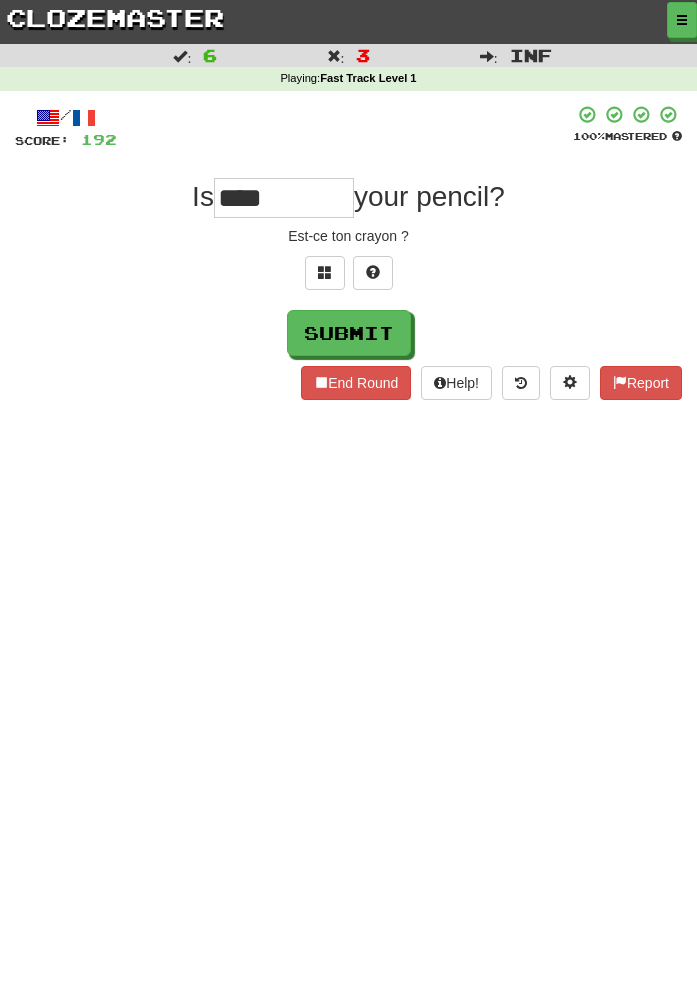 type on "****" 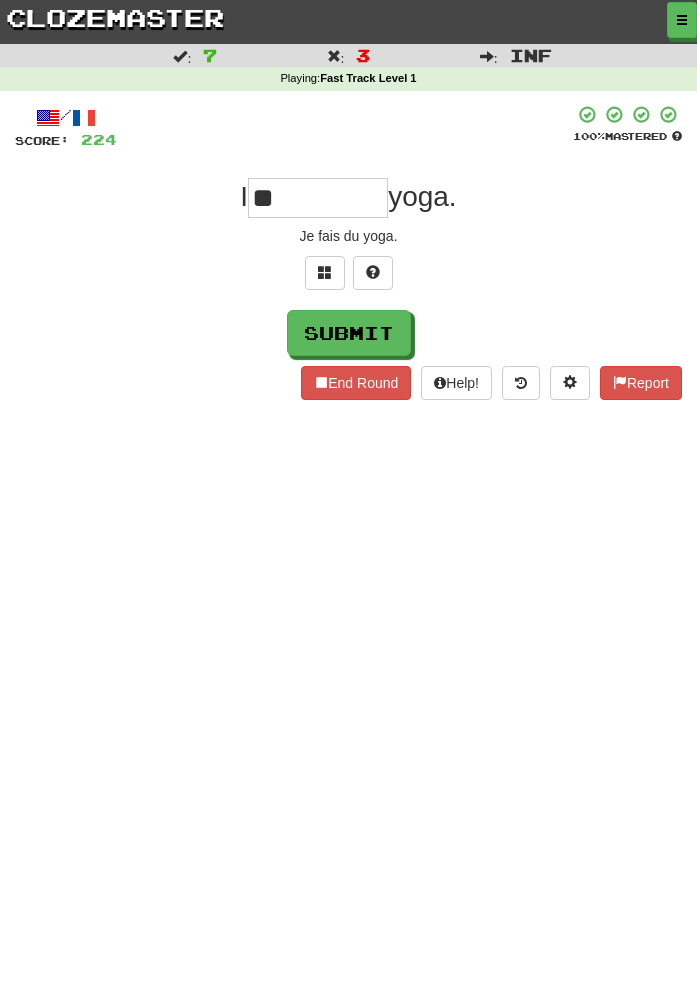 type on "**" 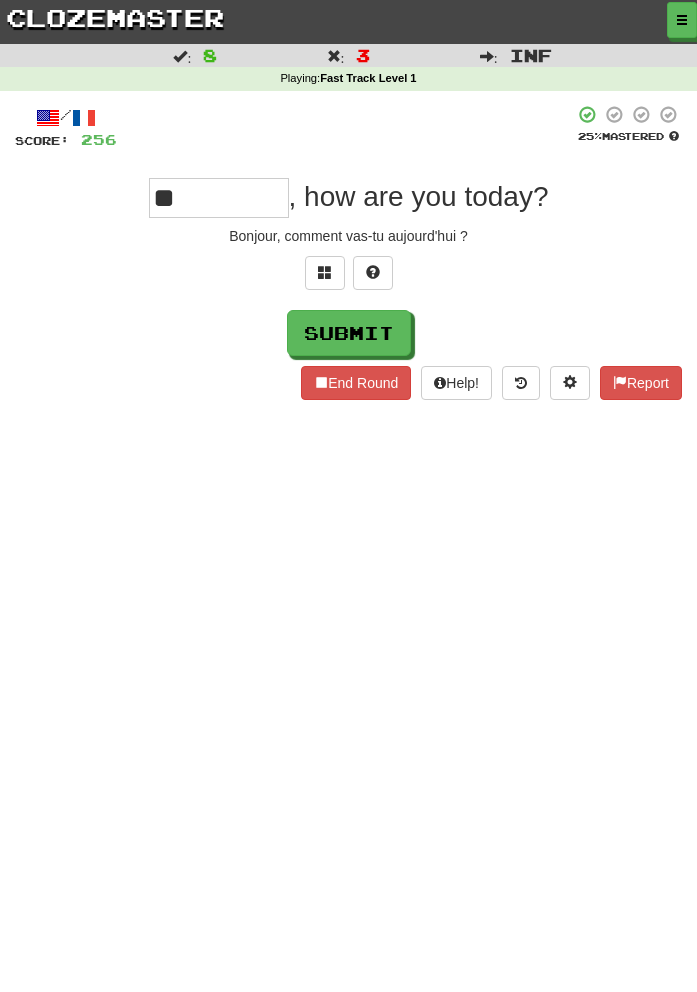 type on "*****" 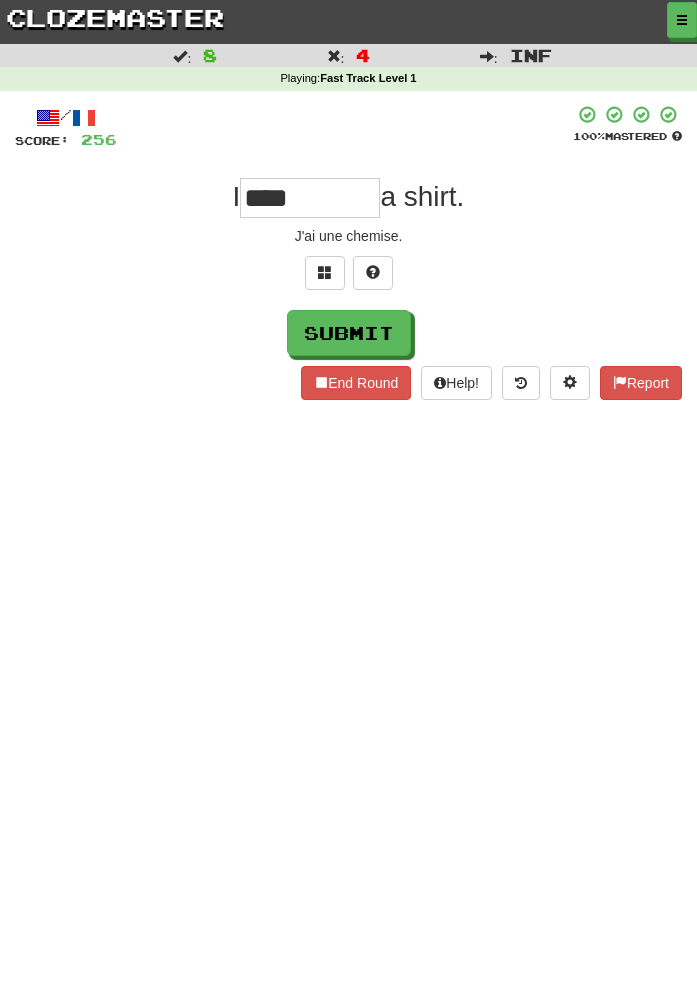 type on "****" 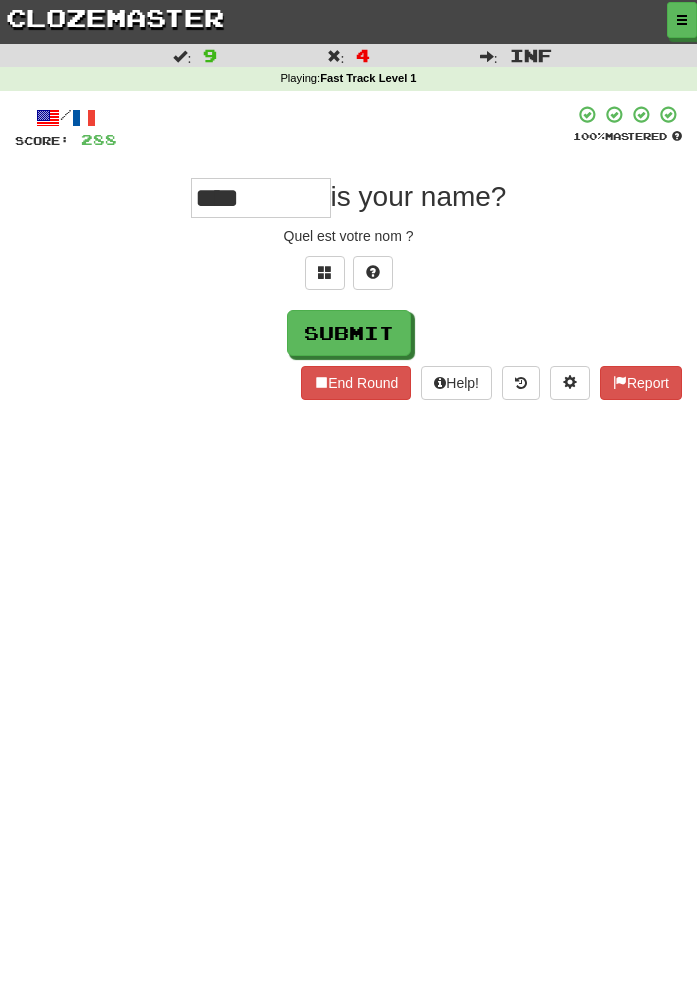 type on "****" 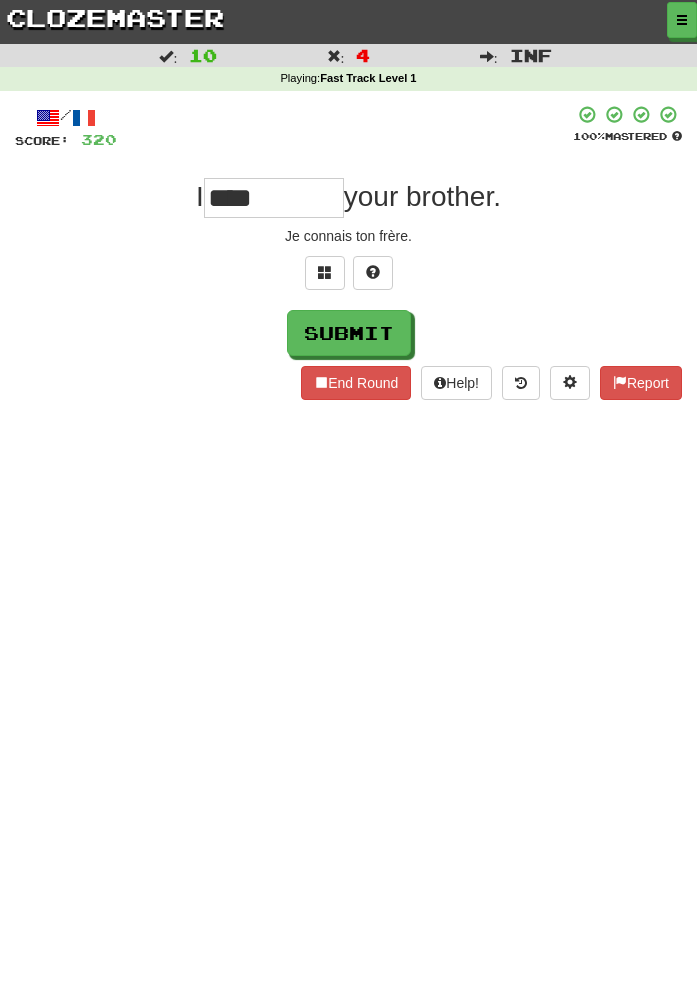 type on "****" 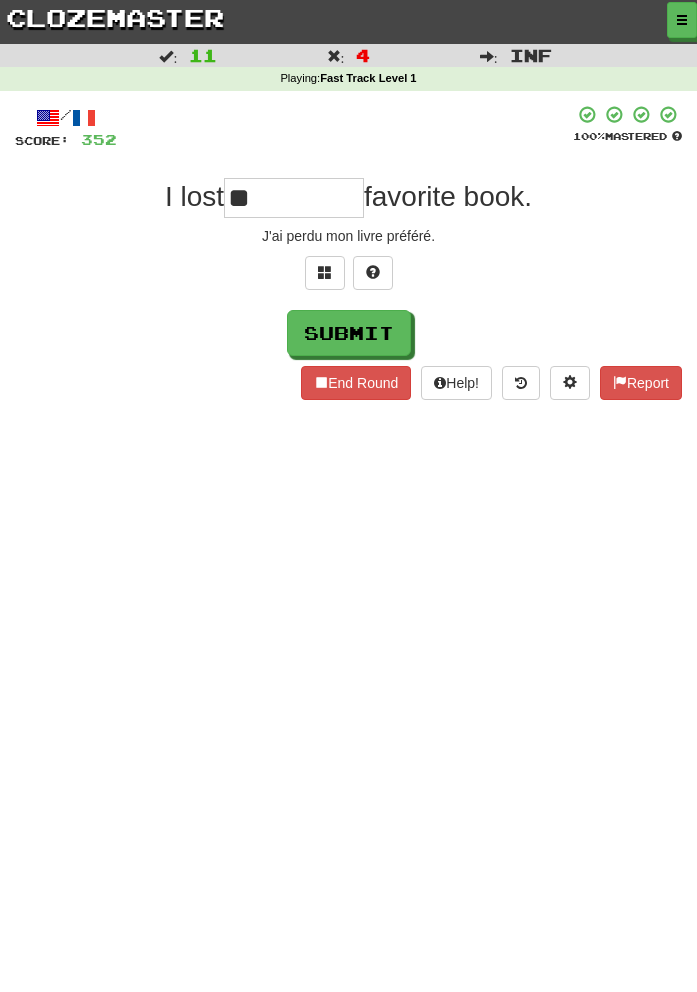 type on "**" 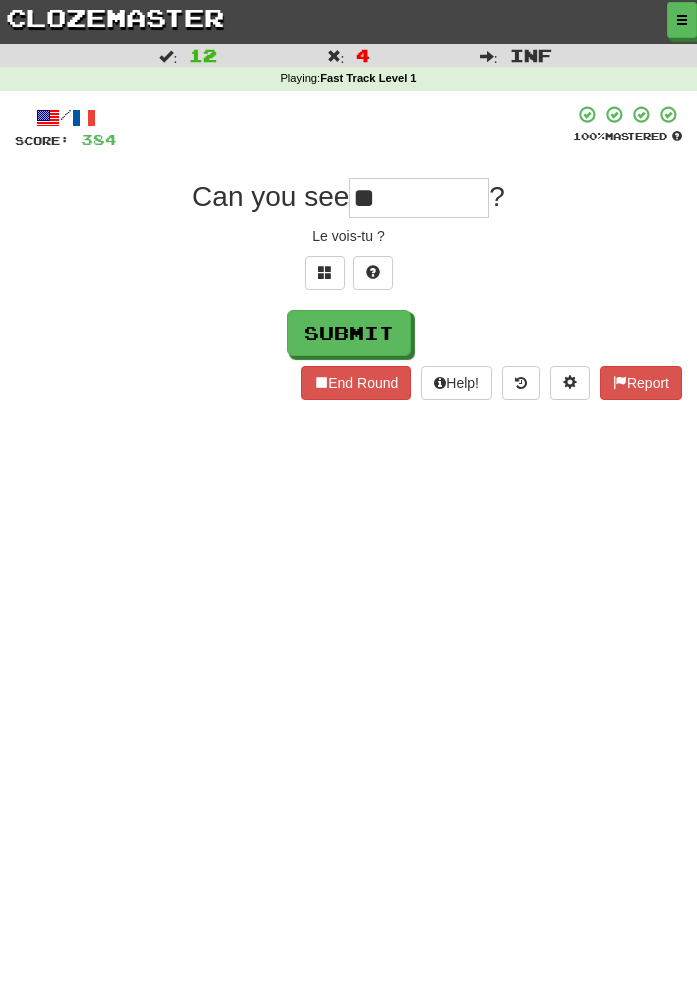 type on "**" 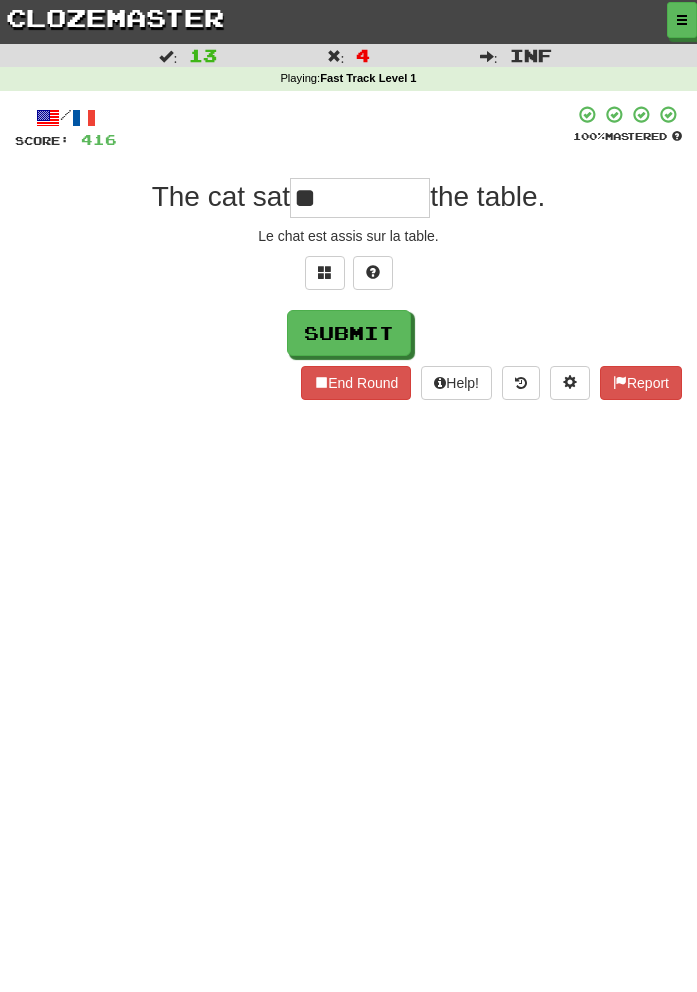 type on "**" 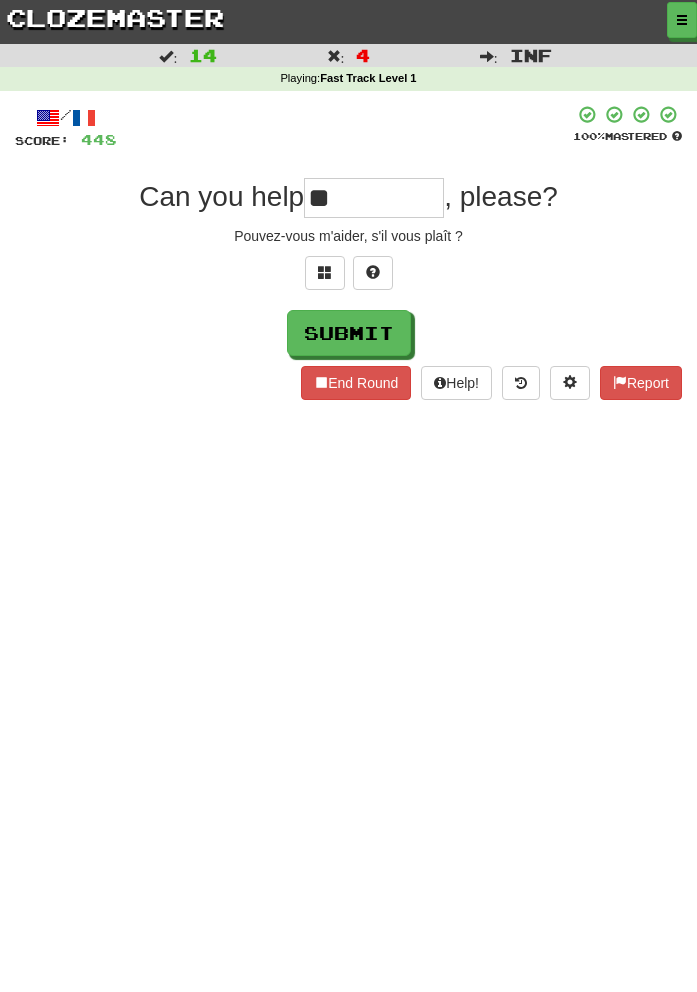 type on "**" 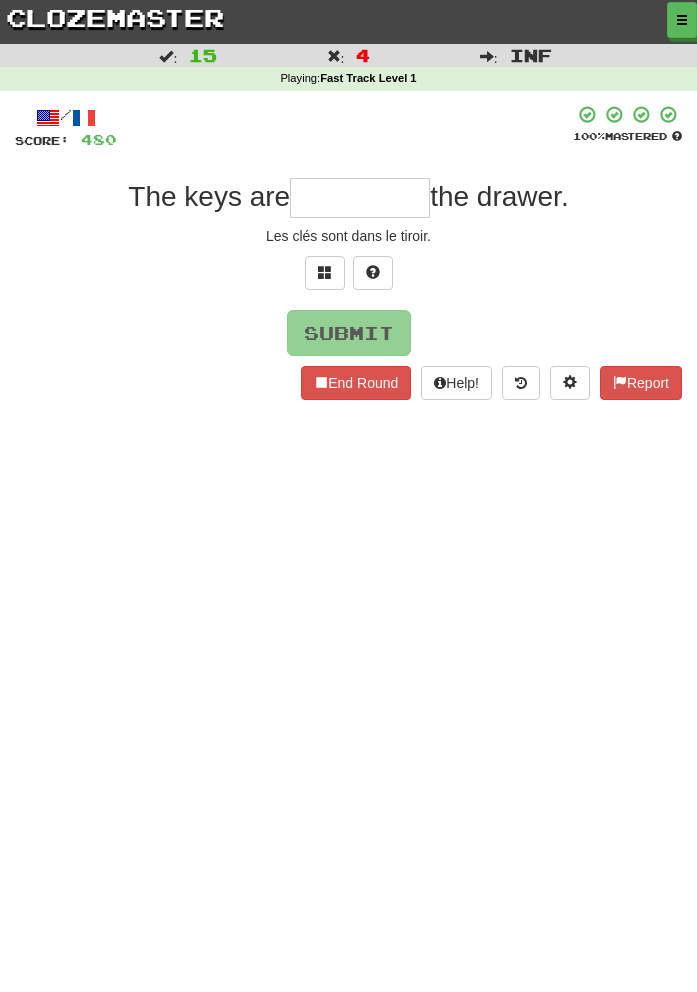type on "*" 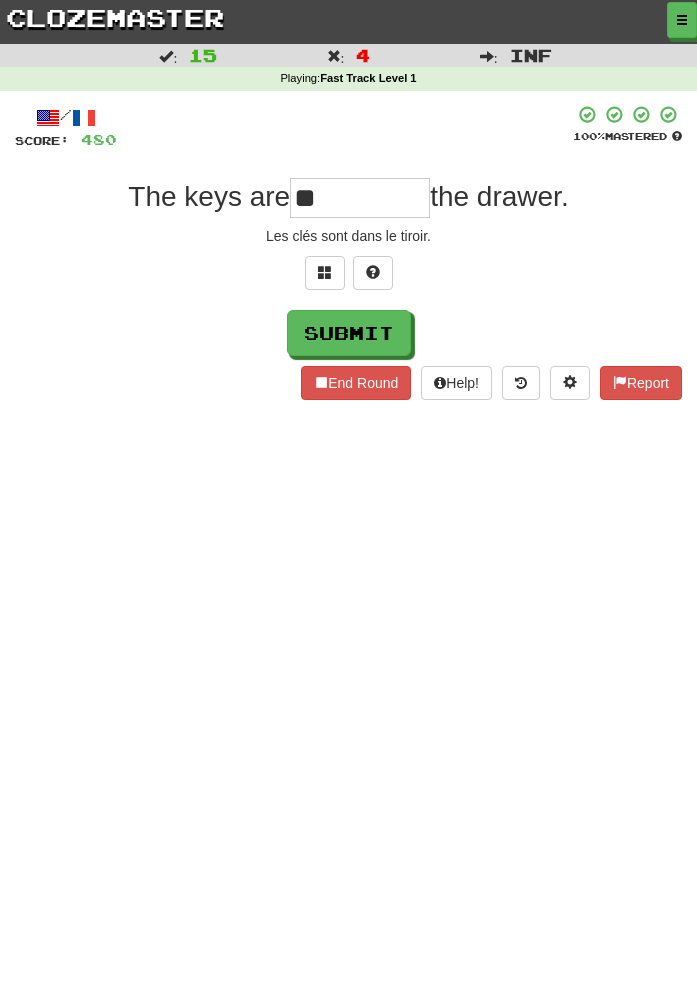 type on "**" 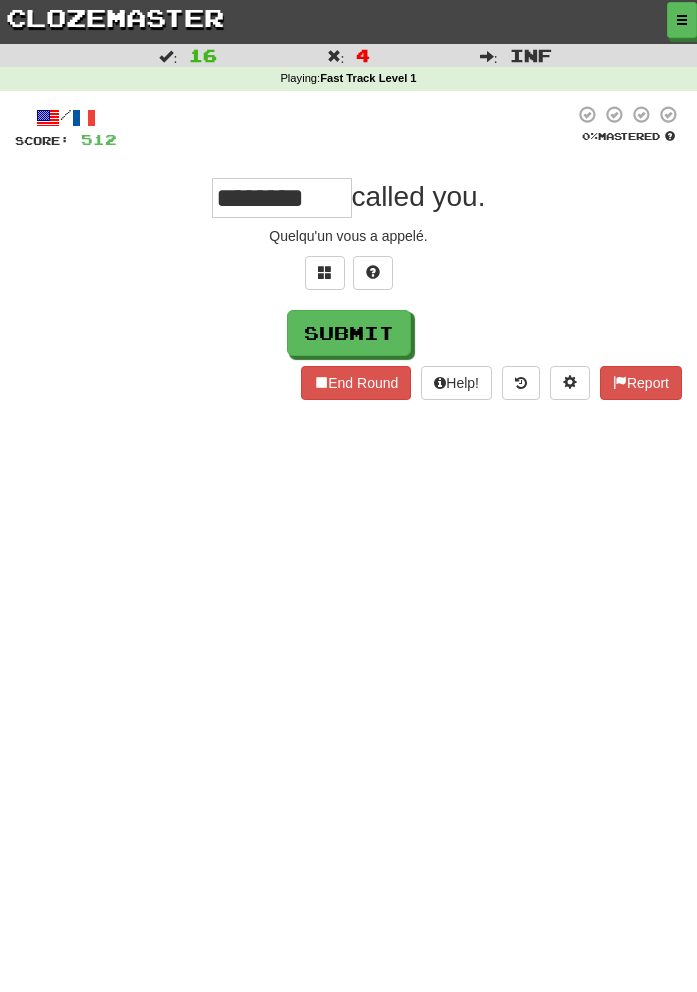 scroll, scrollTop: 0, scrollLeft: 4, axis: horizontal 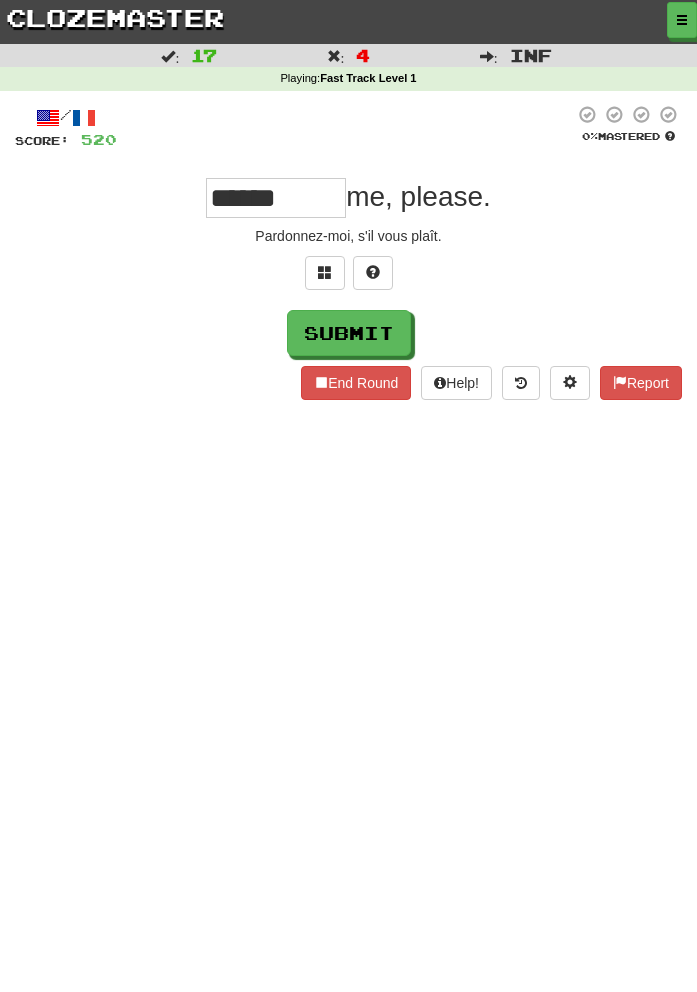 type on "******" 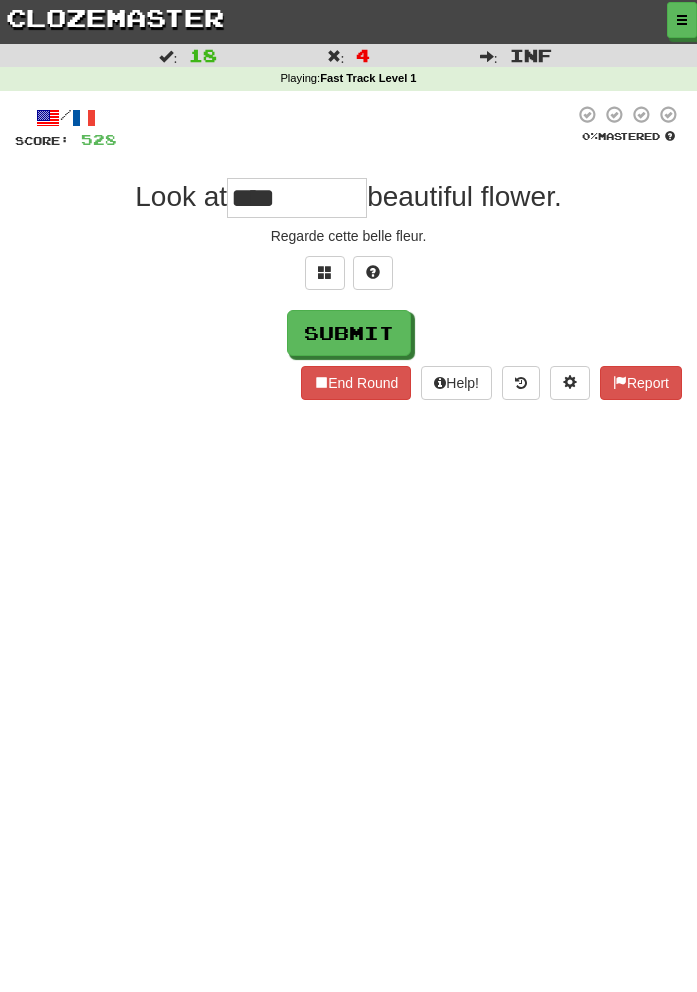 type on "****" 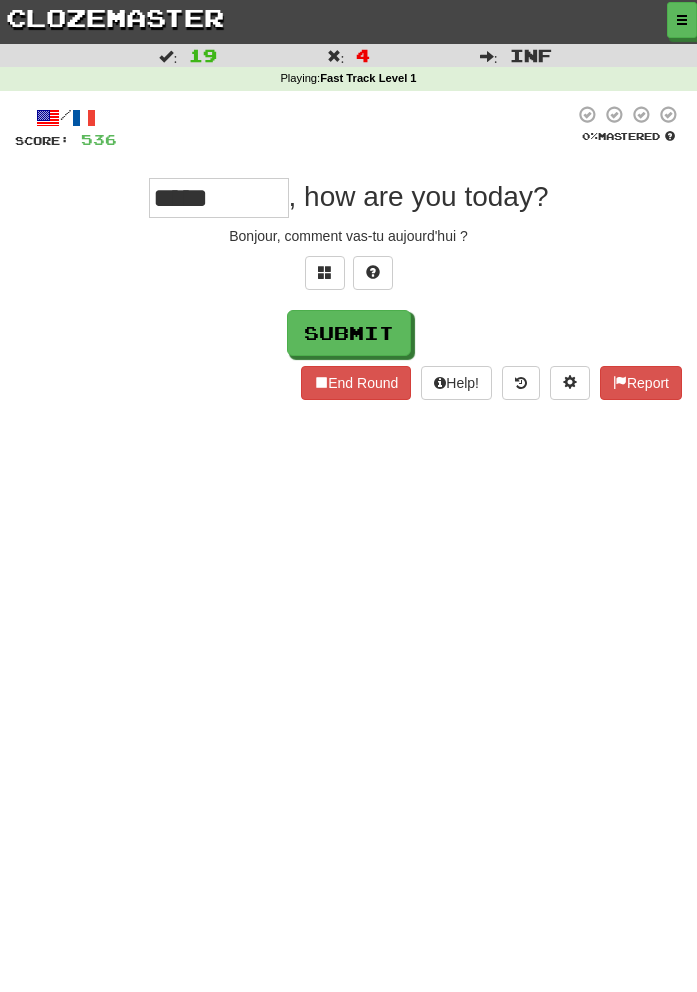 type on "*****" 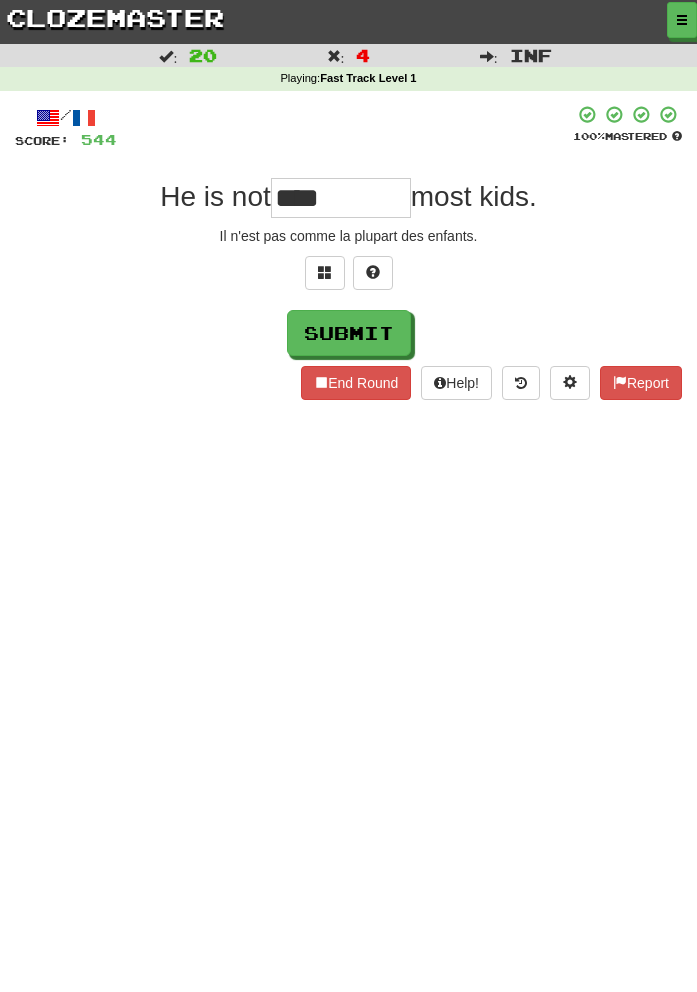 type on "****" 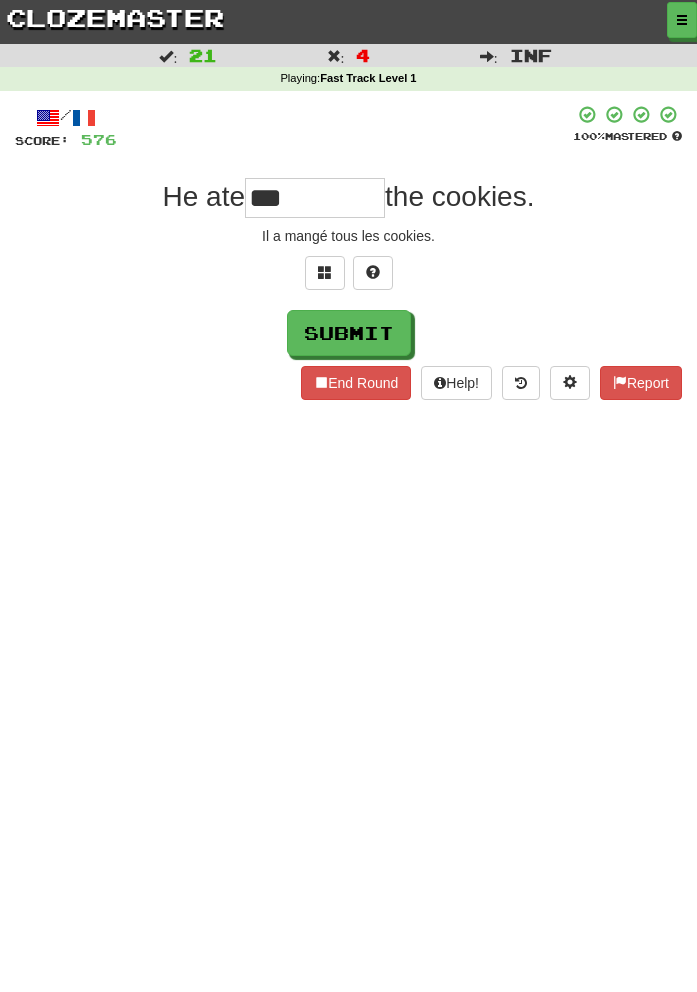type on "***" 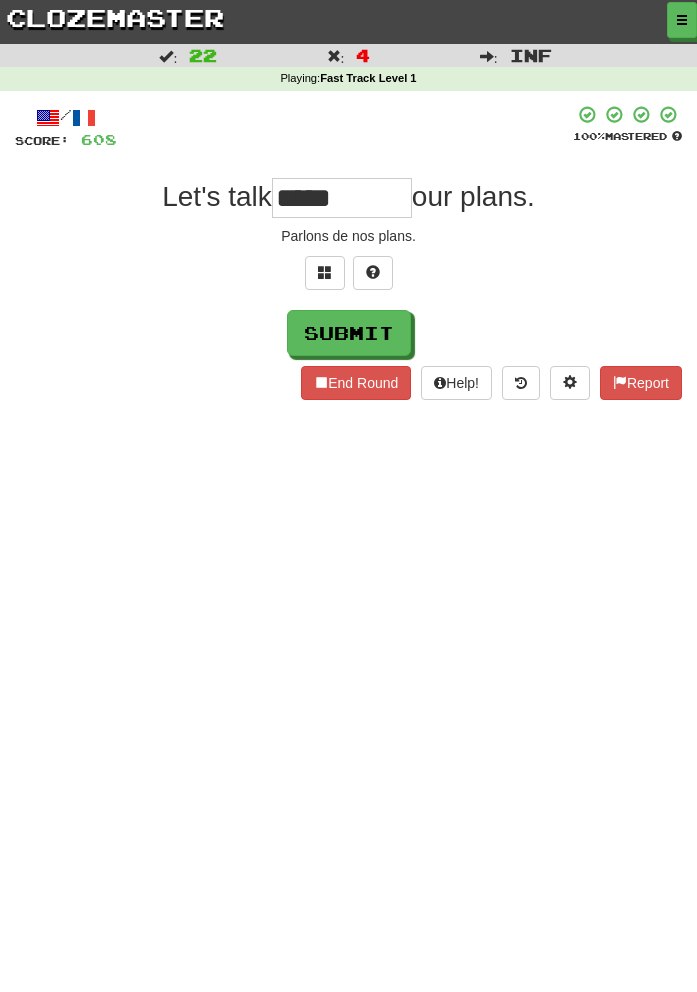 type on "*****" 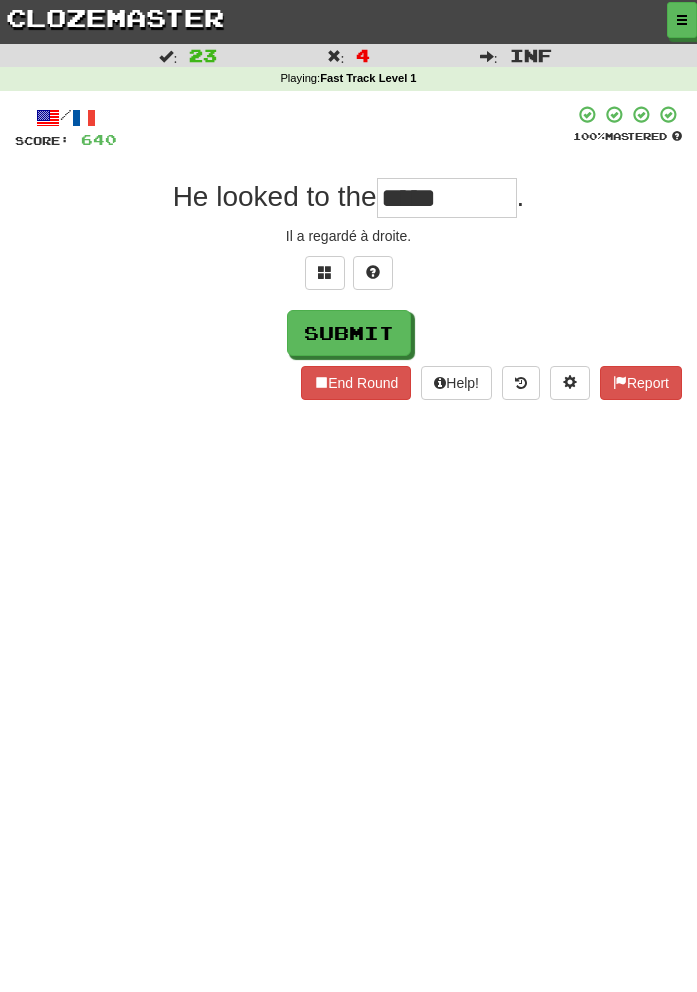 type on "*****" 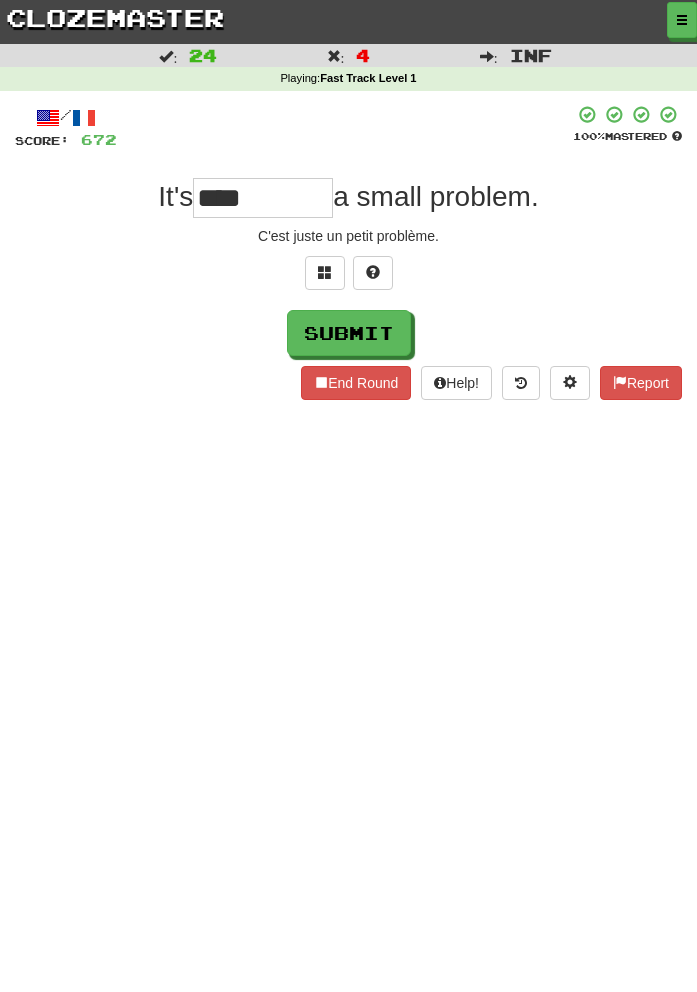 type on "****" 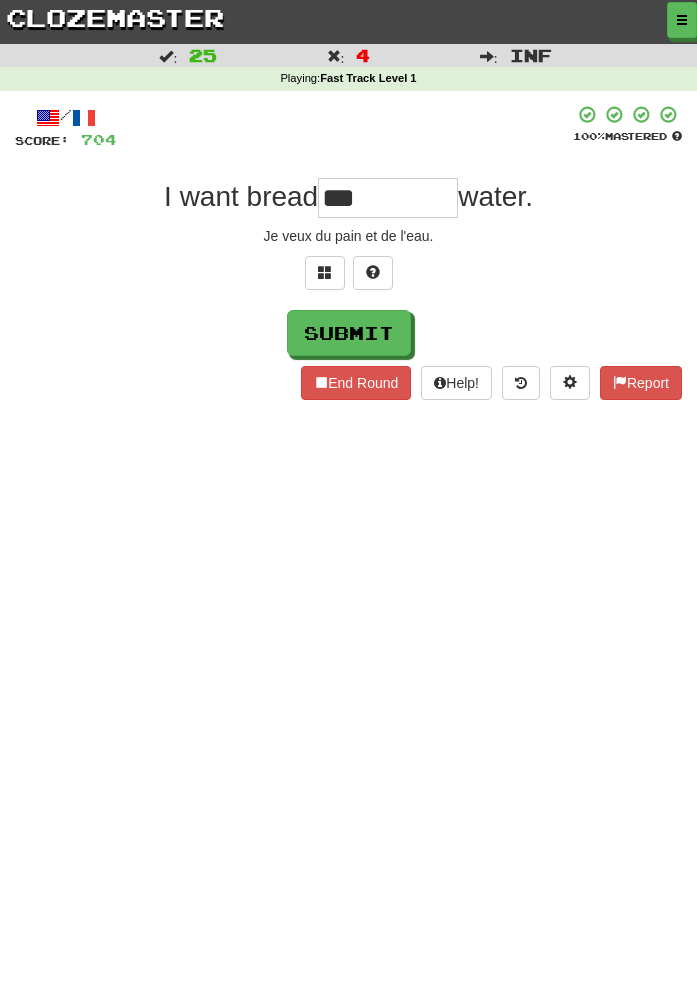 type on "***" 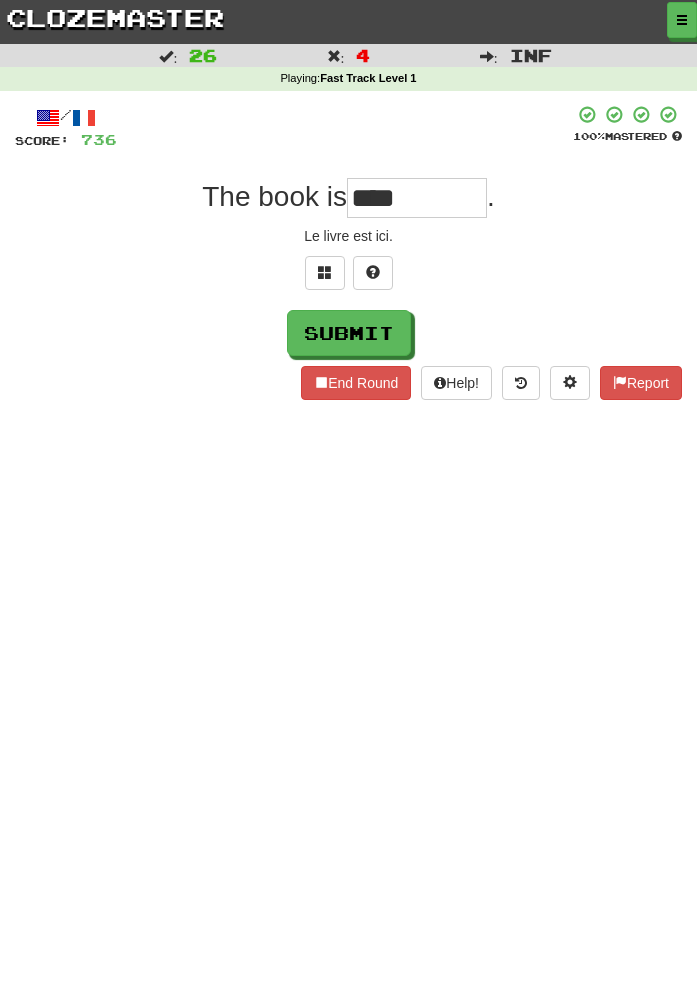 type on "****" 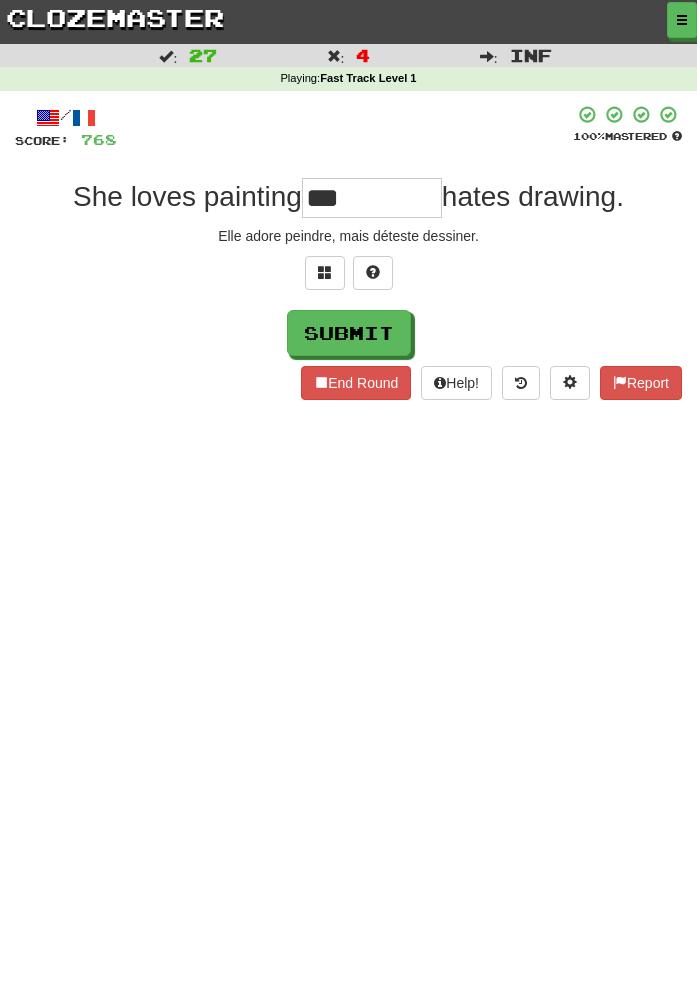 type on "***" 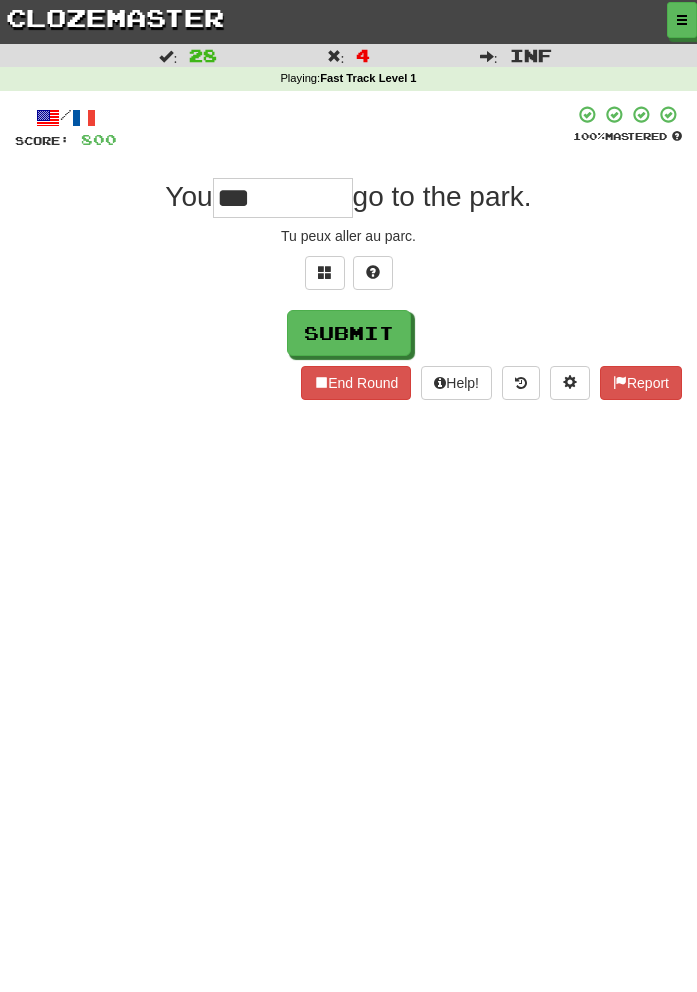type on "***" 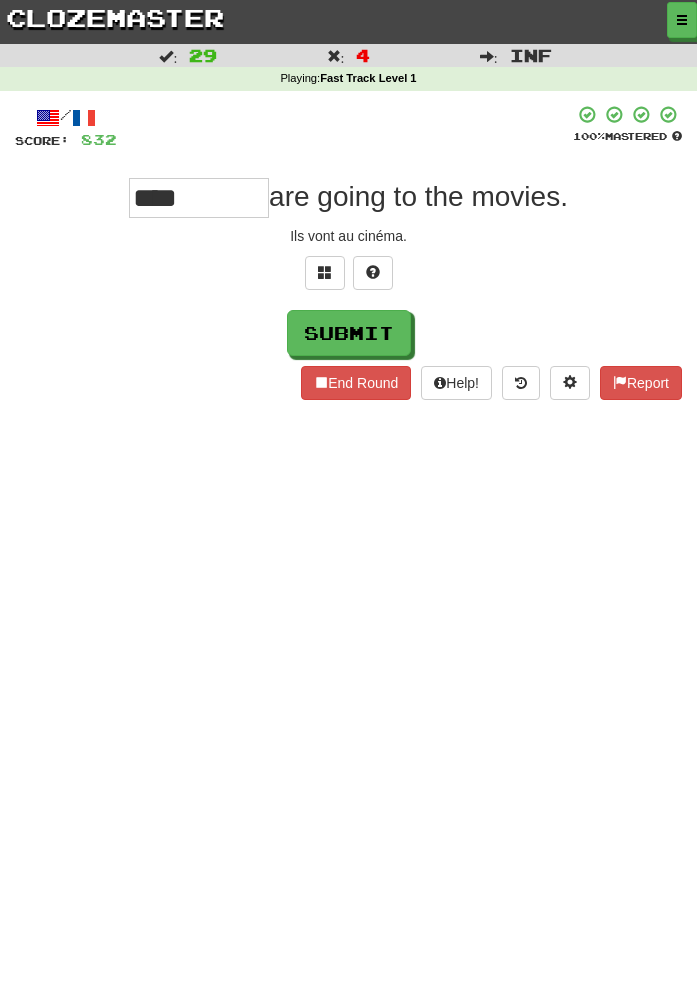 type on "****" 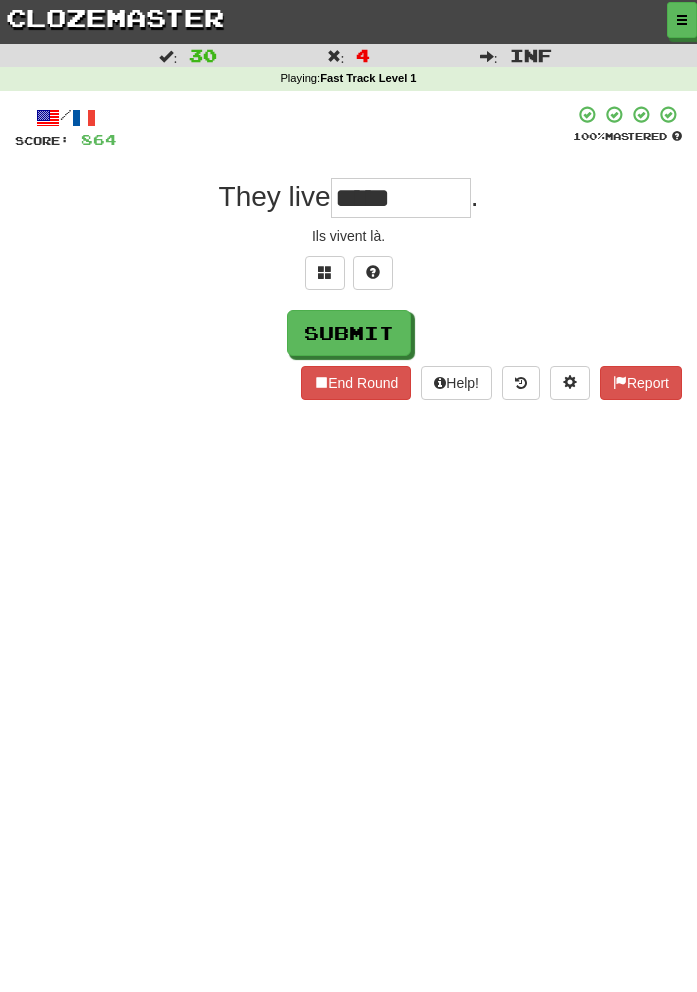 type on "*****" 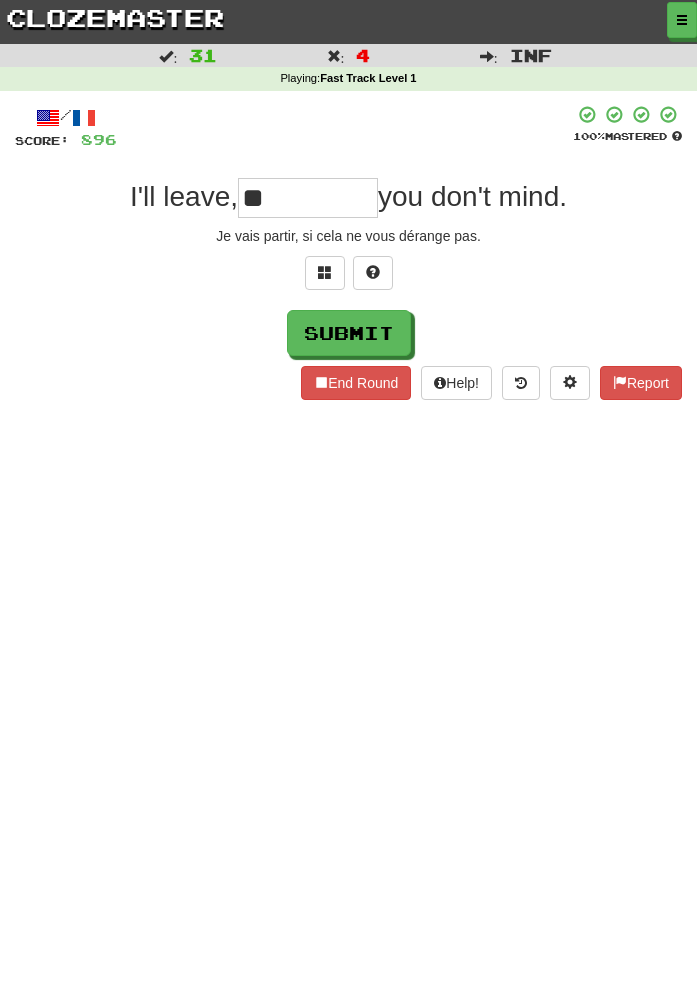 type on "**" 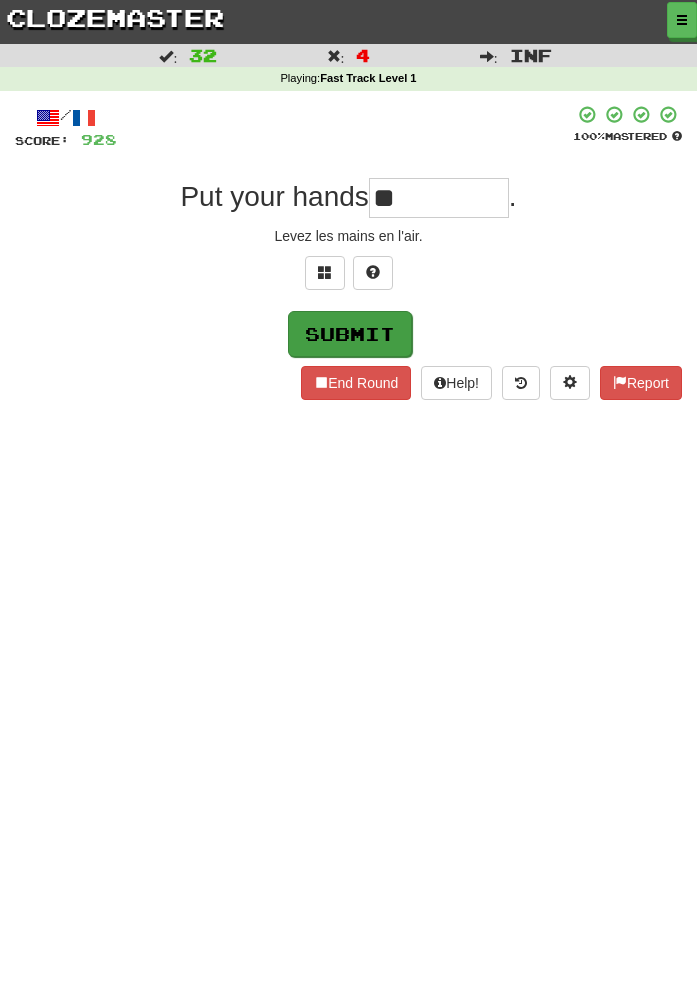 type on "**" 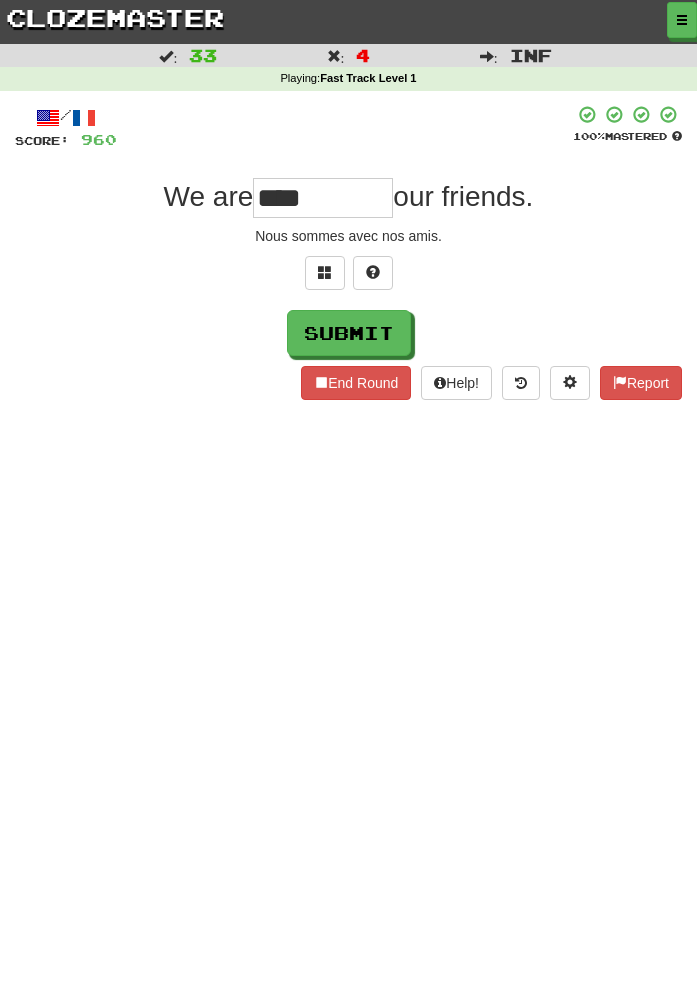 type on "****" 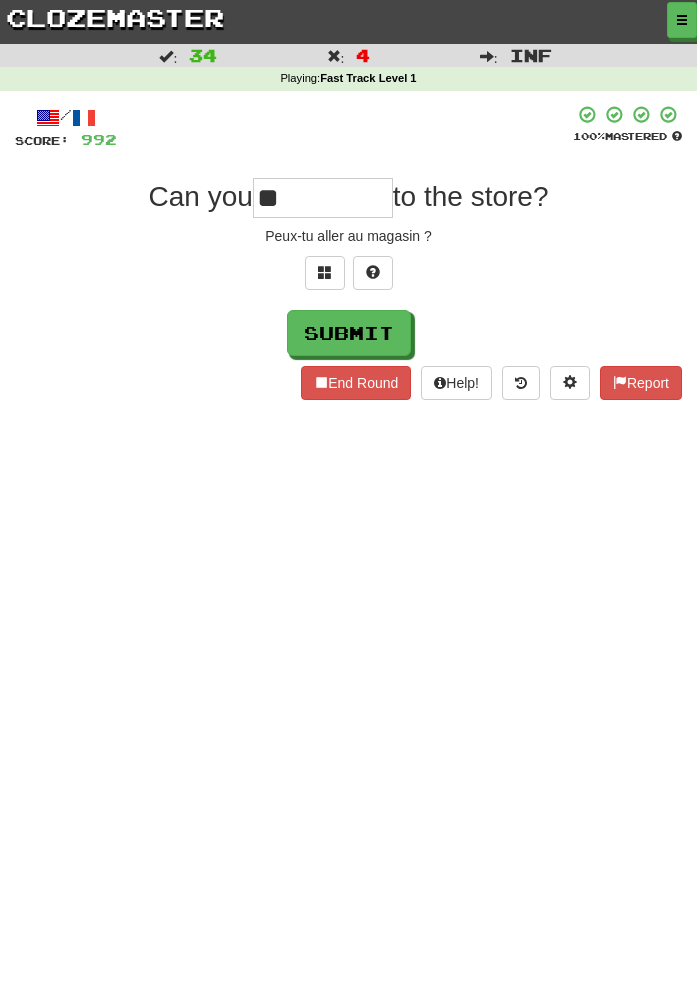type on "**" 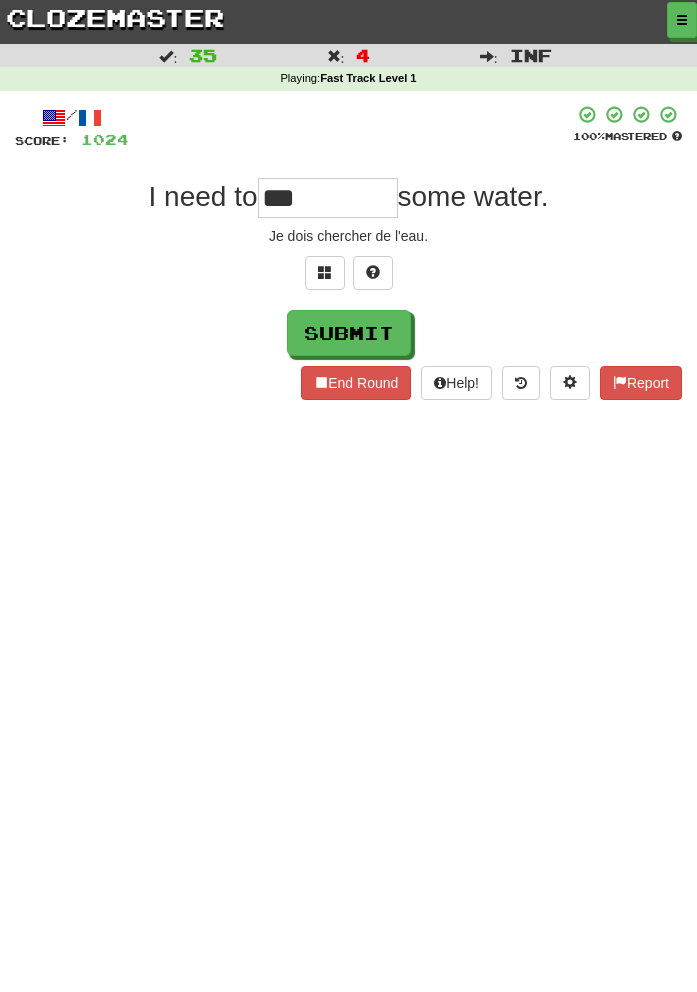 type on "***" 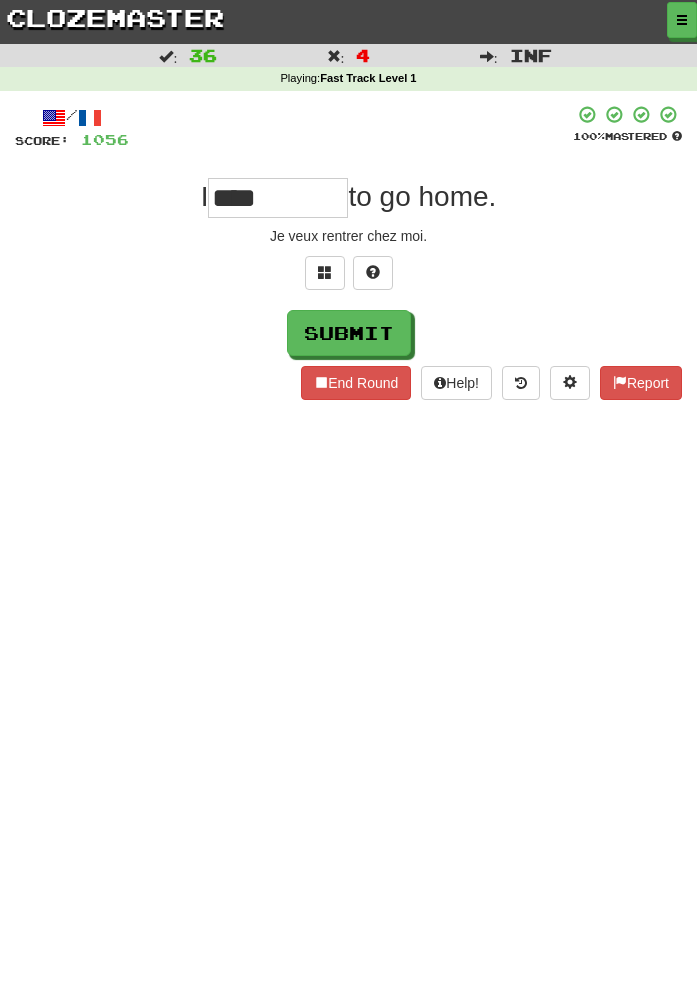 type on "****" 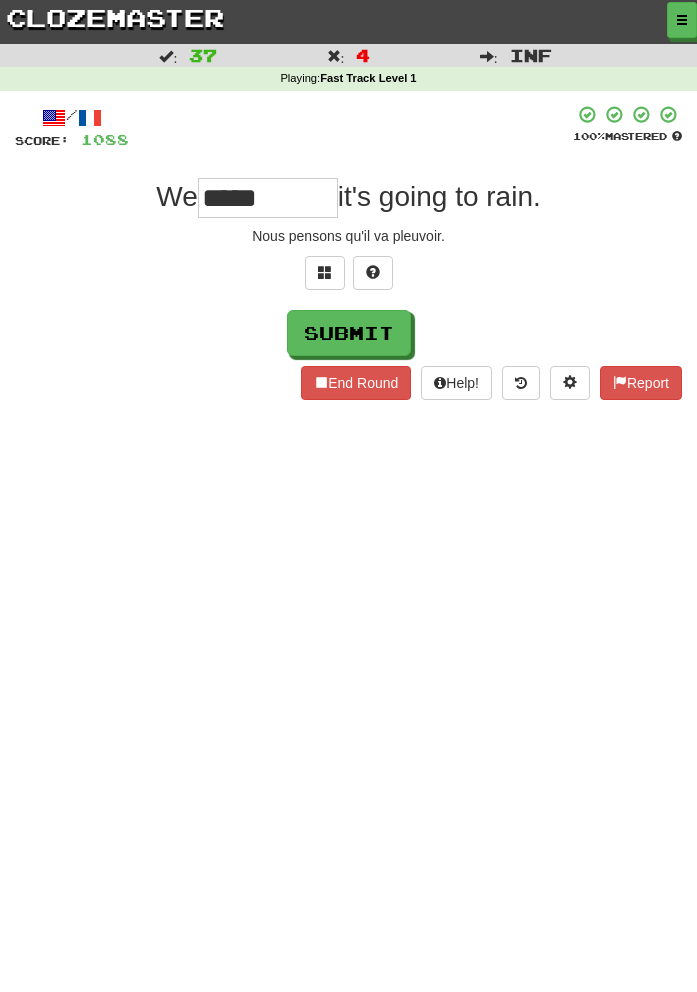 type on "*****" 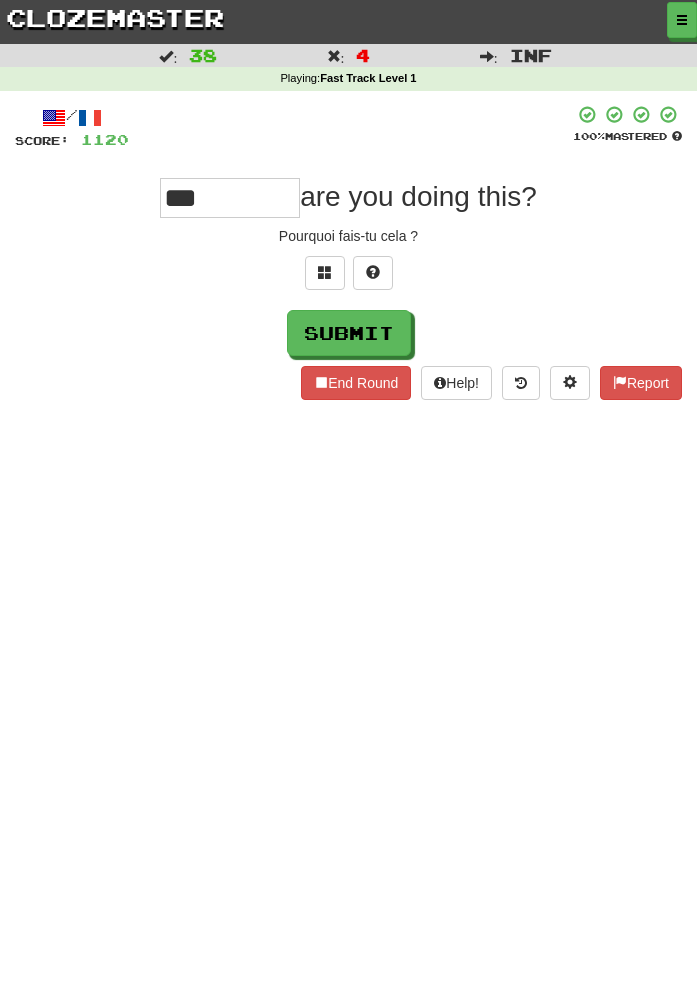 type on "***" 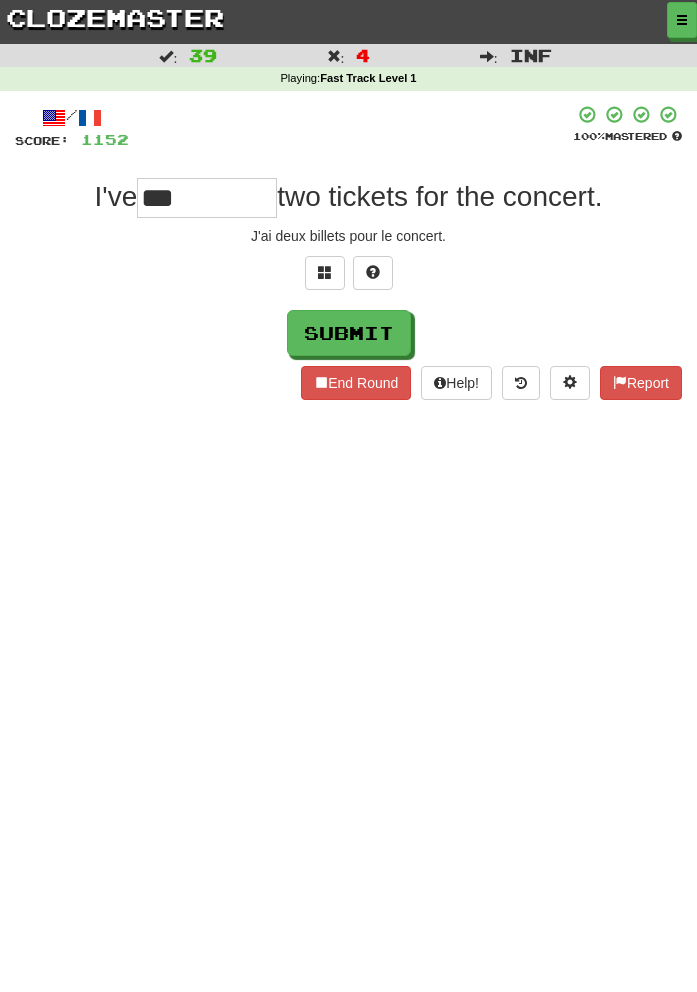 type on "***" 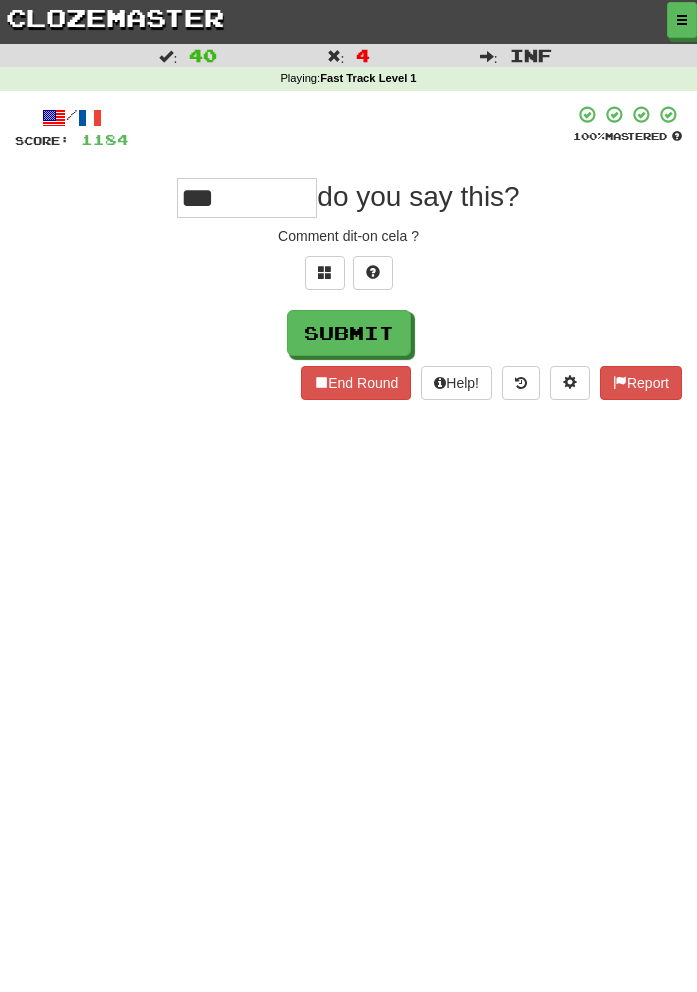 type on "***" 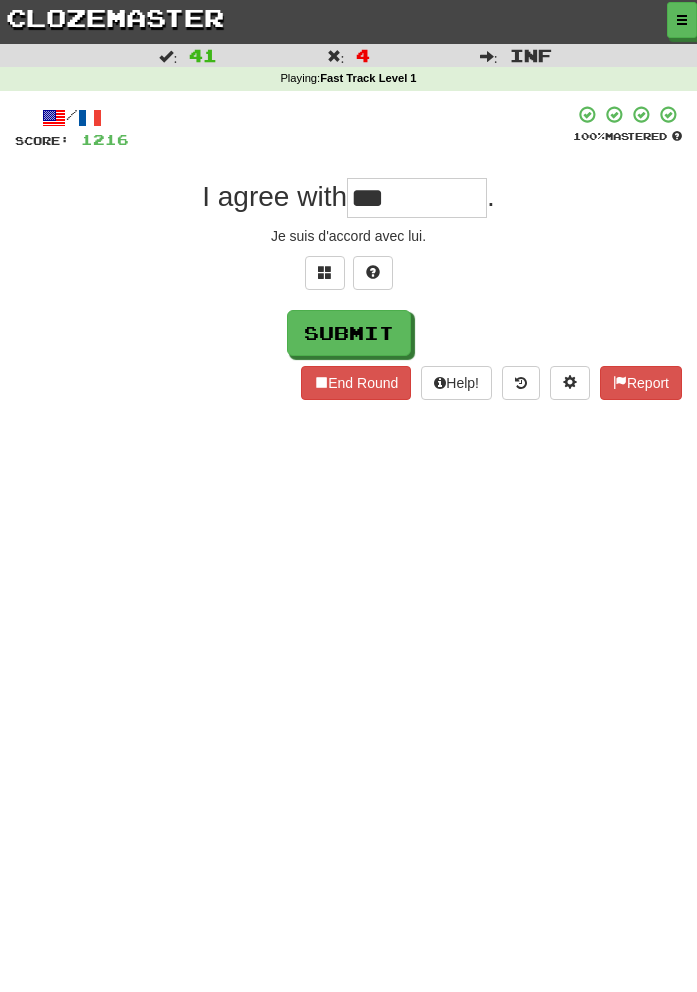 type on "***" 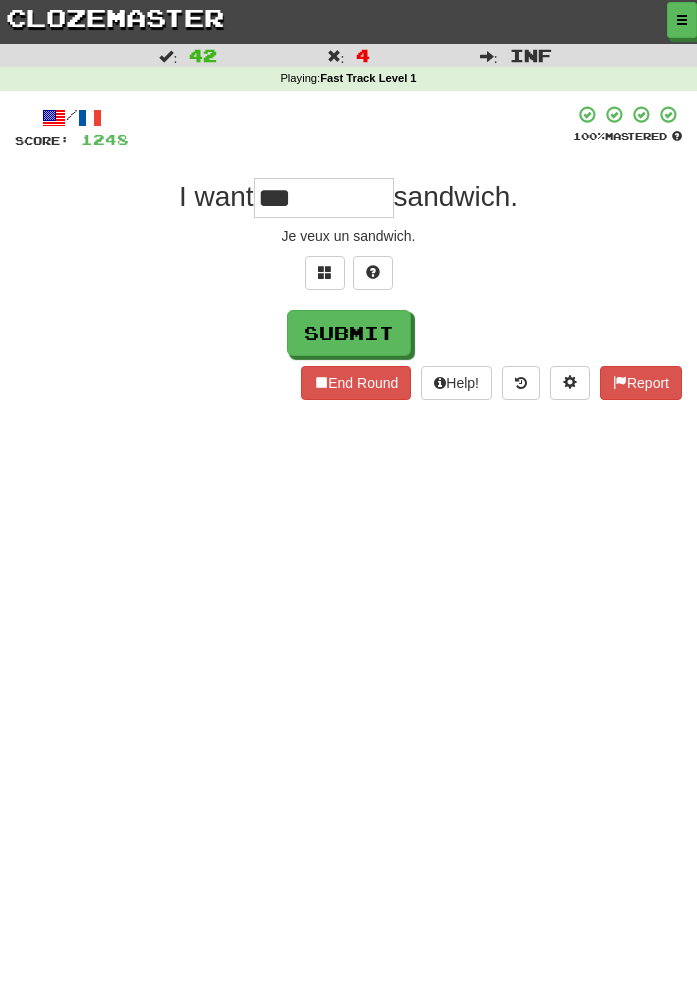 type on "***" 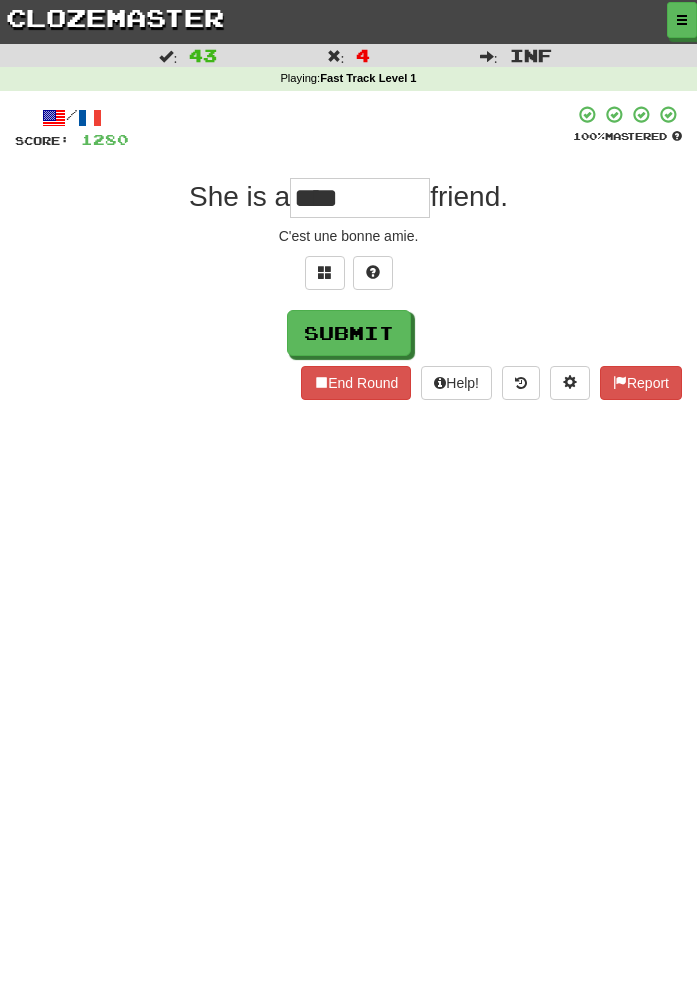 type on "****" 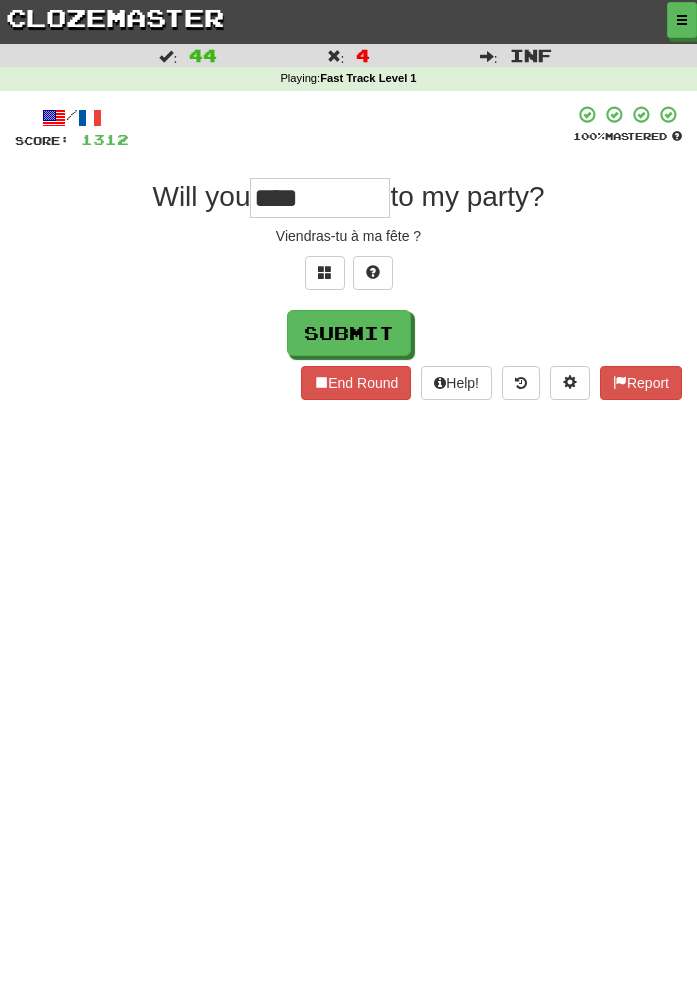 type on "****" 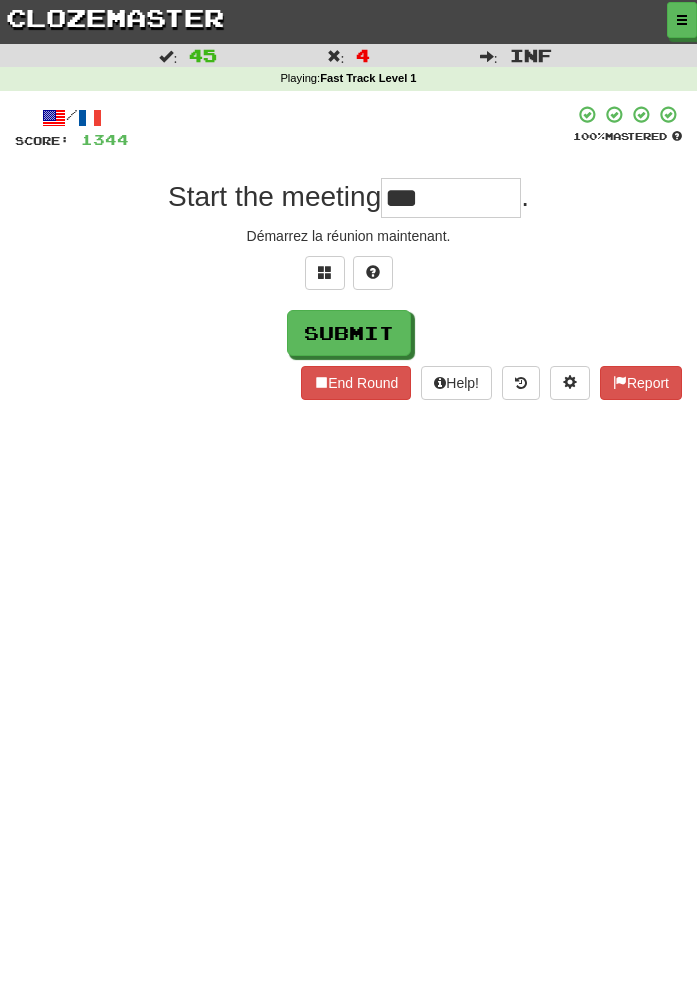 type on "***" 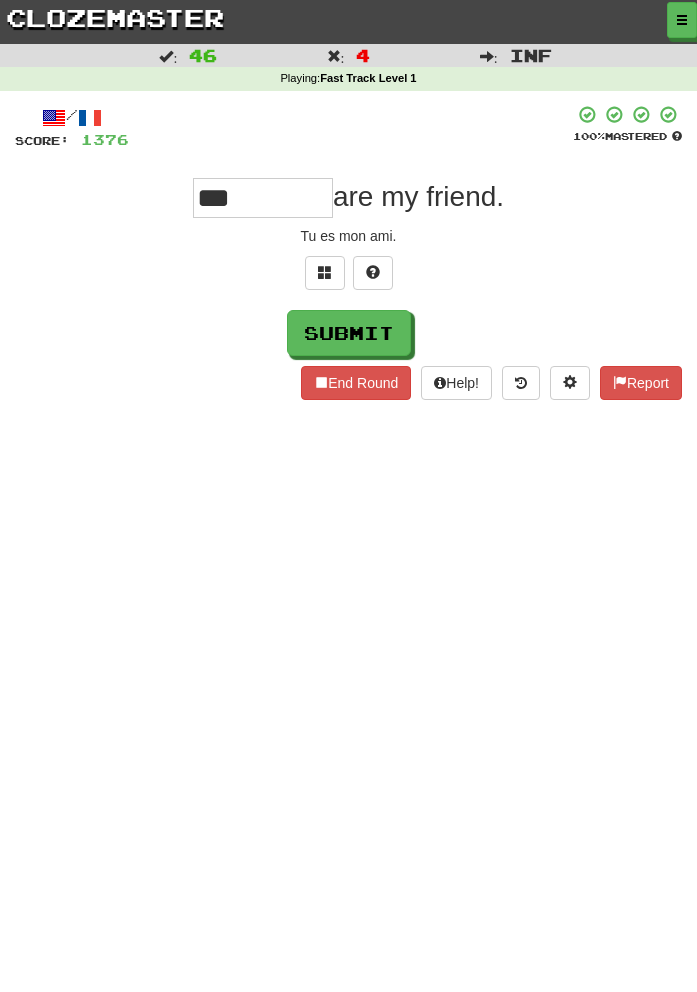 type on "***" 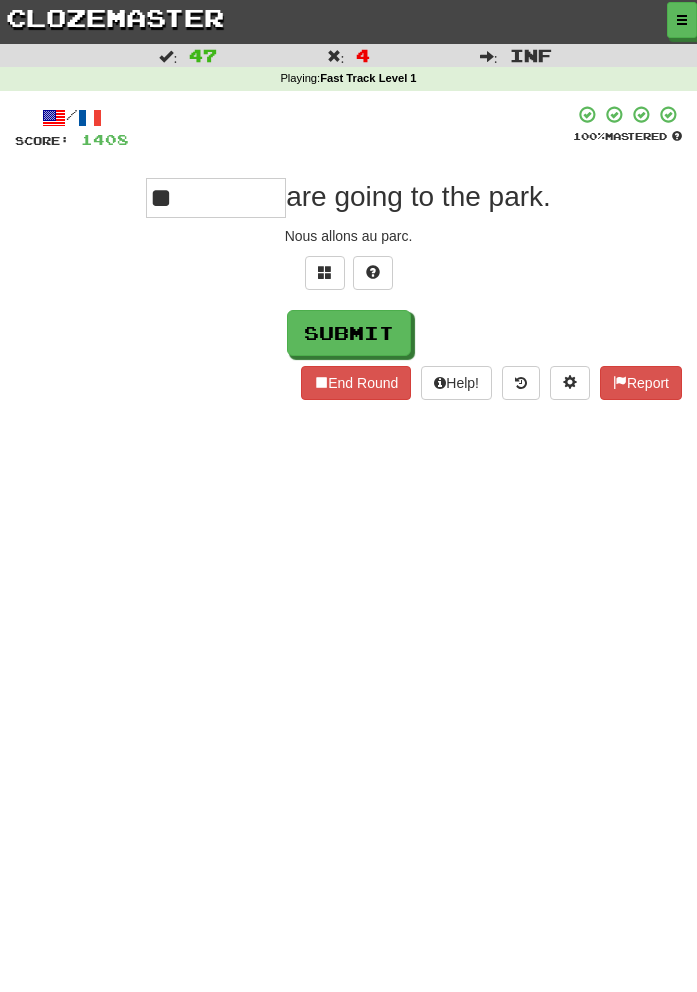 type on "**" 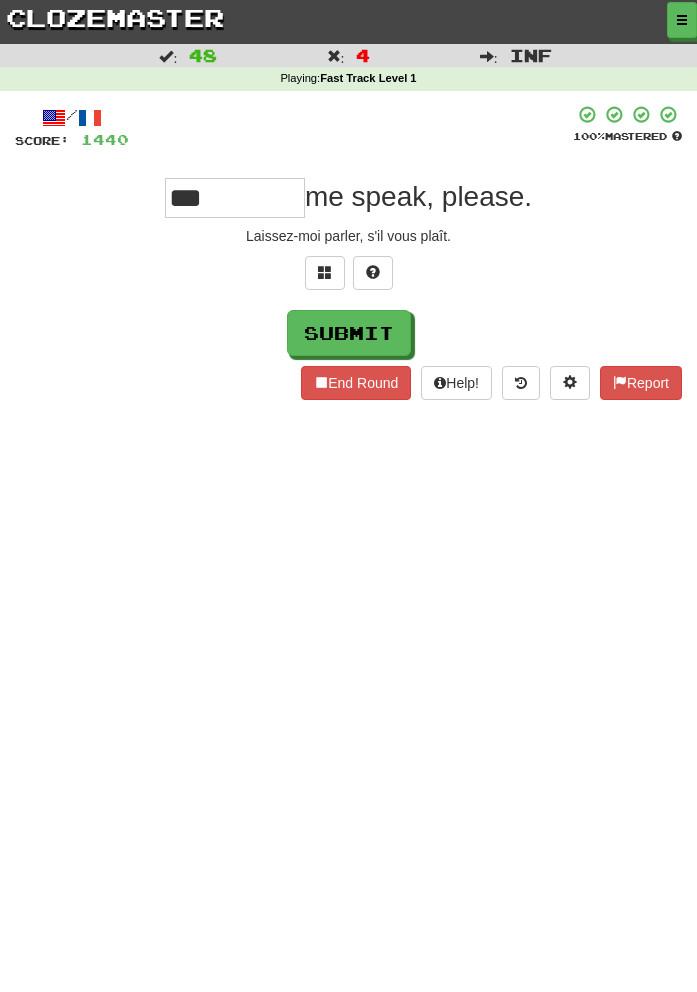 type on "***" 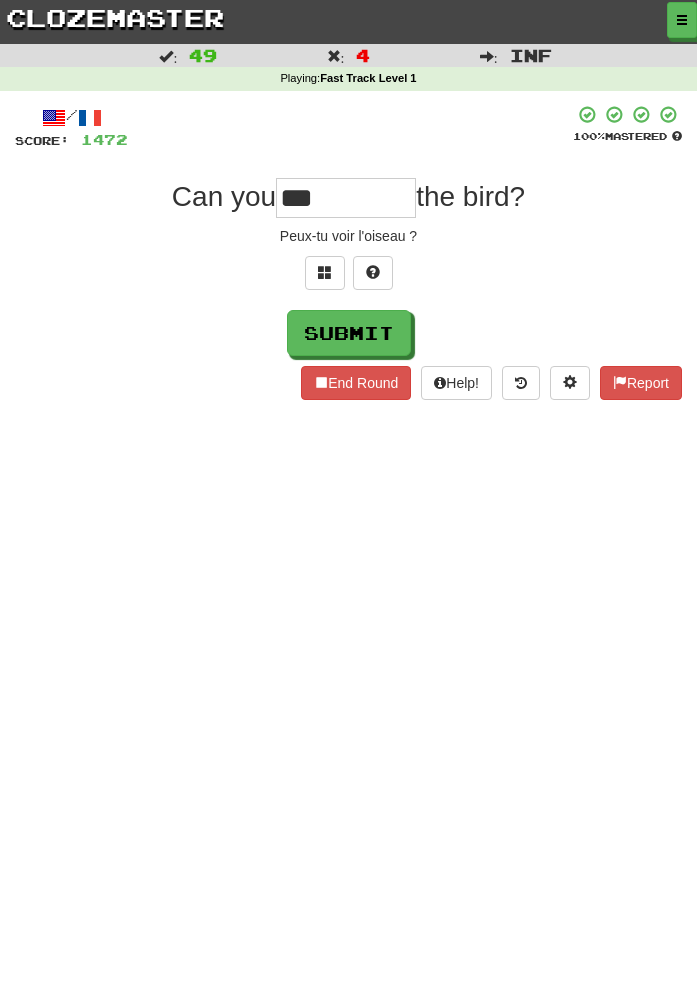 type on "***" 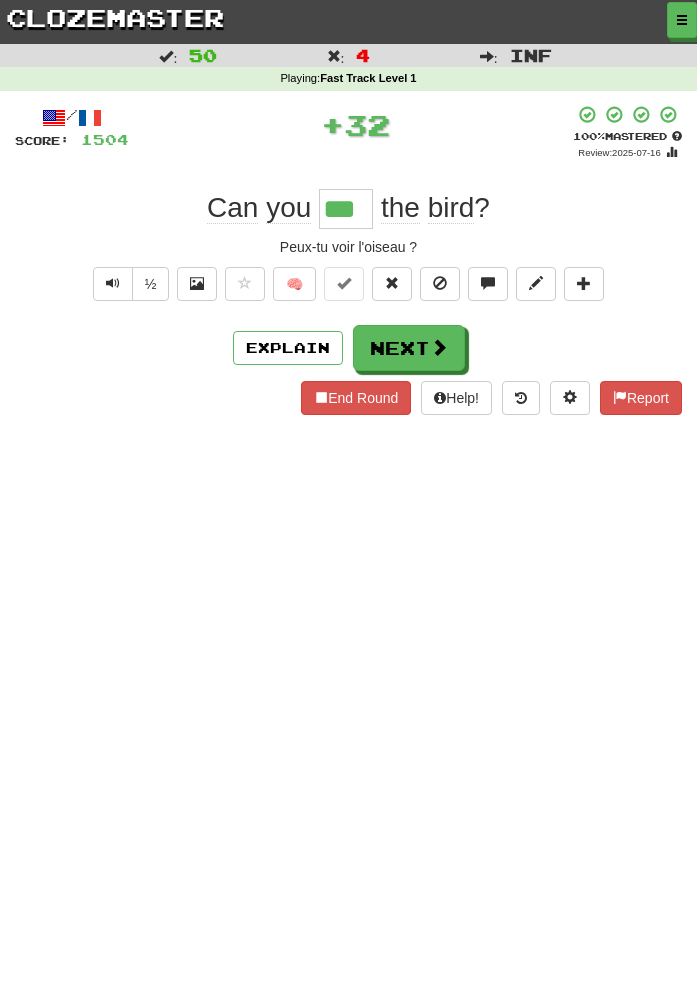 type 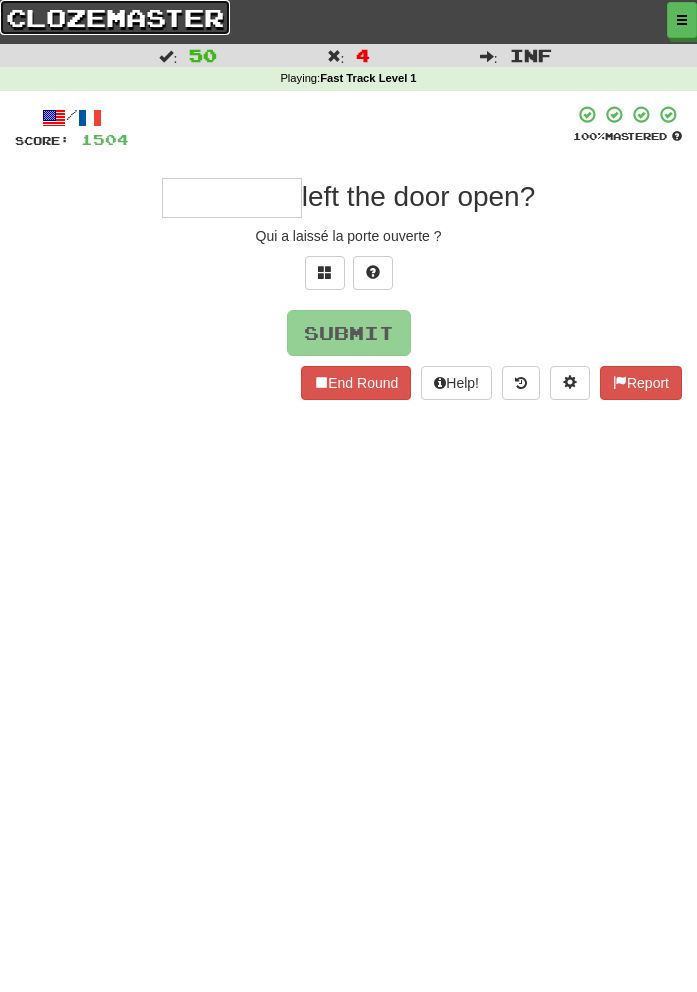 click on "clozemaster" at bounding box center (115, 17) 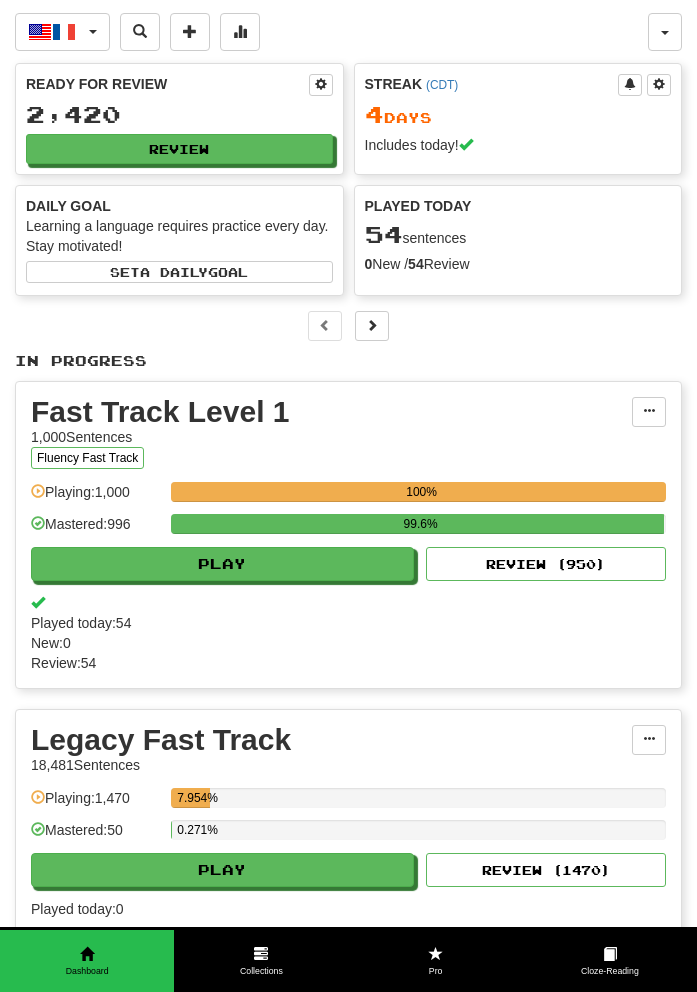 scroll, scrollTop: 0, scrollLeft: 0, axis: both 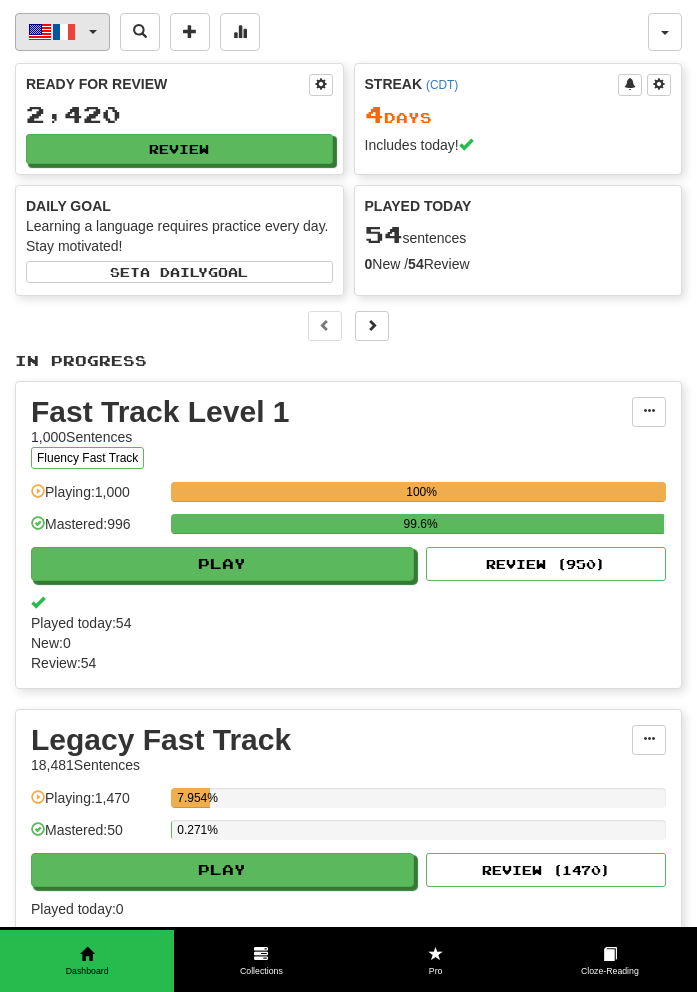 click on "English  /  Français" at bounding box center (62, 32) 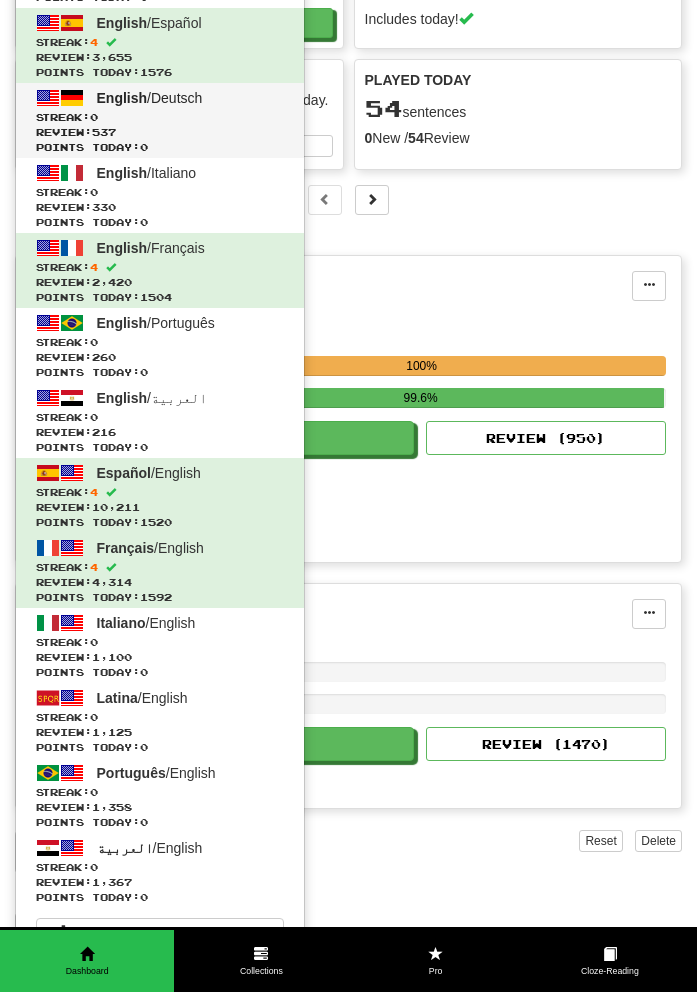 scroll, scrollTop: 0, scrollLeft: 0, axis: both 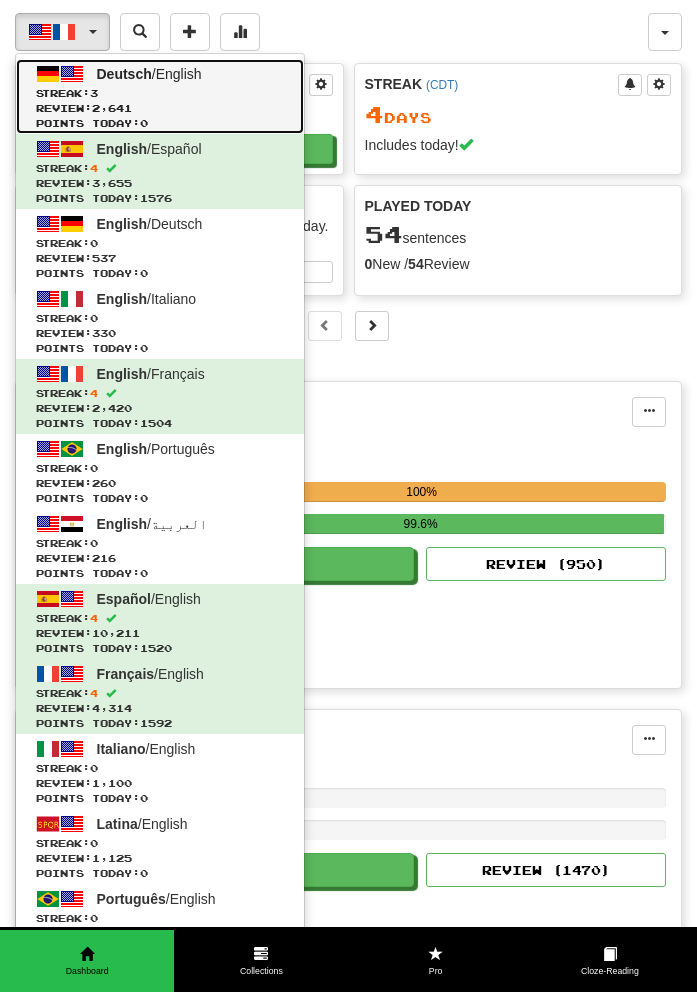 click on "Review:  2,641" at bounding box center [160, 108] 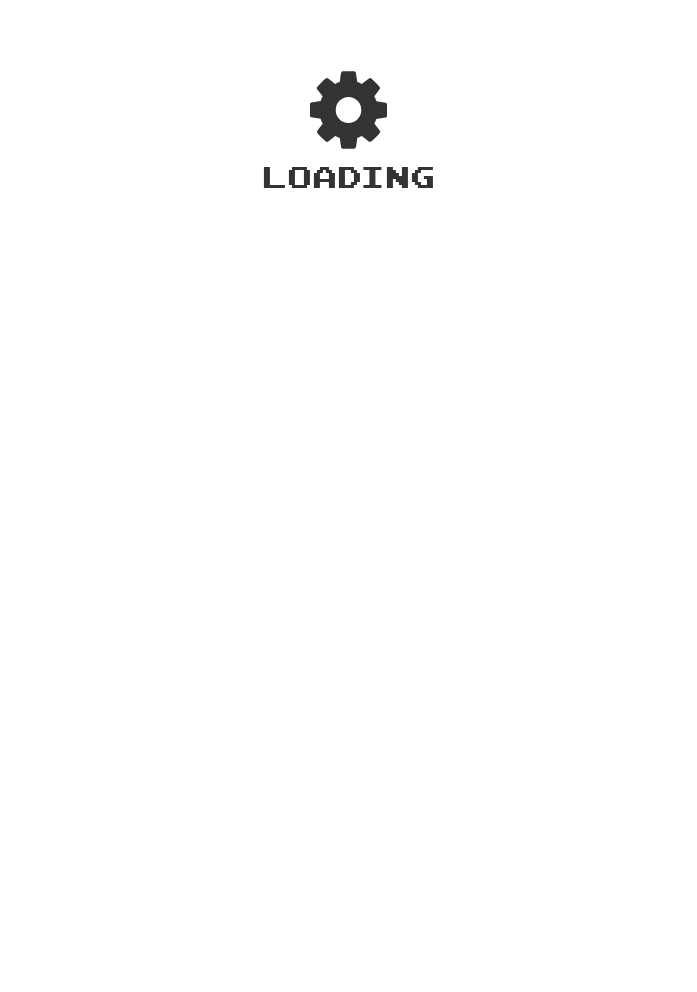 scroll, scrollTop: 0, scrollLeft: 0, axis: both 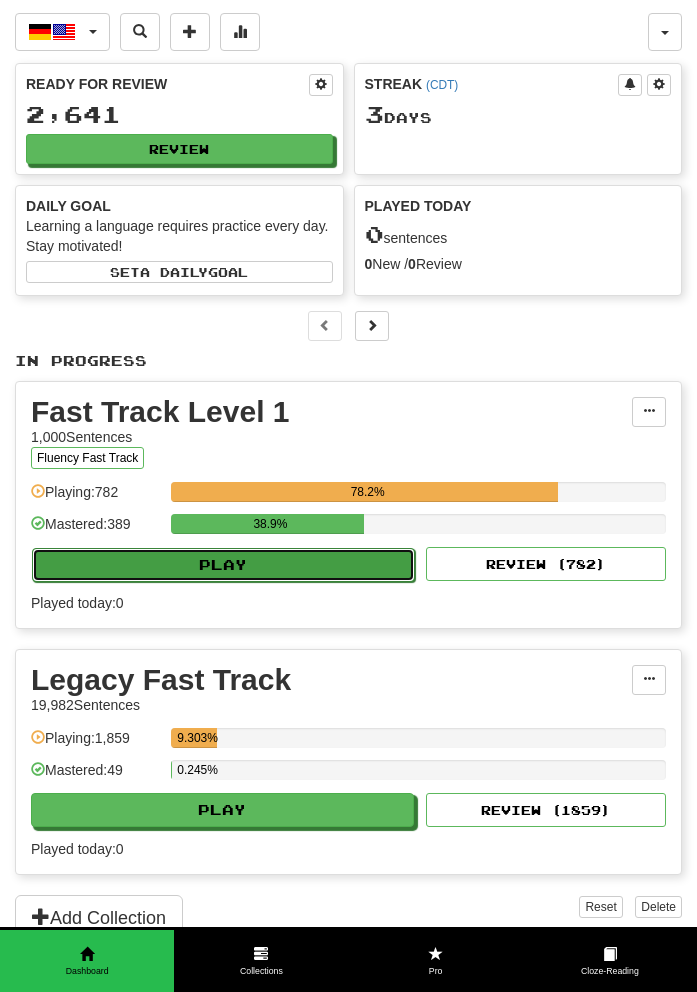 click on "Play" at bounding box center (223, 565) 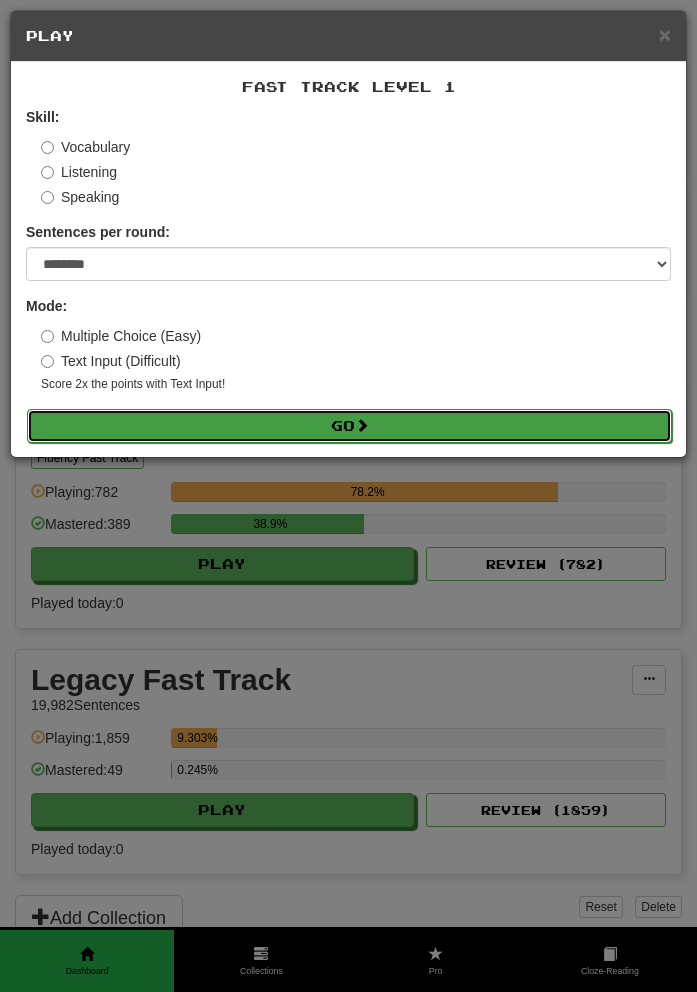 click on "Go" at bounding box center [349, 426] 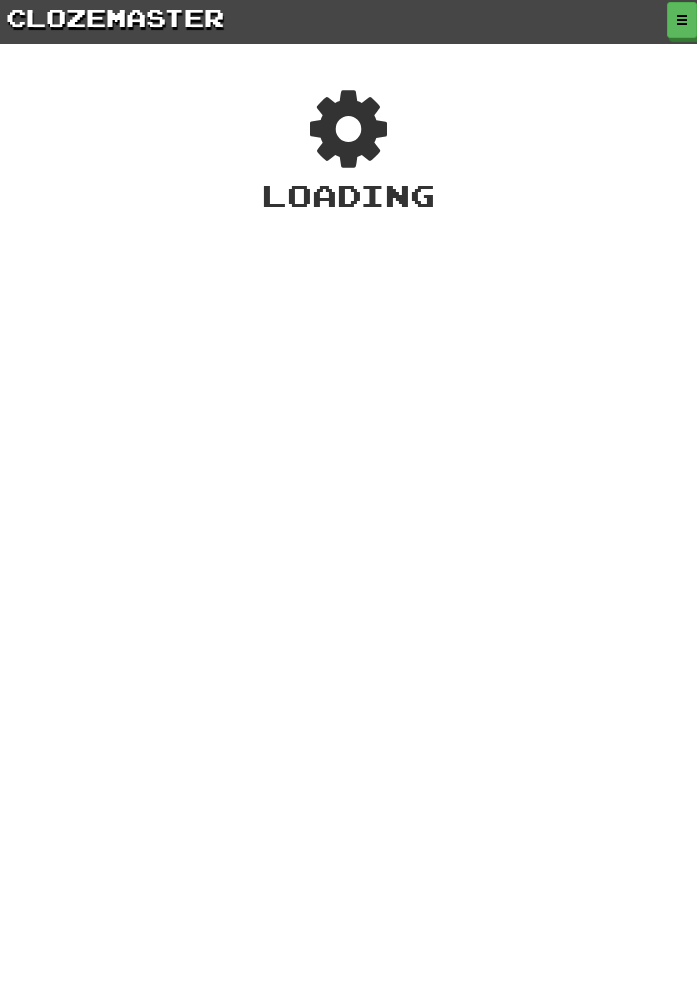 scroll, scrollTop: 0, scrollLeft: 0, axis: both 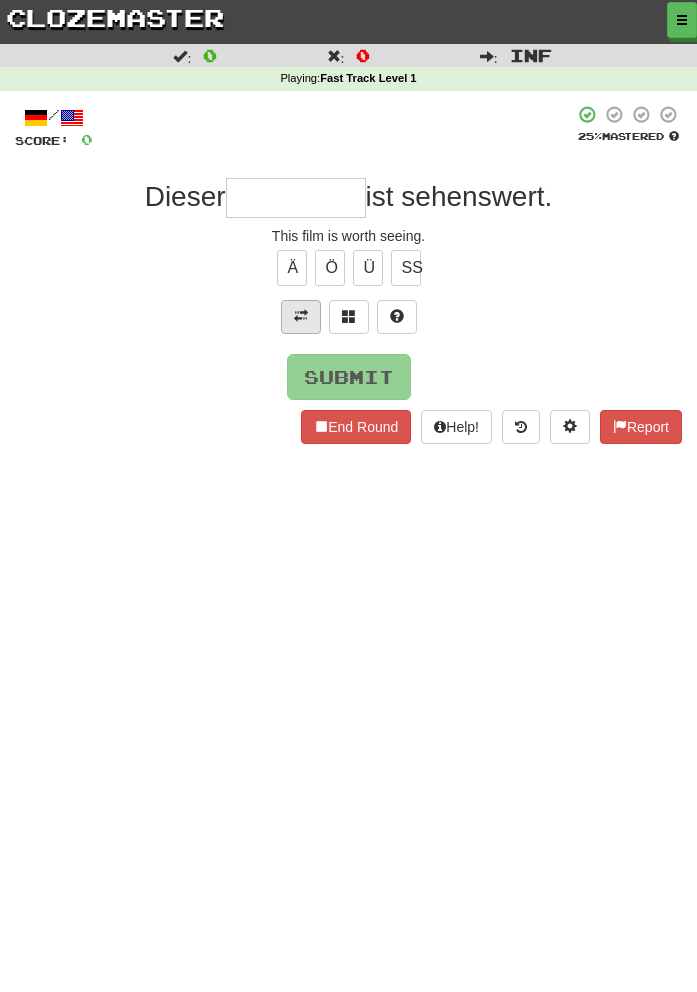 type on "*" 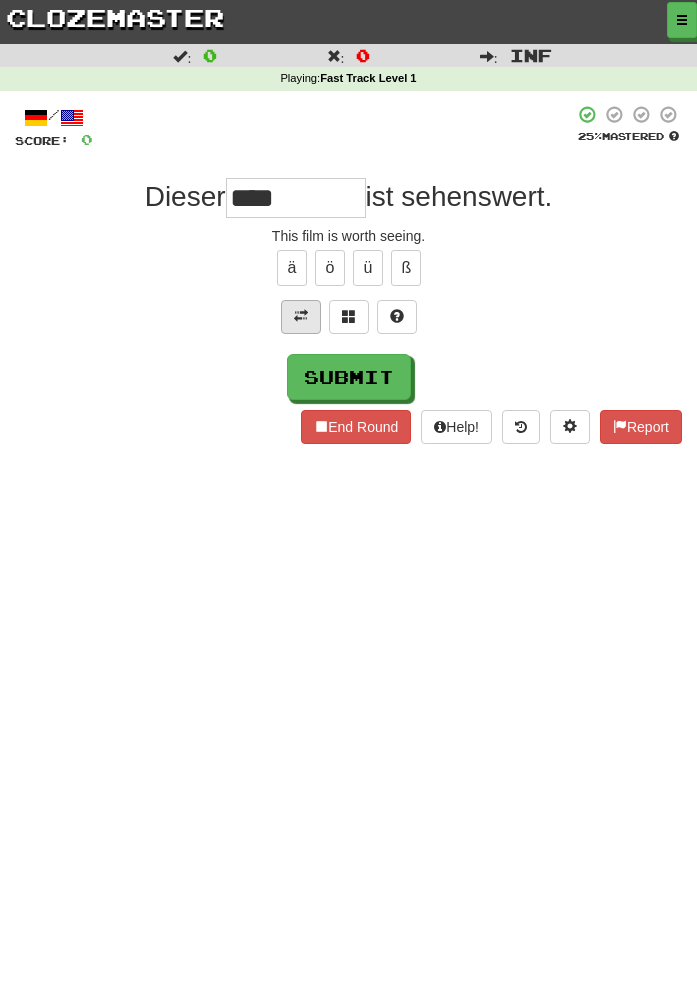 type on "****" 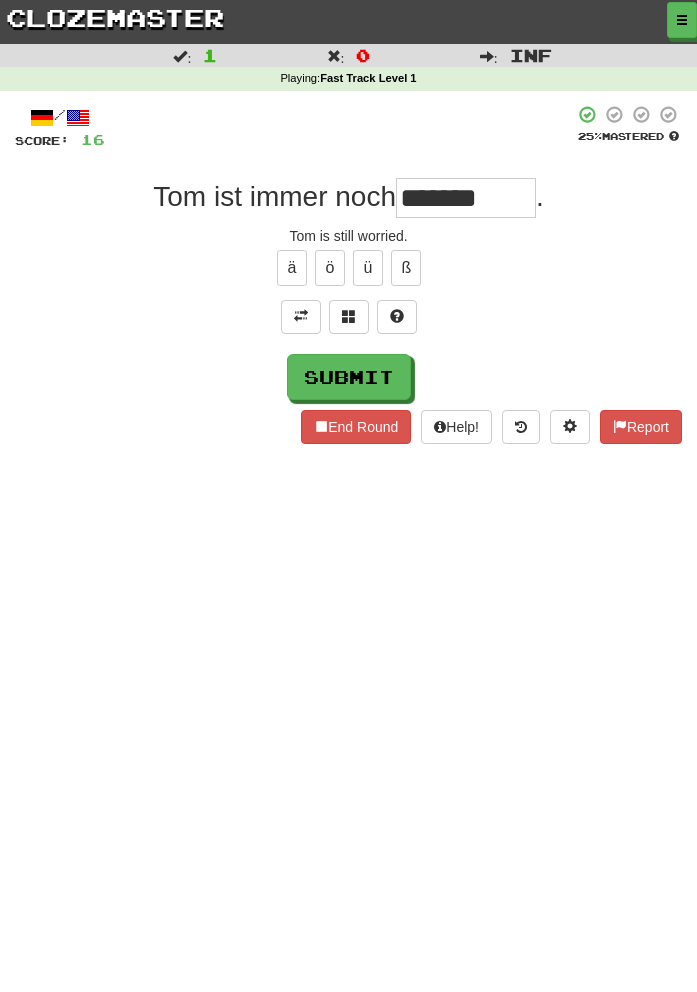 type on "*******" 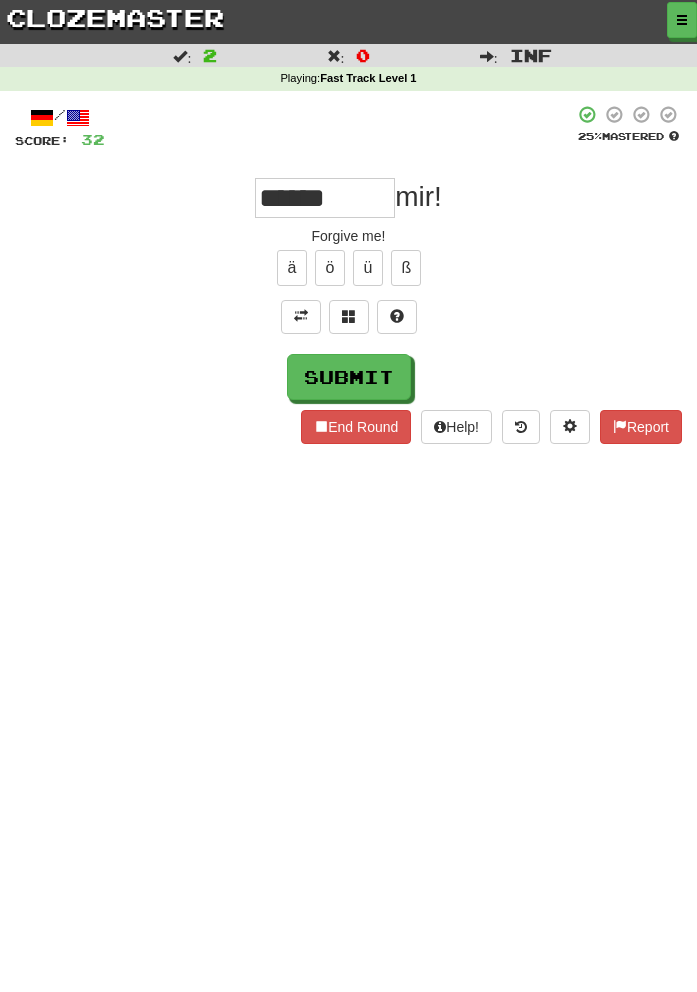 type on "******" 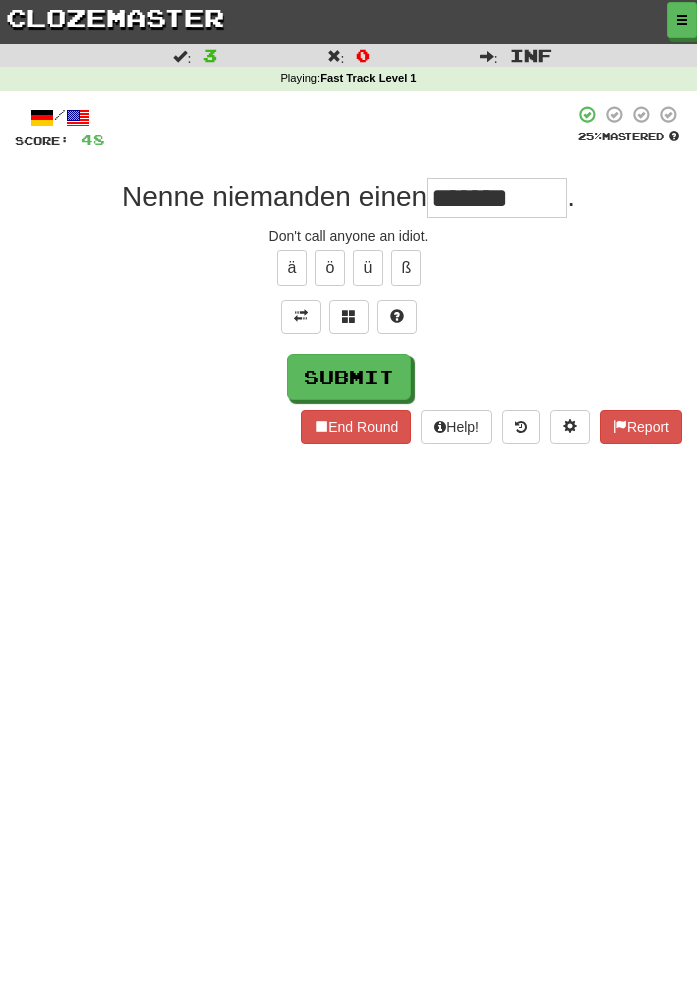 type on "*******" 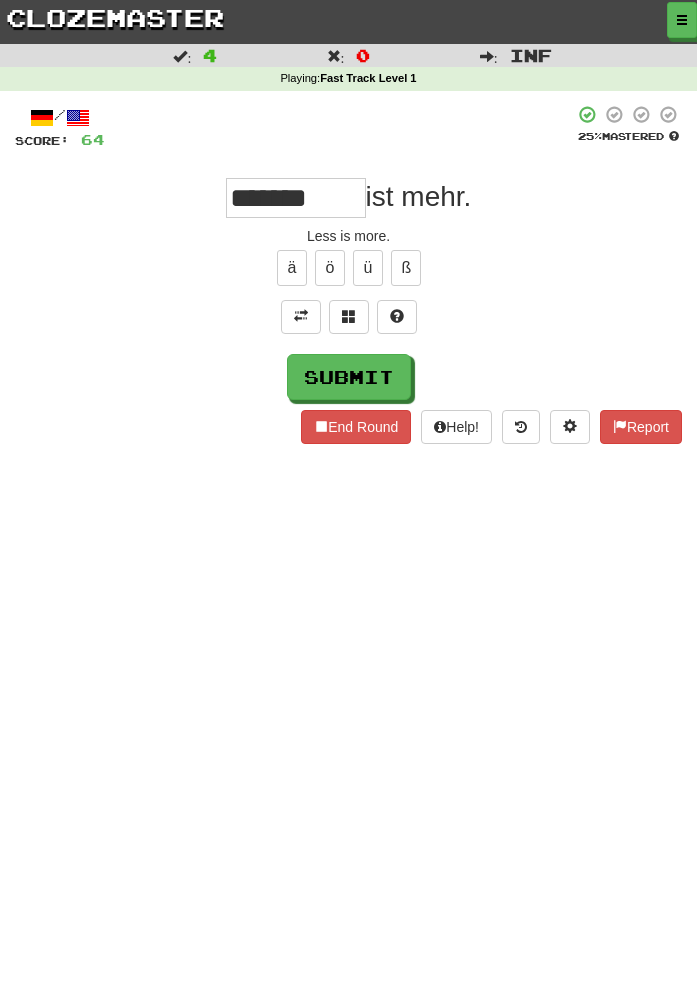 type on "*******" 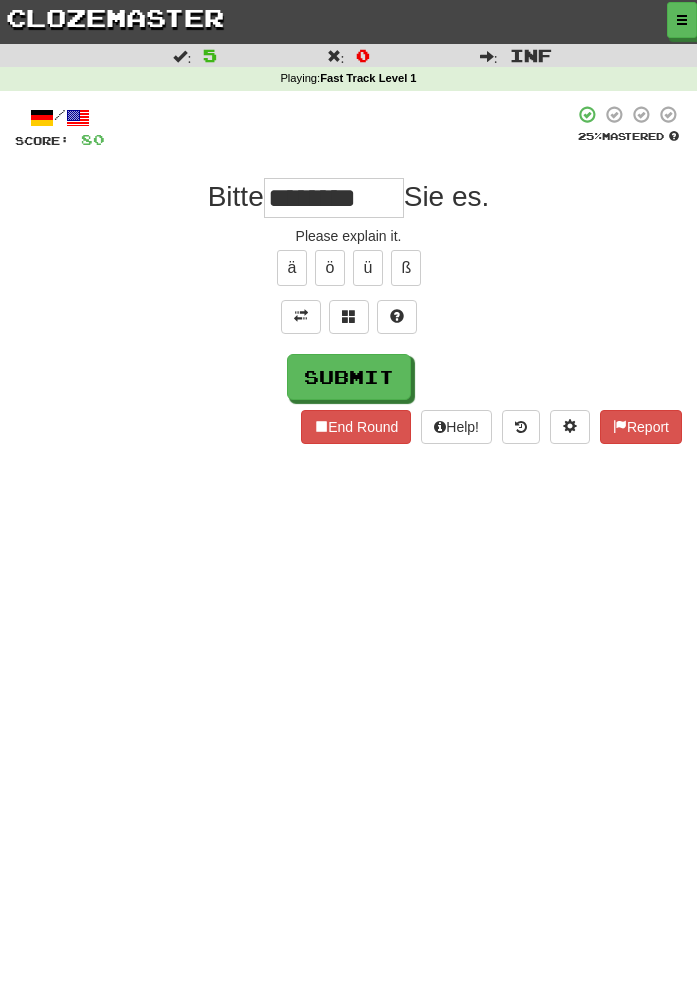 type on "********" 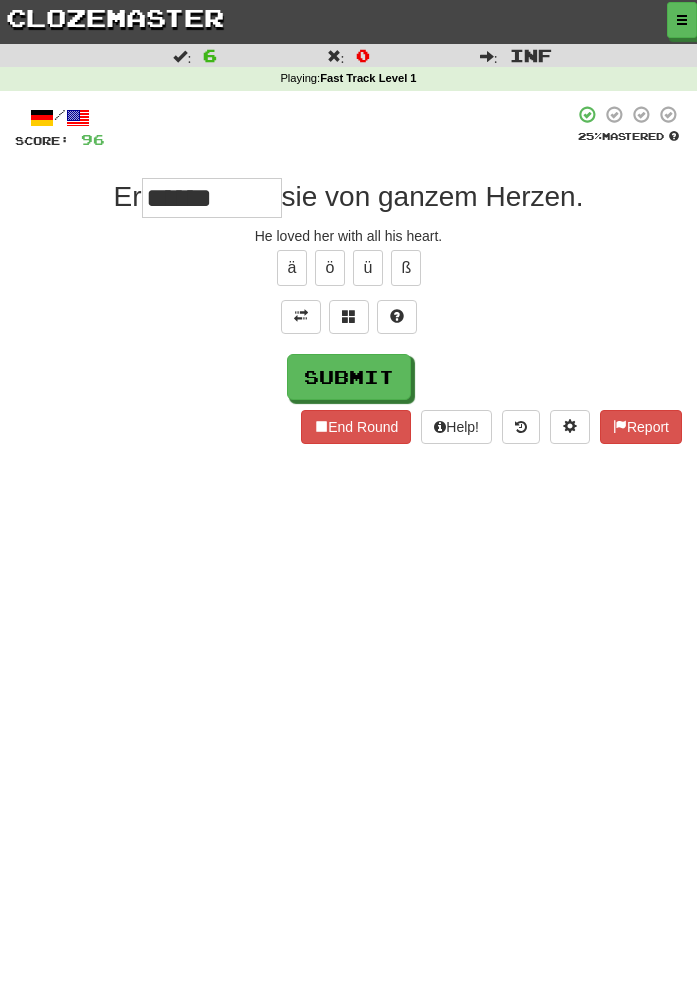 type on "******" 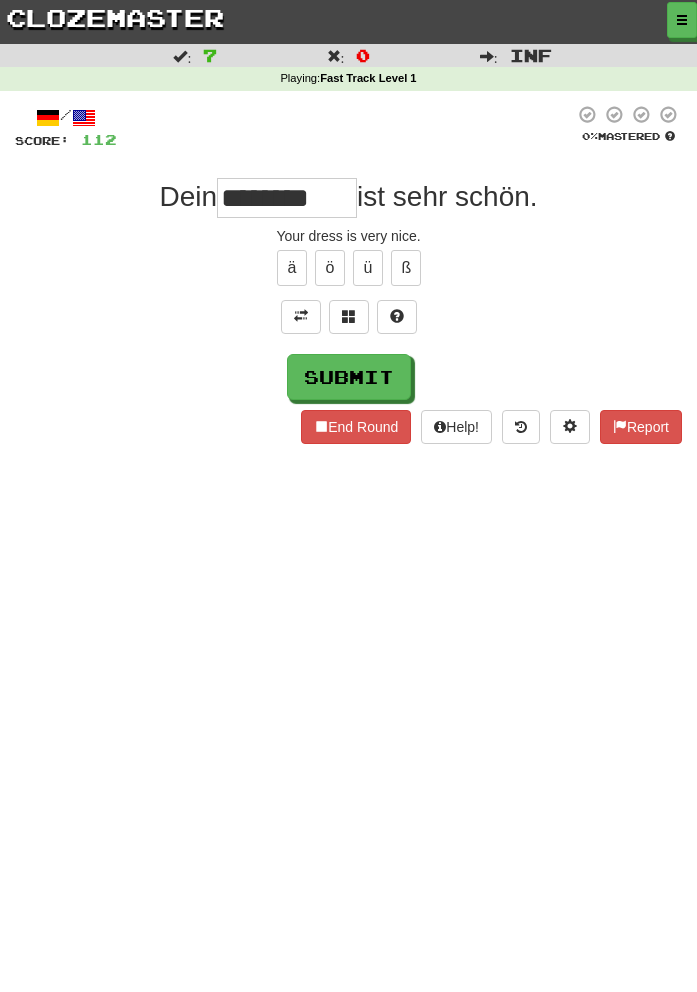 type on "*****" 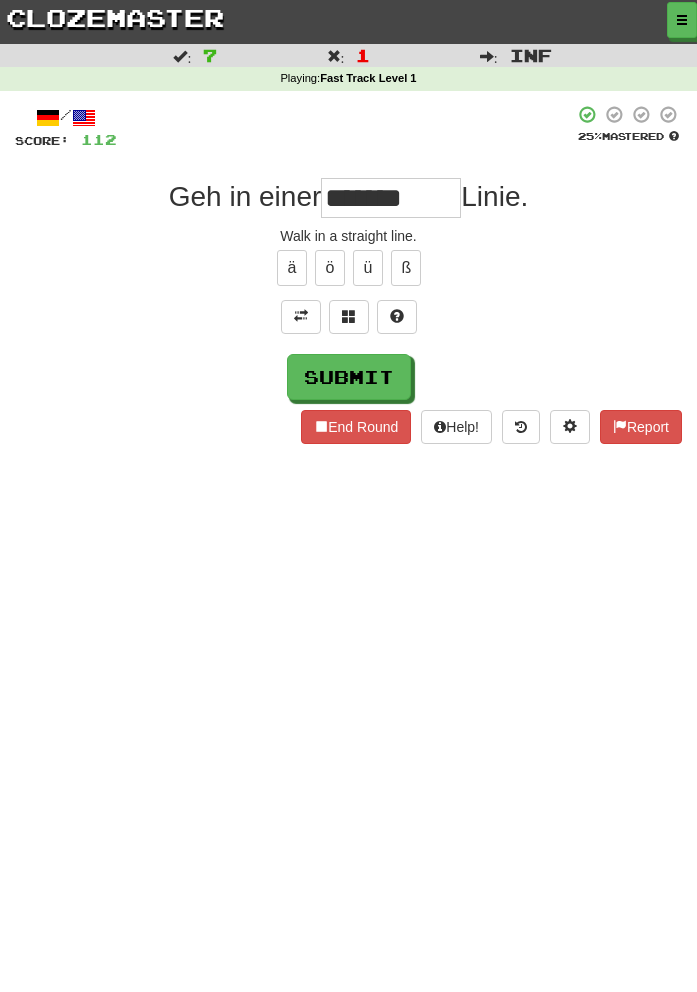 type on "*******" 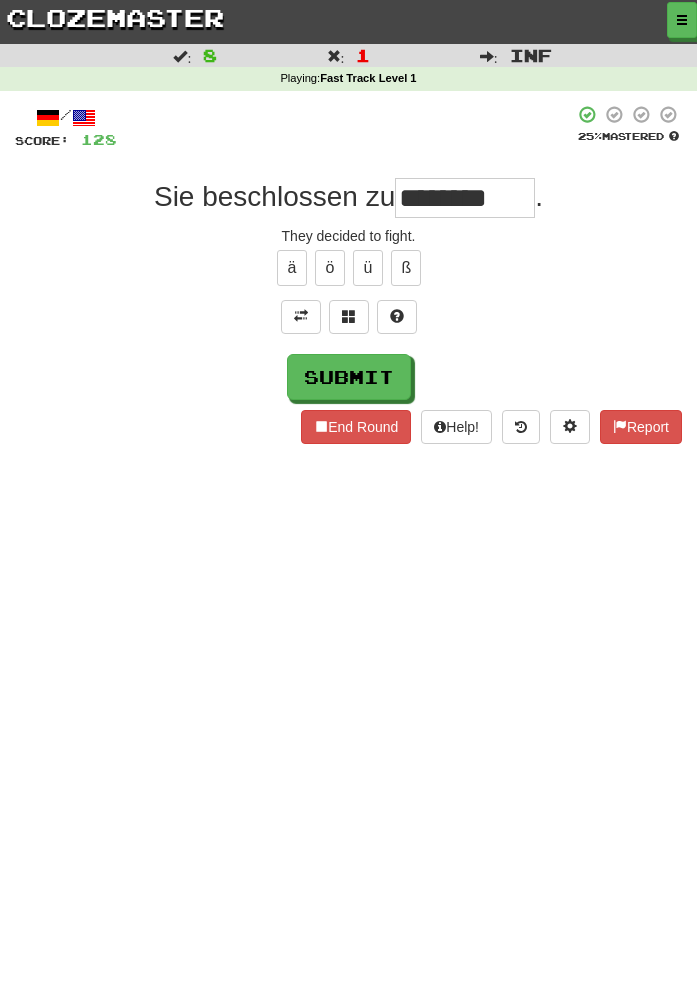 type on "*******" 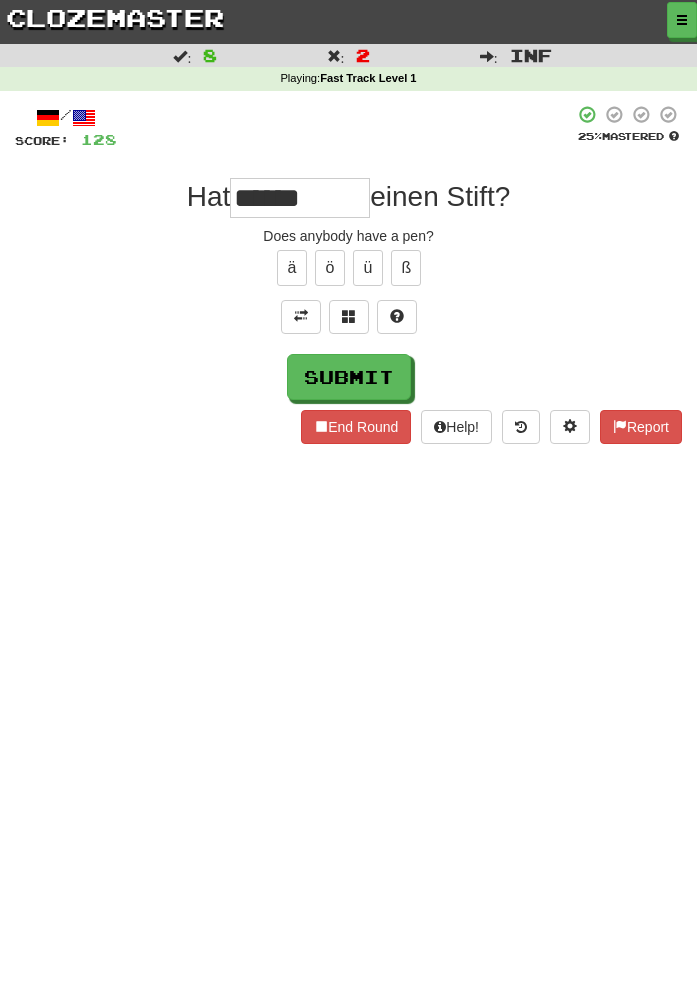type on "******" 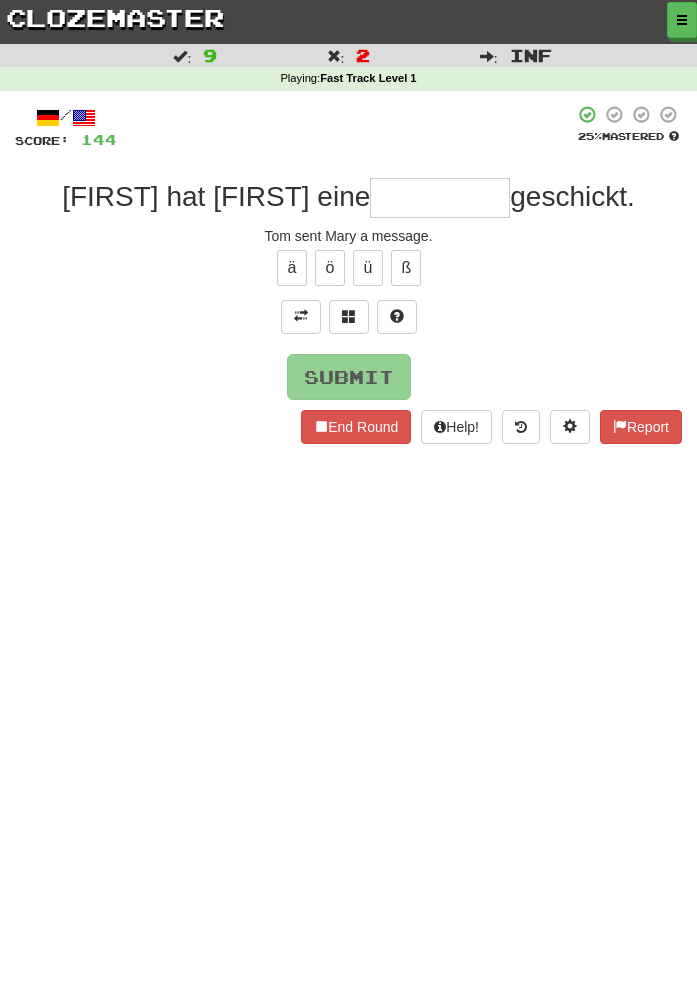 click on "Submit" at bounding box center [348, 377] 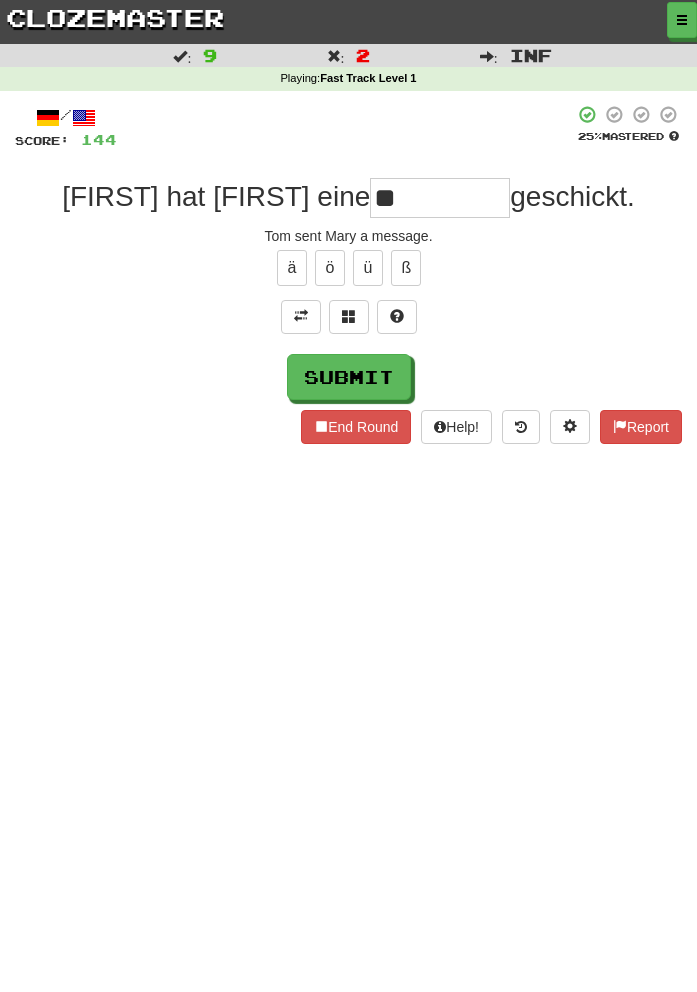 type on "*" 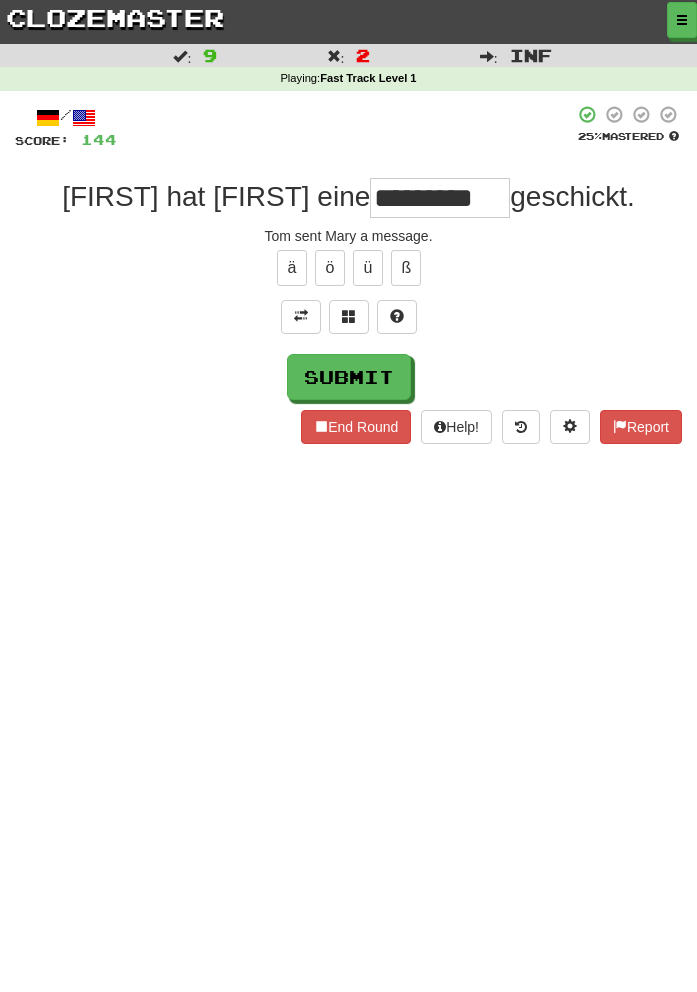 type on "*********" 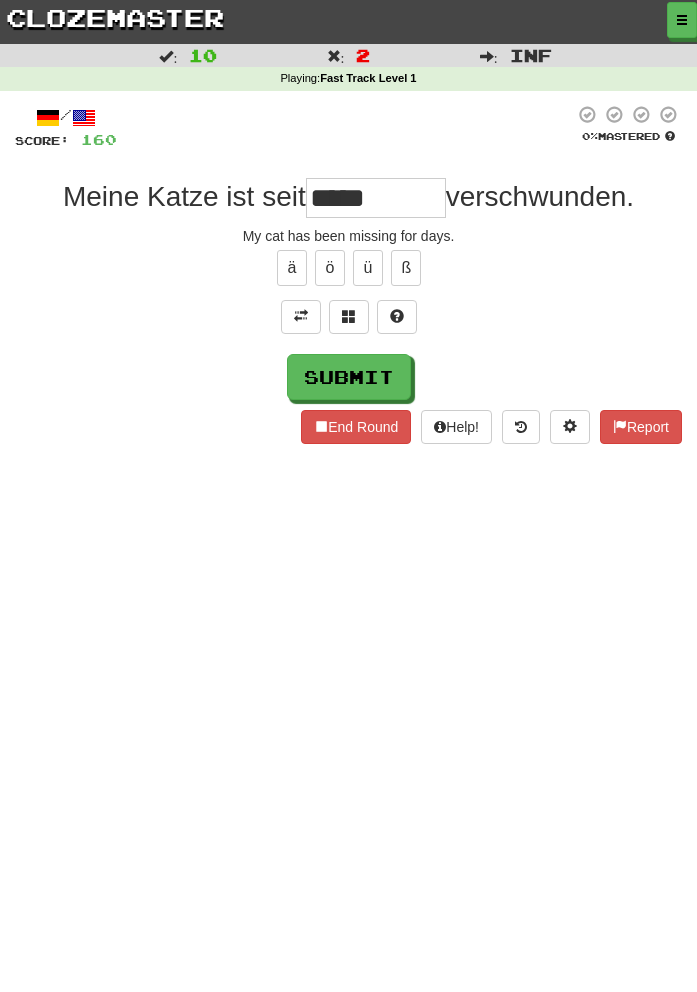 type on "*****" 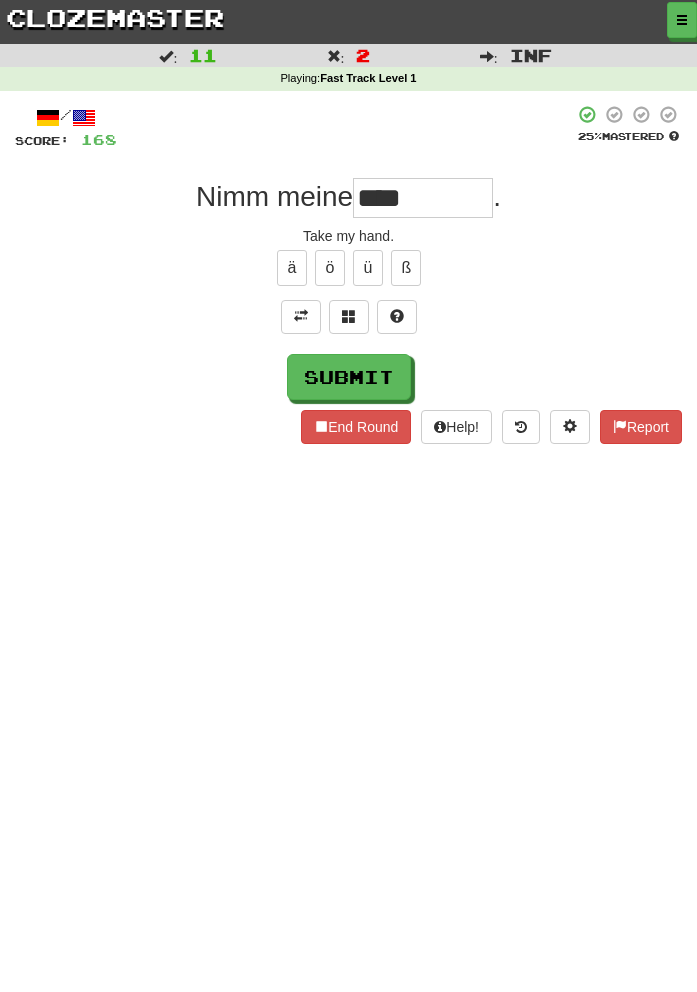 type on "****" 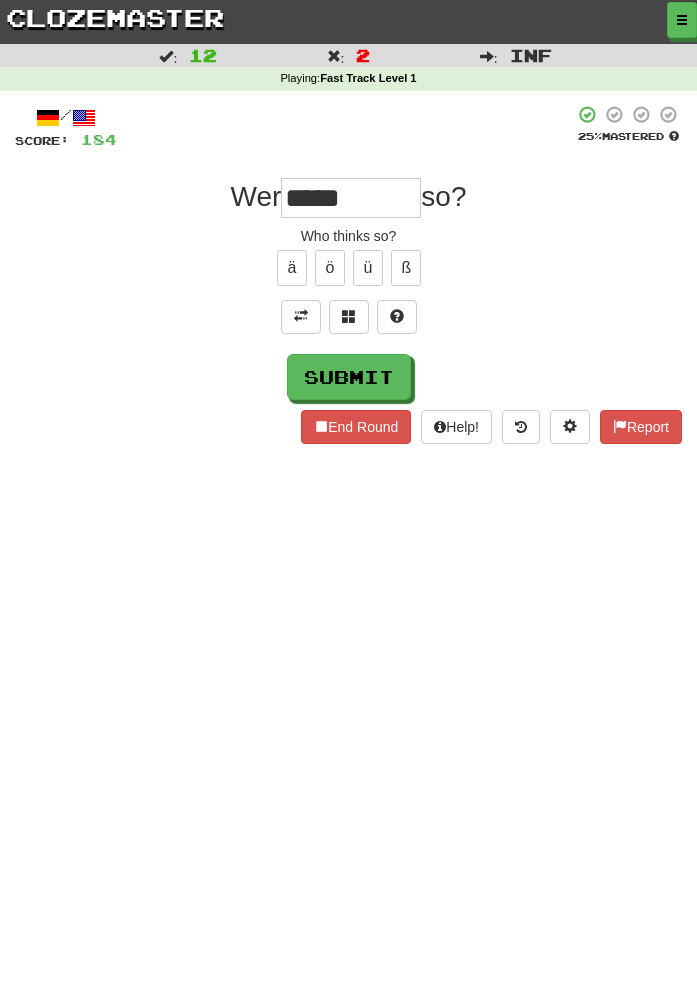 type on "*****" 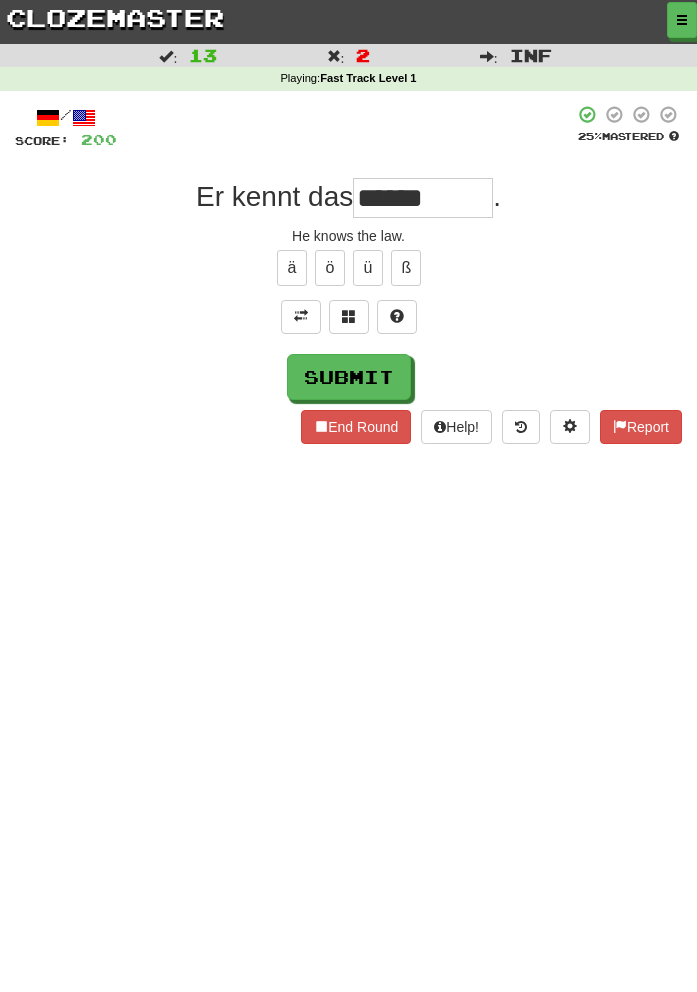 type on "******" 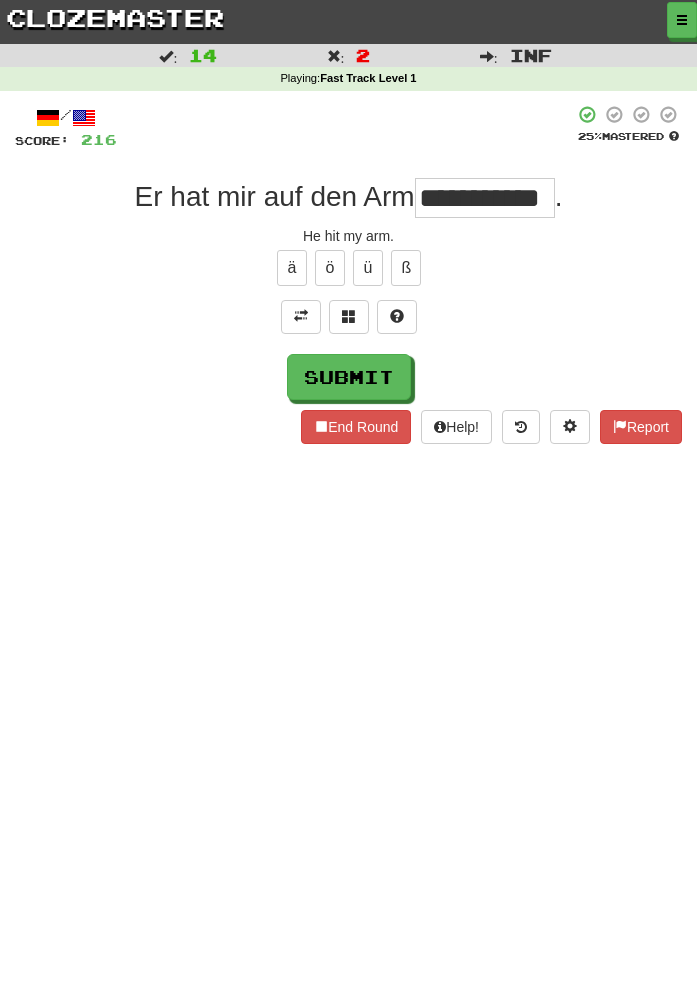 scroll, scrollTop: 0, scrollLeft: 28, axis: horizontal 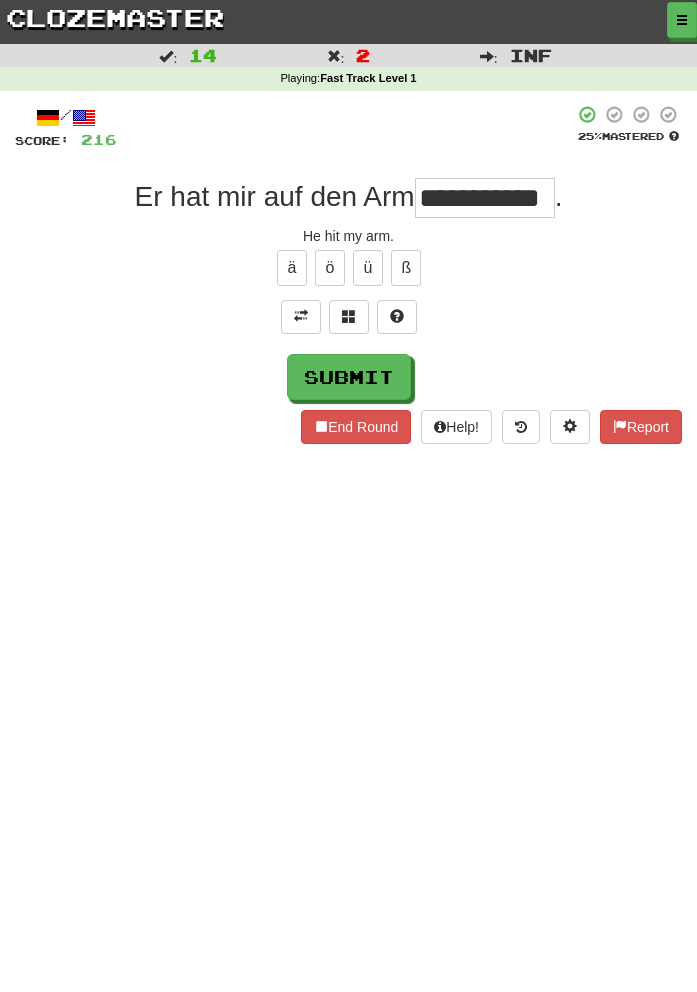 type on "**********" 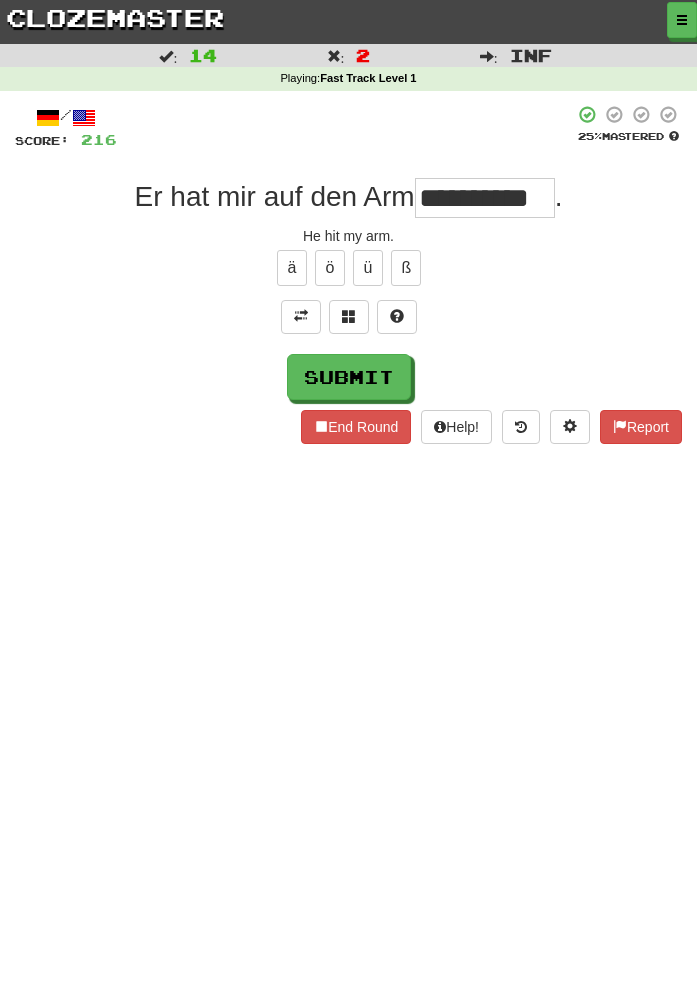scroll, scrollTop: 0, scrollLeft: 0, axis: both 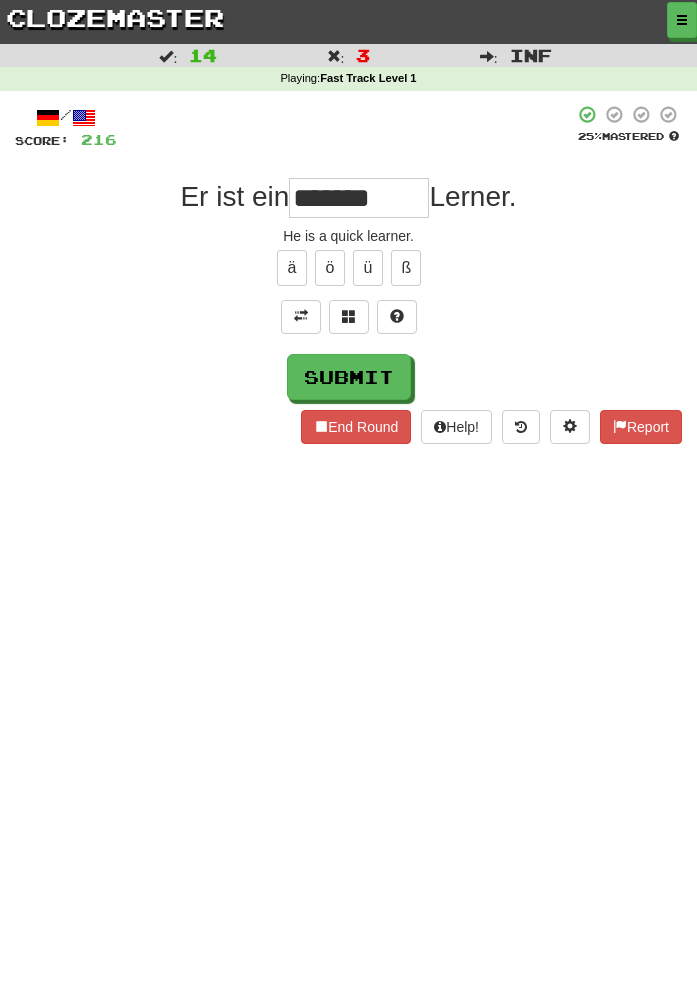 type on "*********" 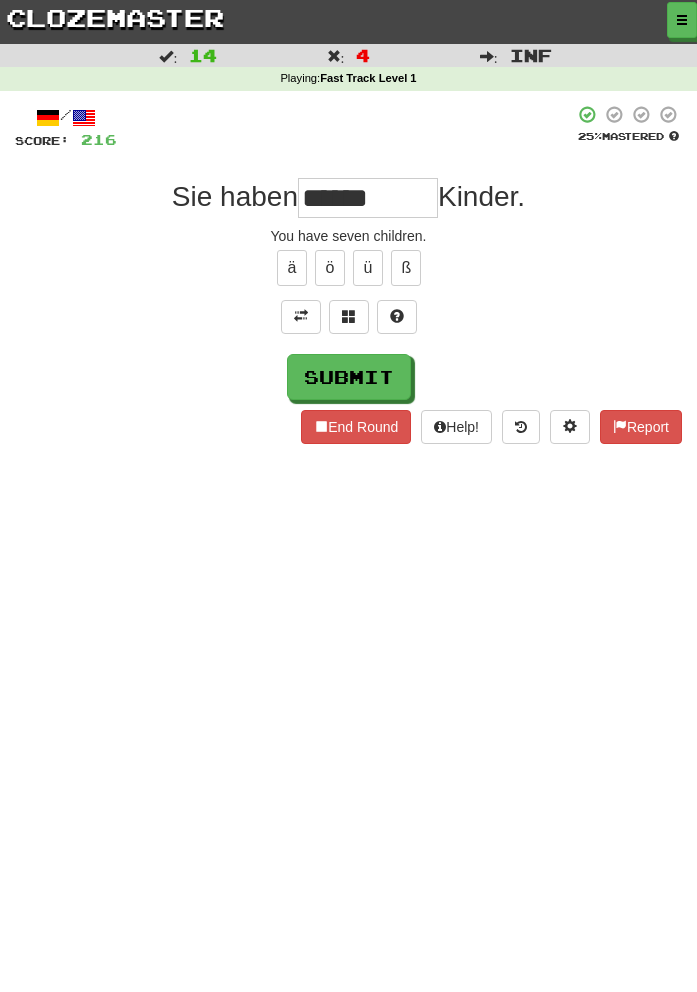 type on "******" 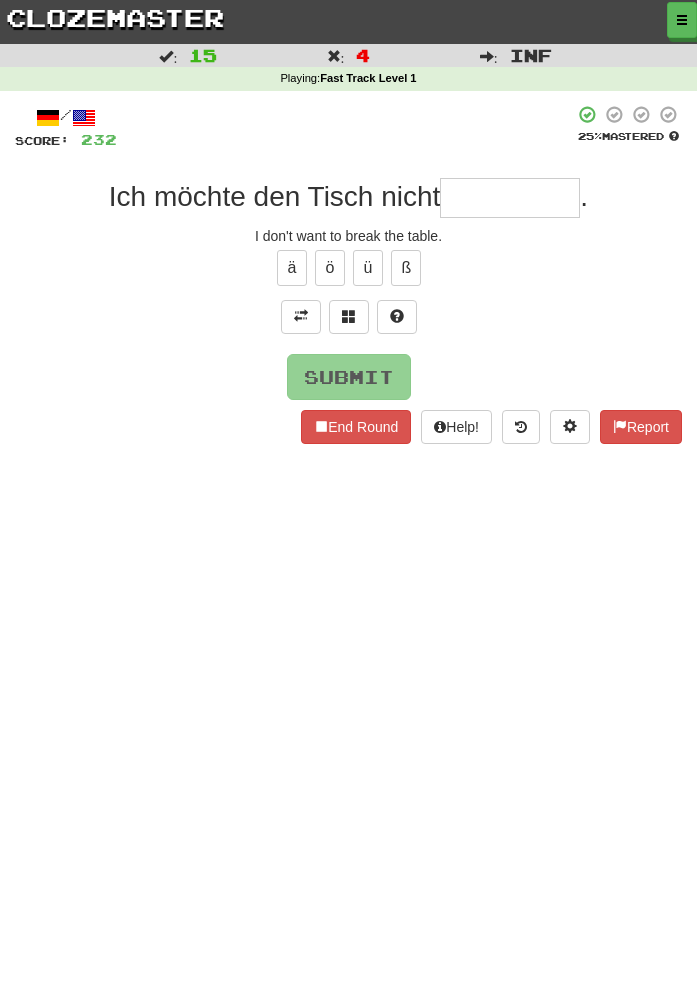 type on "*" 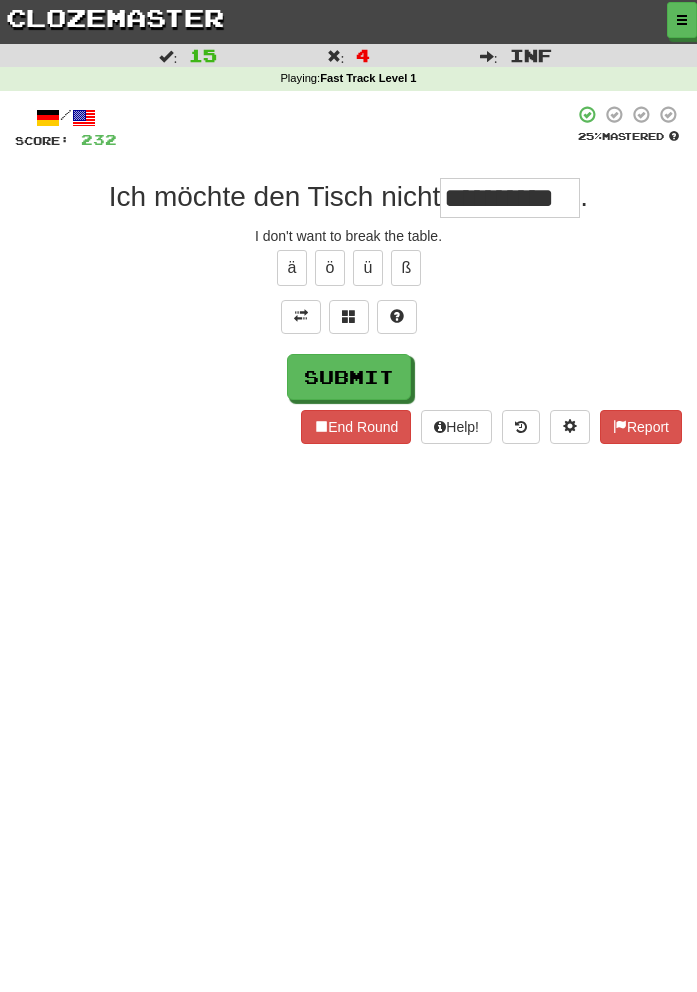 scroll, scrollTop: 0, scrollLeft: 8, axis: horizontal 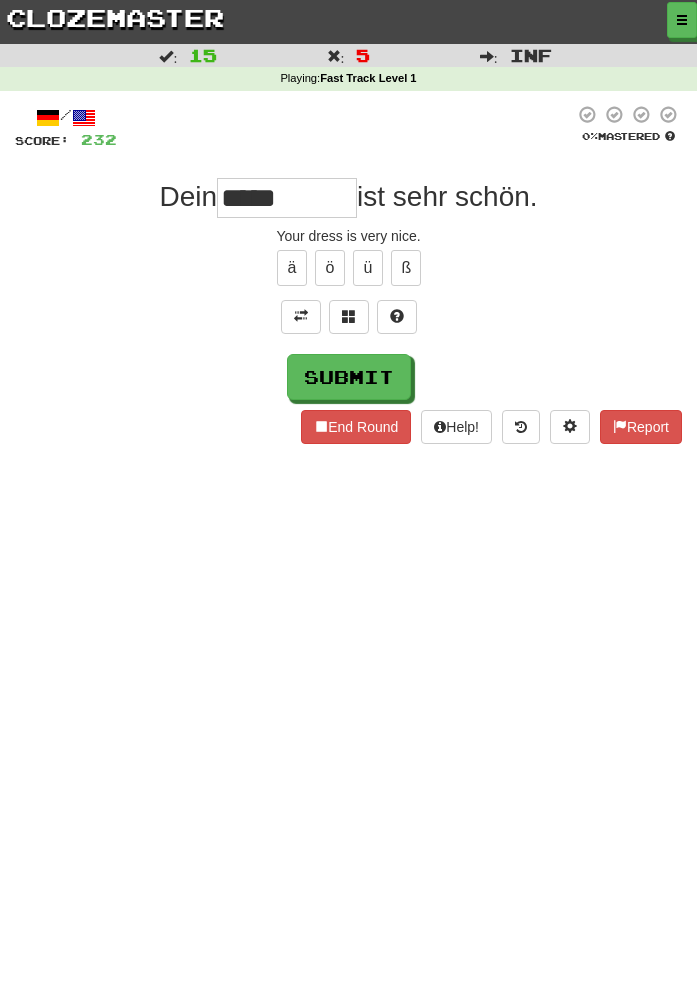 type on "*****" 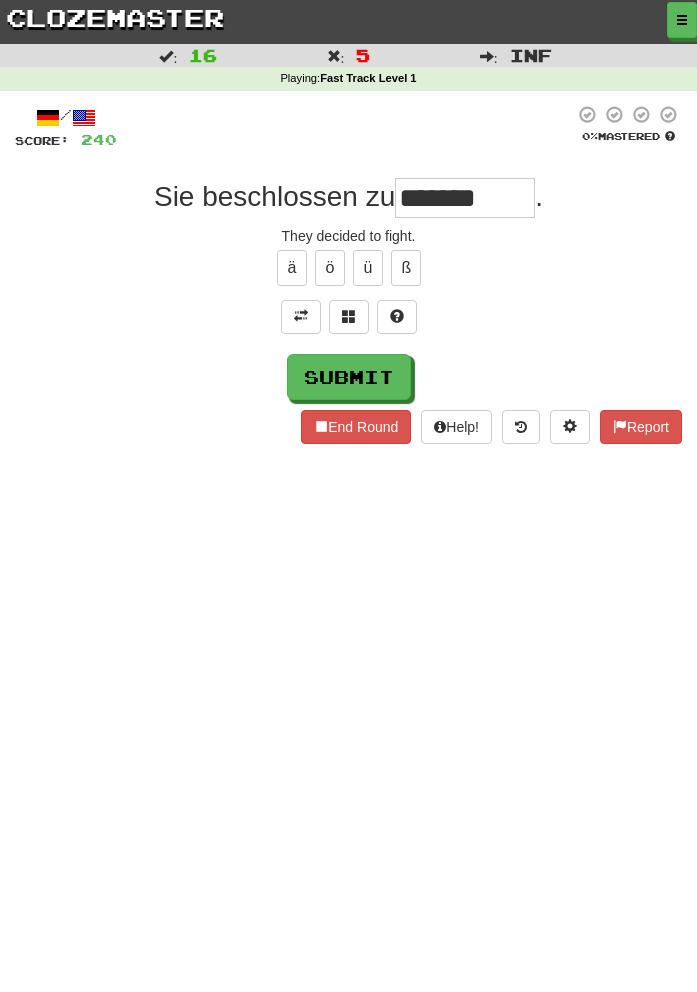 type on "*******" 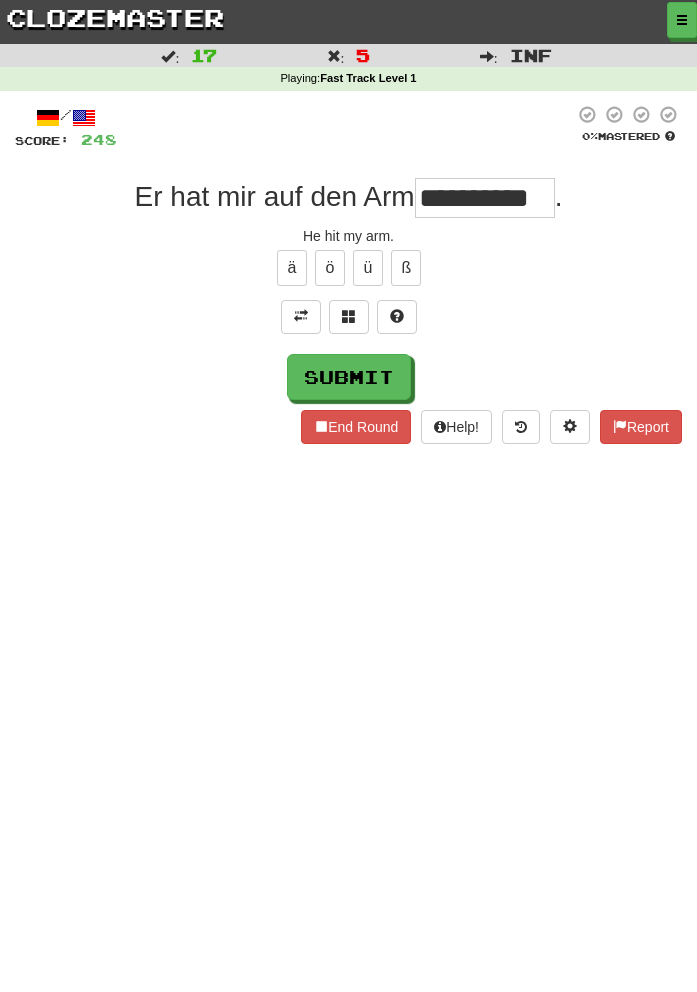 scroll, scrollTop: 0, scrollLeft: 11, axis: horizontal 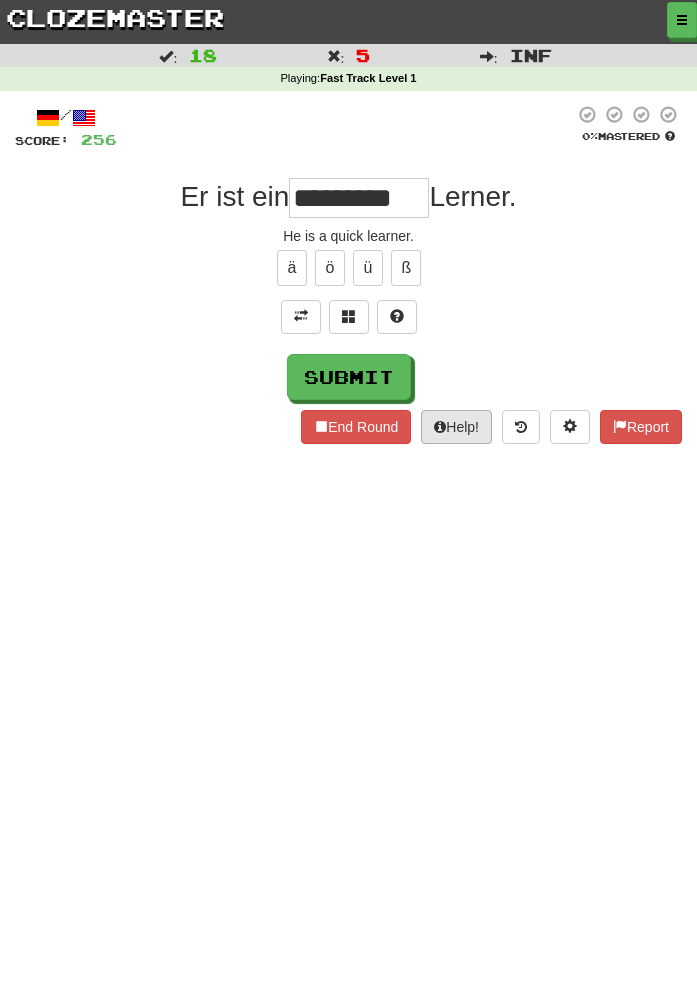 type on "*********" 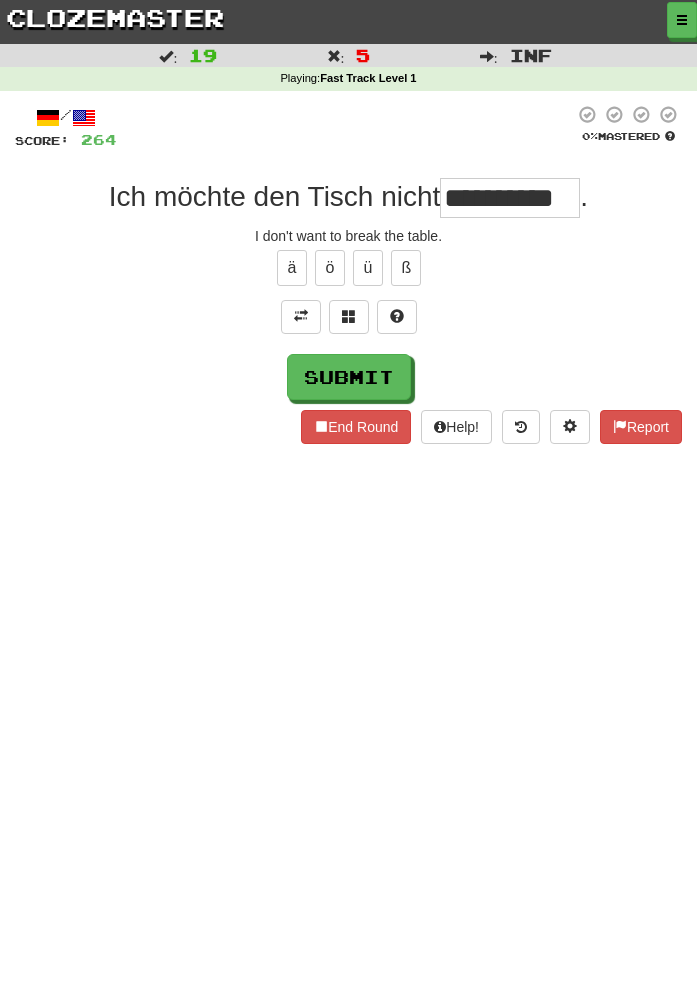 scroll, scrollTop: 0, scrollLeft: 7, axis: horizontal 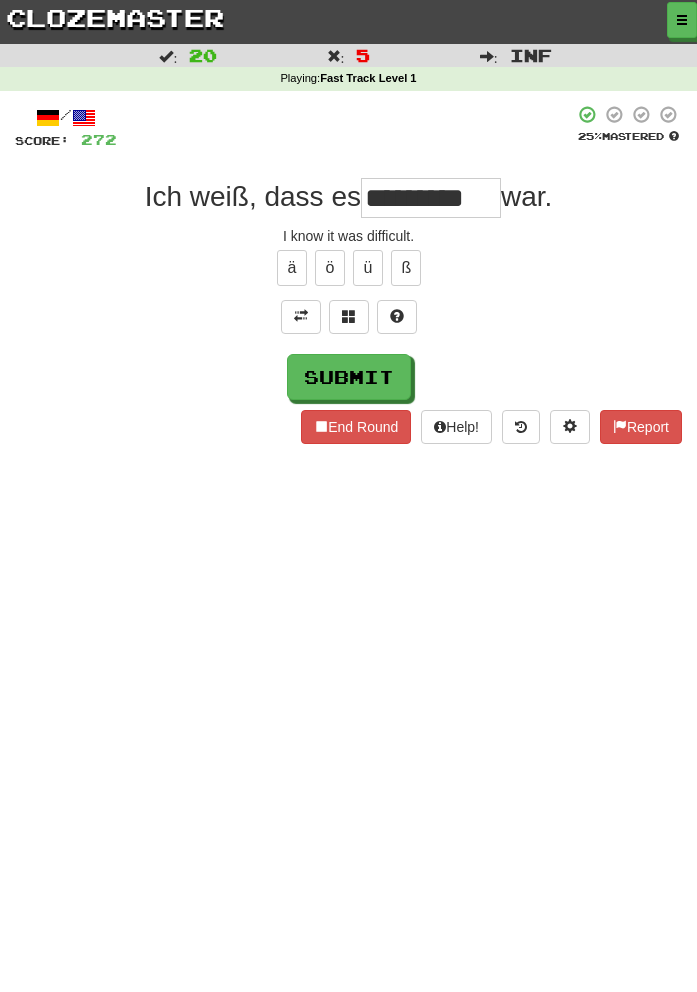 type on "*********" 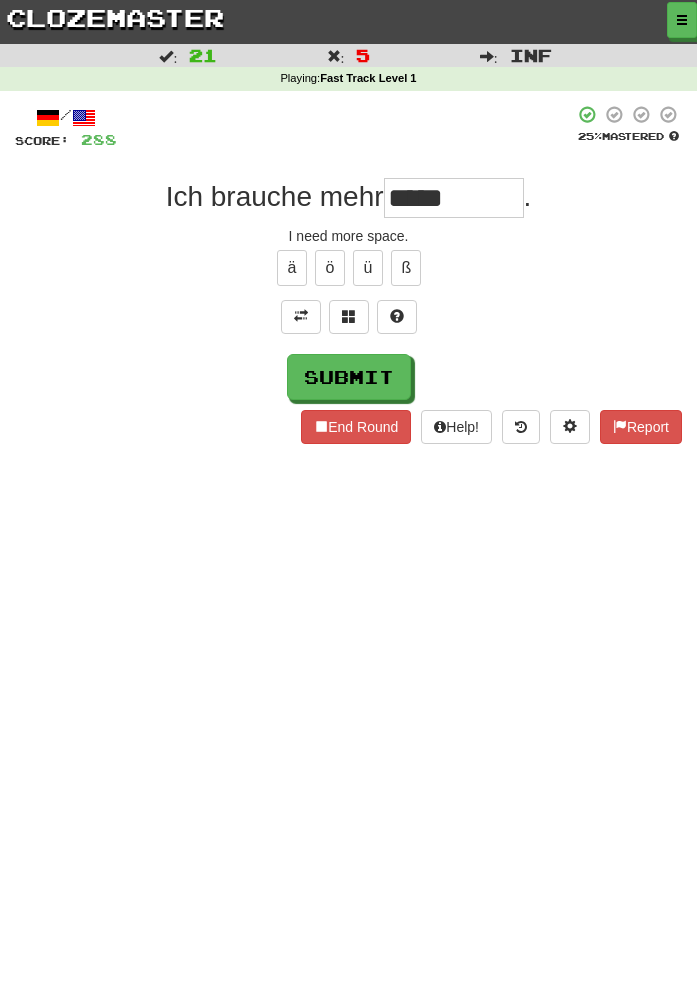 type on "*****" 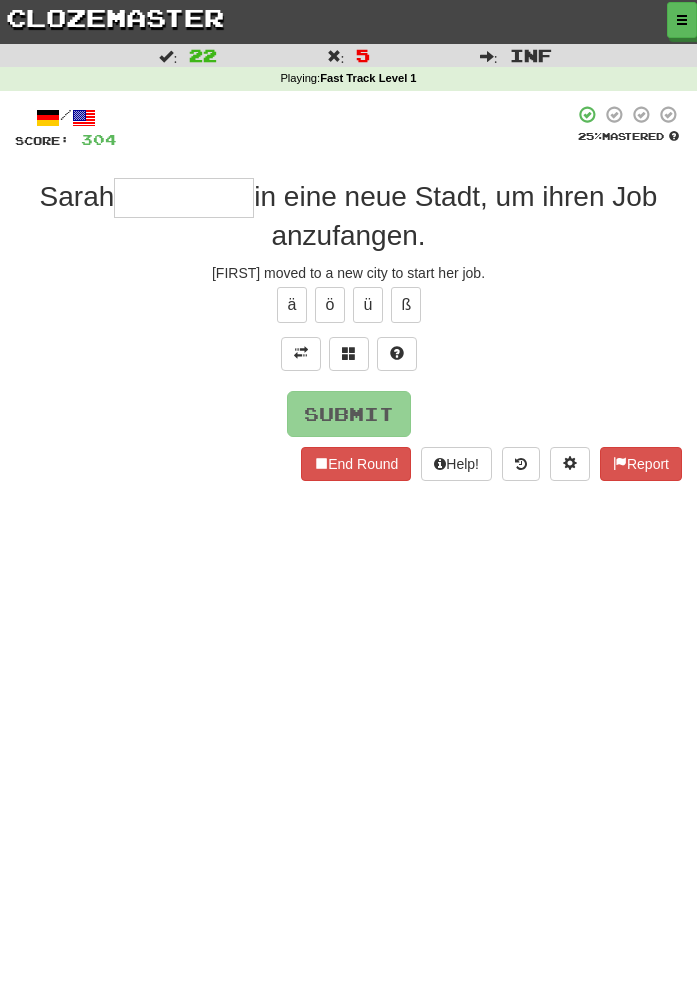 click on "/  Score:   304 25 %  Mastered [FIRST]   in eine neue Stadt, um ihren Job anzufangen. [FIRST] moved to a new city to start her job. ä ö ü ß Submit  End Round  Help!  Report" at bounding box center (348, 292) 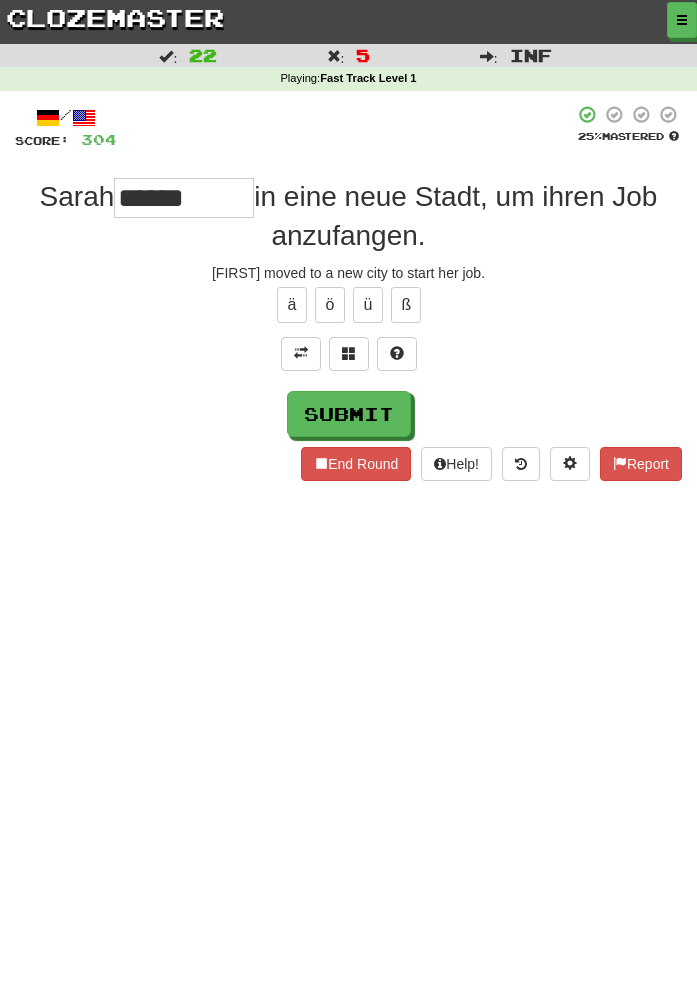 type on "***" 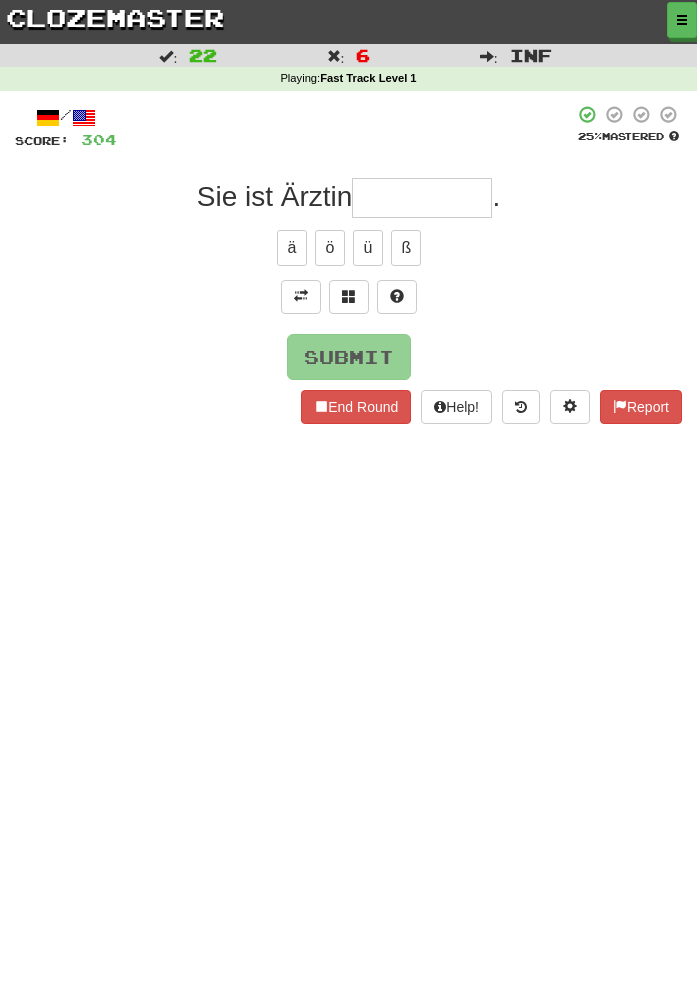 click on "Dashboard
Dashboard
Leaderboard
Activity Feed
Notifications
Profile
Discussions
Deutsch
/
English
Streak:
3
Review:
2,641
Points Today: 0
English
/
Español
Streak:
4
Review:
3,655
Points Today: 1576
English
/
Deutsch
Streak:
0
Review:
537
Points Today: 0
English
/
Italiano
Streak:
0
Review:
330
Points Today: 0
English
/
Français
Streak:
4
Review:
2,420
Points Today: 1504
English
/
Português
Streak:
0
Review:
260
Points Today: 0
English
/
العربية
Streak:
0
Review:
216
Points Today: 0" at bounding box center [348, 496] 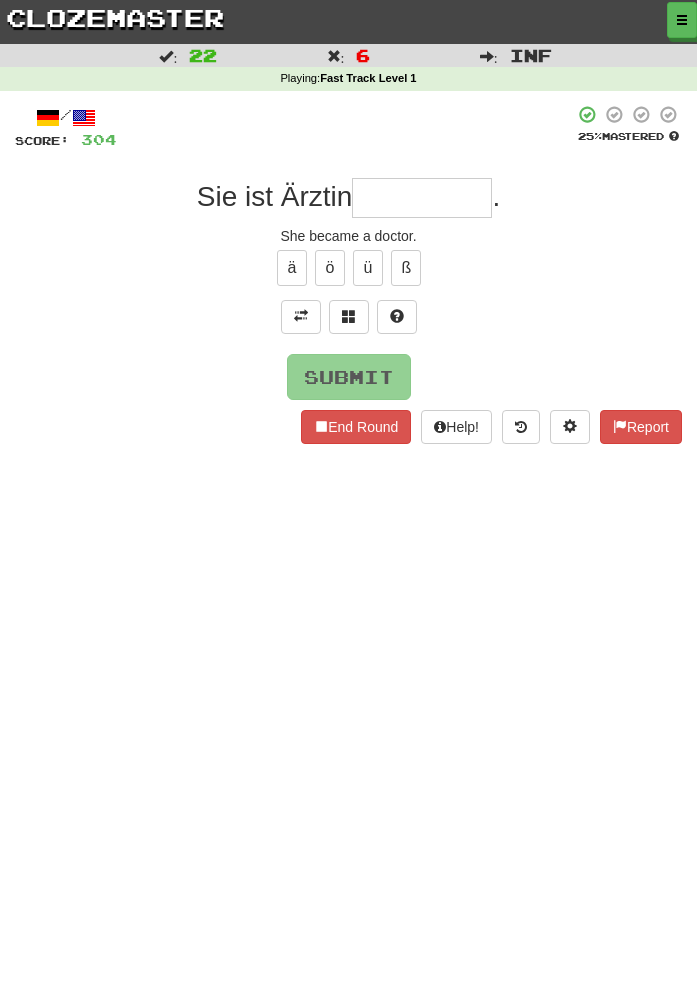 click at bounding box center (422, 198) 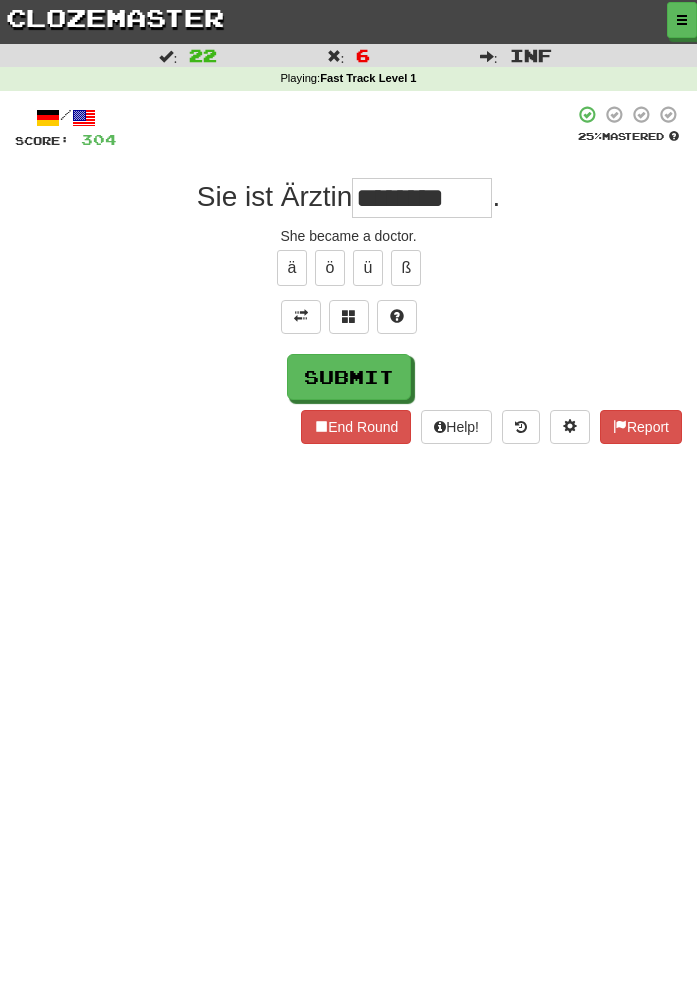 type on "********" 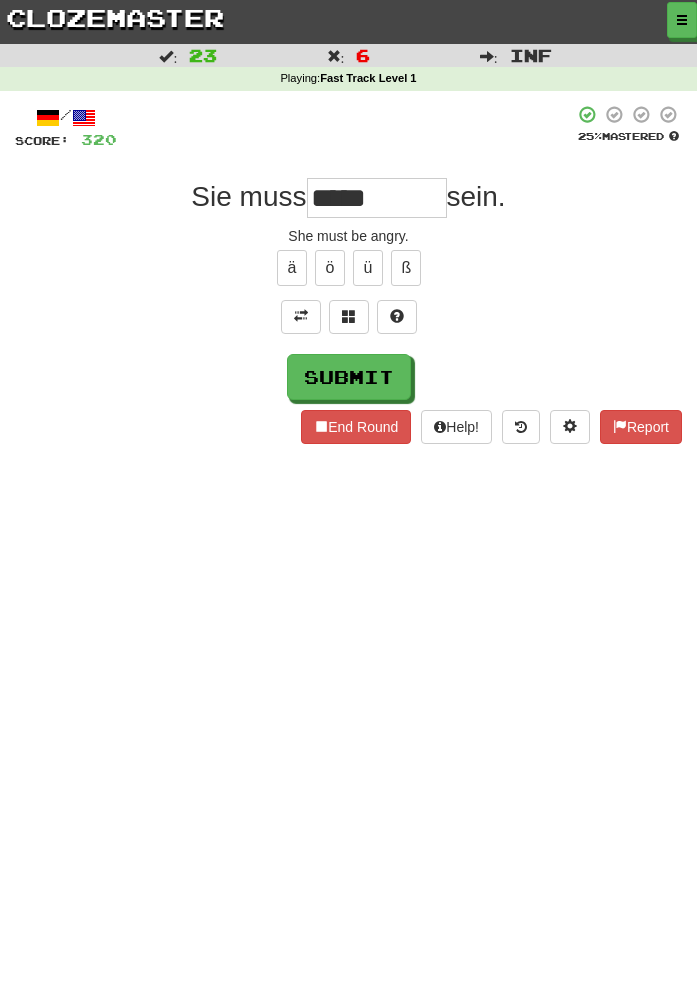 type on "******" 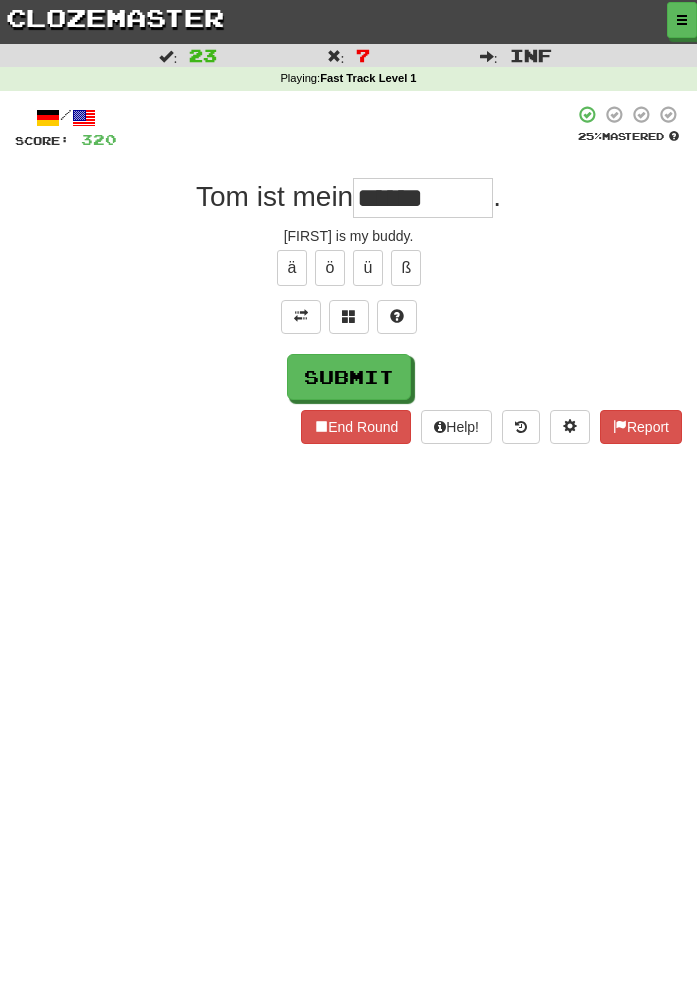 type on "******" 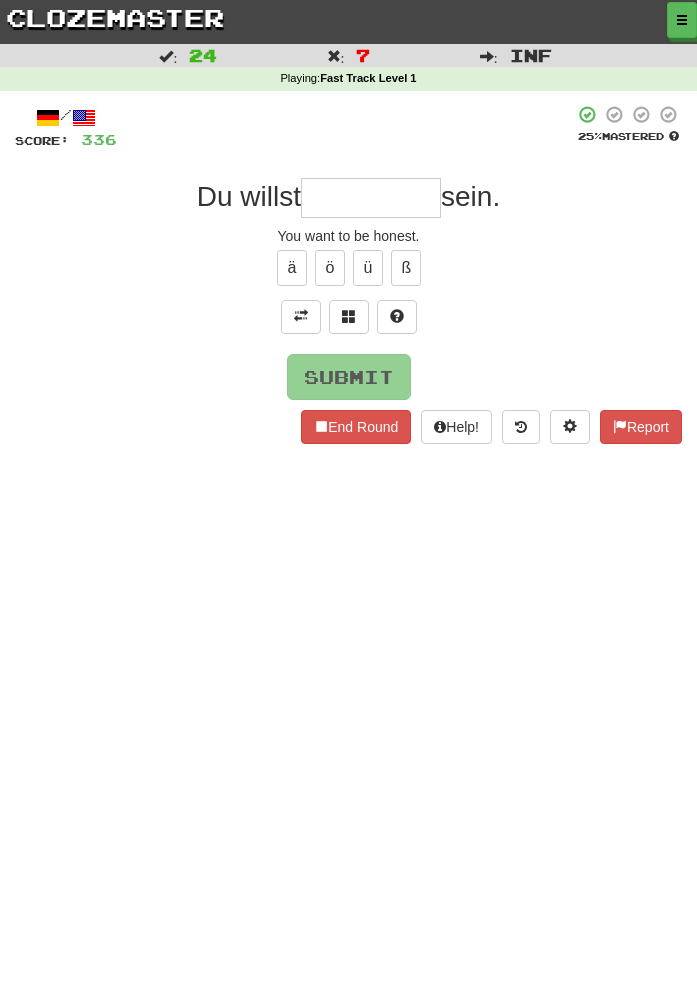 click on "Dashboard
Dashboard
Leaderboard
Activity Feed
Notifications
Profile
Discussions
Deutsch
/
English
Streak:
3
Review:
2,641
Points Today: 0
English
/
Español
Streak:
4
Review:
3,655
Points Today: 1576
English
/
Deutsch
Streak:
0
Review:
537
Points Today: 0
English
/
Italiano
Streak:
0
Review:
330
Points Today: 0
English
/
Français
Streak:
4
Review:
2,420
Points Today: 1504
English
/
Português
Streak:
0
Review:
260
Points Today: 0
English
/
العربية
Streak:
0
Review:
216
Points Today: 0" at bounding box center (348, 496) 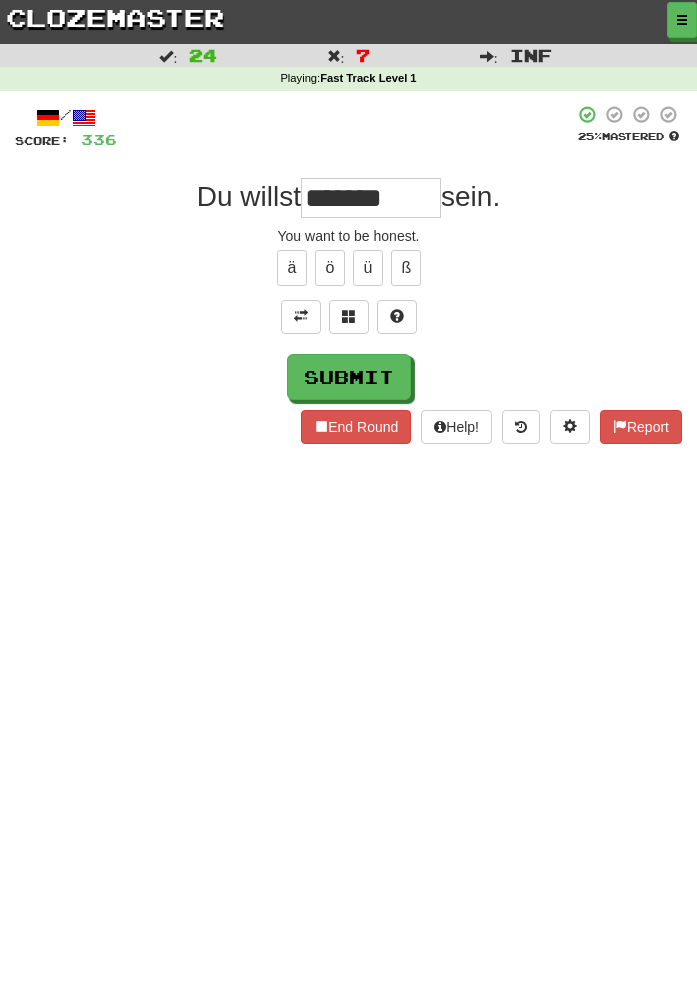 type on "*******" 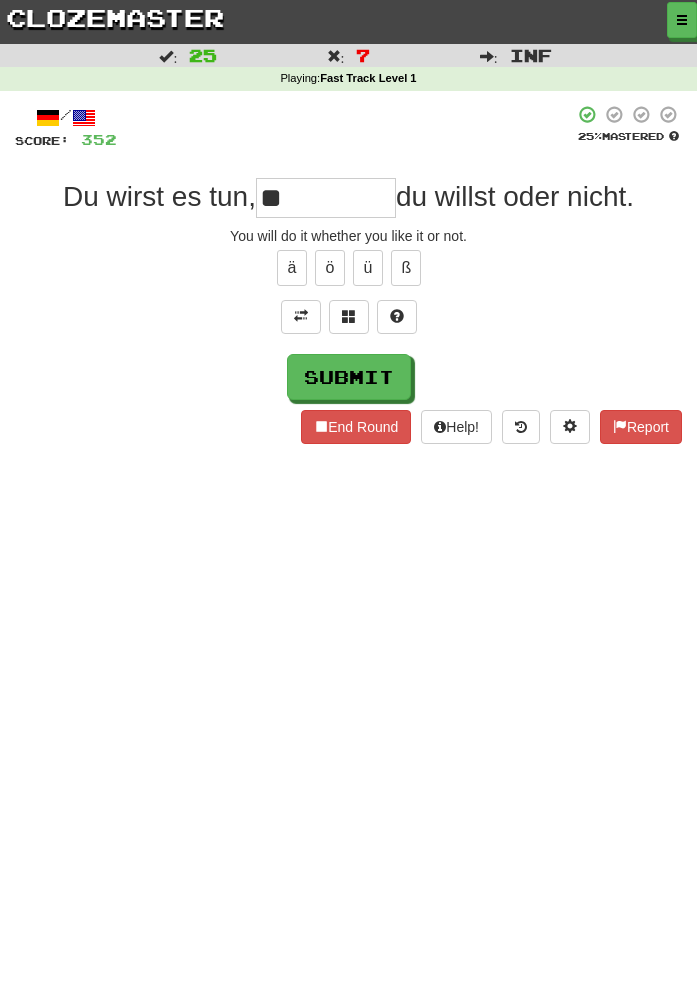 type on "*" 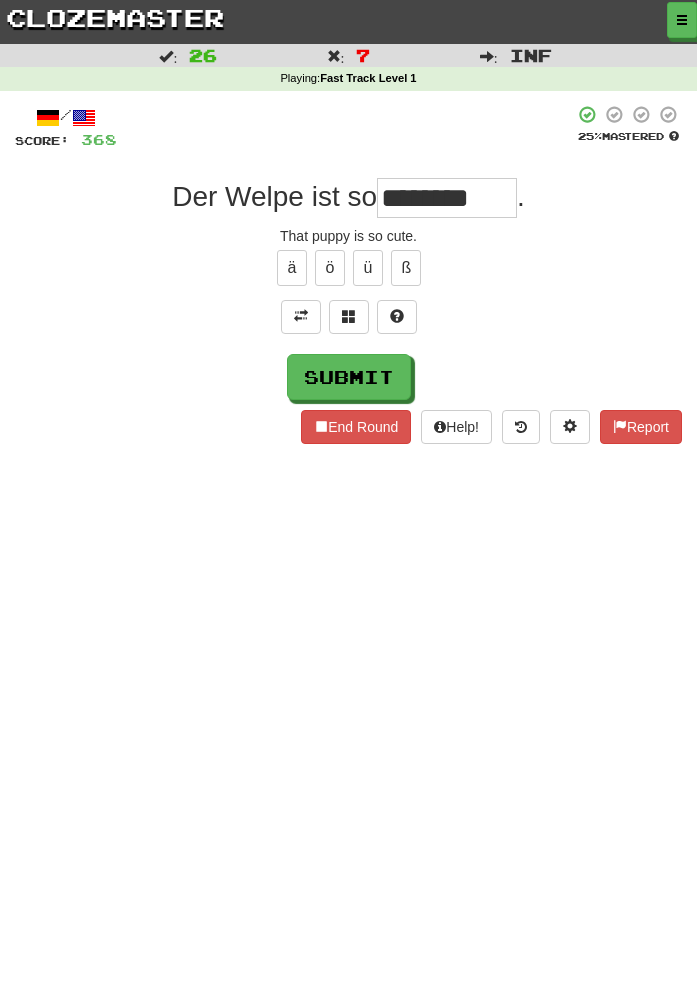 type on "********" 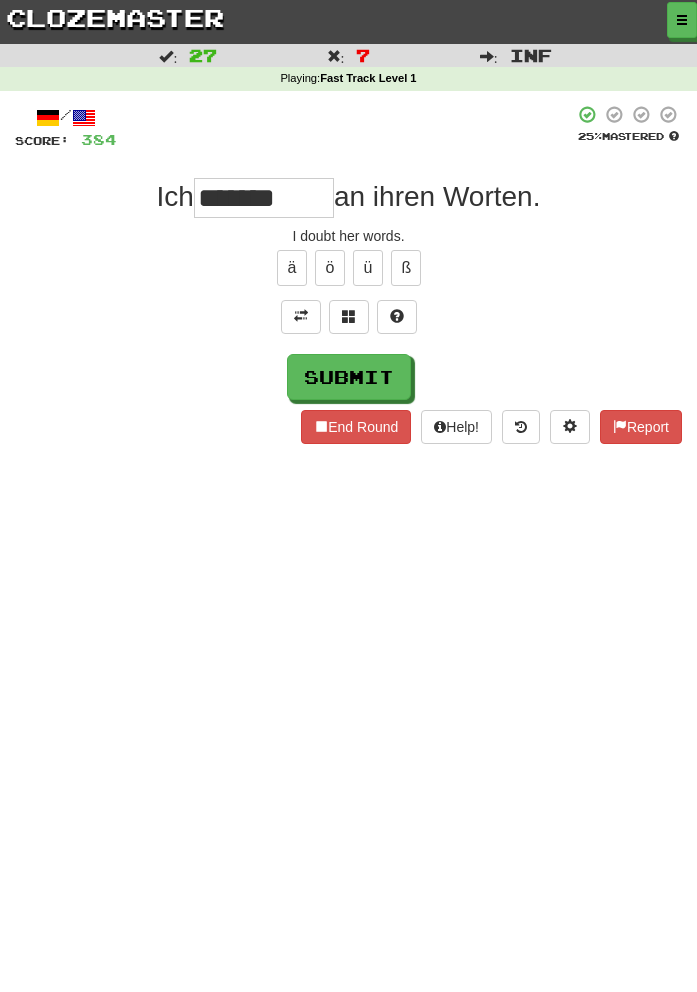 type on "*******" 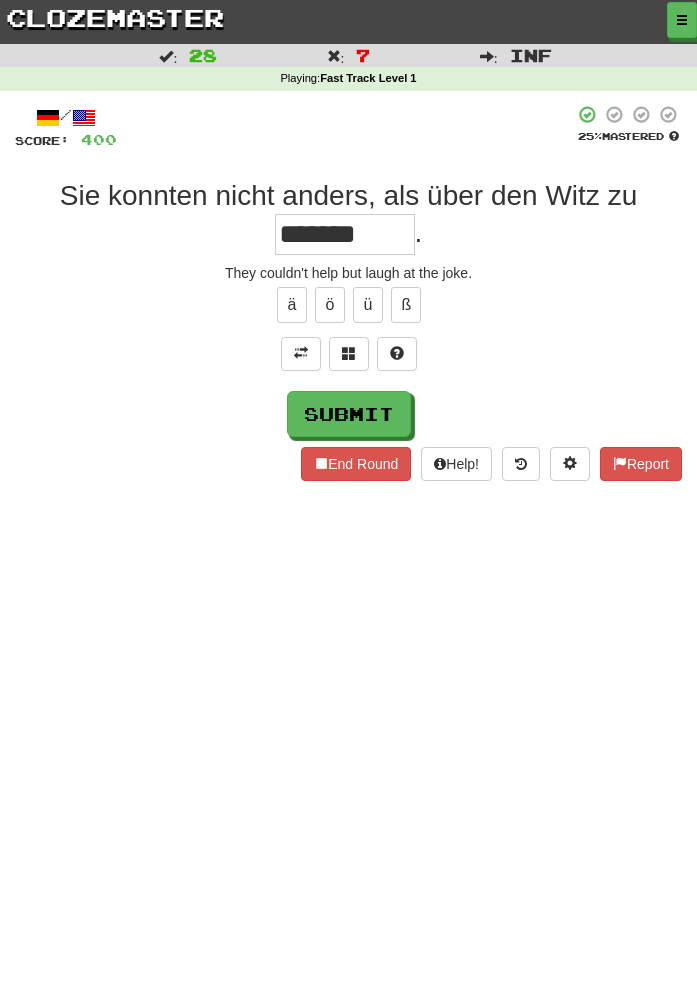 type on "******" 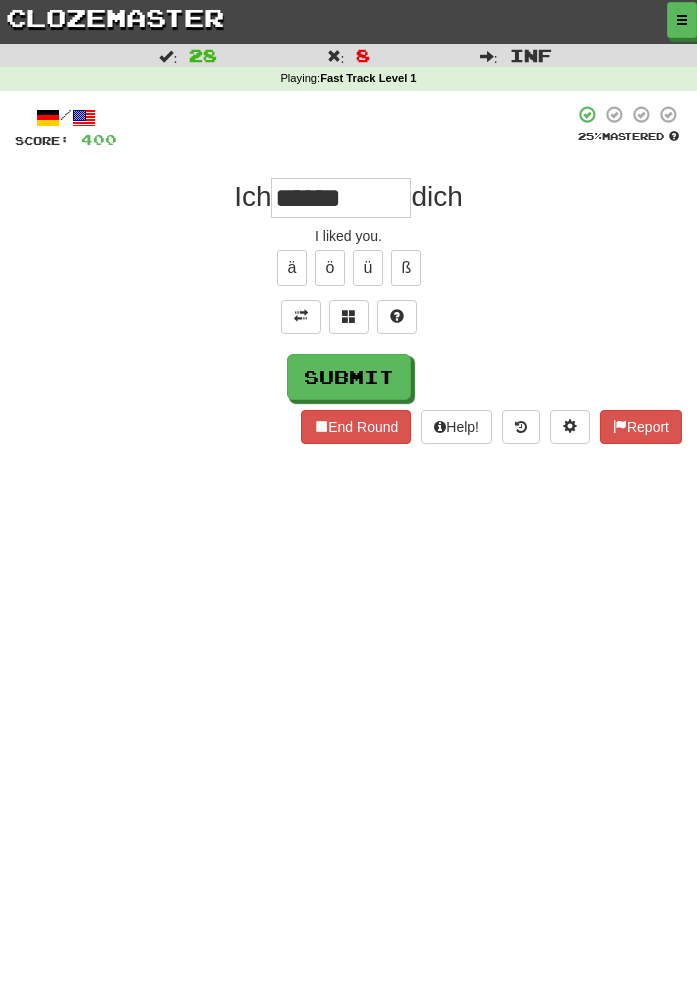 type on "******" 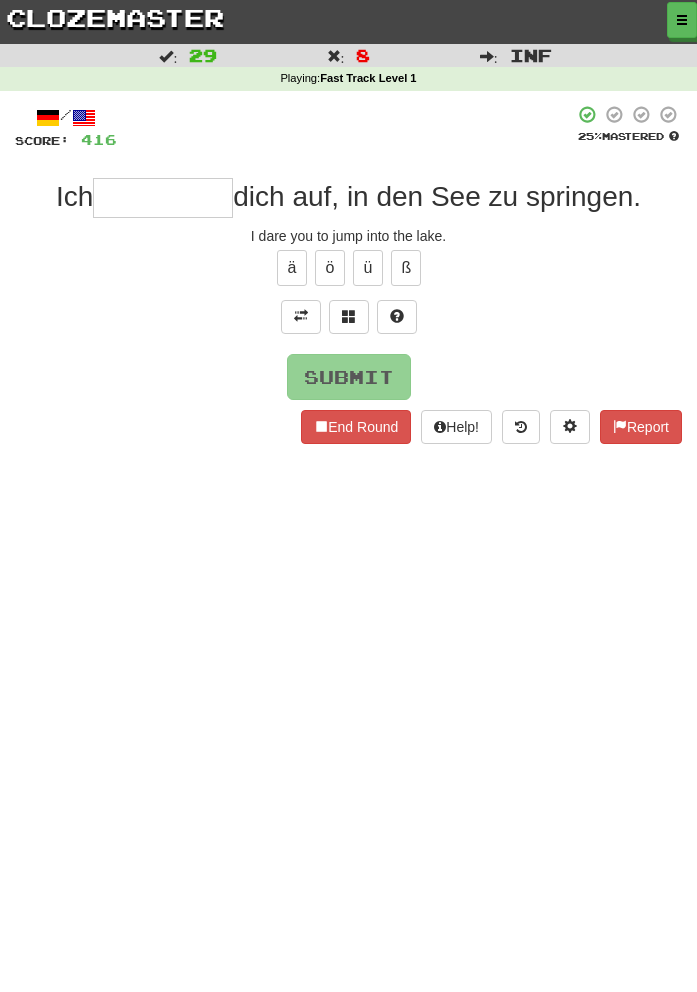 click on "ä ö ü ß" at bounding box center [348, 268] 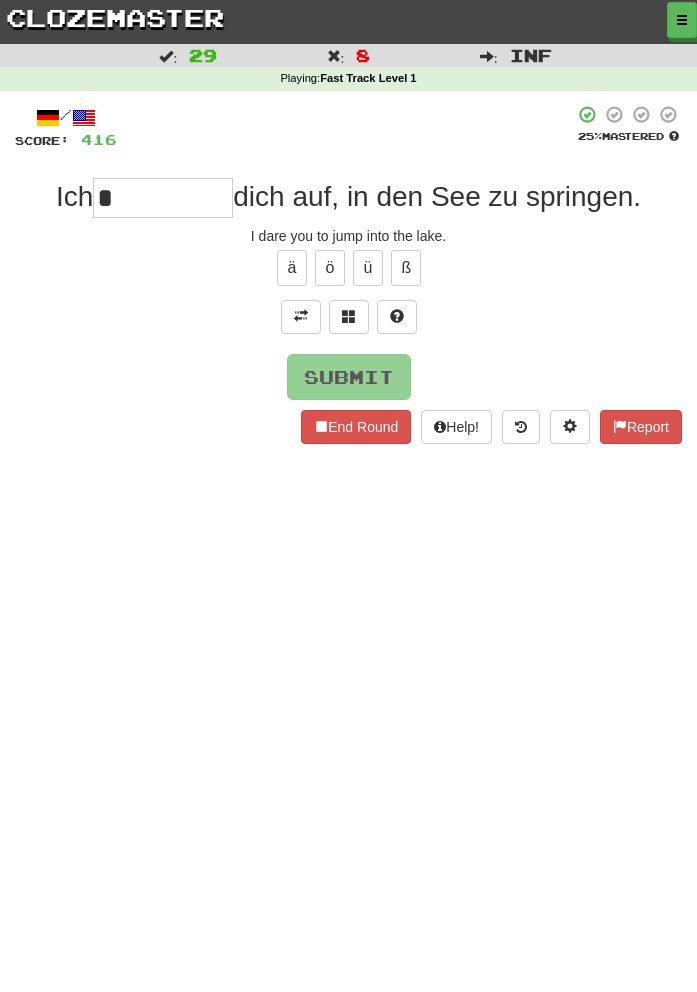 type on "*******" 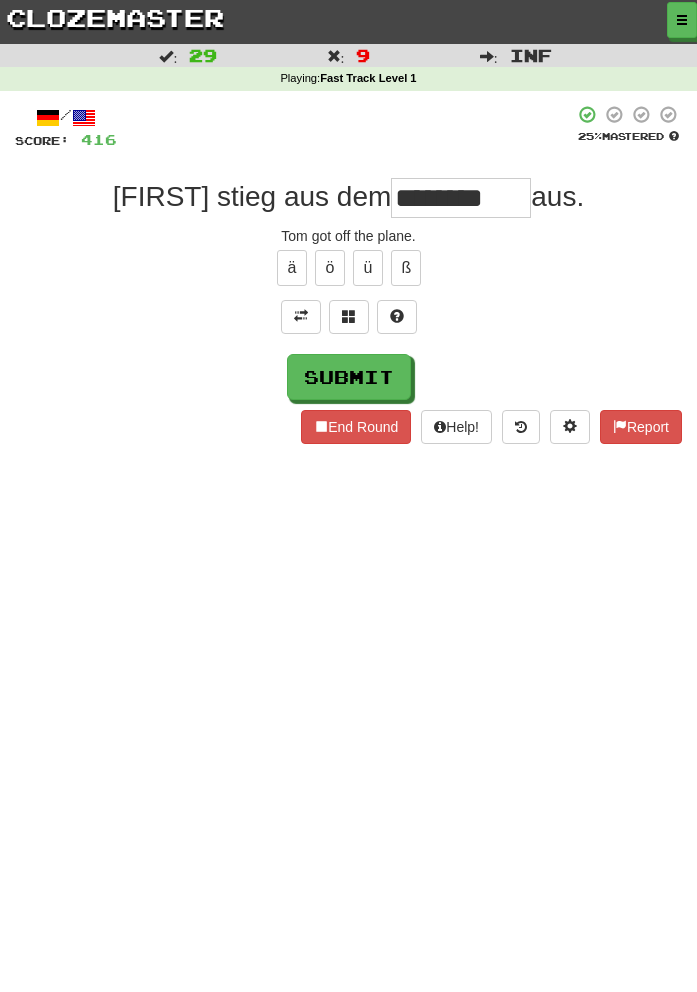 type on "********" 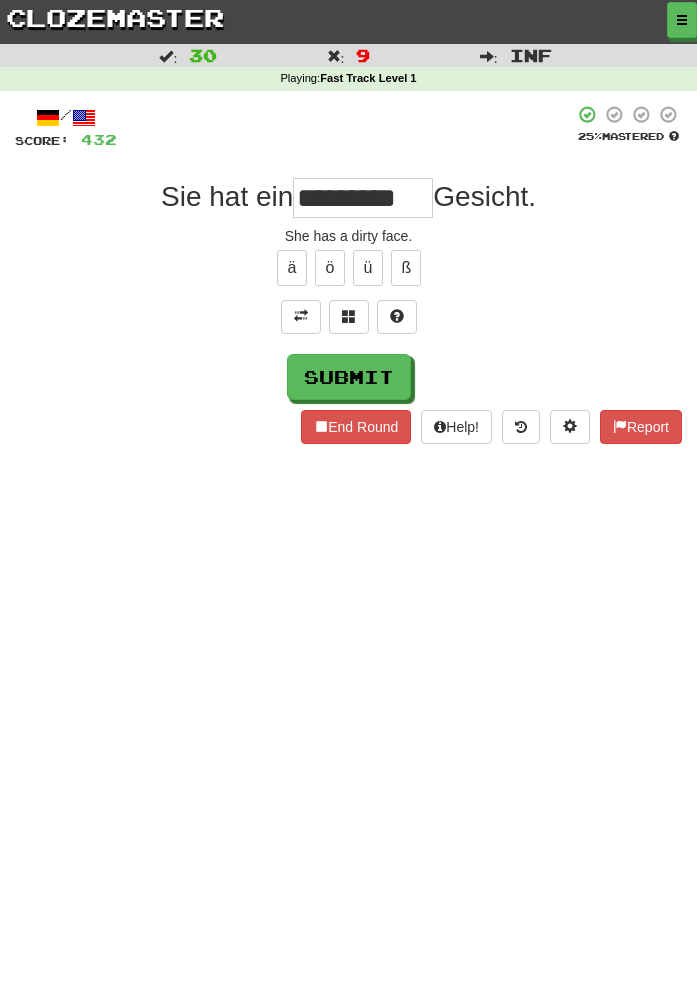 type on "**********" 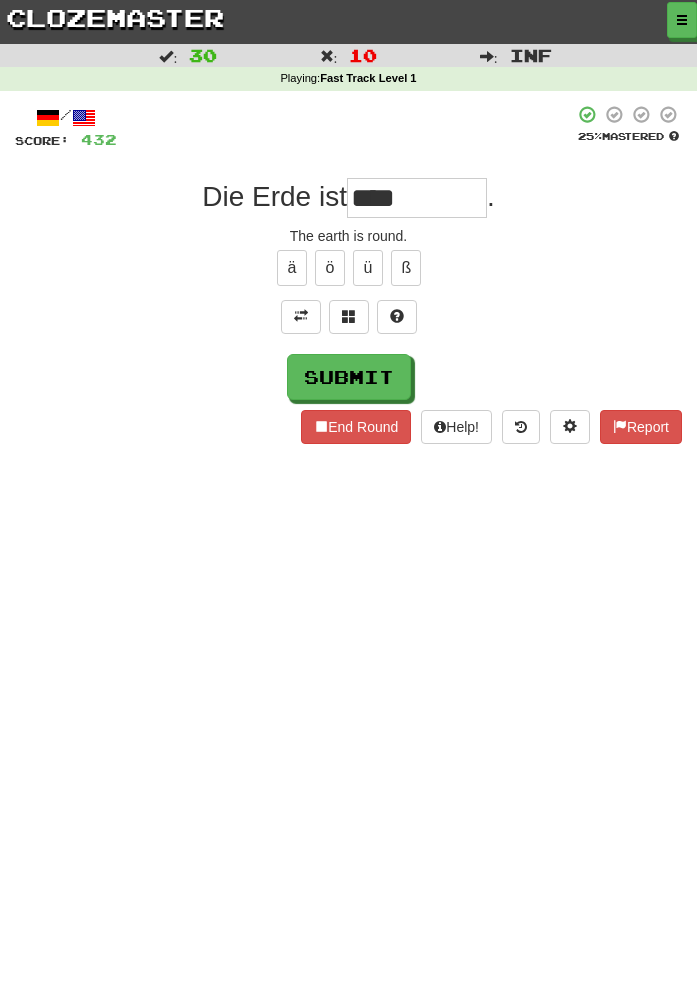 type on "****" 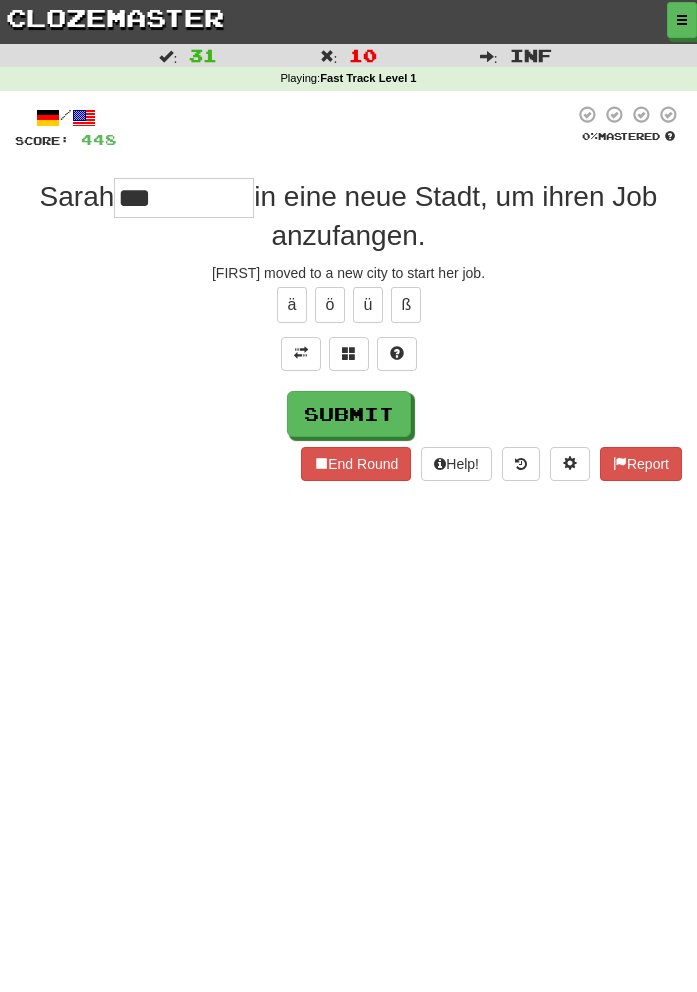 type on "***" 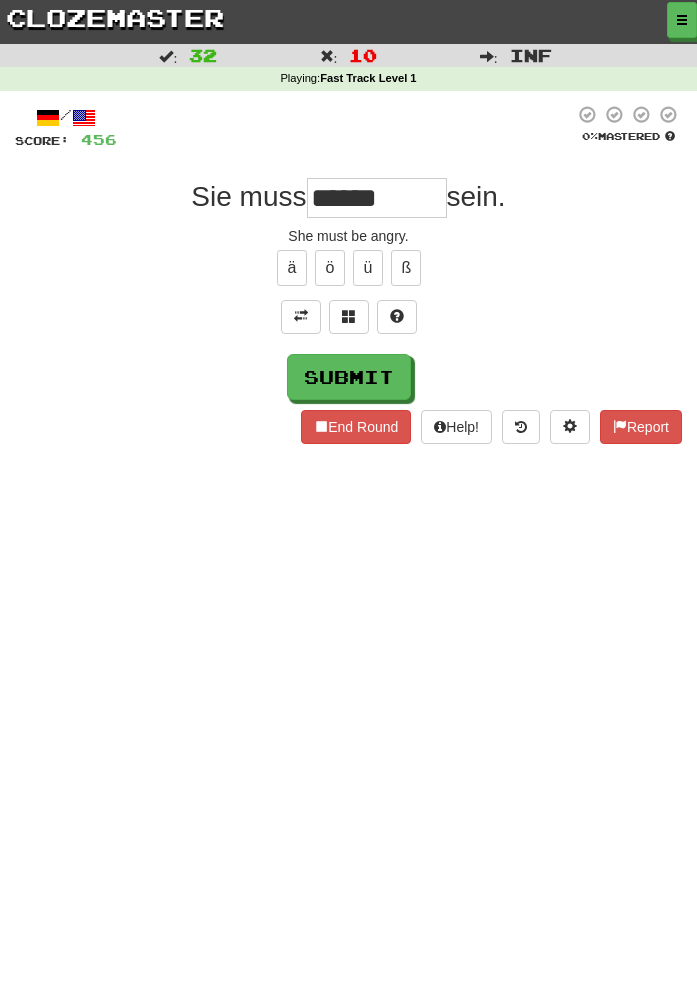 type on "******" 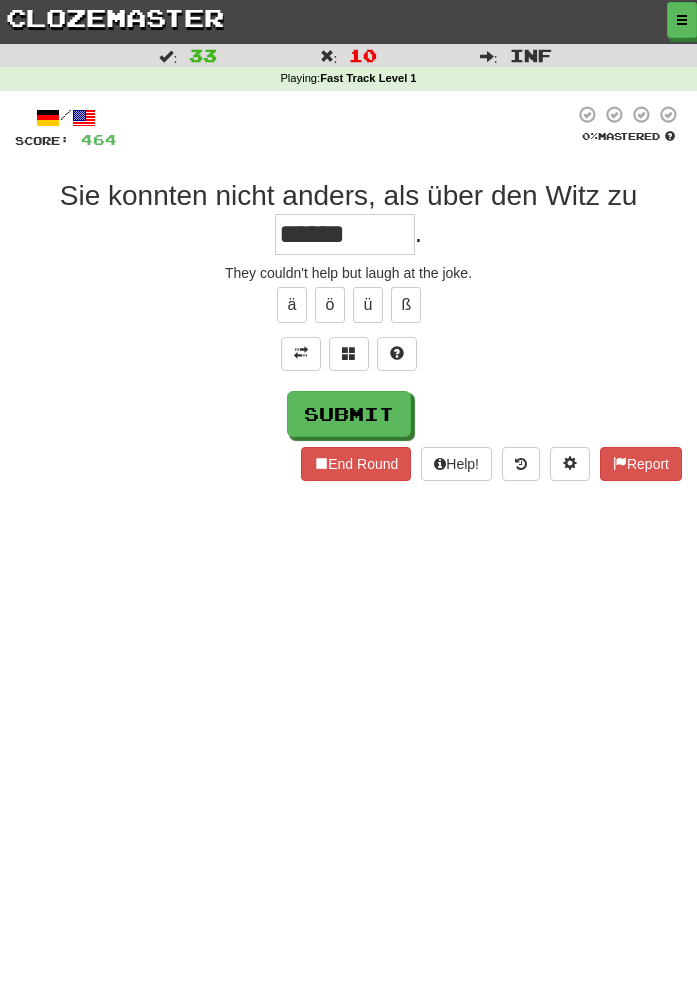 type on "******" 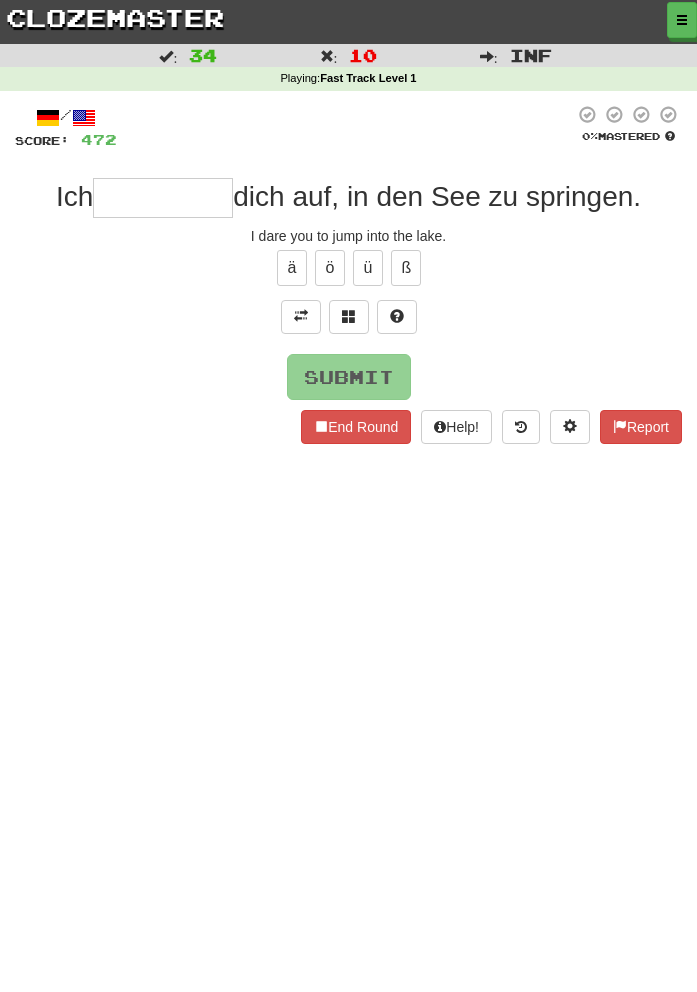 click on "Dashboard
Dashboard
Leaderboard
Activity Feed
Notifications
Profile
Discussions
Deutsch
/
English
Streak:
3
Review:
2,641
Points Today: 0
English
/
Español
Streak:
4
Review:
3,655
Points Today: 1576
English
/
Deutsch
Streak:
0
Review:
537
Points Today: 0
English
/
Italiano
Streak:
0
Review:
330
Points Today: 0
English
/
Français
Streak:
4
Review:
2,420
Points Today: 1504
English
/
Português
Streak:
0
Review:
260
Points Today: 0
English
/
العربية
Streak:
0
Review:
216
Points Today: 0" at bounding box center (348, 496) 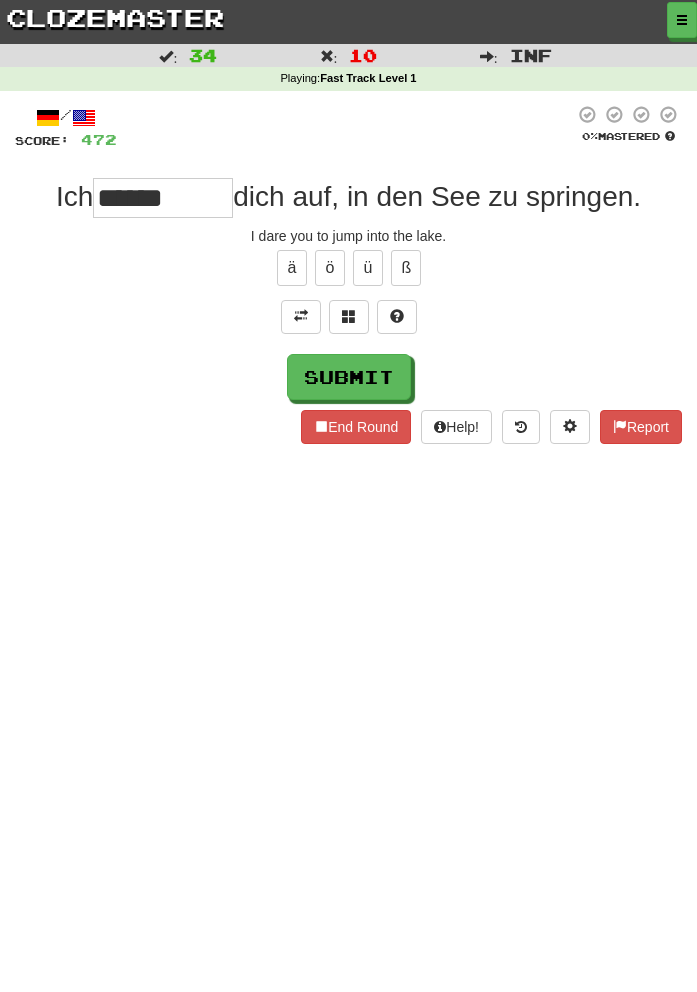 type on "*******" 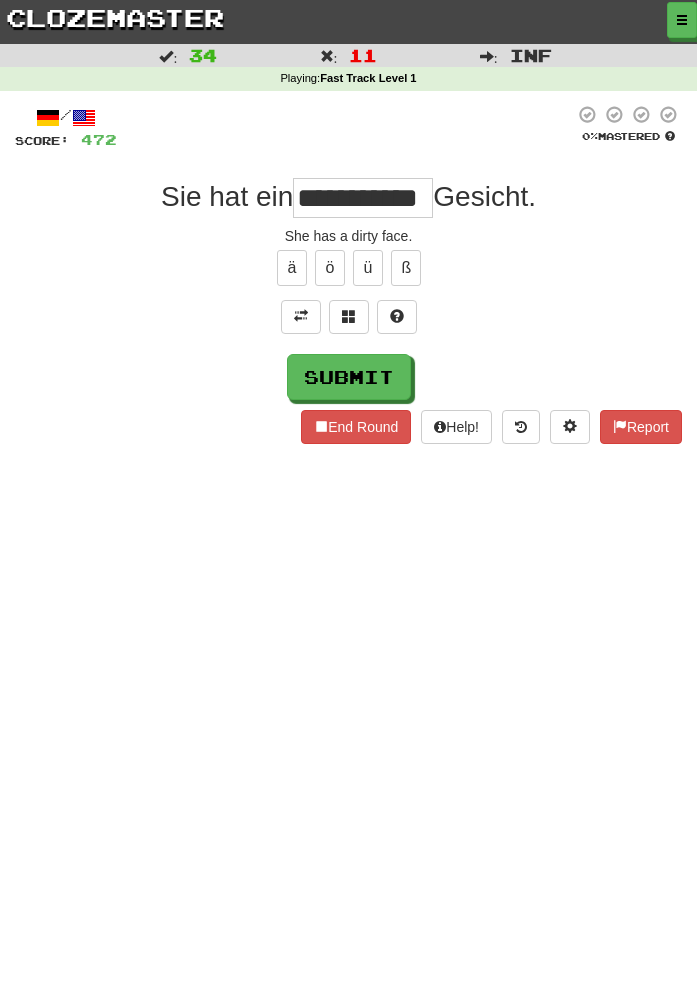 scroll, scrollTop: 0, scrollLeft: 25, axis: horizontal 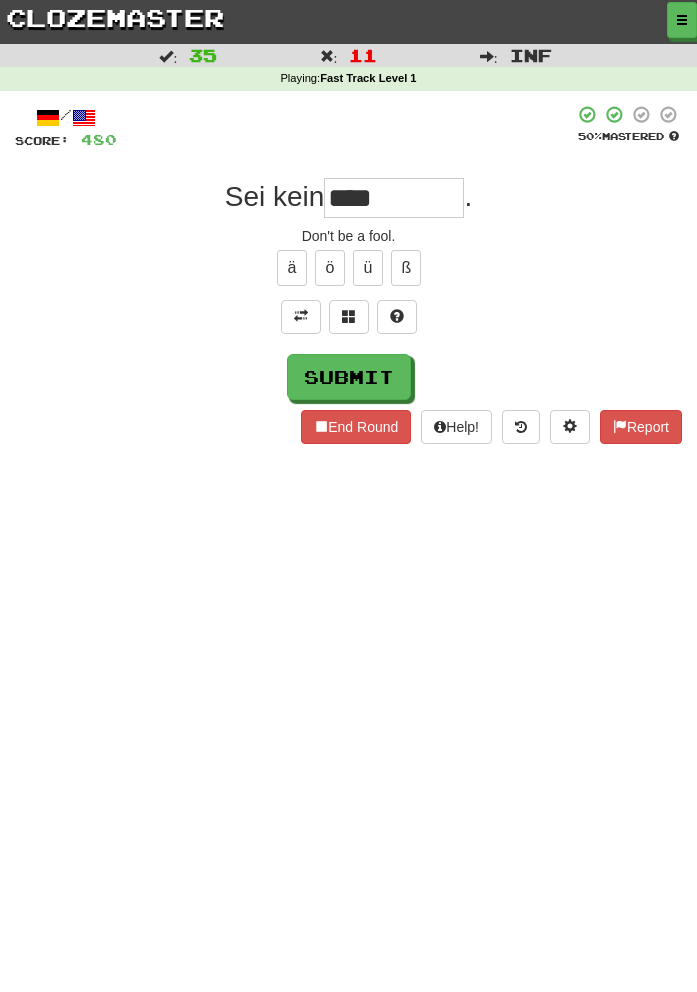 type on "****" 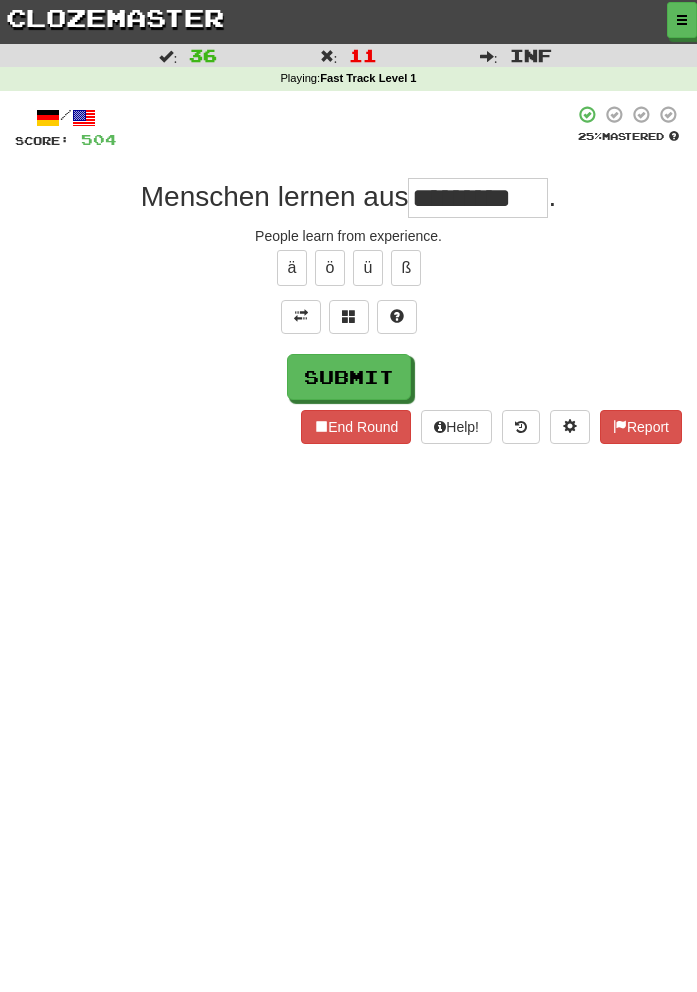 type on "*********" 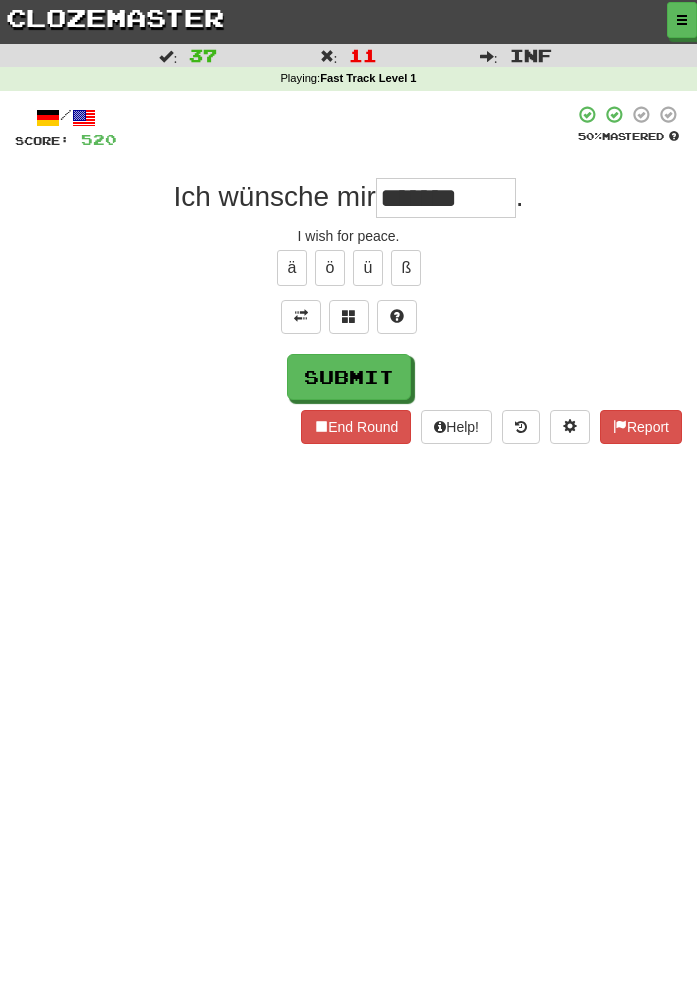 type on "*******" 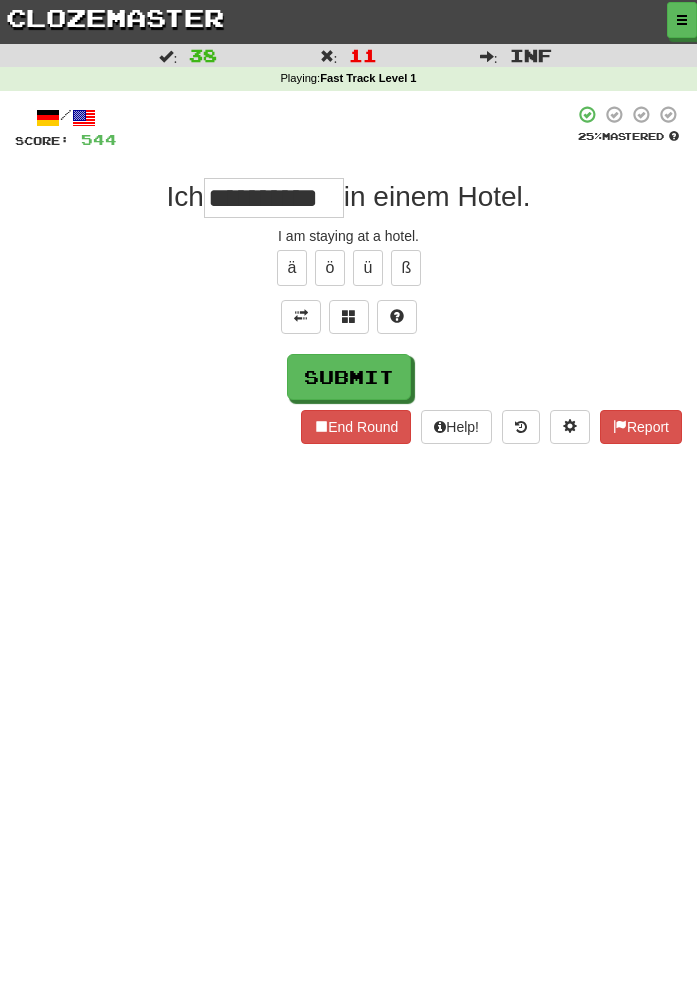 scroll, scrollTop: 0, scrollLeft: 10, axis: horizontal 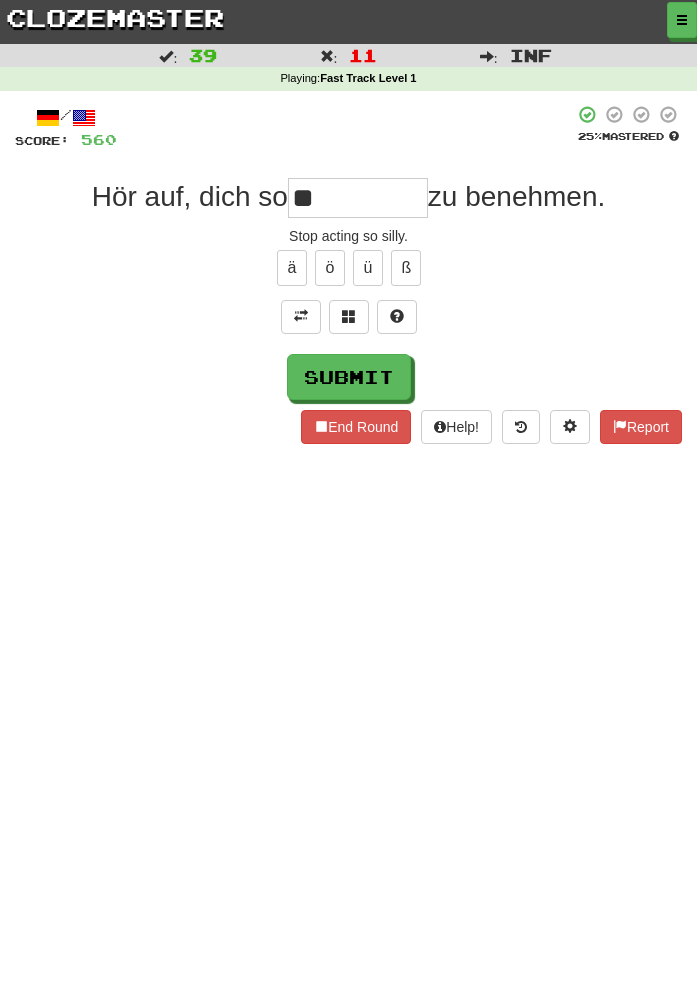 type on "*" 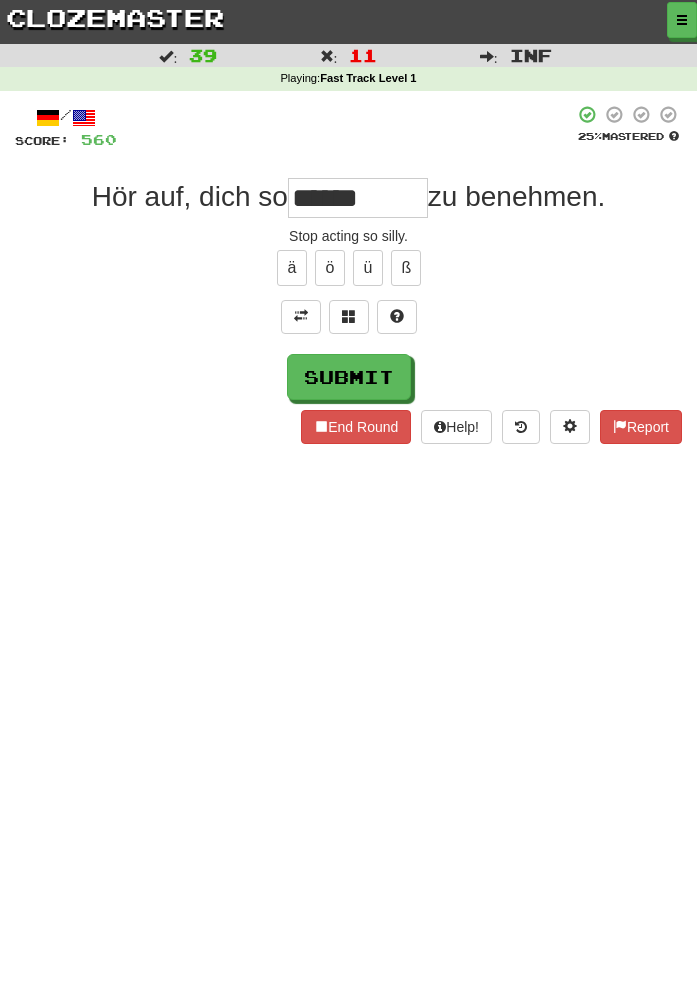 type on "******" 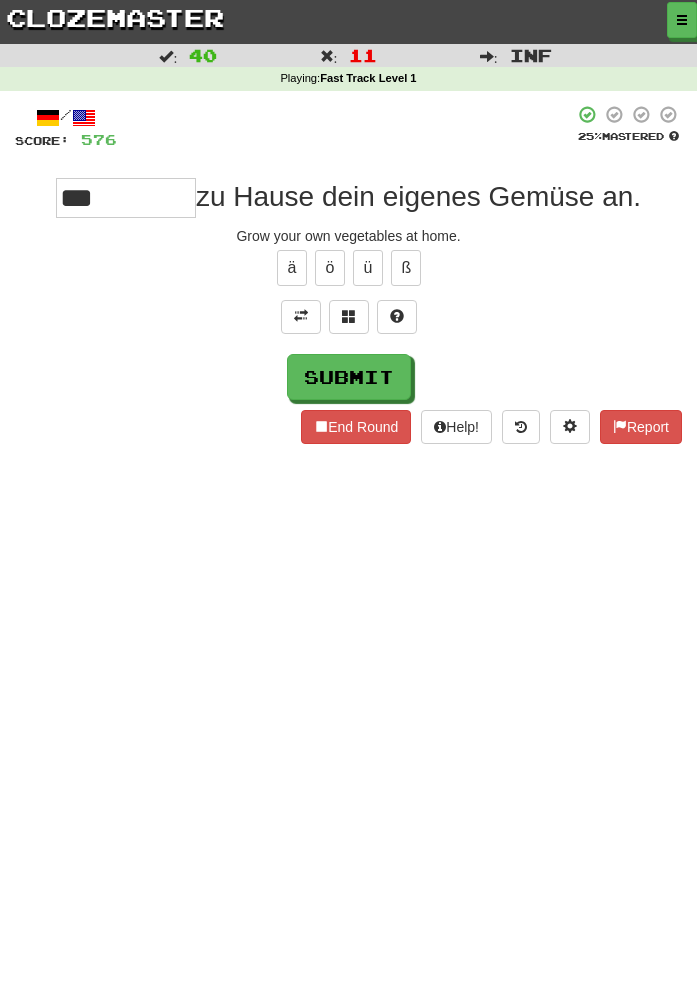 type on "****" 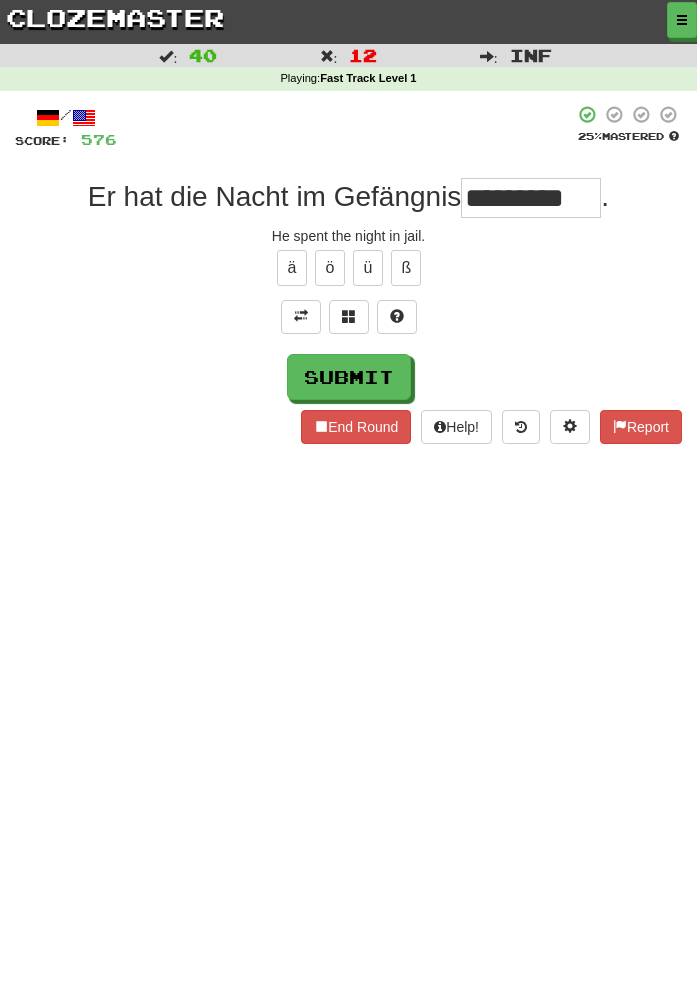 scroll, scrollTop: 0, scrollLeft: 5, axis: horizontal 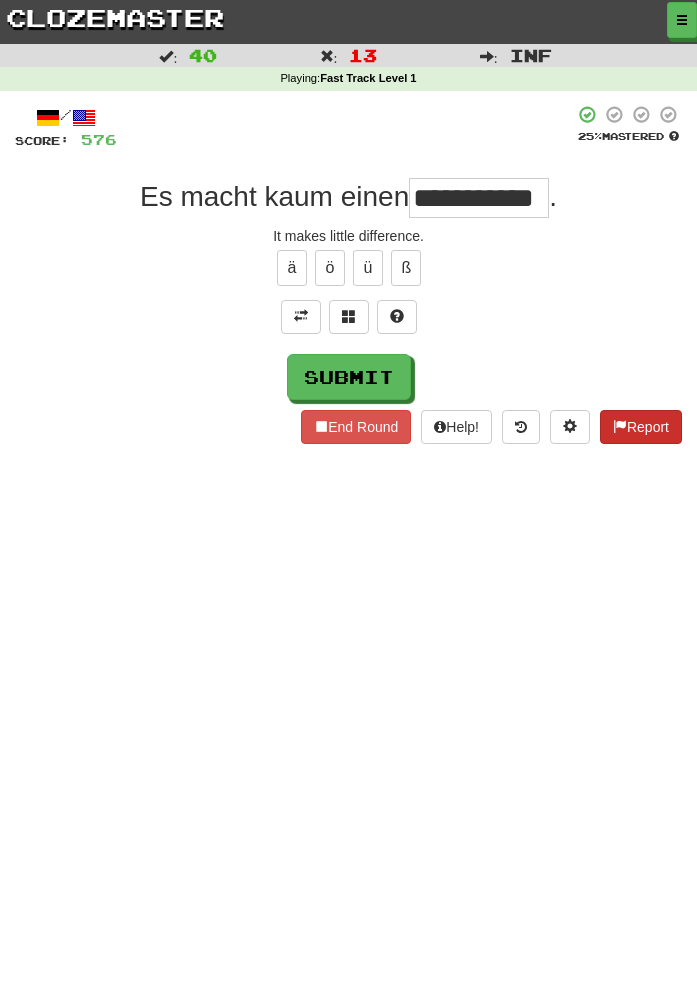 type on "**********" 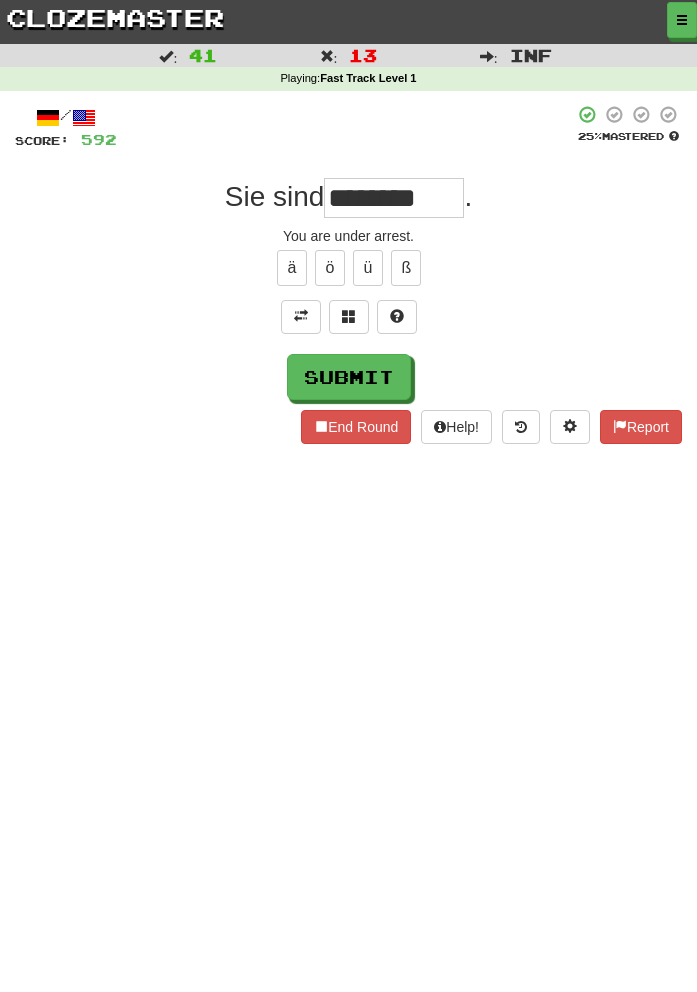 type on "*********" 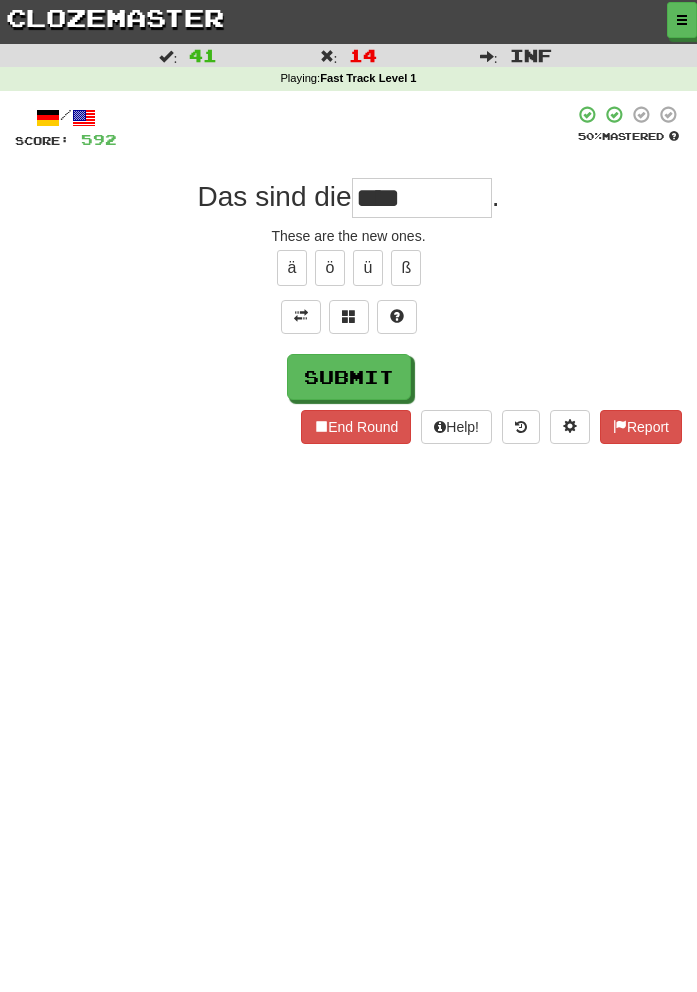type on "*****" 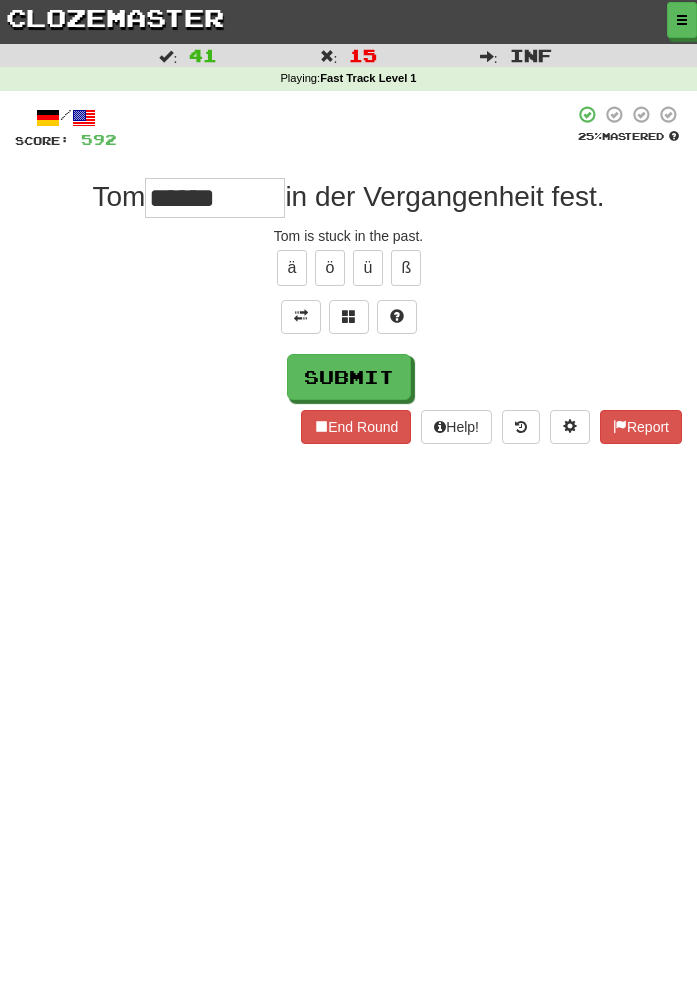 type on "******" 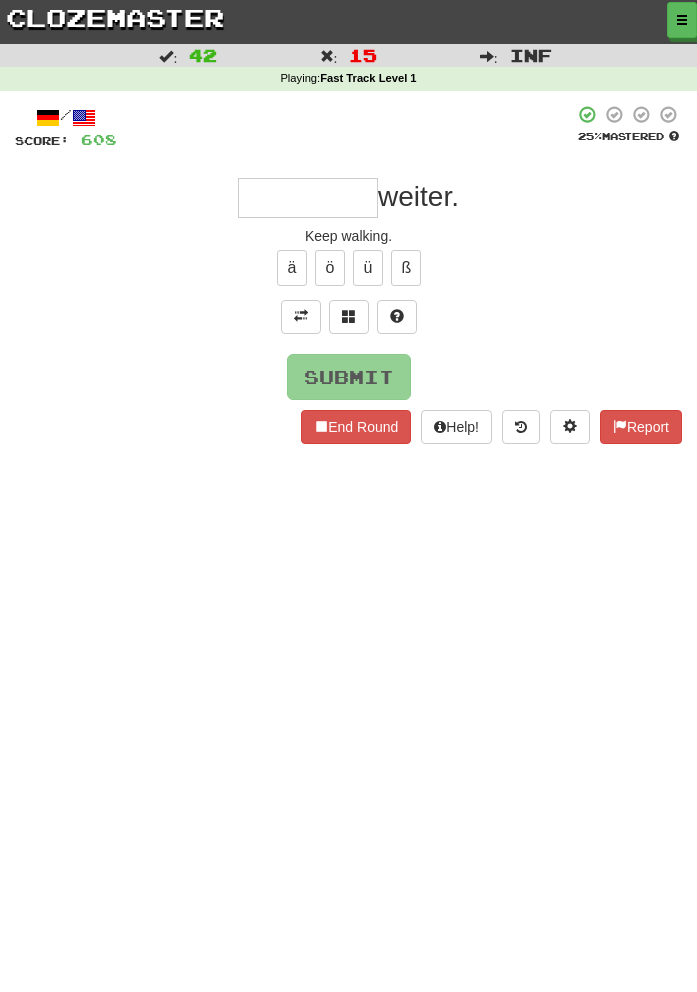 click on "Dashboard
Dashboard
Leaderboard
Activity Feed
Notifications
Profile
Discussions
Deutsch
/
English
Streak:
3
Review:
2,641
Points Today: 0
English
/
Español
Streak:
4
Review:
3,655
Points Today: 1576
English
/
Deutsch
Streak:
0
Review:
537
Points Today: 0
English
/
Italiano
Streak:
0
Review:
330
Points Today: 0
English
/
Français
Streak:
4
Review:
2,420
Points Today: 1504
English
/
Português
Streak:
0
Review:
260
Points Today: 0
English
/
العربية
Streak:
0
Review:
216
Points Today: 0" at bounding box center [348, 496] 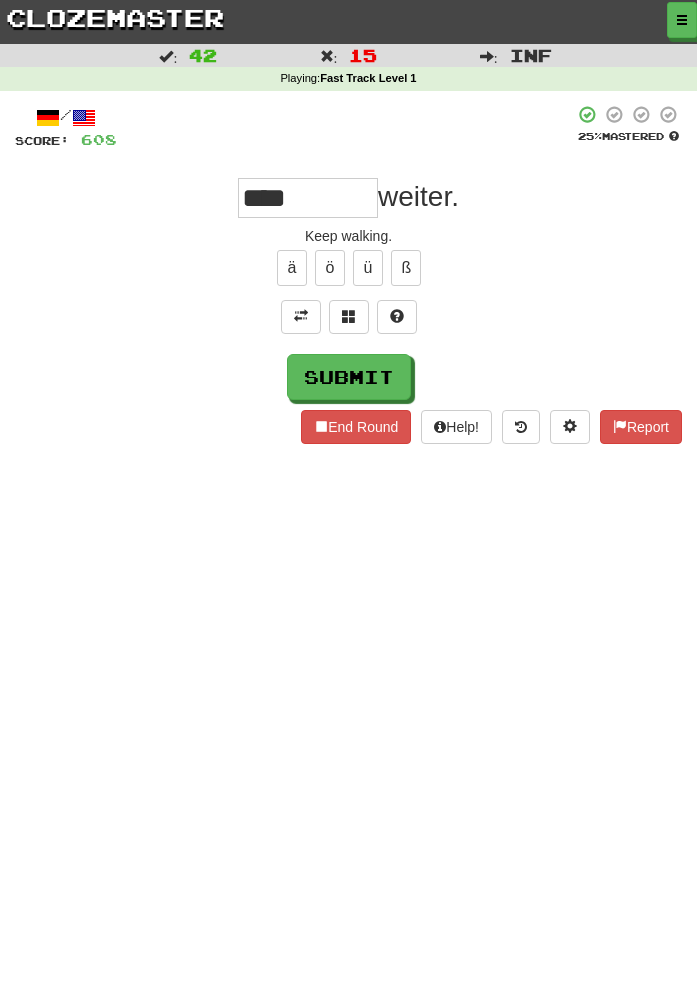 type on "***" 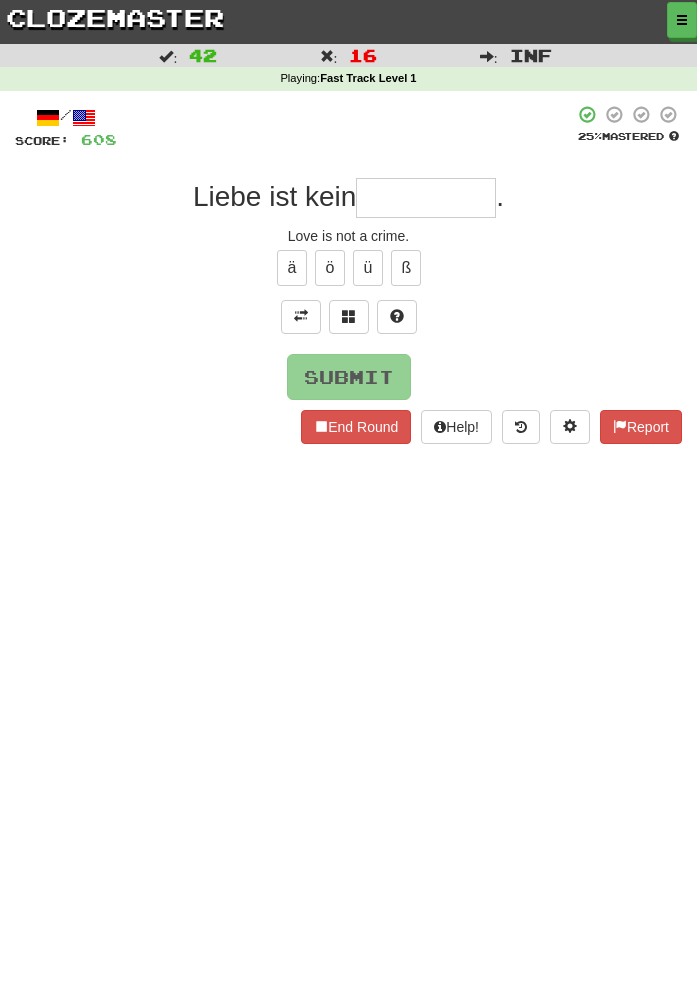 click on "/  Score:   608 25 %  Mastered Liebe ist kein  . Love is not a crime. ä ö ü ß Submit  End Round  Help!  Report" at bounding box center (348, 274) 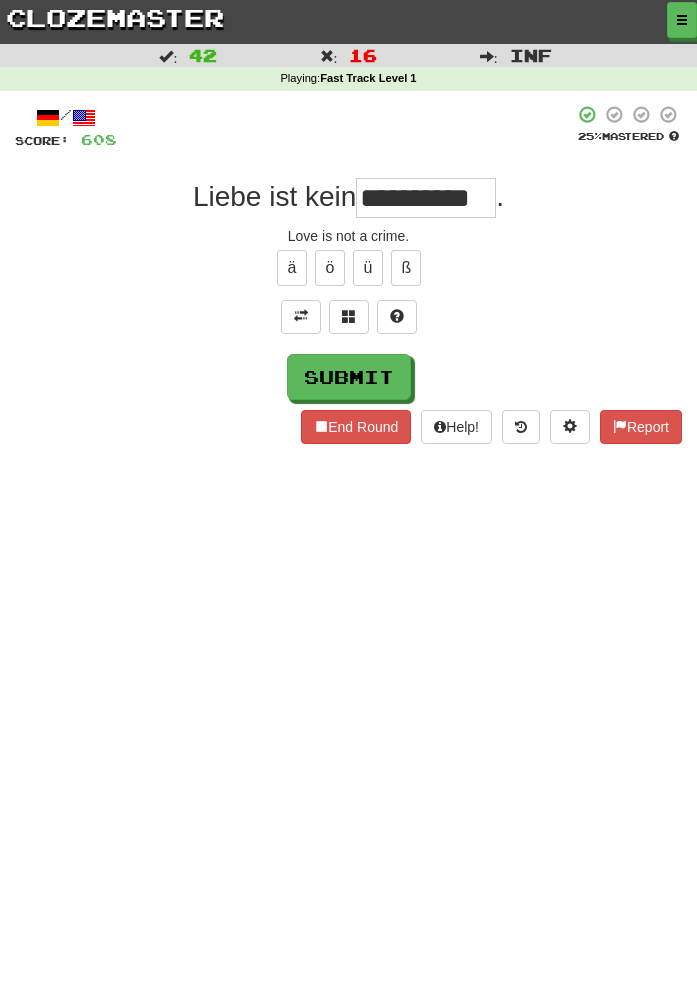 scroll, scrollTop: 0, scrollLeft: 9, axis: horizontal 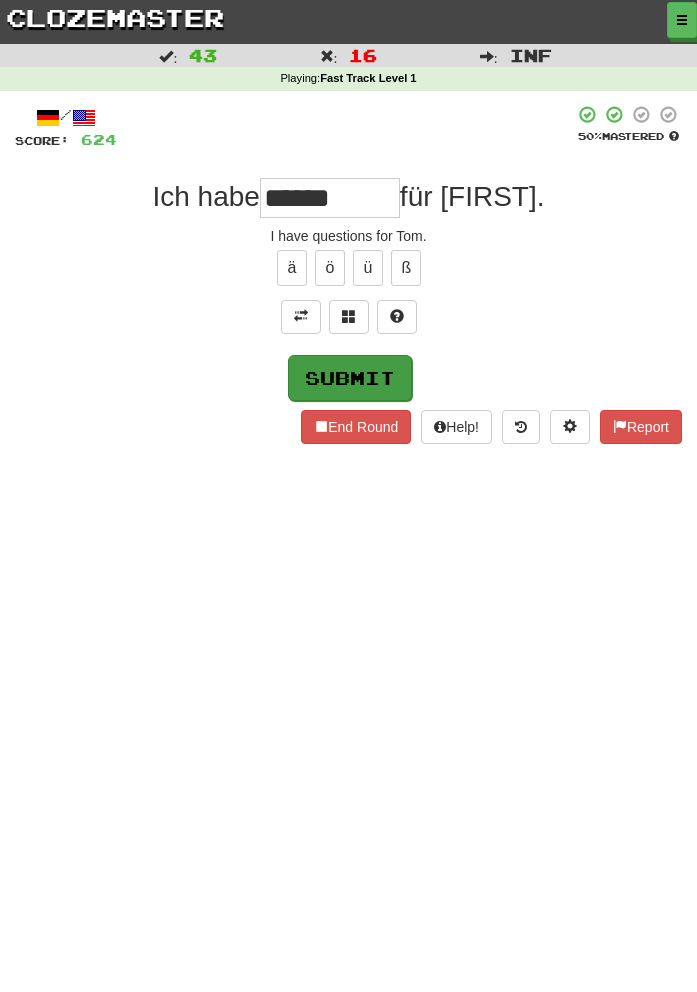 type on "******" 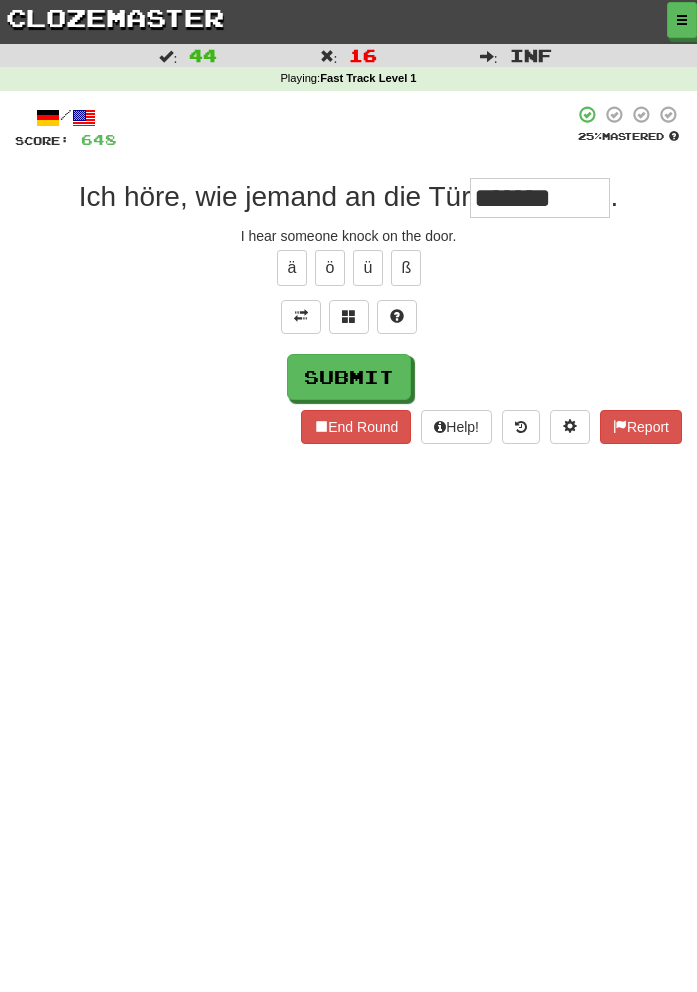 type on "******" 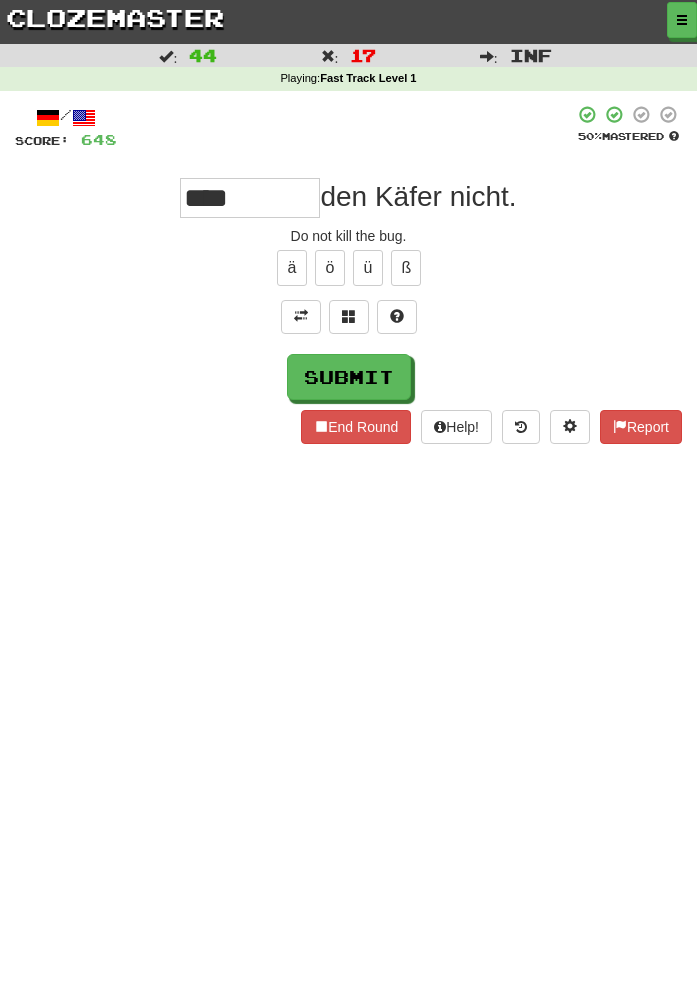 type on "****" 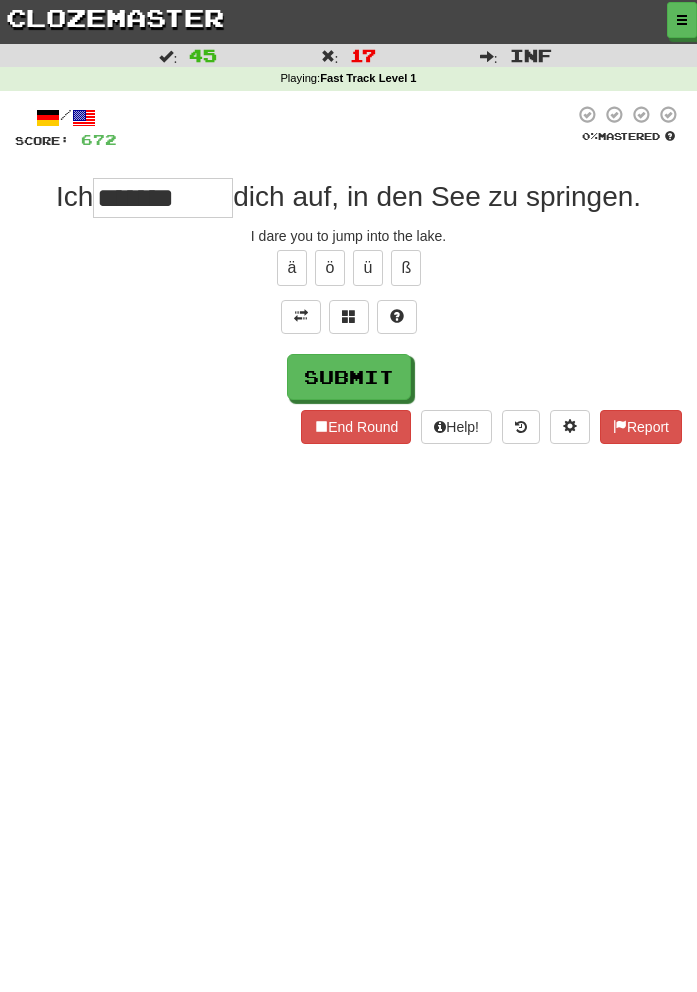 type on "*******" 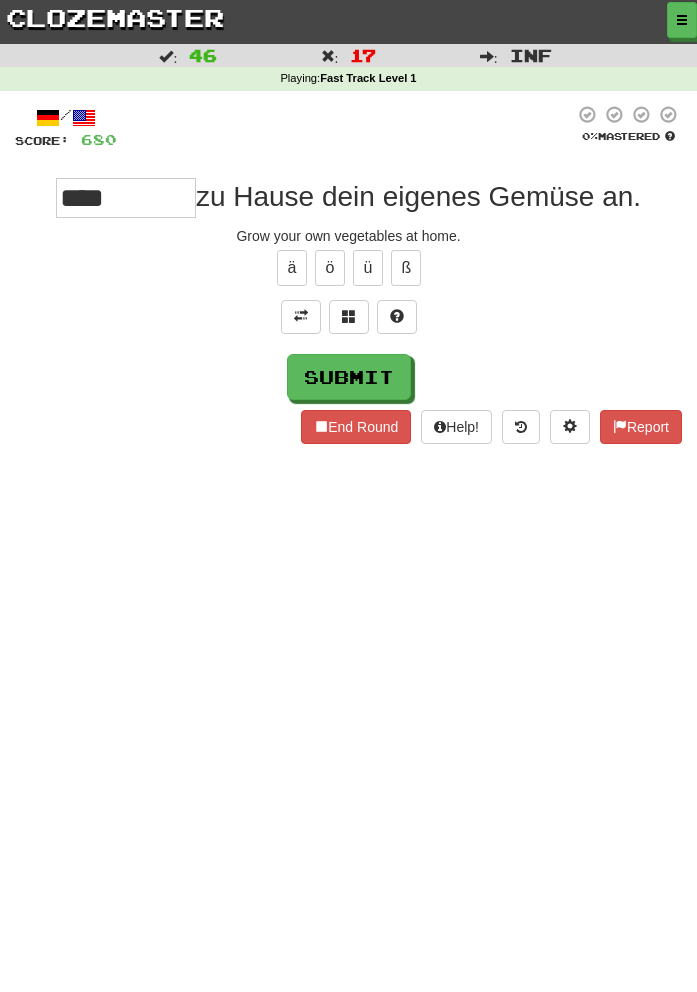 type on "****" 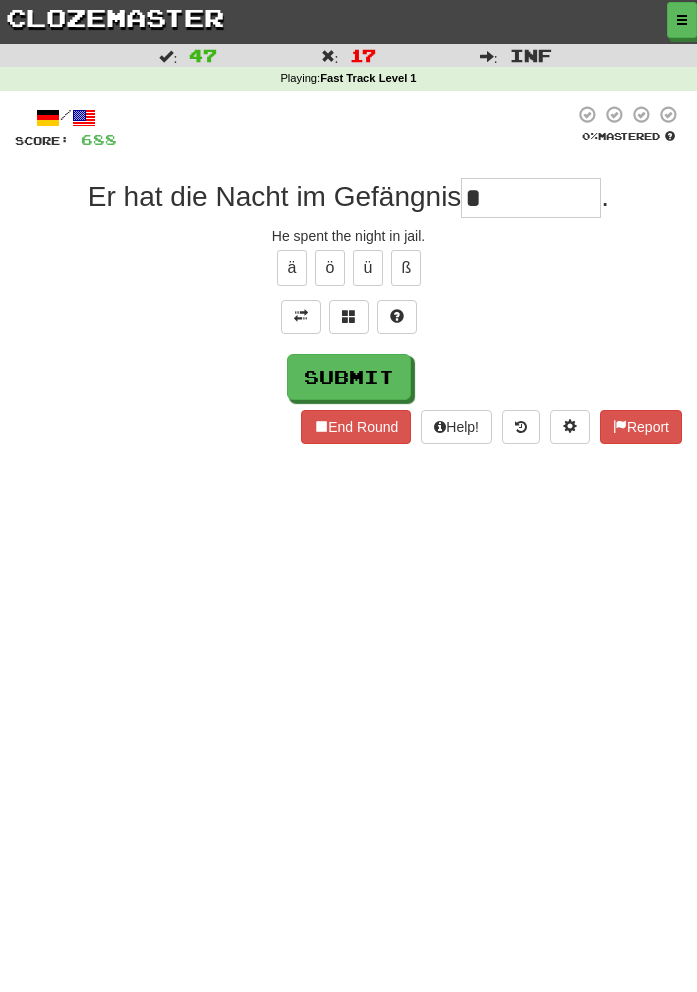 type on "*********" 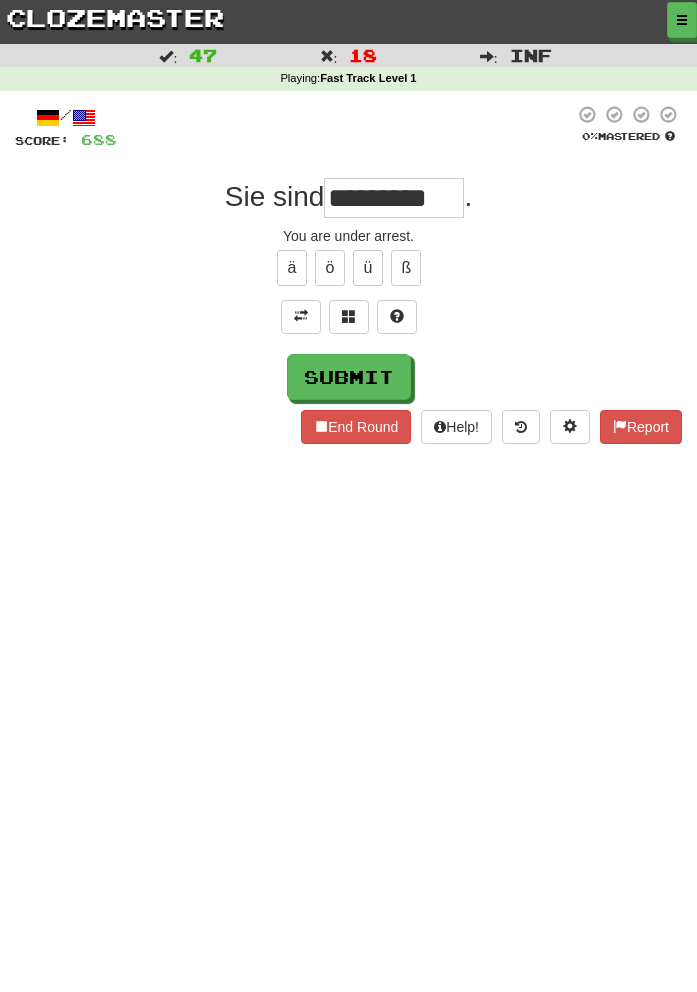 type on "*********" 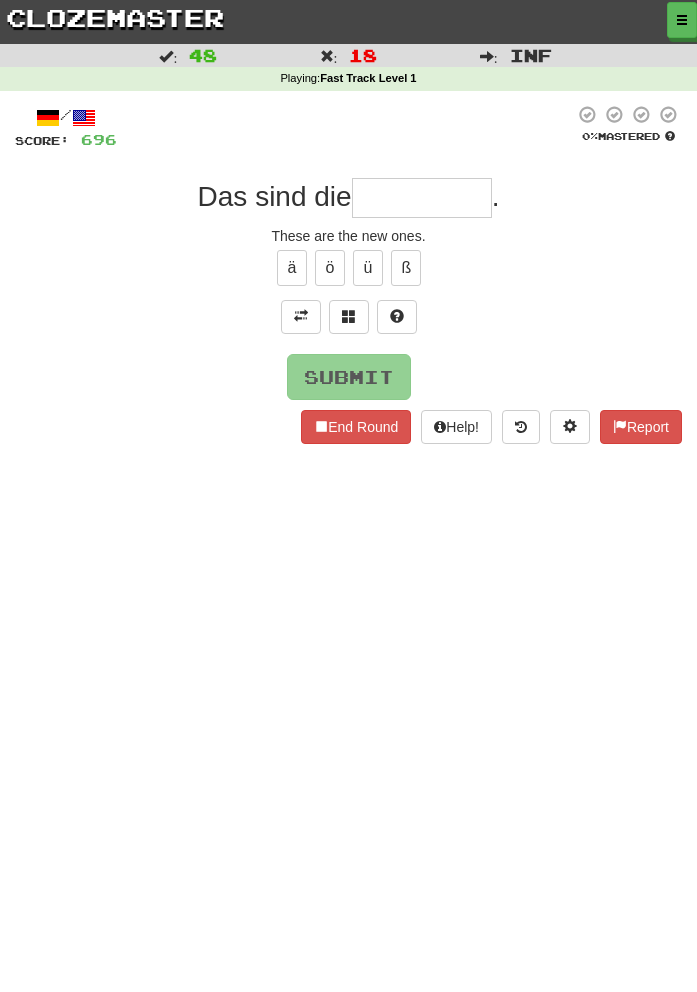type on "*" 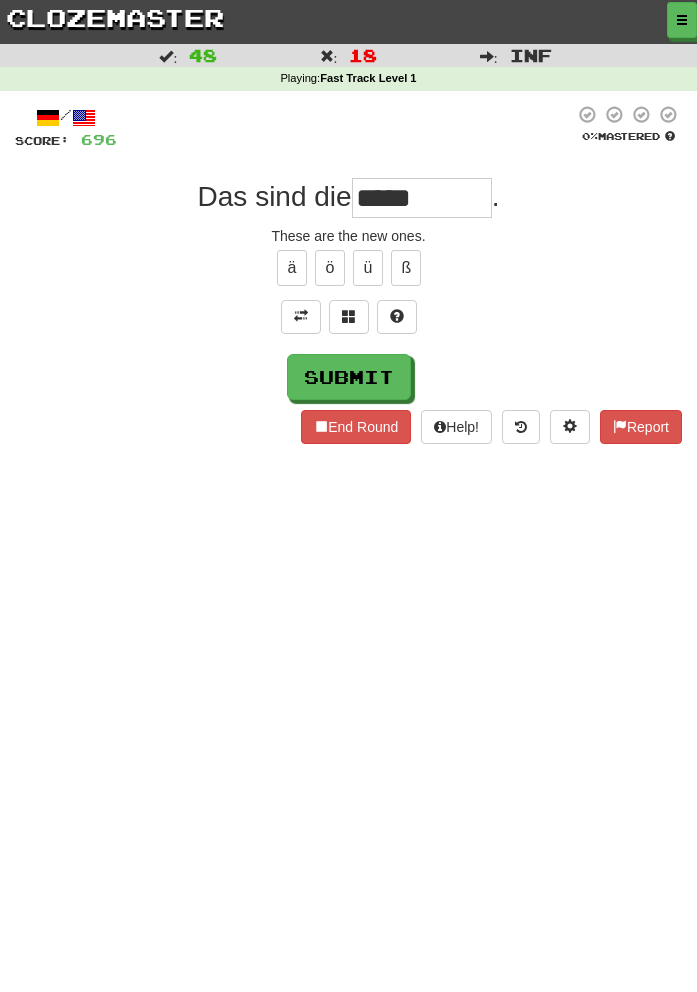 type on "*****" 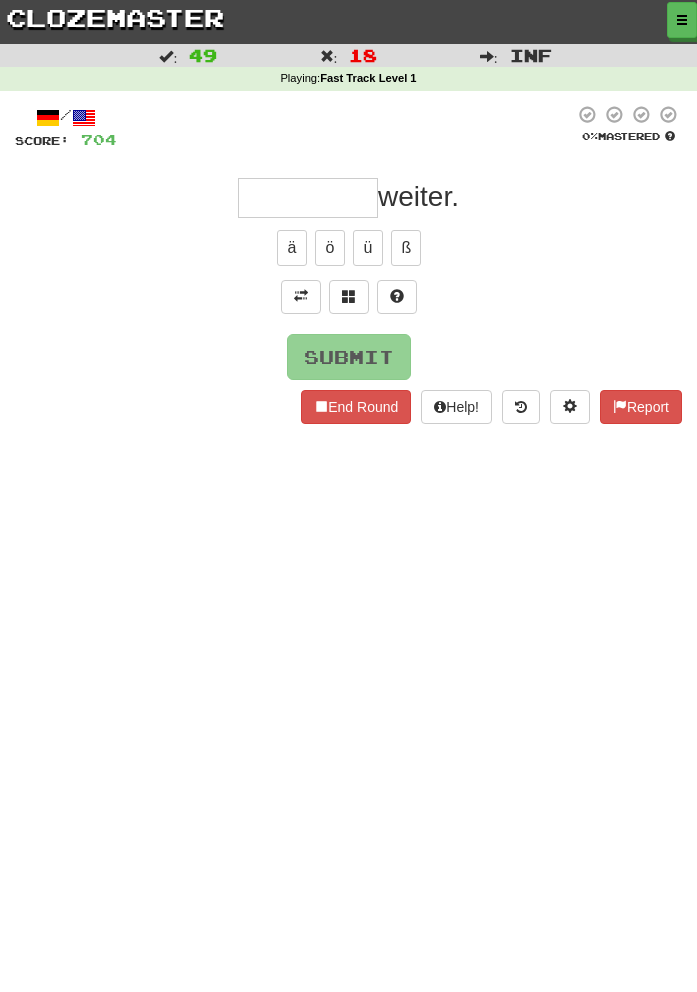 click on "Dashboard
Dashboard
Leaderboard
Activity Feed
Notifications
Profile
Discussions
Deutsch
/
English
Streak:
3
Review:
2,641
Points Today: 0
English
/
Español
Streak:
4
Review:
3,655
Points Today: 1576
English
/
Deutsch
Streak:
0
Review:
537
Points Today: 0
English
/
Italiano
Streak:
0
Review:
330
Points Today: 0
English
/
Français
Streak:
4
Review:
2,420
Points Today: 1504
English
/
Português
Streak:
0
Review:
260
Points Today: 0
English
/
العربية
Streak:
0
Review:
216
Points Today: 0" at bounding box center [348, 496] 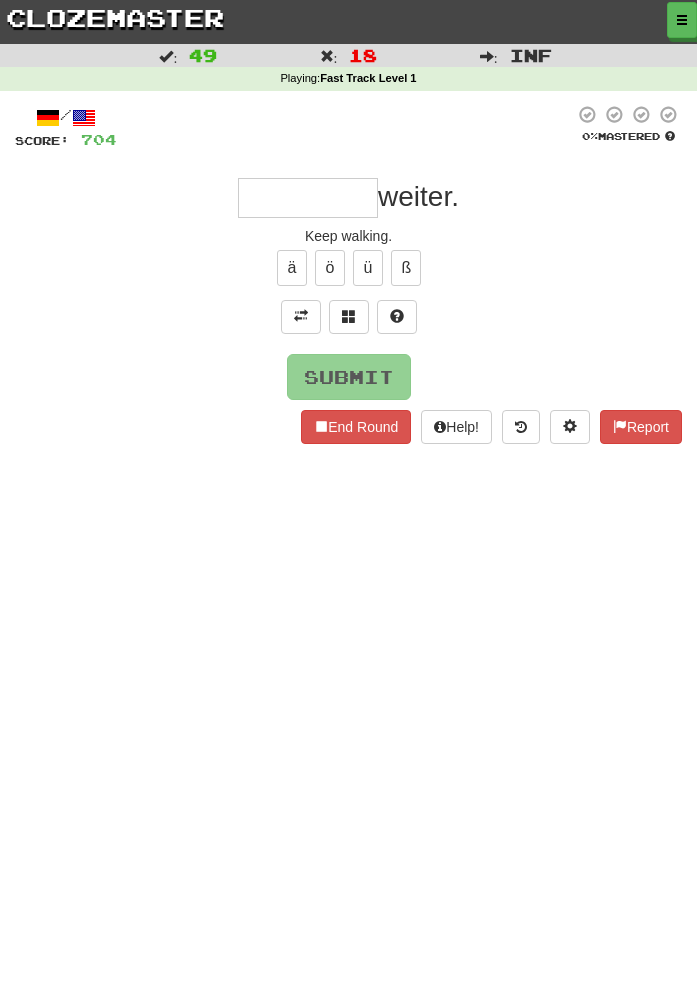 click at bounding box center (308, 198) 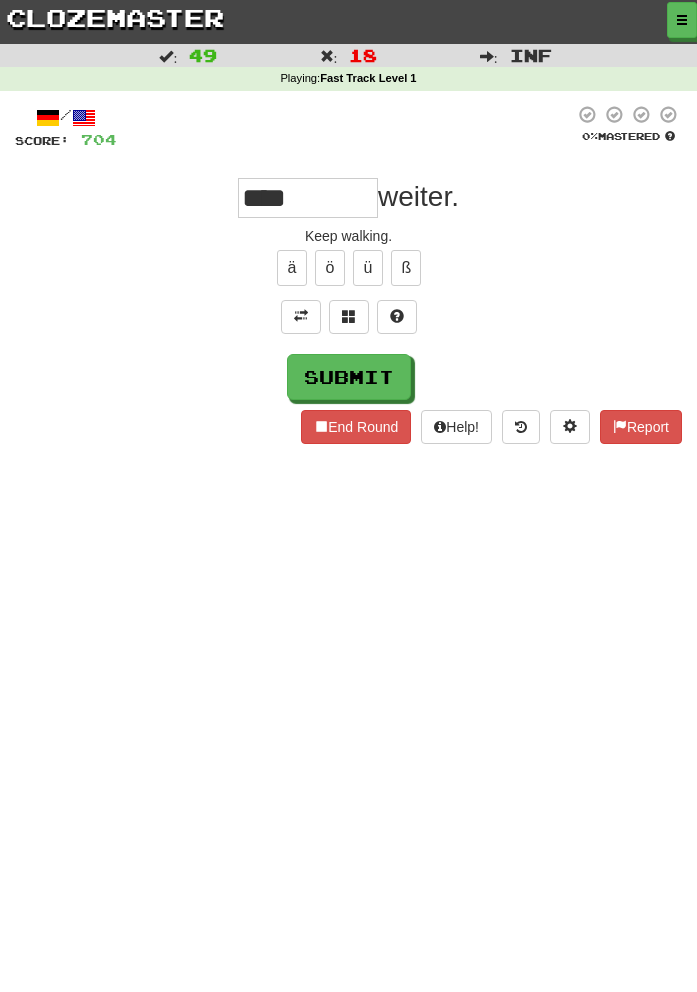 type on "***" 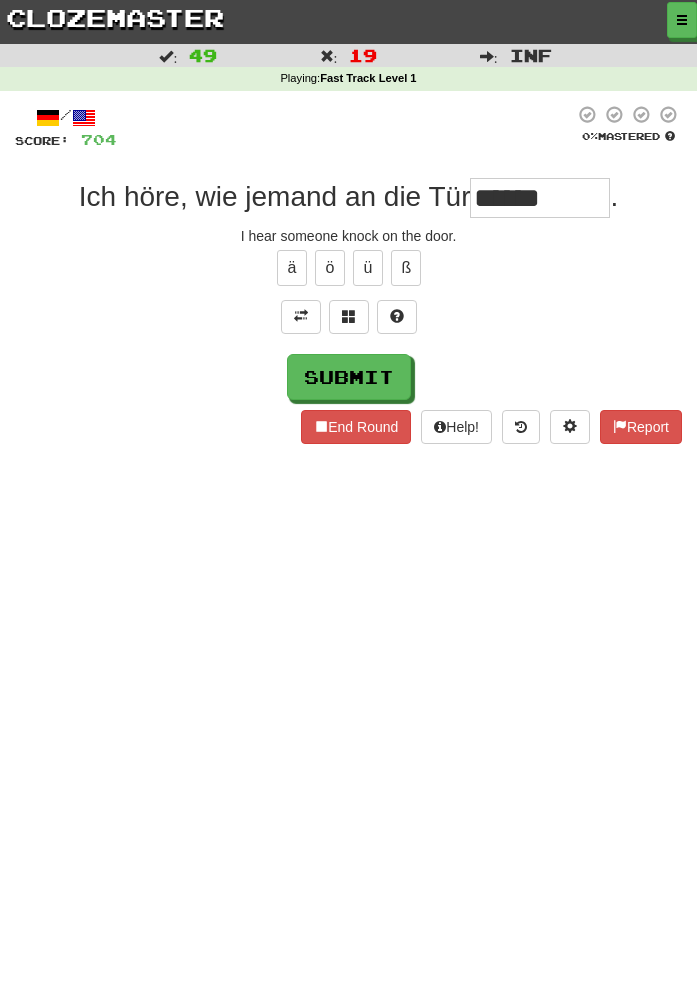 type on "******" 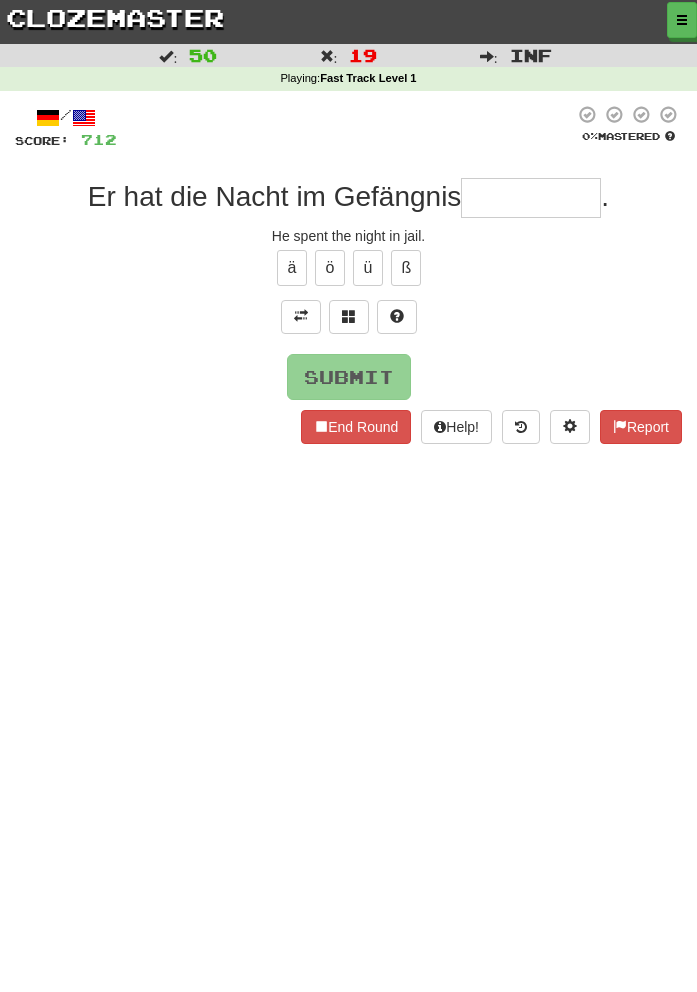click on "/  Score:   712 0 %  Mastered Er hat die Nacht im Gefängnis  . He spent the night in jail. ä ö ü ß Submit  End Round  Help!  Report" at bounding box center (348, 281) 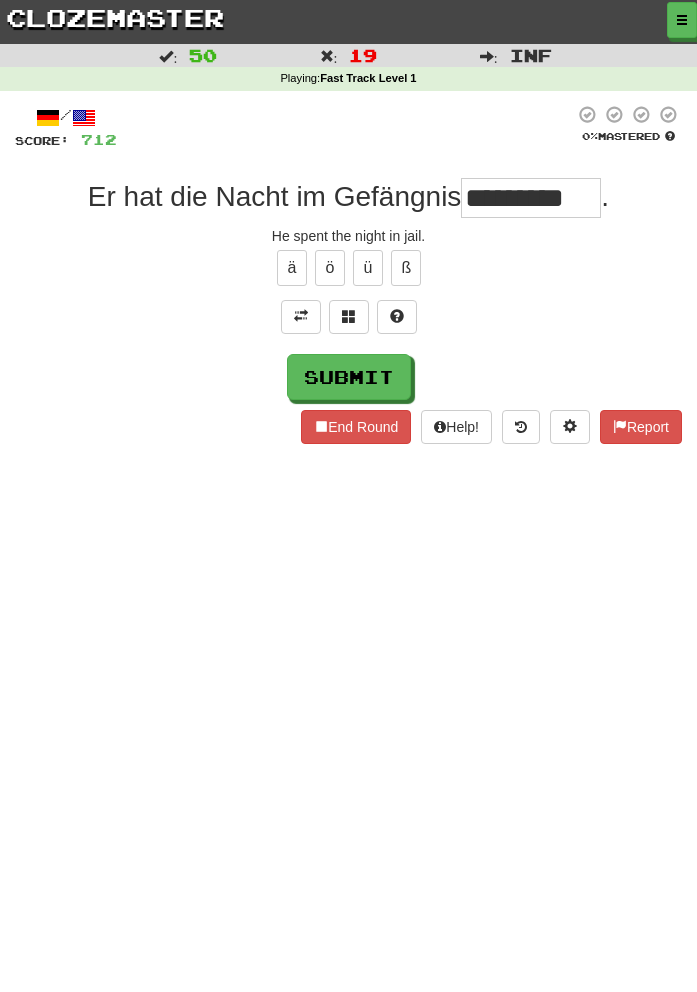 type on "*********" 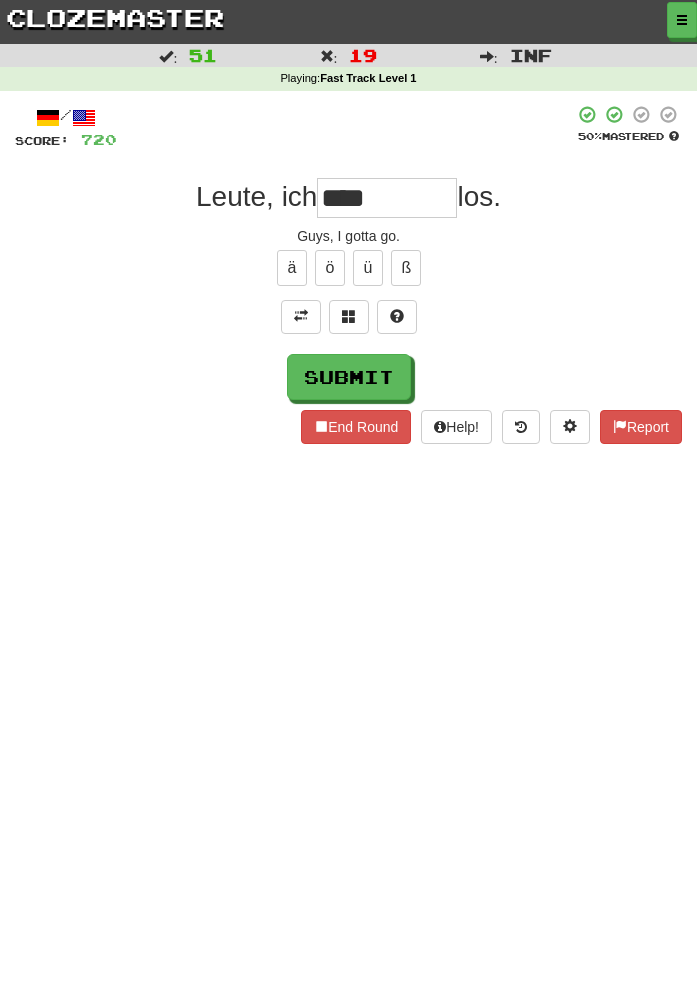 type on "****" 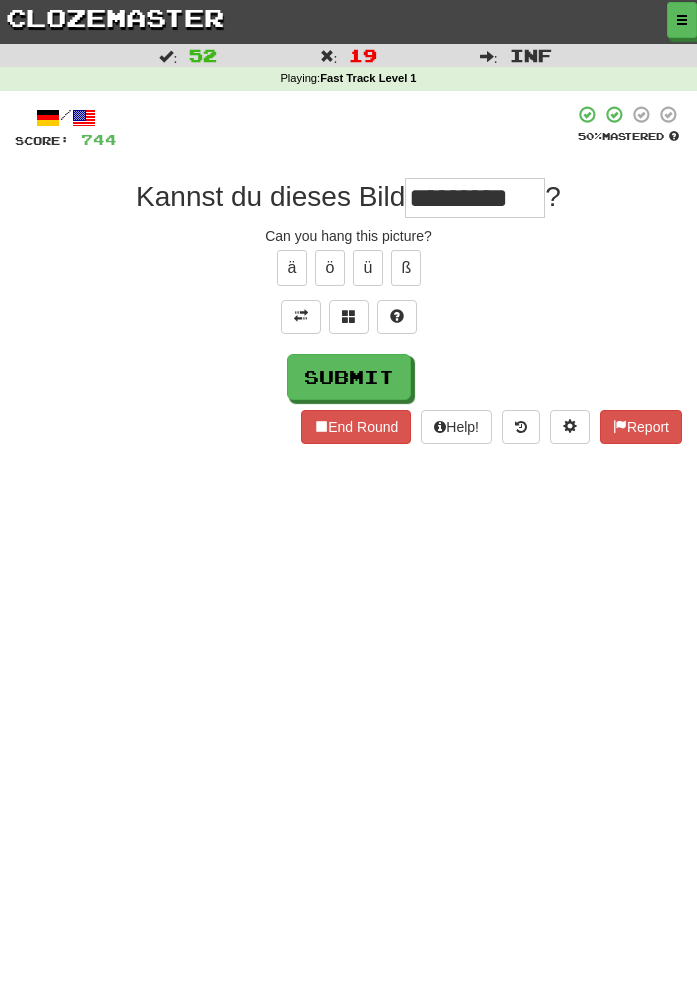 type on "*********" 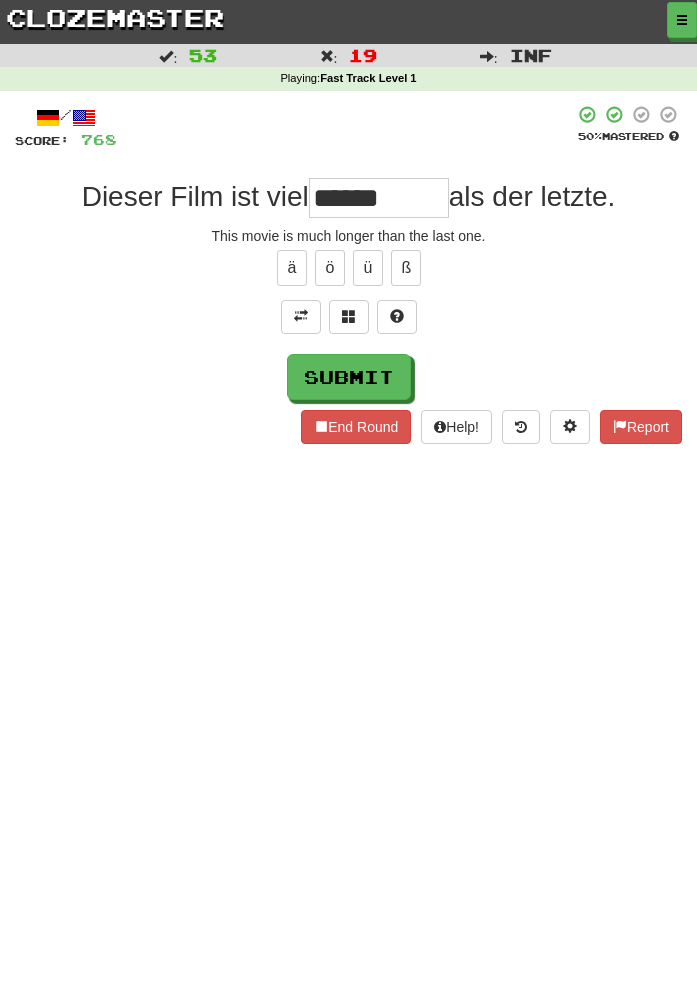 type on "******" 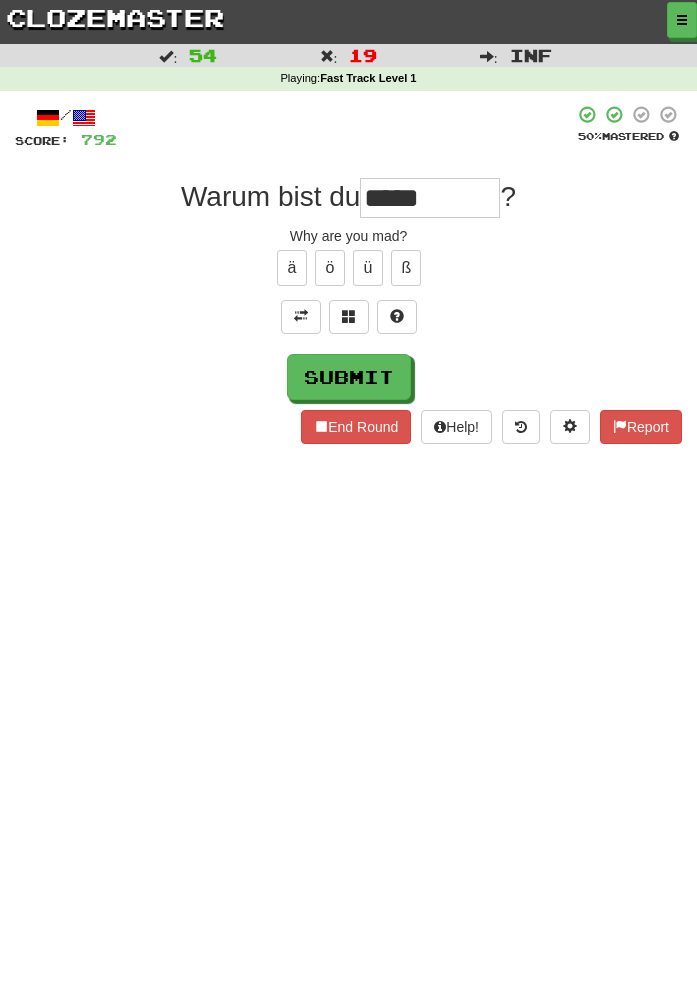 type on "*****" 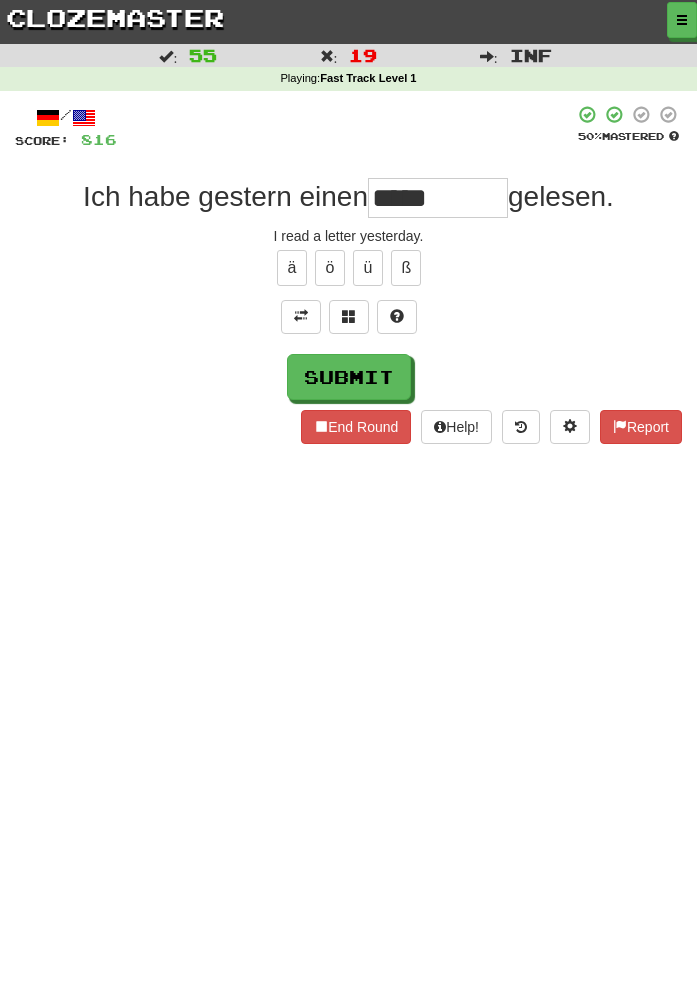 type on "*****" 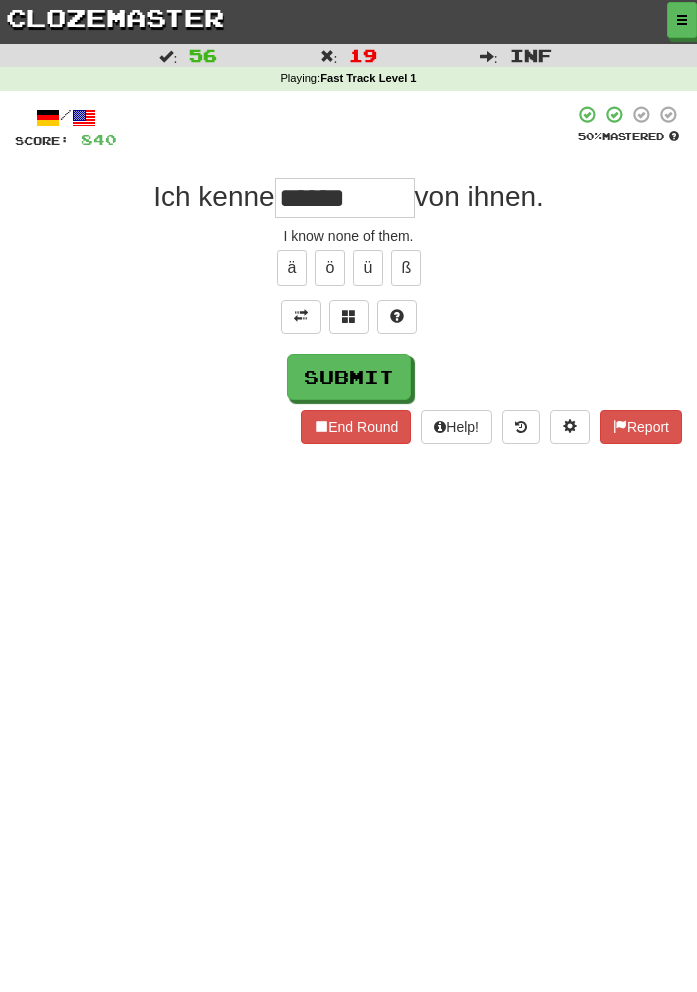 type on "******" 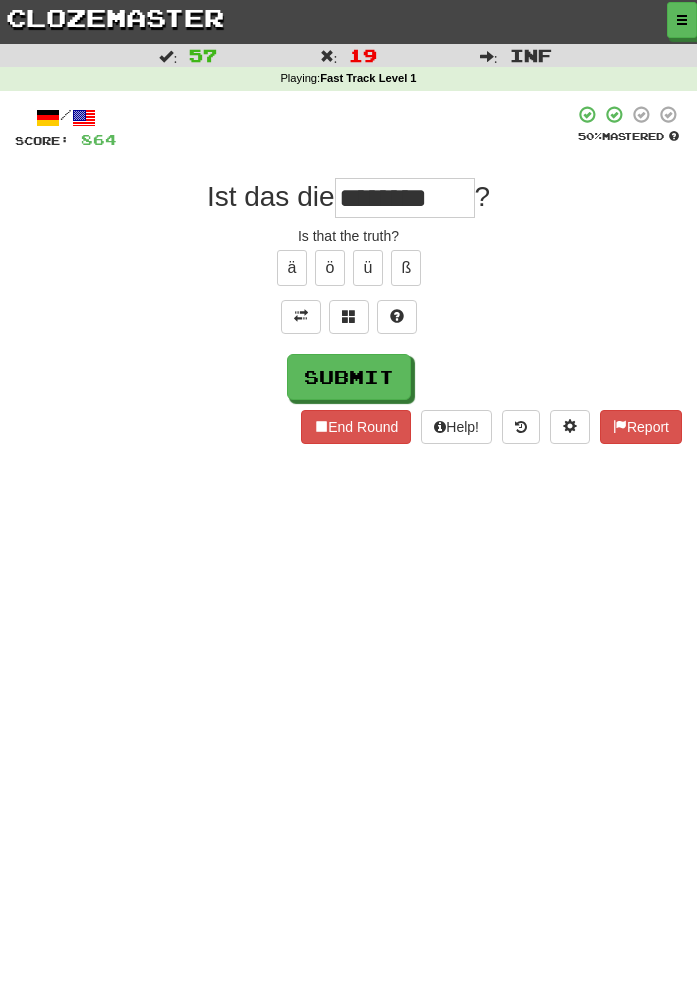 type on "********" 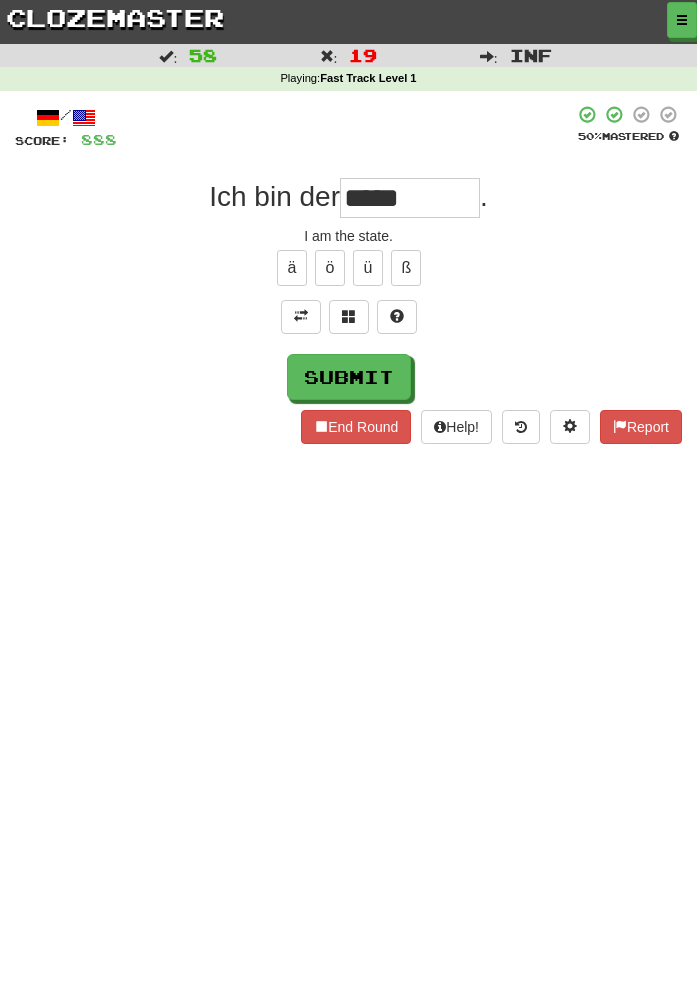 type on "*****" 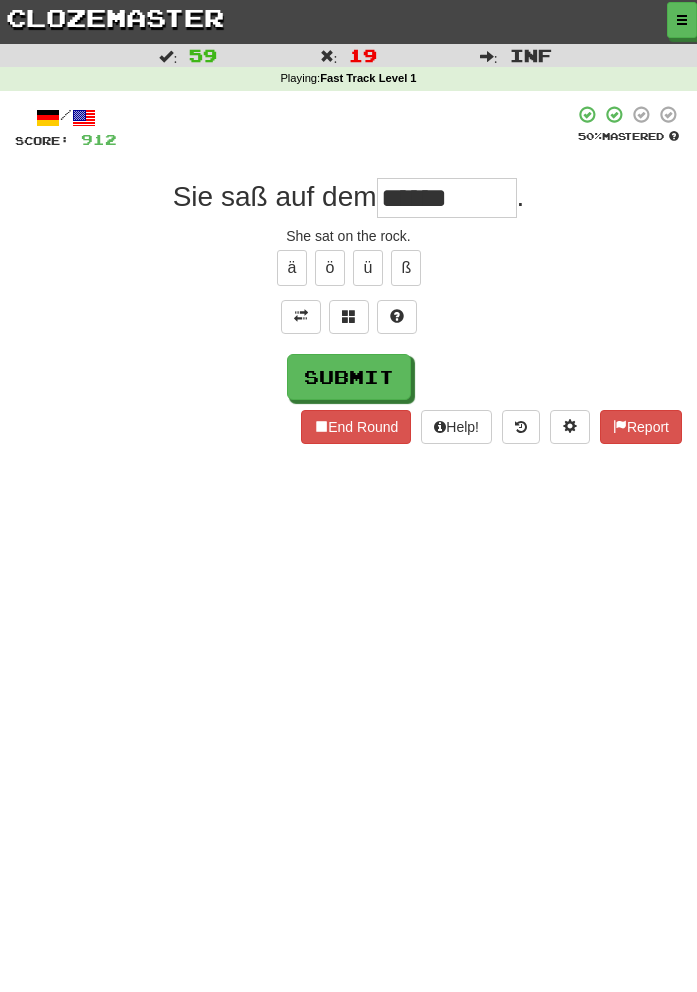 type on "******" 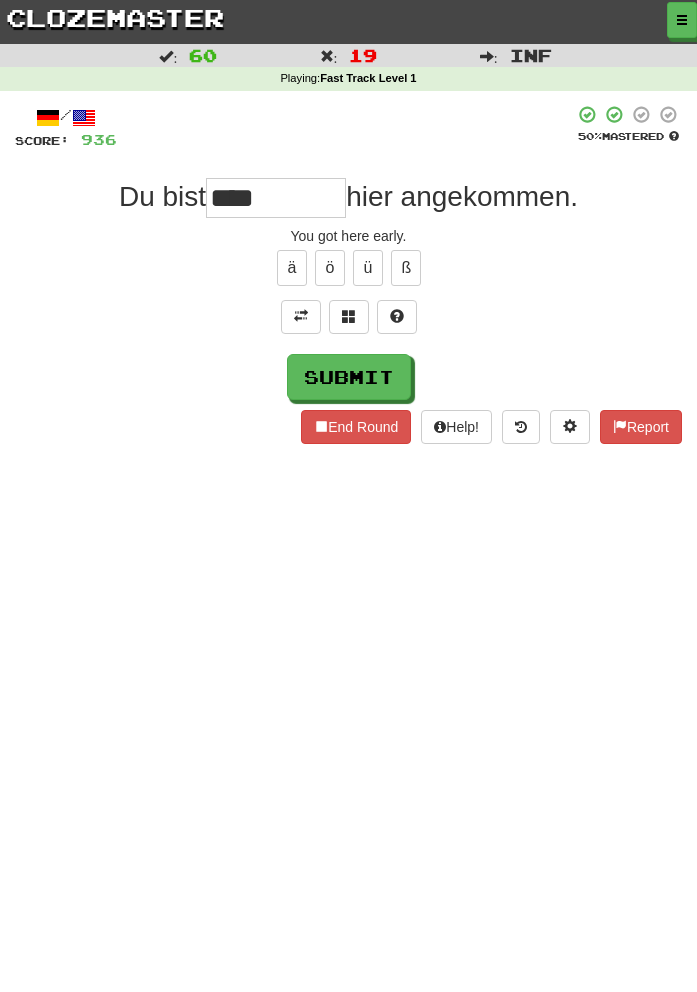 type on "****" 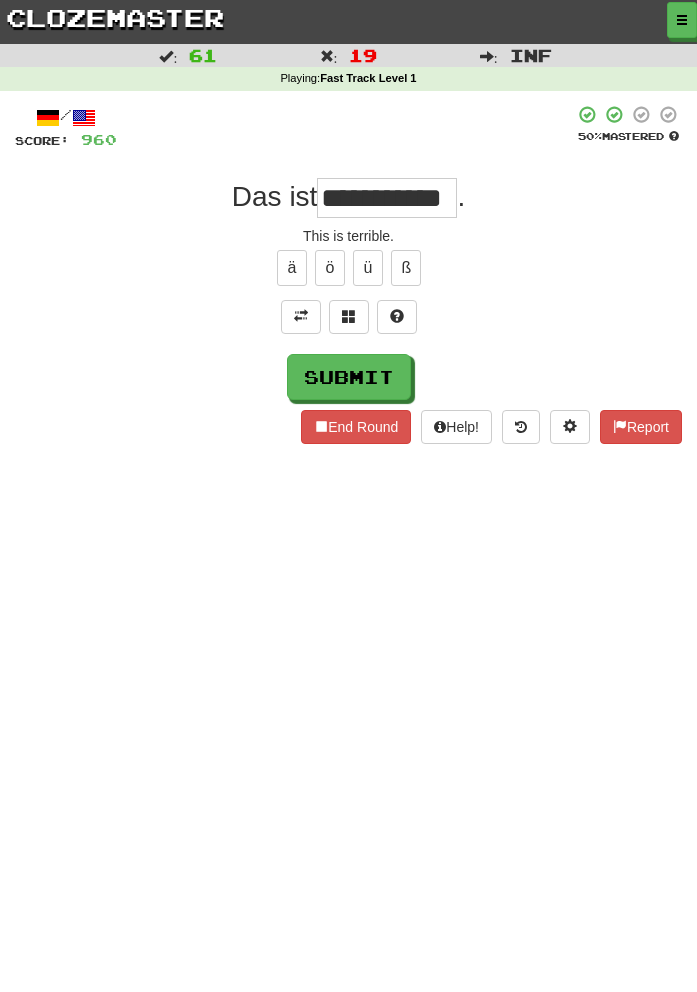 scroll, scrollTop: 0, scrollLeft: 9, axis: horizontal 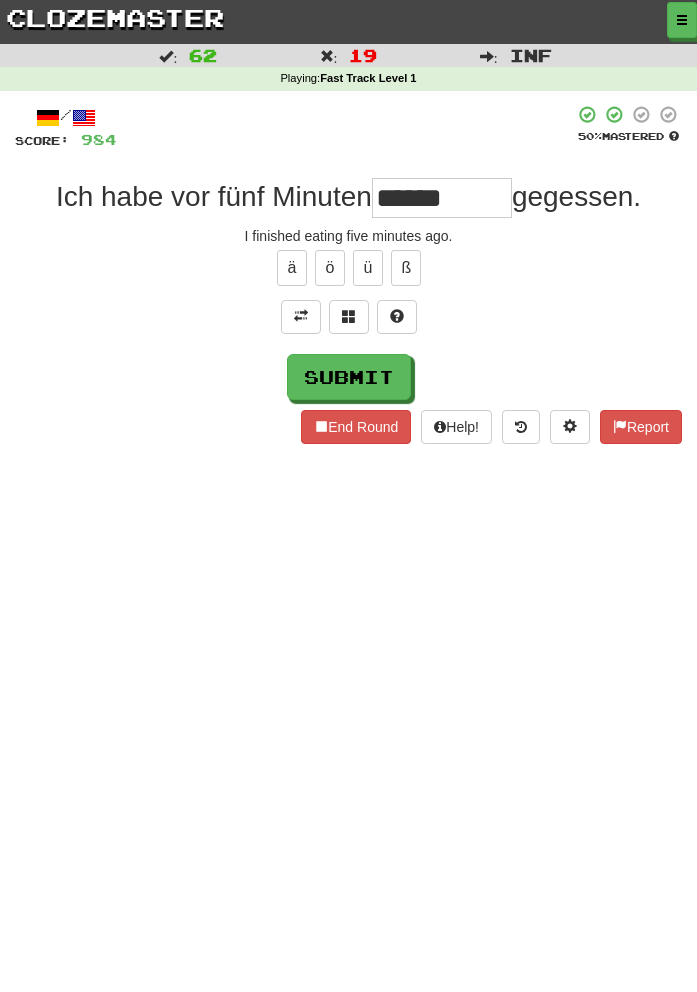 type on "******" 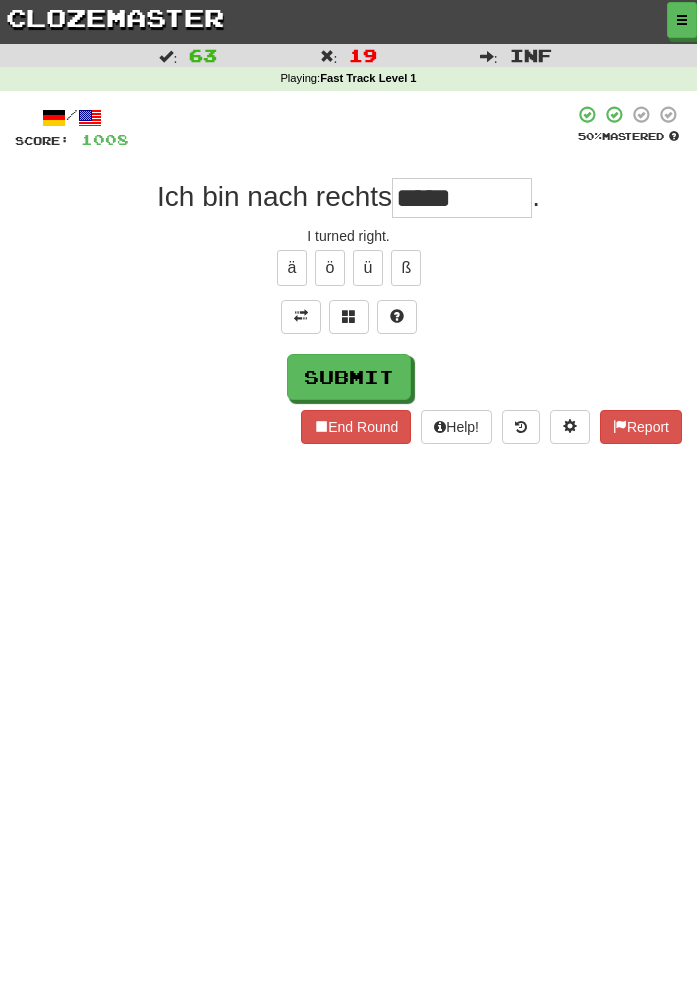 type on "******" 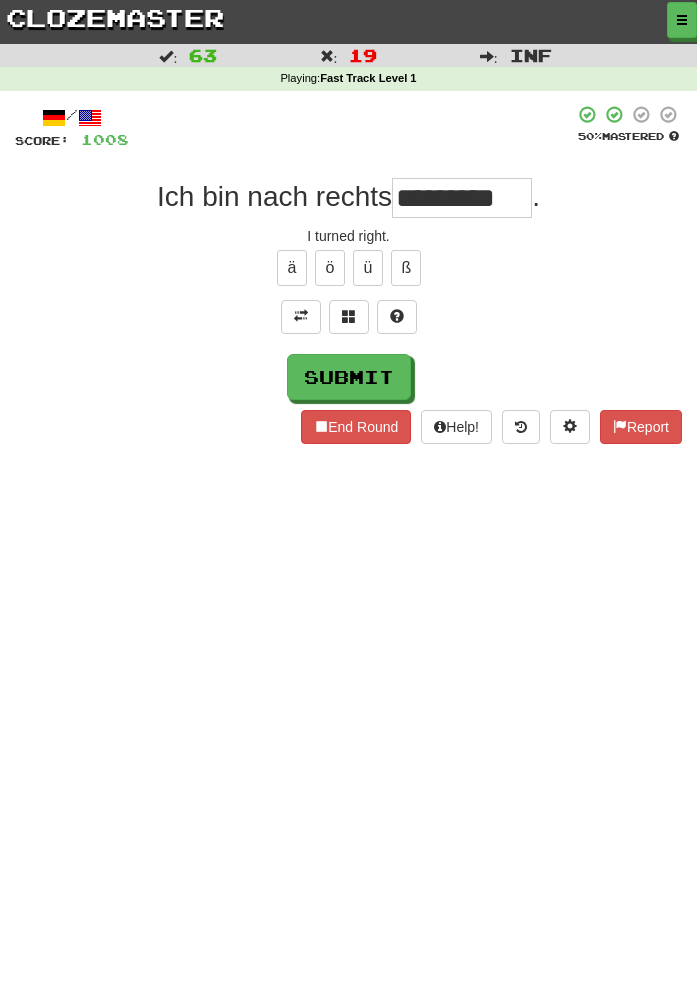 scroll, scrollTop: 0, scrollLeft: 10, axis: horizontal 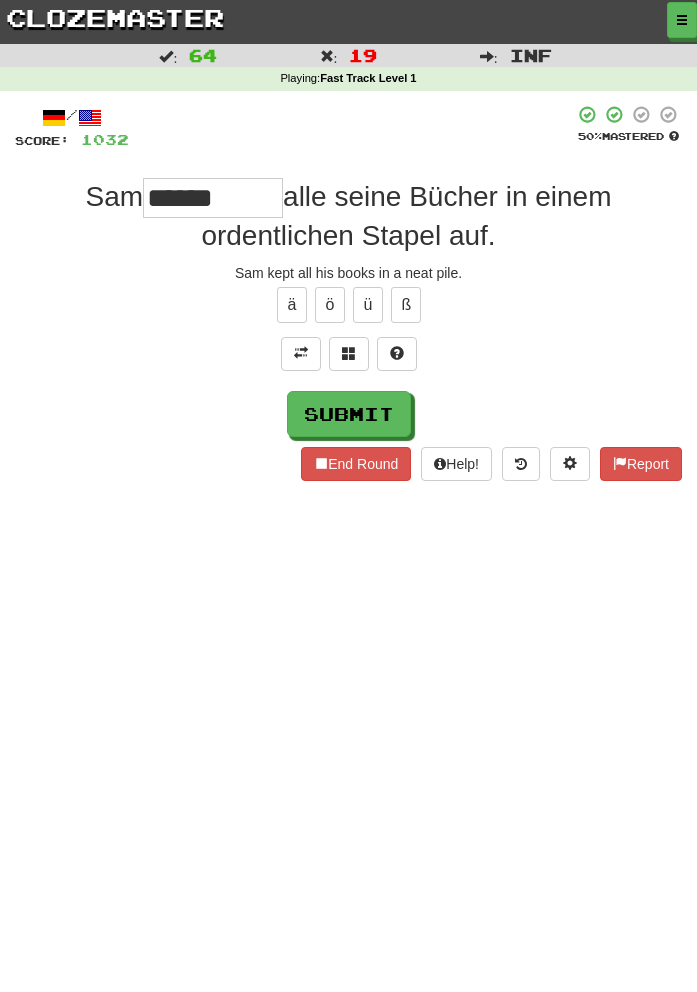 type on "********" 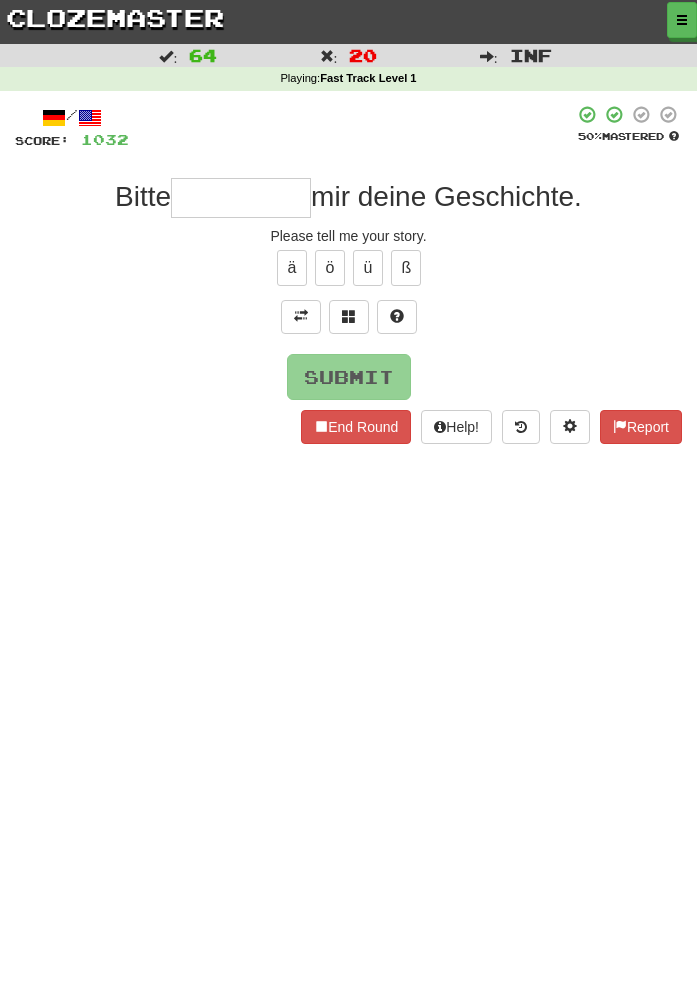 click on "ä ö ü ß" at bounding box center [348, 268] 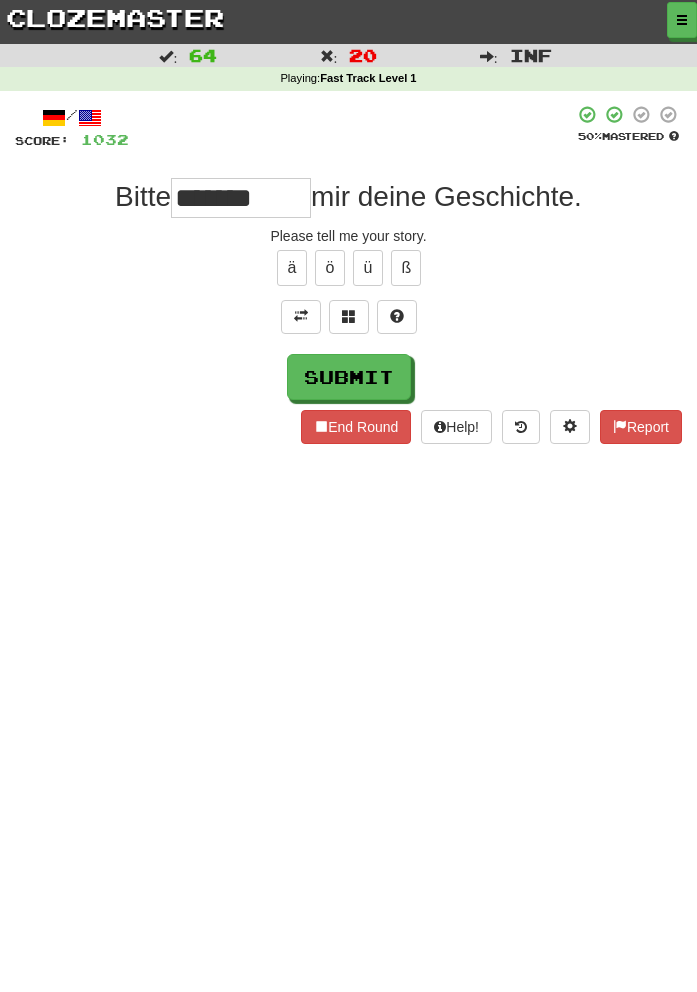 type on "*******" 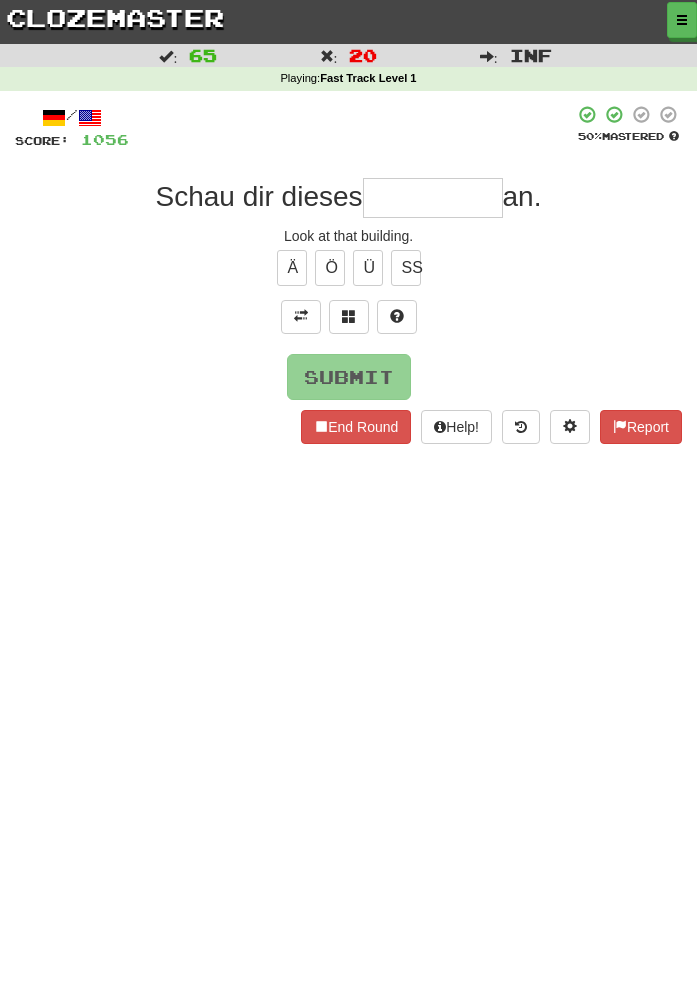 type on "*" 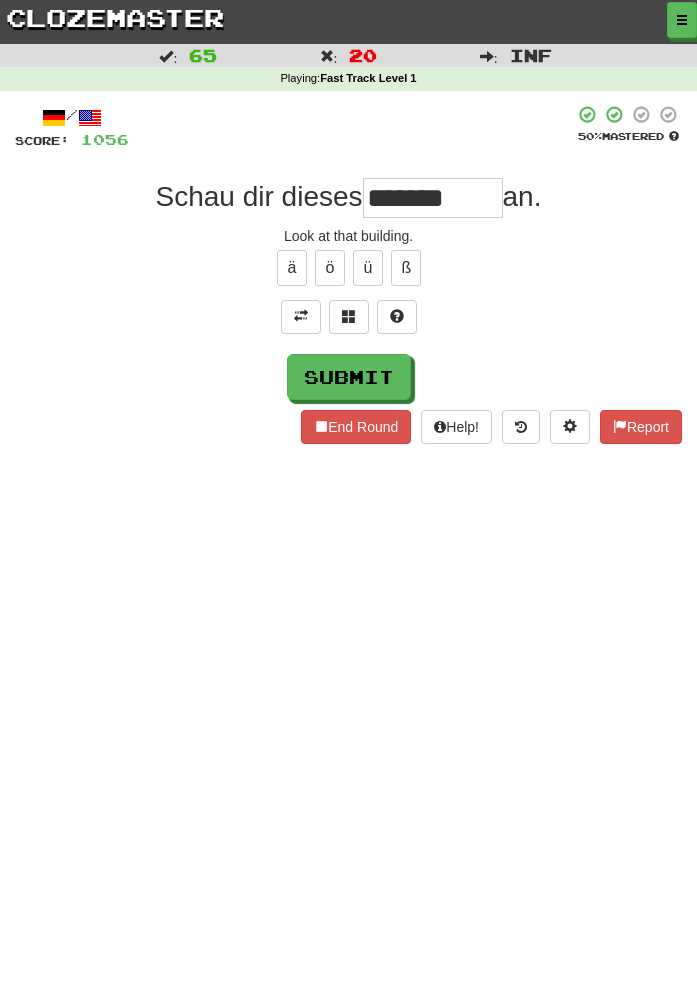 type on "*******" 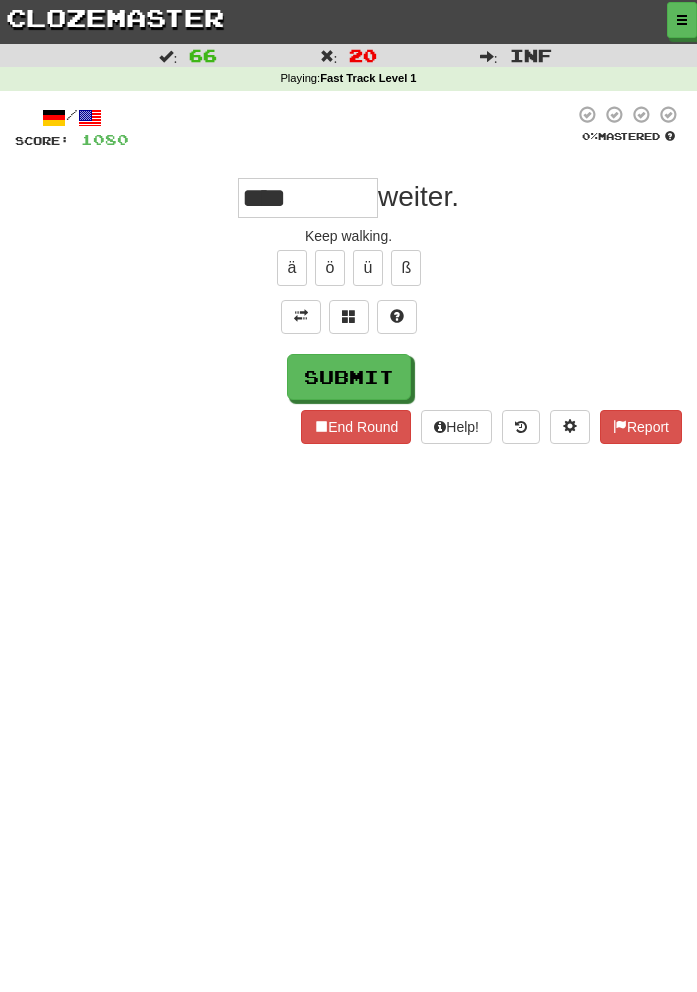 type on "***" 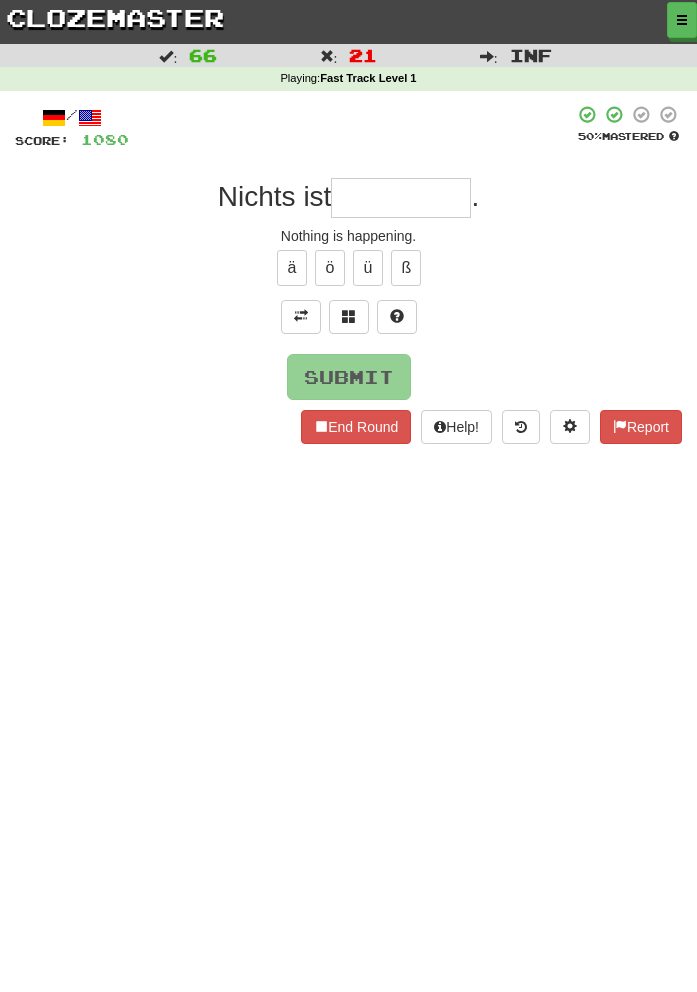 type on "*" 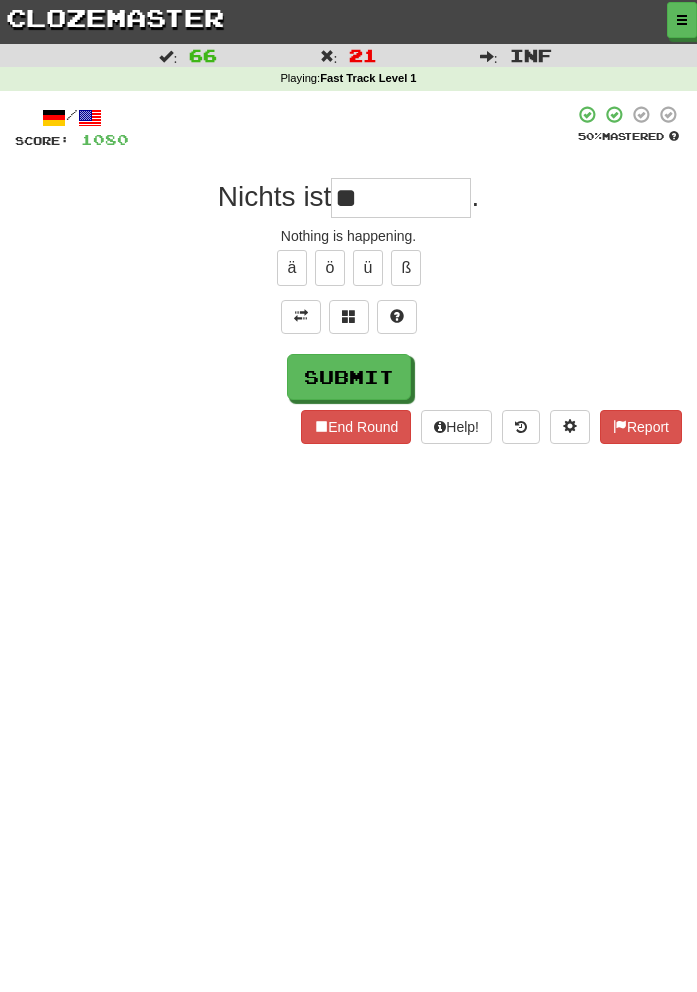 type on "*" 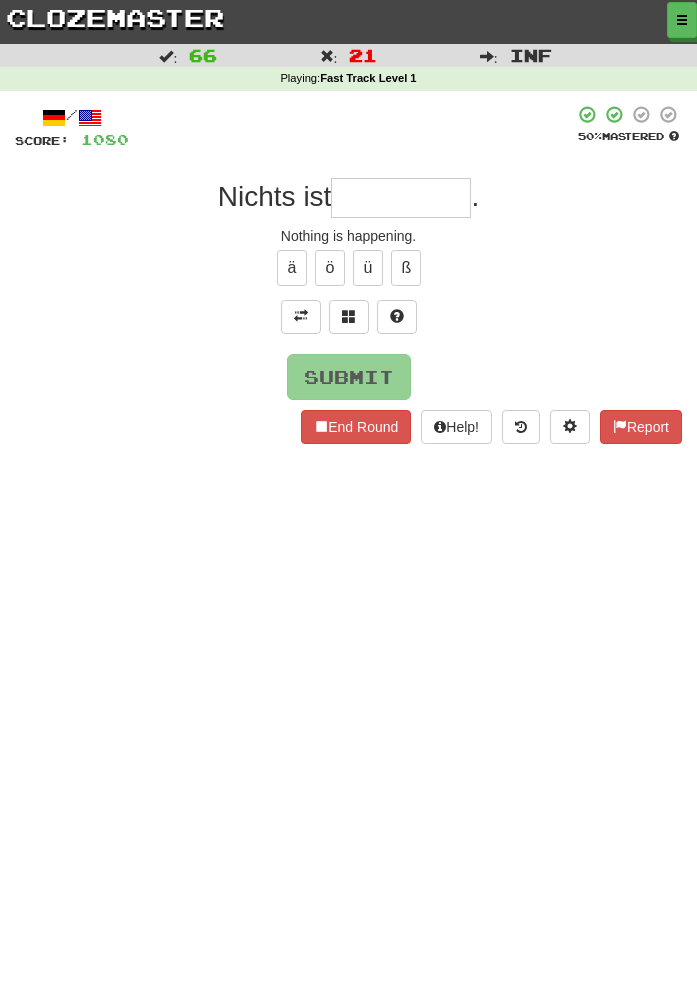 click on "Dashboard
Dashboard
Leaderboard
Activity Feed
Notifications
Profile
Discussions
Deutsch
/
English
Streak:
3
Review:
2,641
Points Today: 0
English
/
Español
Streak:
4
Review:
3,655
Points Today: 1576
English
/
Deutsch
Streak:
0
Review:
537
Points Today: 0
English
/
Italiano
Streak:
0
Review:
330
Points Today: 0
English
/
Français
Streak:
4
Review:
2,420
Points Today: 1504
English
/
Português
Streak:
0
Review:
260
Points Today: 0
English
/
العربية
Streak:
0
Review:
216
Points Today: 0" at bounding box center [348, 496] 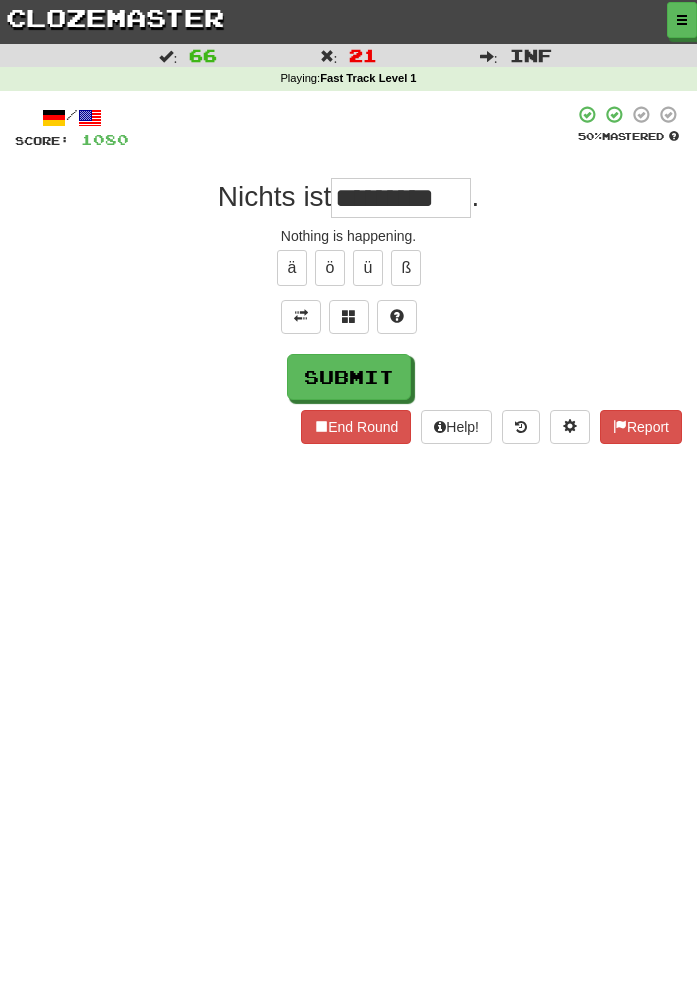 scroll, scrollTop: 0, scrollLeft: 4, axis: horizontal 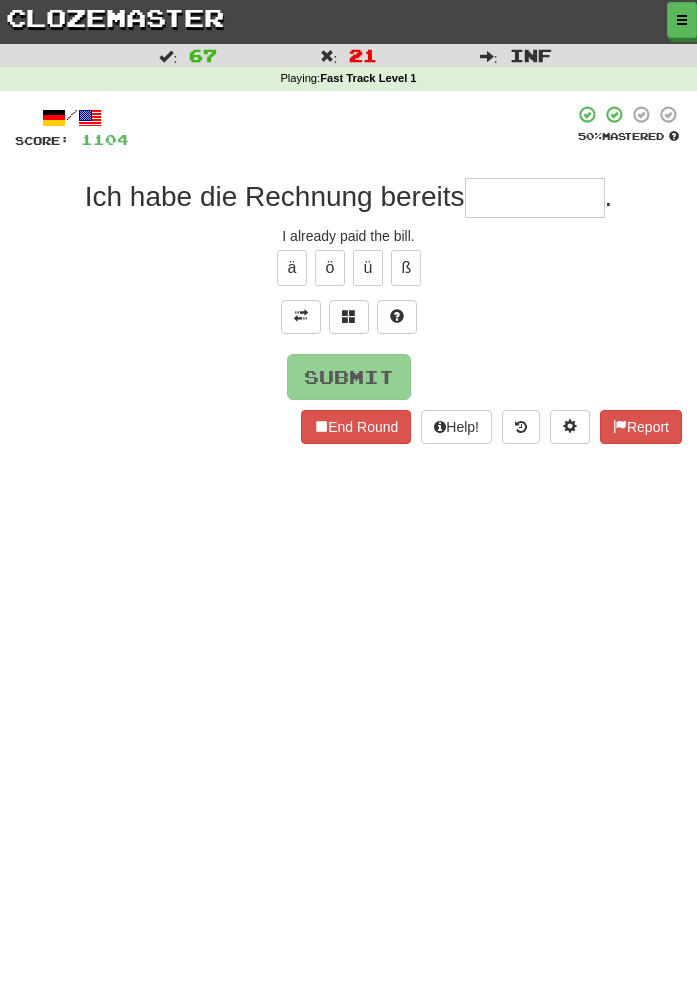 click on "Dashboard
Dashboard
Leaderboard
Activity Feed
Notifications
Profile
Discussions
Deutsch
/
English
Streak:
3
Review:
2,641
Points Today: 0
English
/
Español
Streak:
4
Review:
3,655
Points Today: 1576
English
/
Deutsch
Streak:
0
Review:
537
Points Today: 0
English
/
Italiano
Streak:
0
Review:
330
Points Today: 0
English
/
Français
Streak:
4
Review:
2,420
Points Today: 1504
English
/
Português
Streak:
0
Review:
260
Points Today: 0
English
/
العربية
Streak:
0
Review:
216
Points Today: 0" at bounding box center (348, 496) 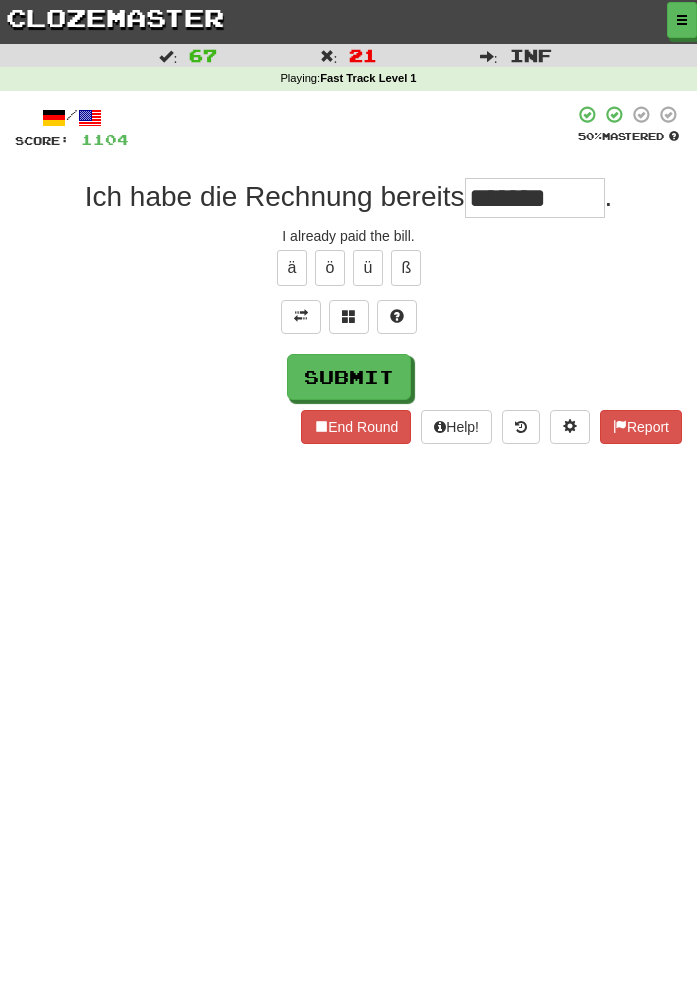 type on "*******" 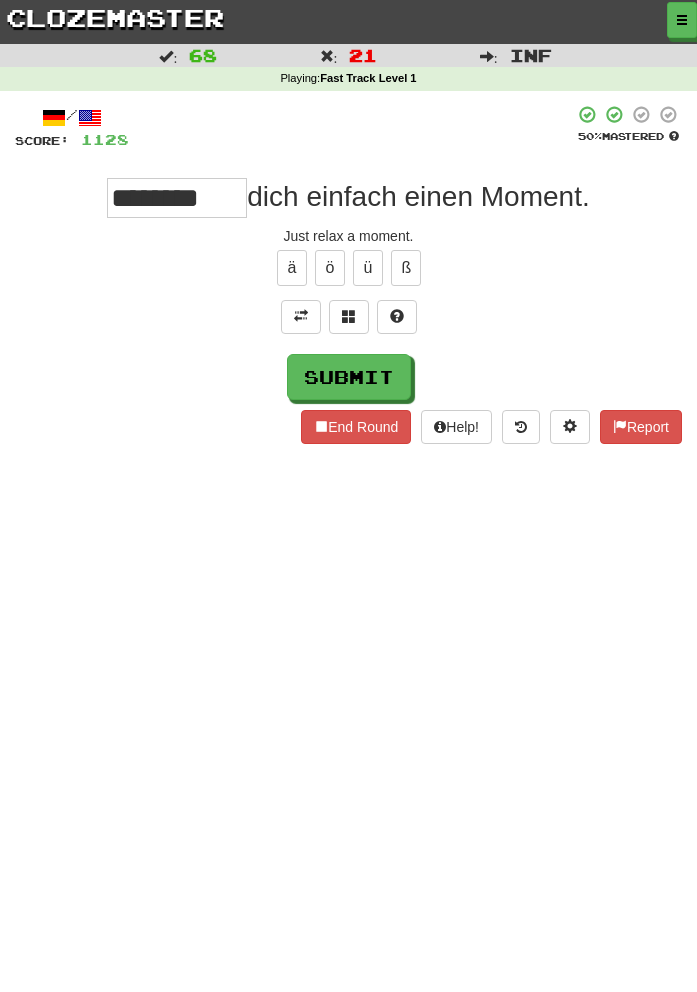type on "********" 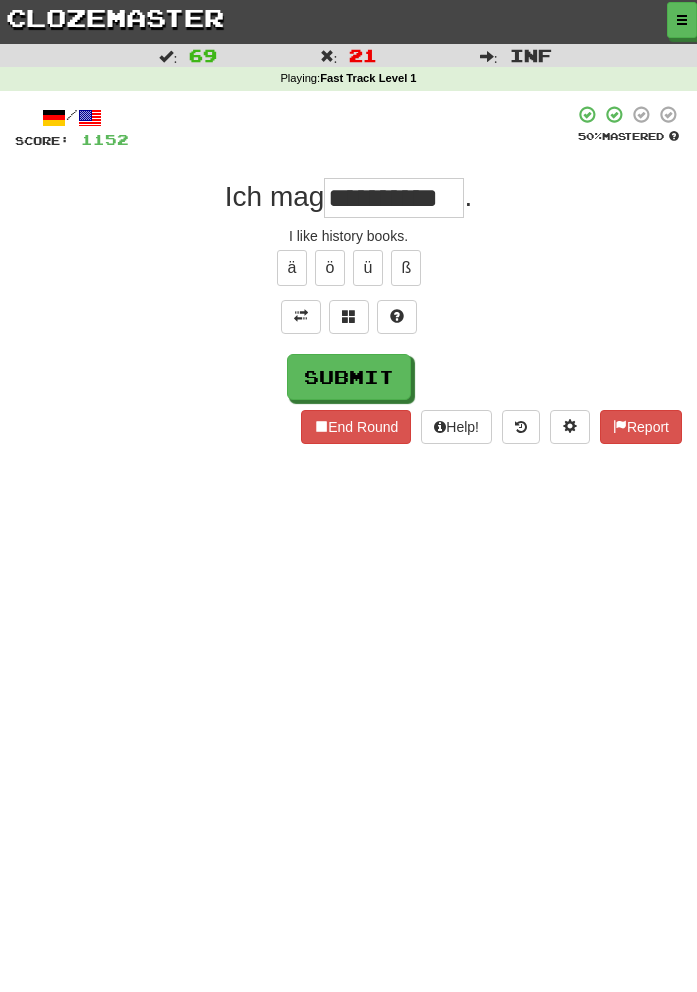 scroll, scrollTop: 0, scrollLeft: 0, axis: both 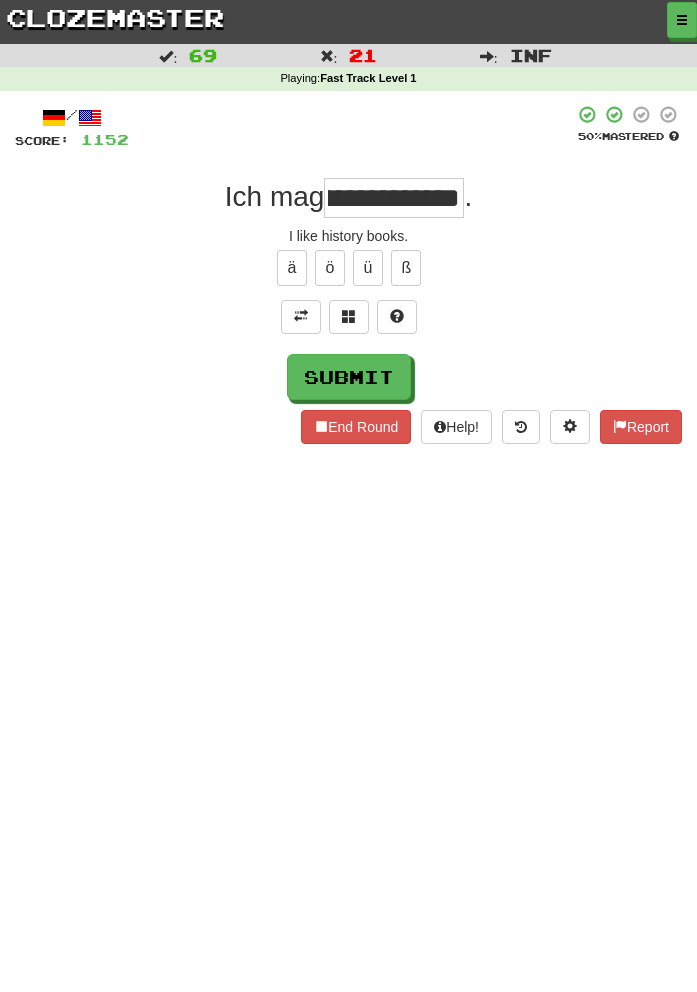 type on "**********" 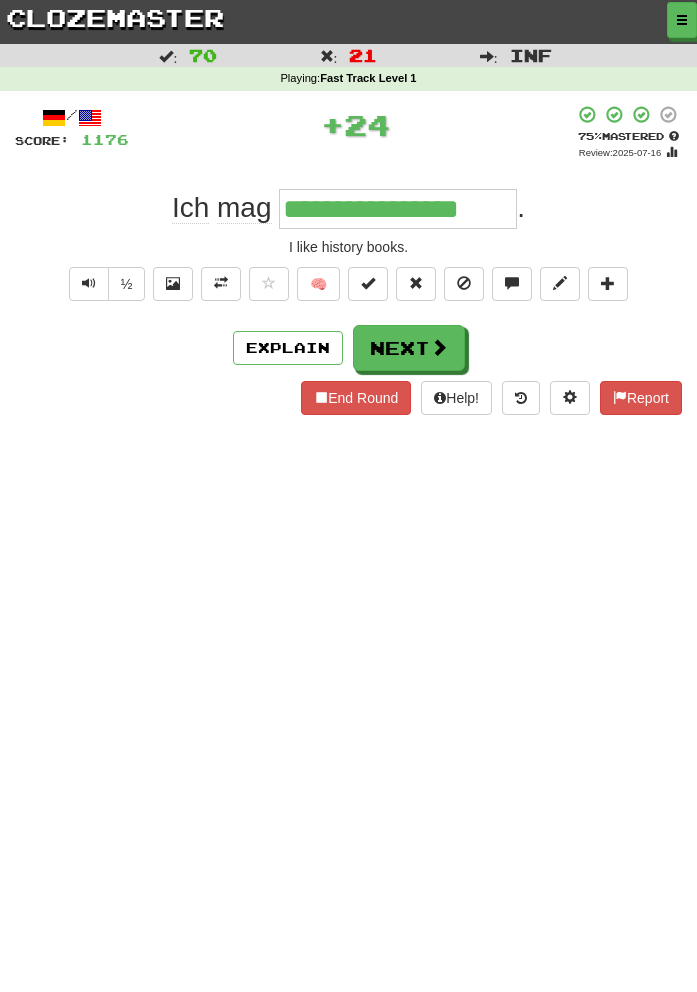 type 